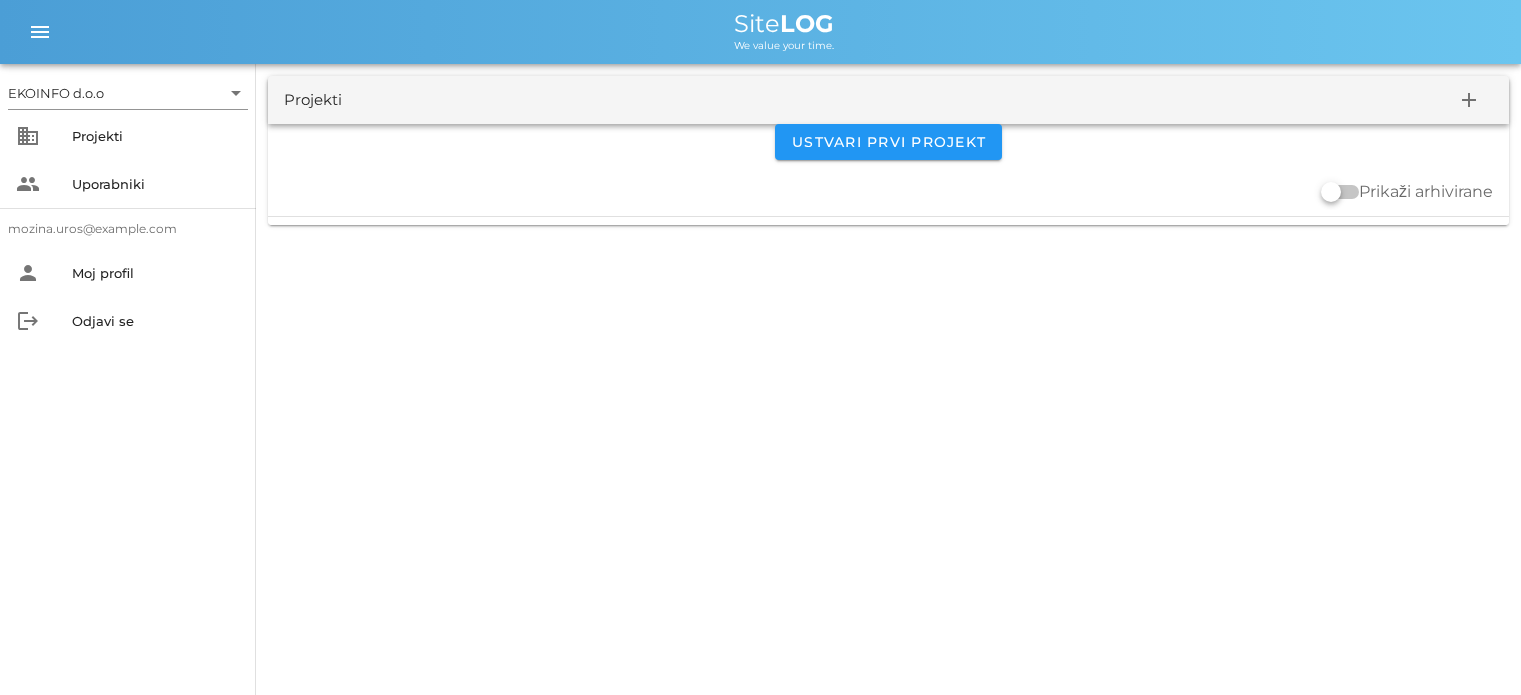 scroll, scrollTop: 0, scrollLeft: 0, axis: both 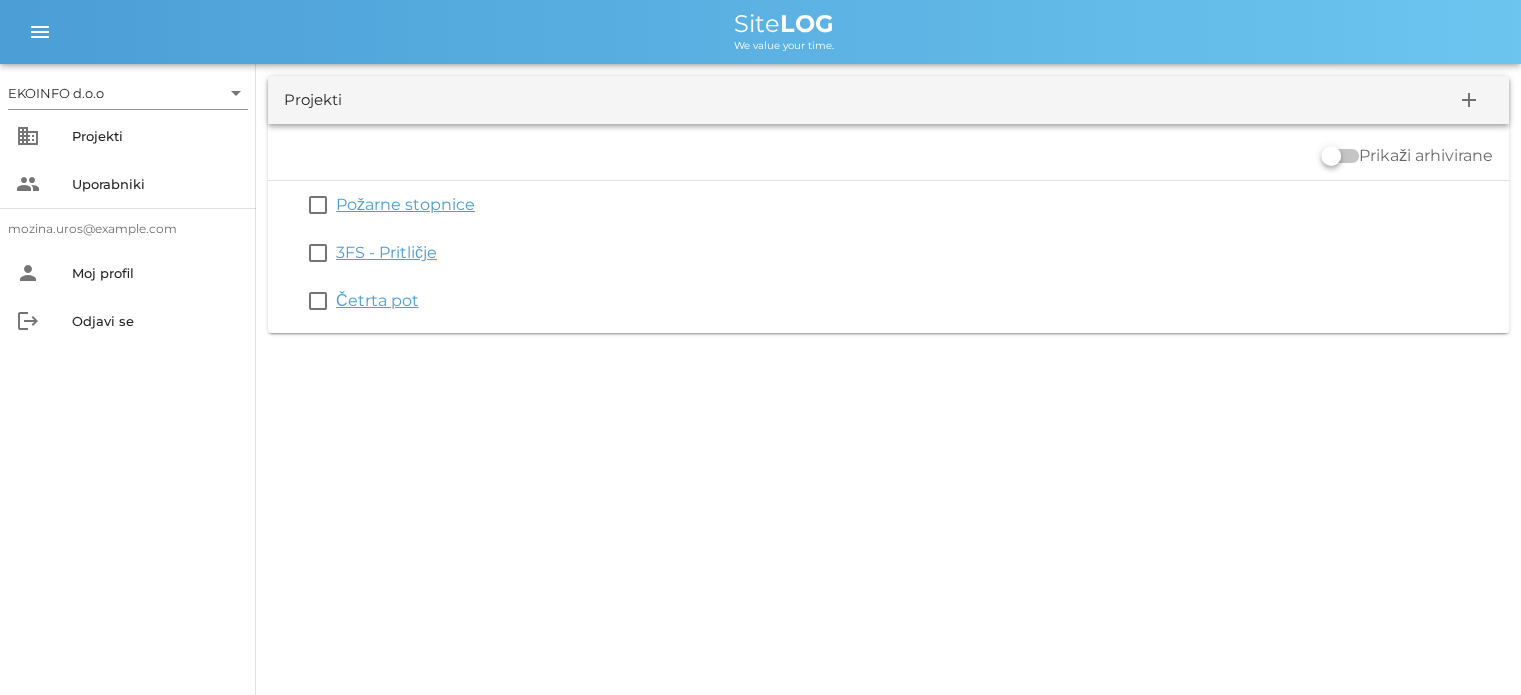 click on "Četrta pot" at bounding box center [377, 300] 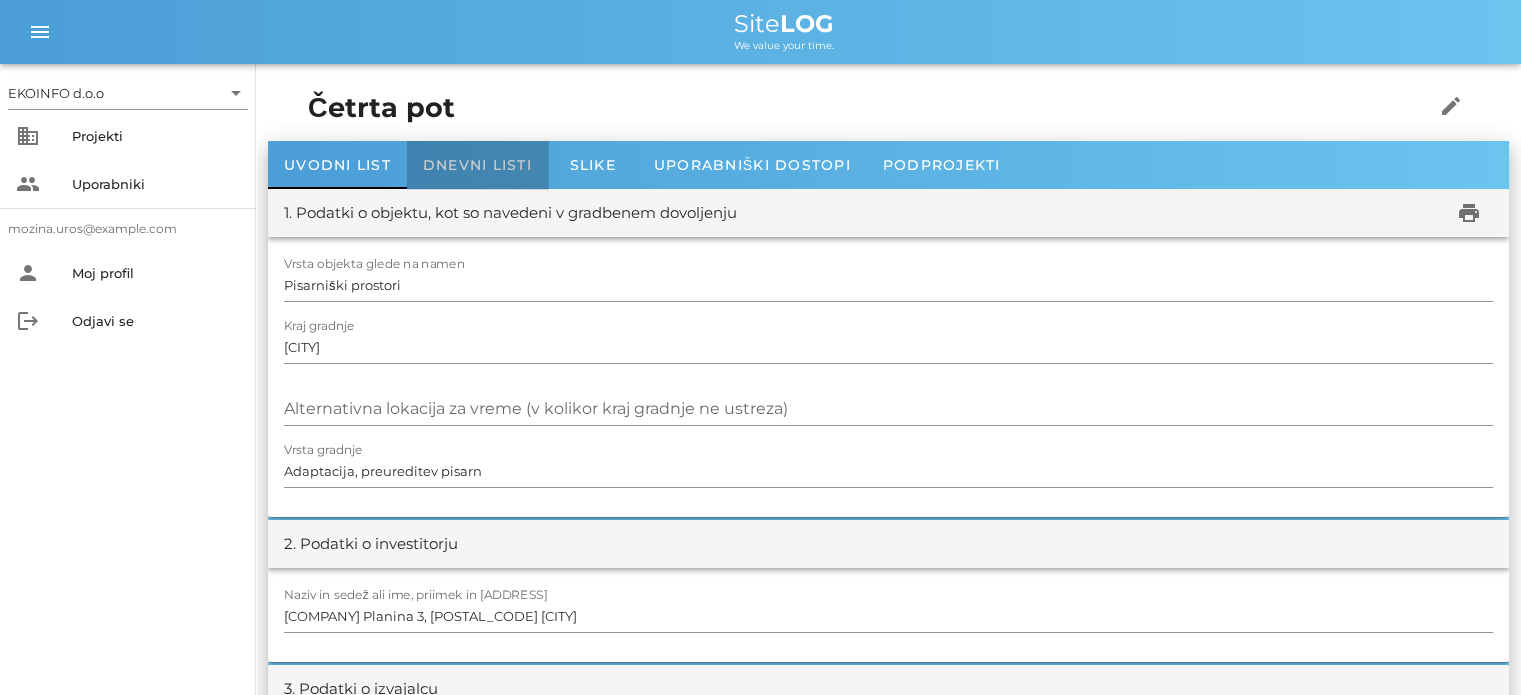 click on "Dnevni listi" at bounding box center (477, 165) 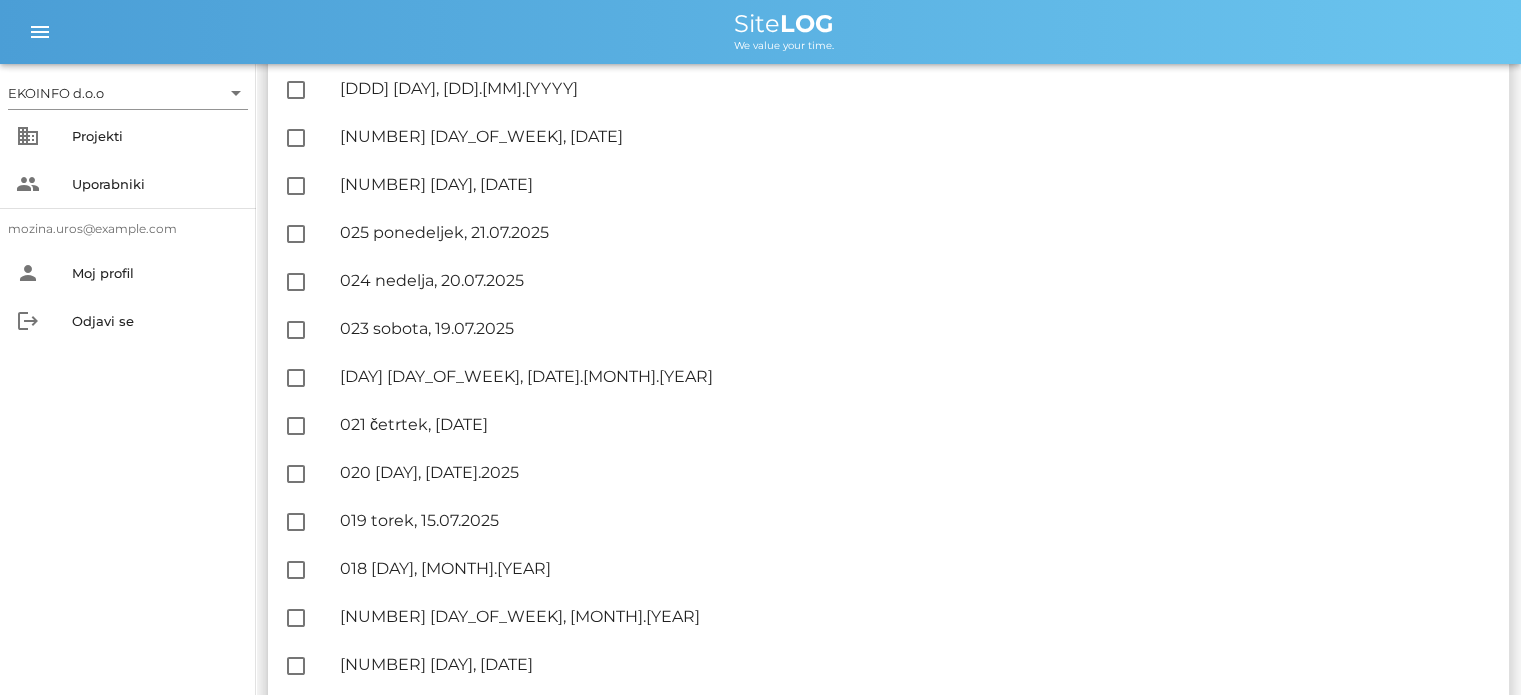 scroll, scrollTop: 600, scrollLeft: 0, axis: vertical 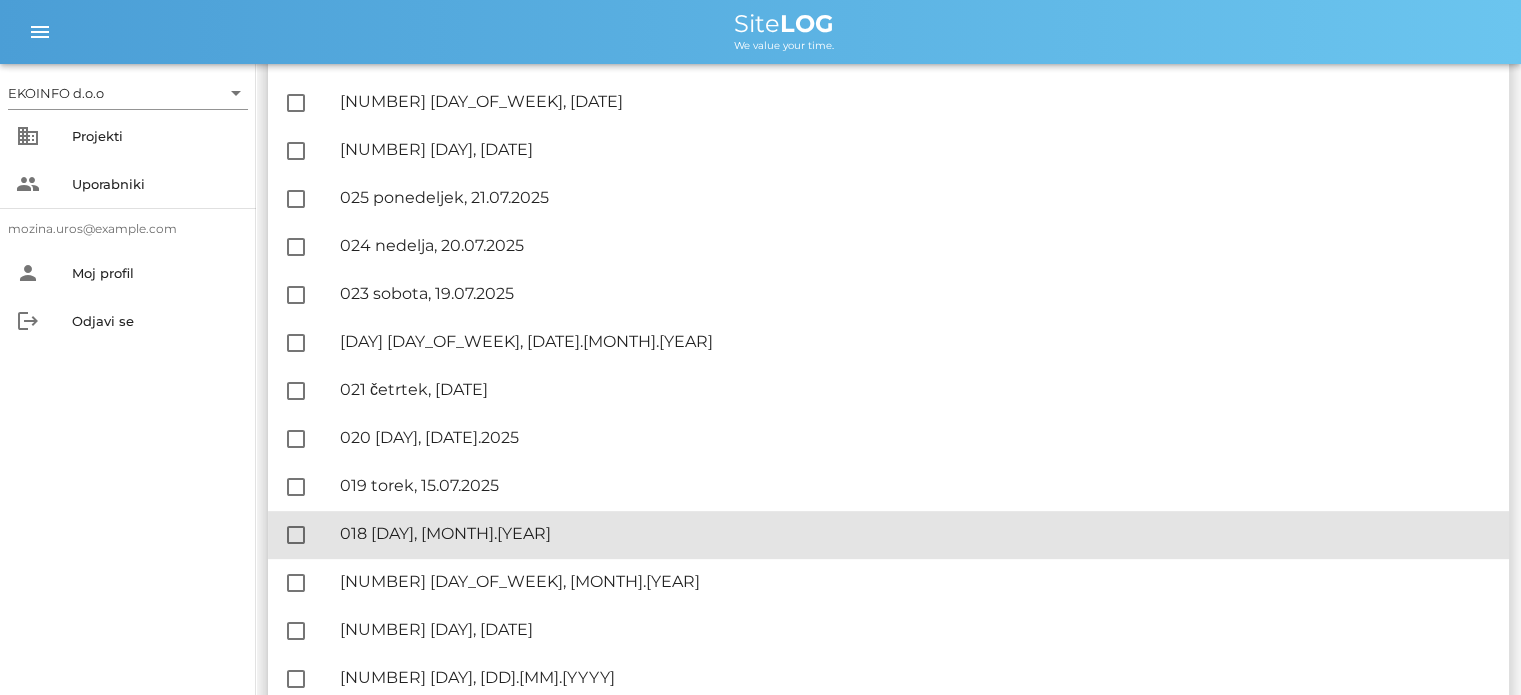 click on "🔏  [DAY] [DAY_OF_WEEK], [DATE].[MONTH].[YEAR]" at bounding box center [916, 533] 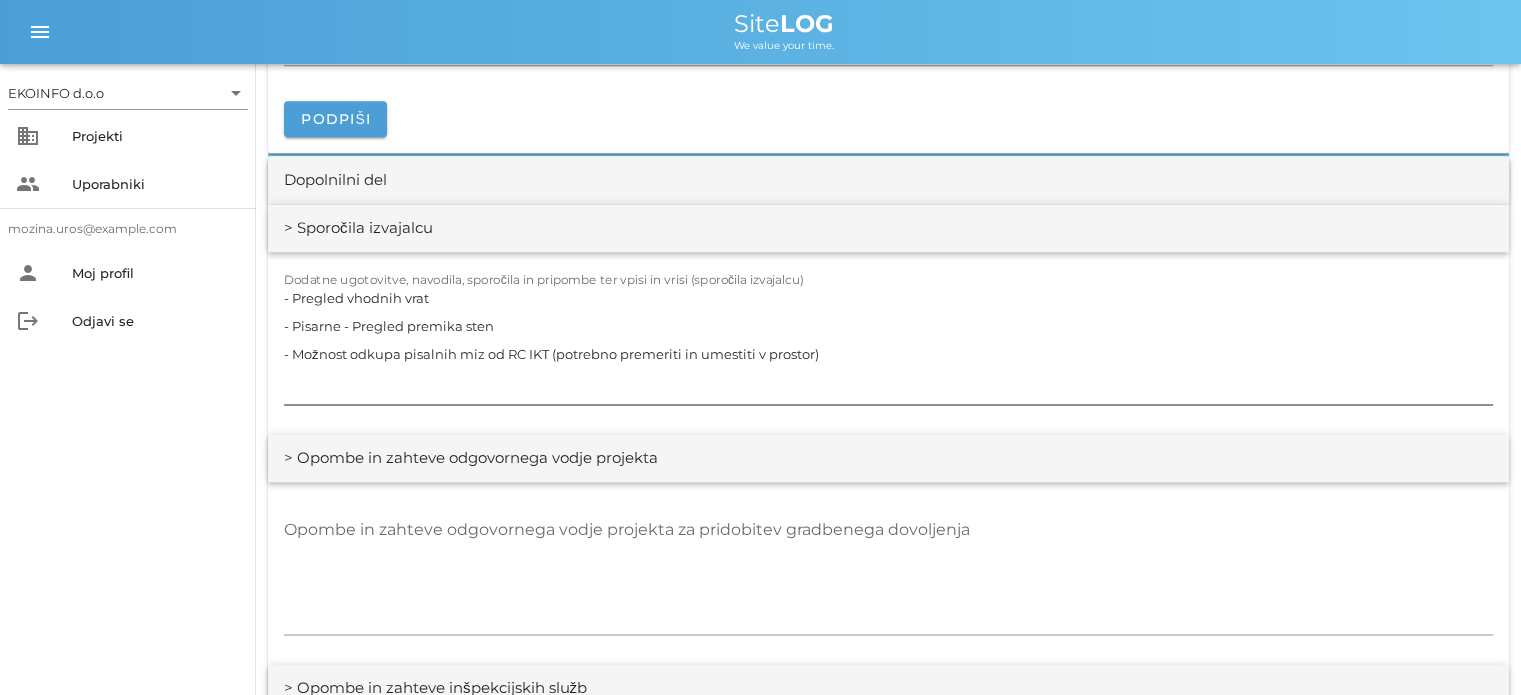 scroll, scrollTop: 2600, scrollLeft: 0, axis: vertical 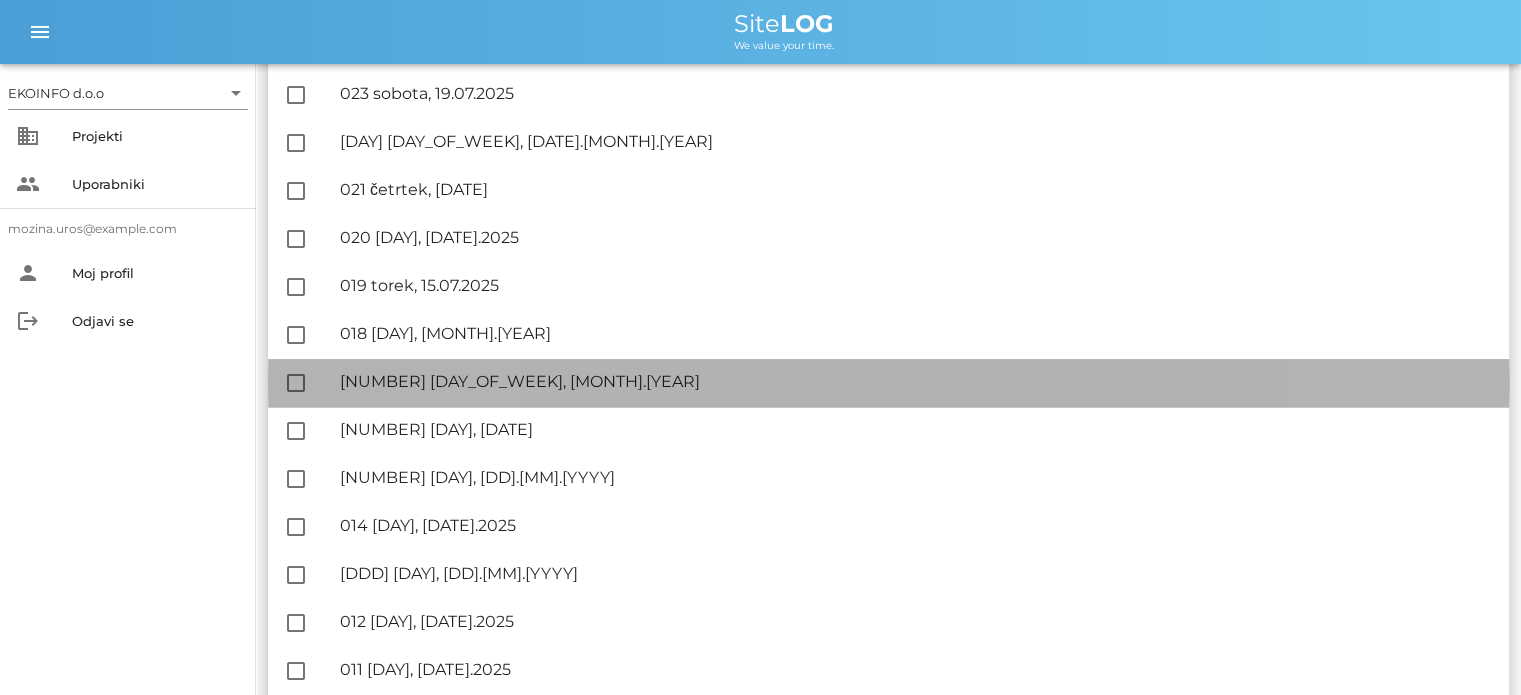 click on "🔏  017 [DAY], [DATE].2025" at bounding box center [916, 381] 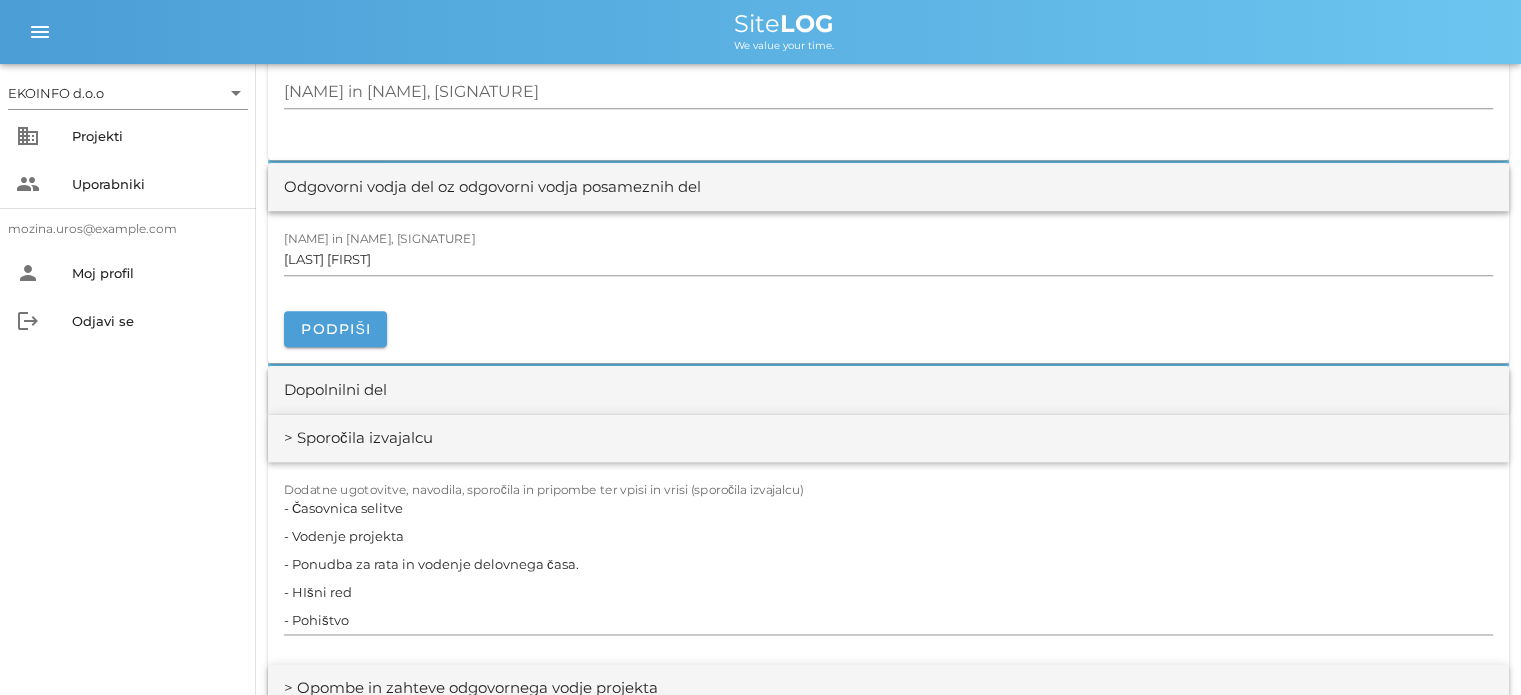 scroll, scrollTop: 2500, scrollLeft: 0, axis: vertical 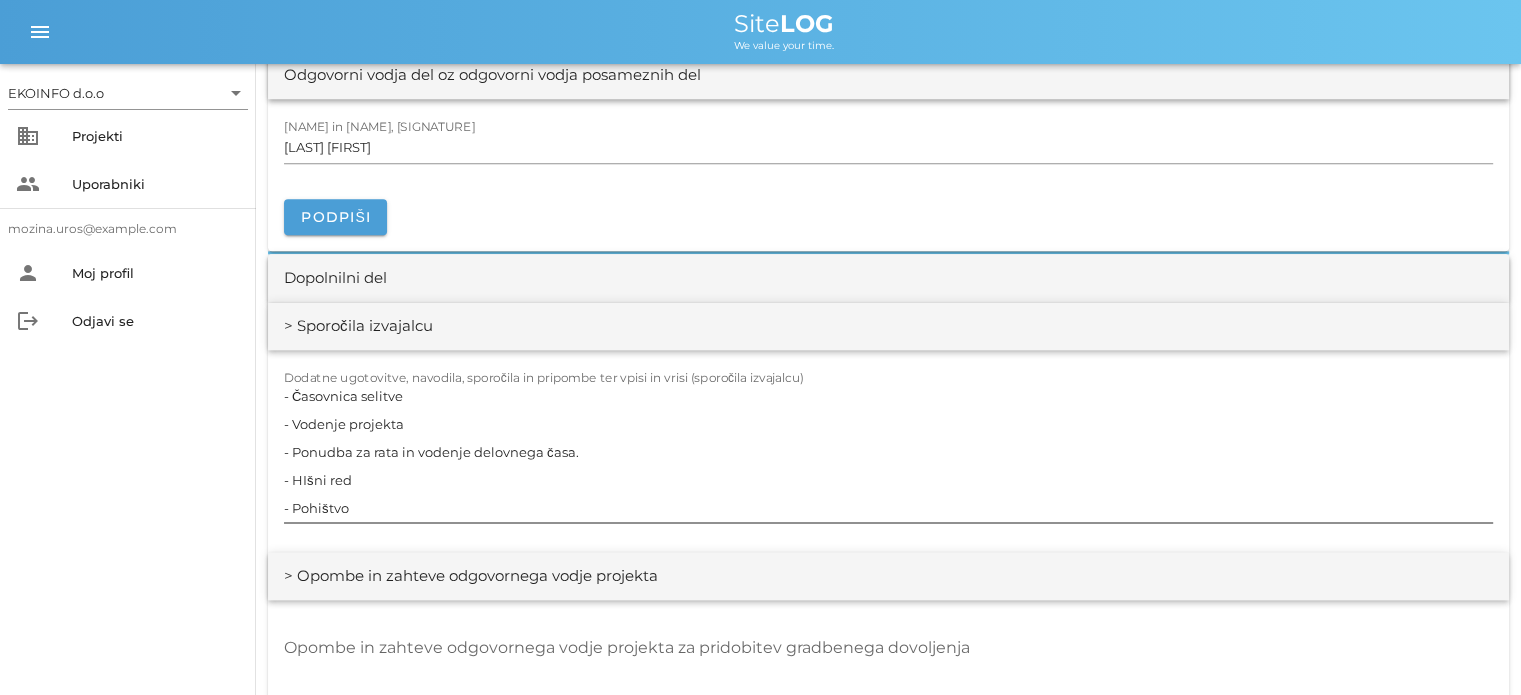click on "- Časovnica selitve
- Vodenje projekta
- Ponudba za rata in vodenje delovnega časa.
- HIšni red
- Pohištvo" at bounding box center [888, 452] 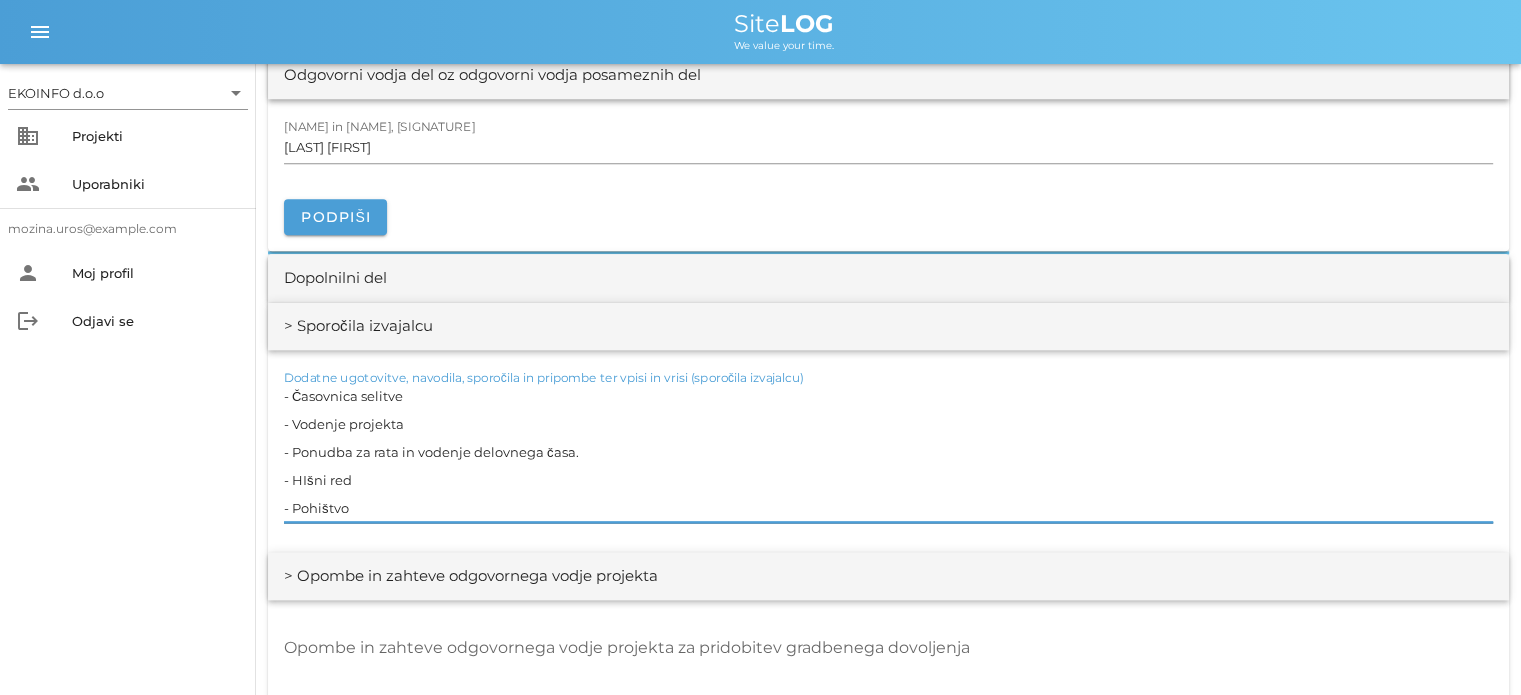 click on "- Časovnica selitve
- Vodenje projekta
- Ponudba za rata in vodenje delovnega časa.
- HIšni red
- Pohištvo" at bounding box center (888, 452) 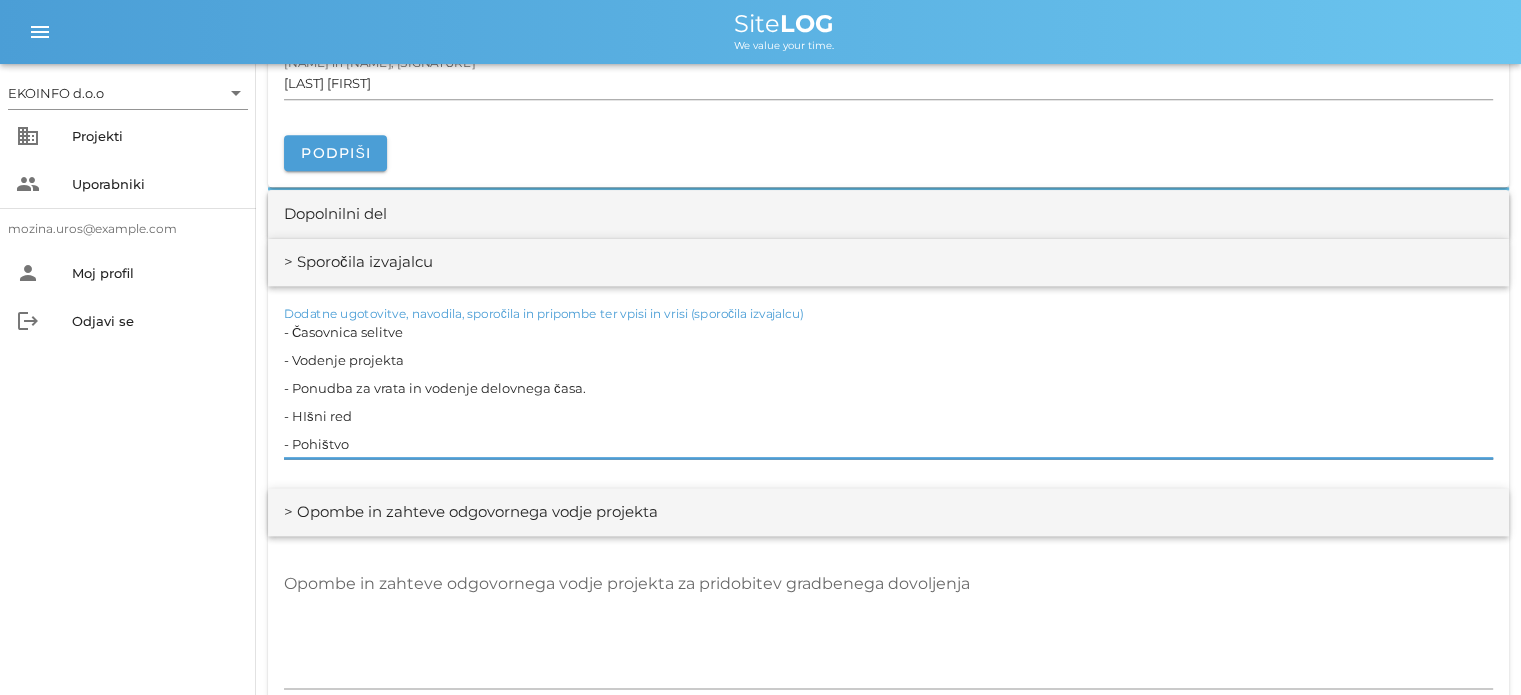 scroll, scrollTop: 2600, scrollLeft: 0, axis: vertical 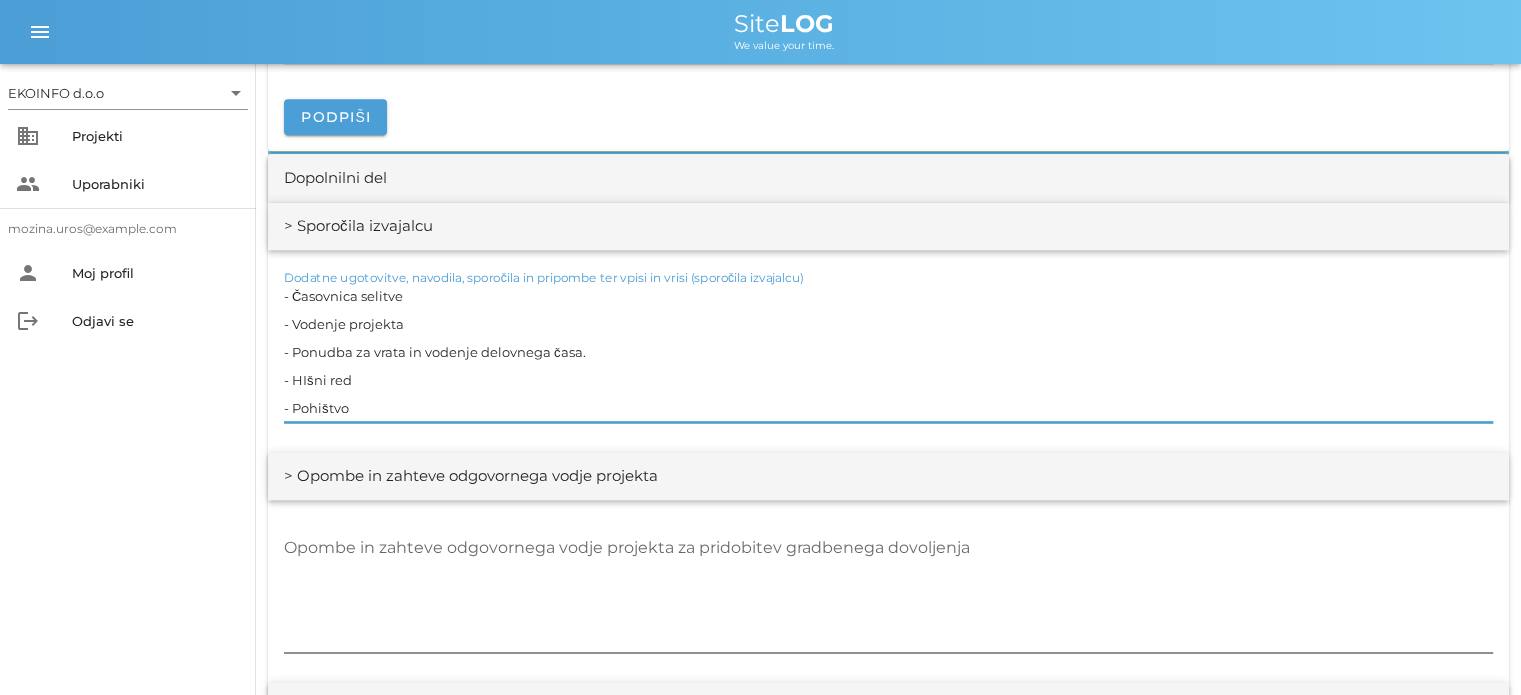type on "- Časovnica selitve
- Vodenje projekta
- Ponudba za vrata in vodenje delovnega časa.
- HIšni red
- Pohištvo" 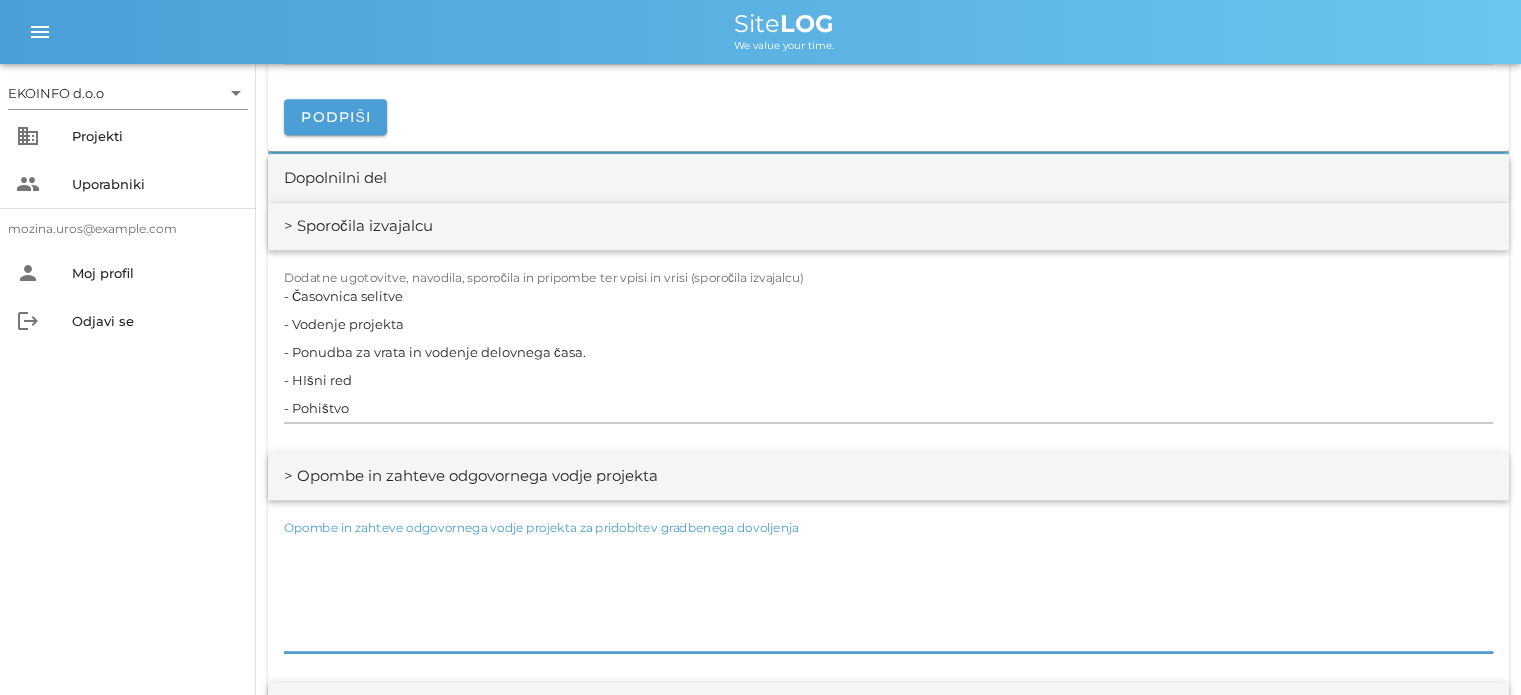 click on "Opombe in zahteve odgovornega vodje projekta za pridobitev gradbenega dovoljenja" at bounding box center (888, 592) 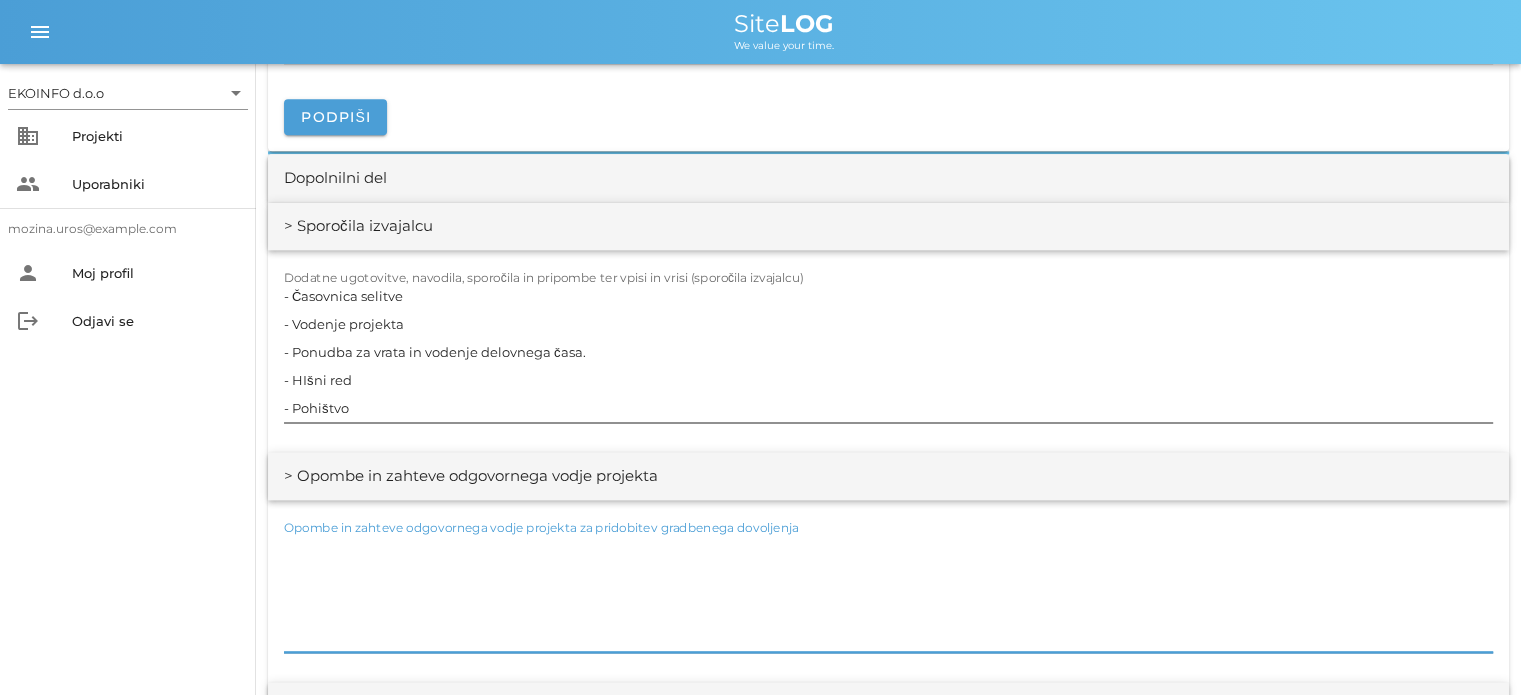 click on "- Časovnica selitve
- Vodenje projekta
- Ponudba za vrata in vodenje delovnega časa.
- HIšni red
- Pohištvo" at bounding box center (888, 352) 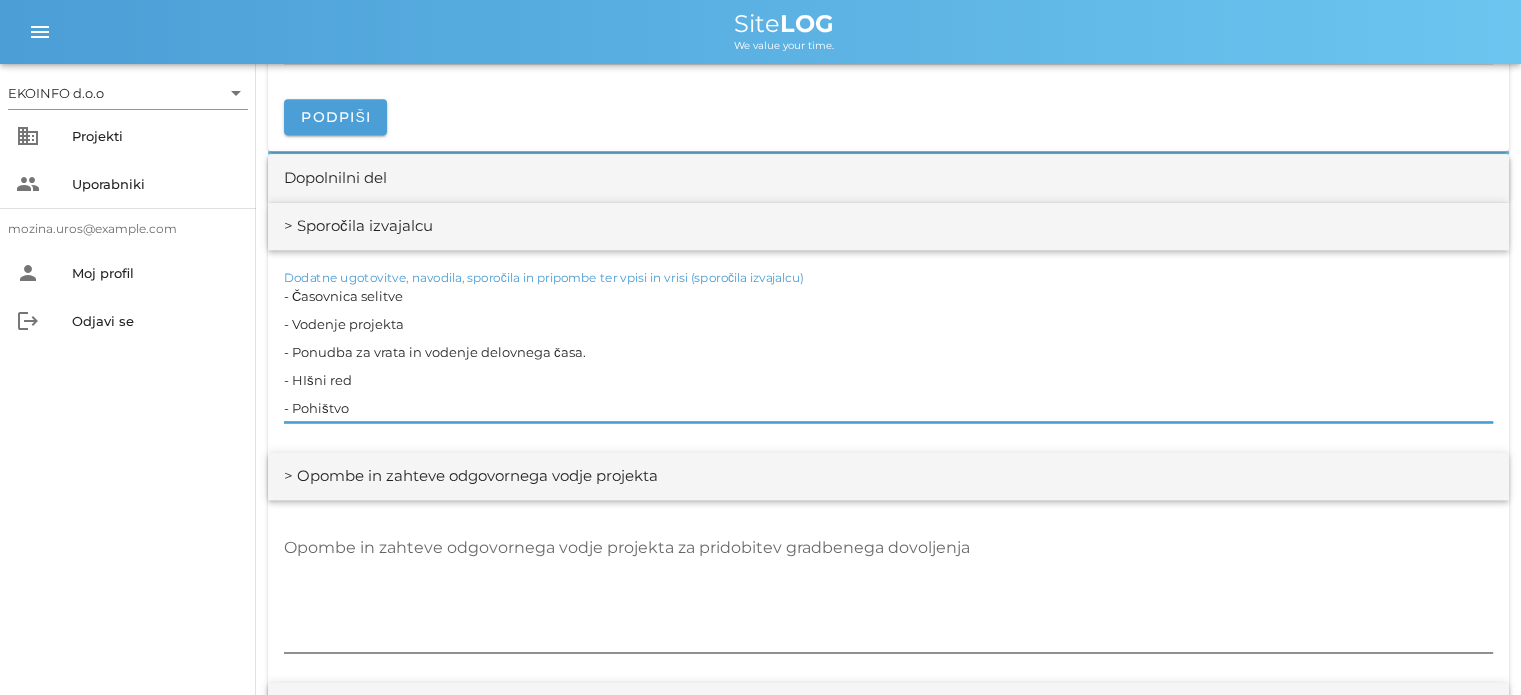 click on "Opombe in zahteve odgovornega vodje projekta za pridobitev gradbenega dovoljenja" at bounding box center (888, 592) 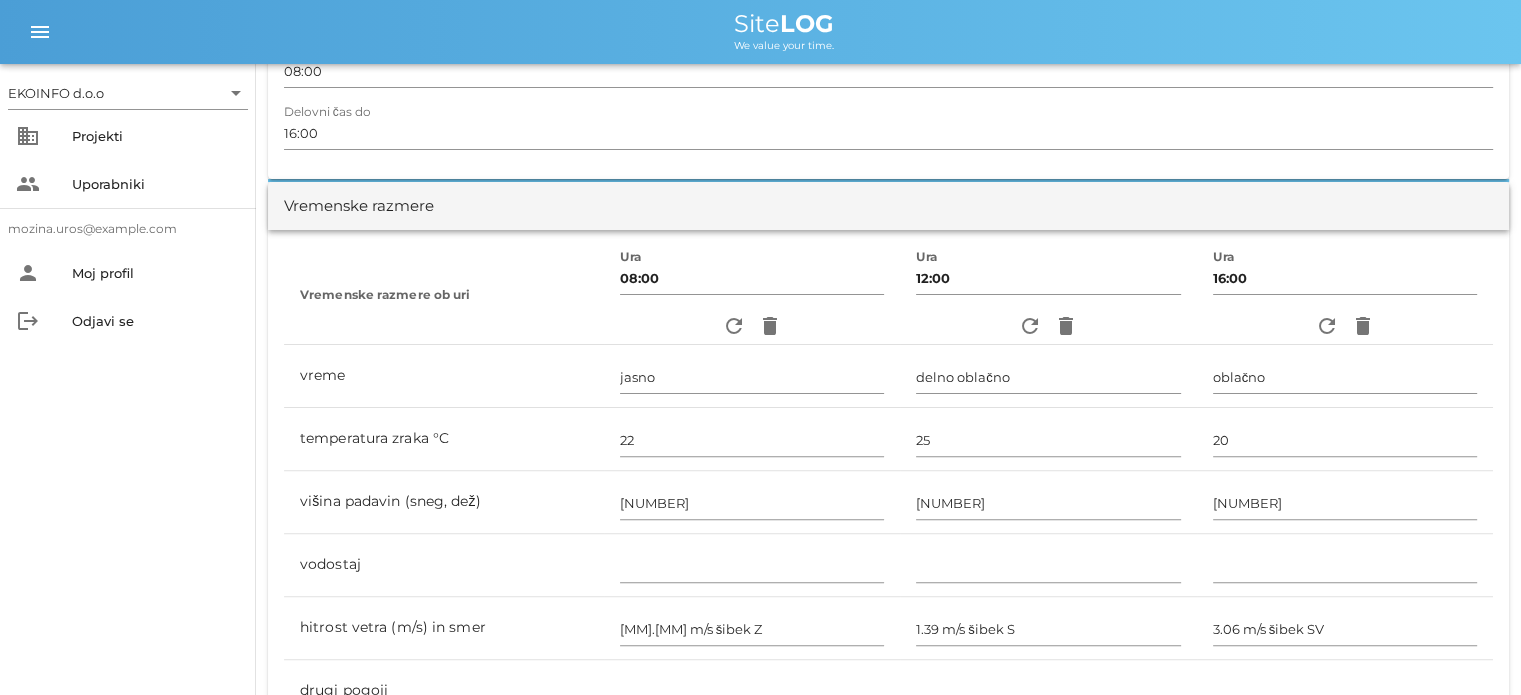 scroll, scrollTop: 0, scrollLeft: 0, axis: both 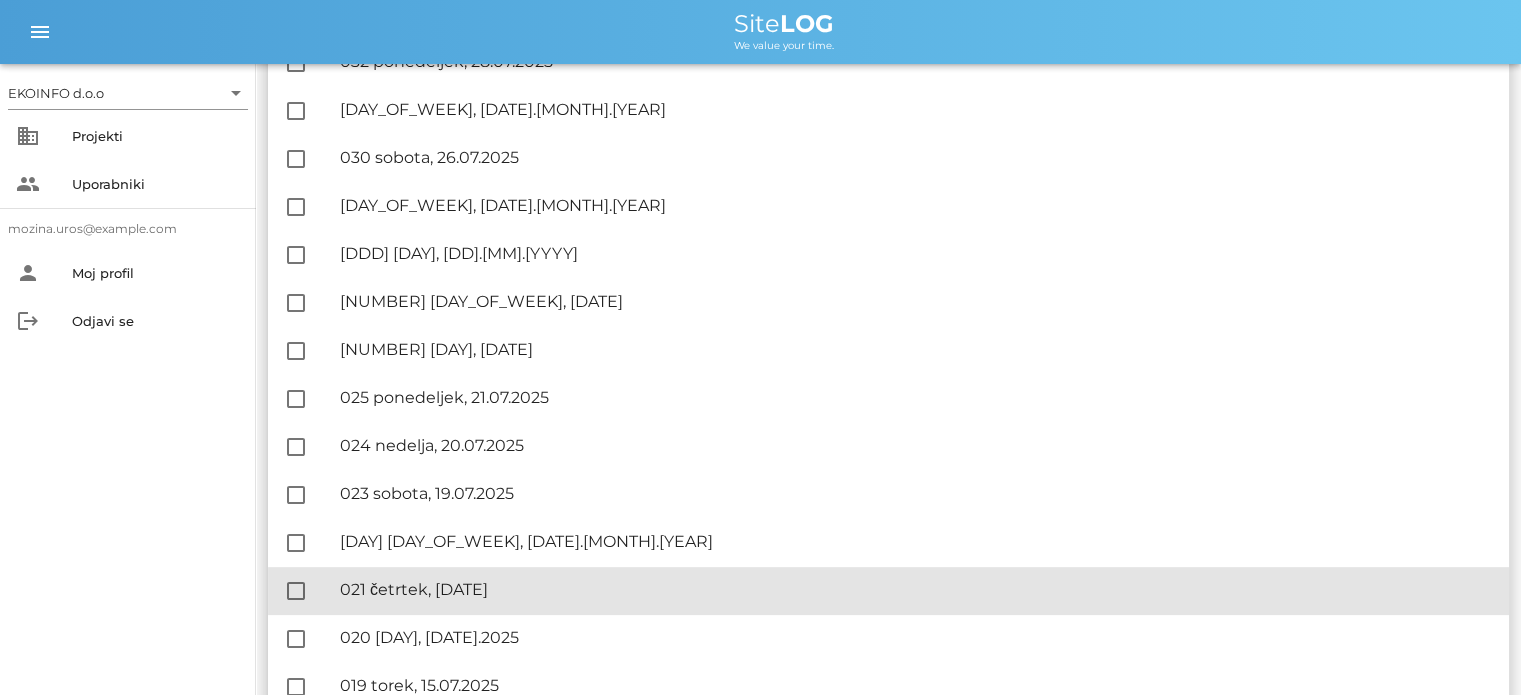 click on "🔏  021 [DAY], [DATE].2025" at bounding box center [916, 589] 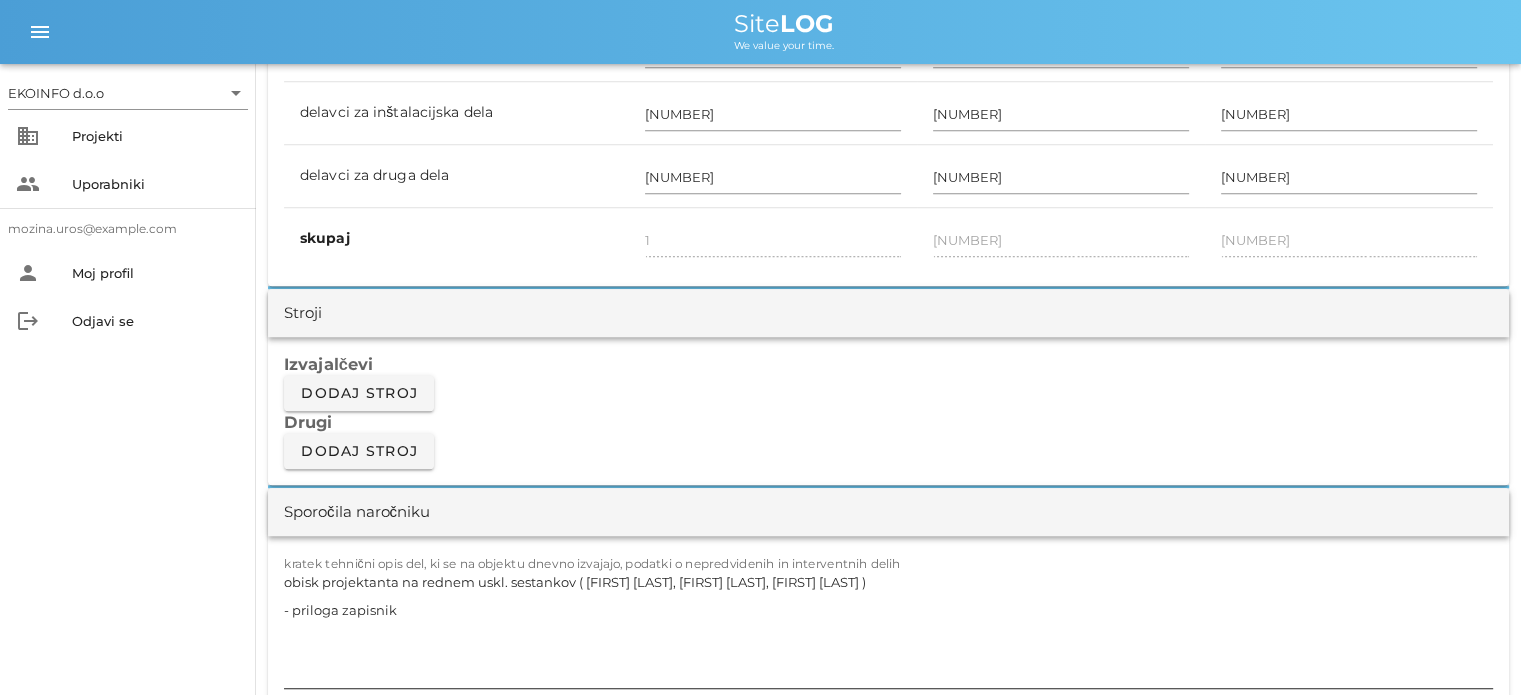 scroll, scrollTop: 1500, scrollLeft: 0, axis: vertical 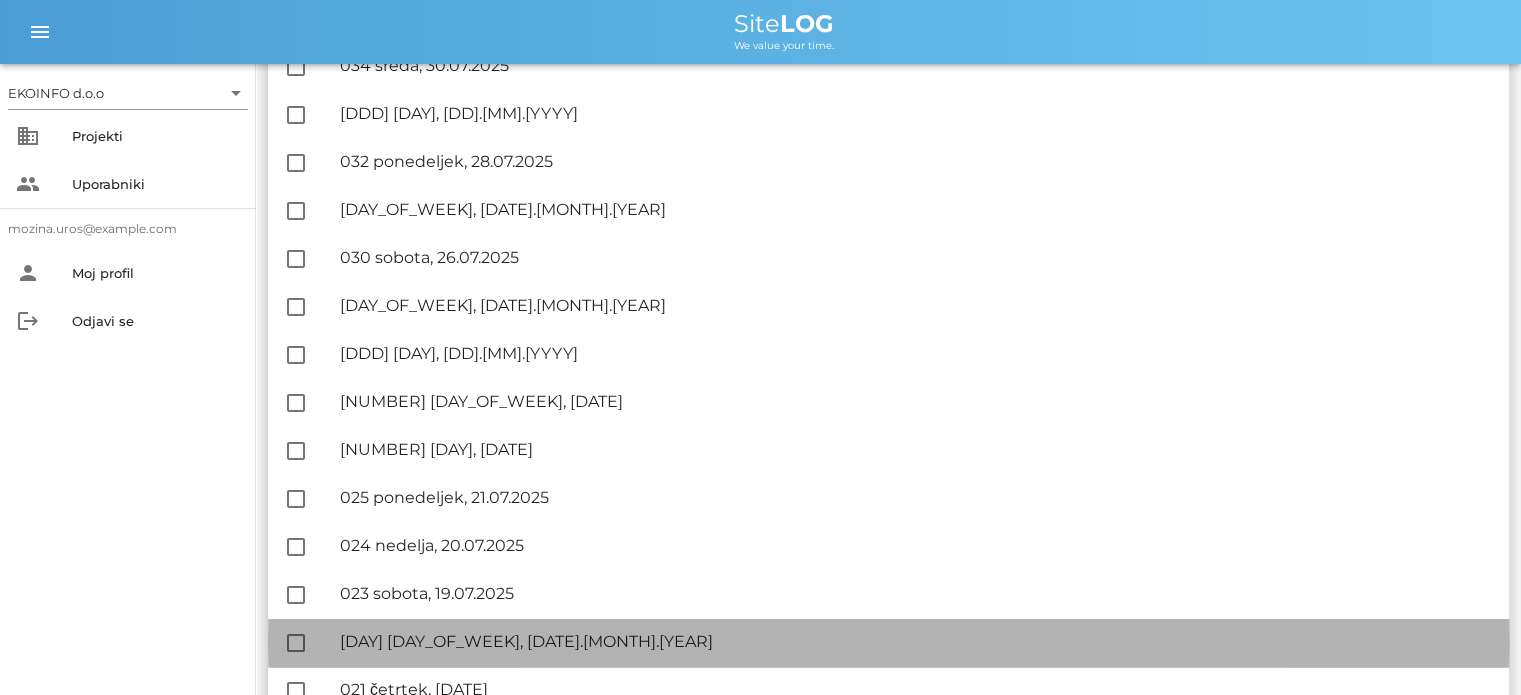 click on "🔏  022 petek, 18.07.2025" at bounding box center [916, 641] 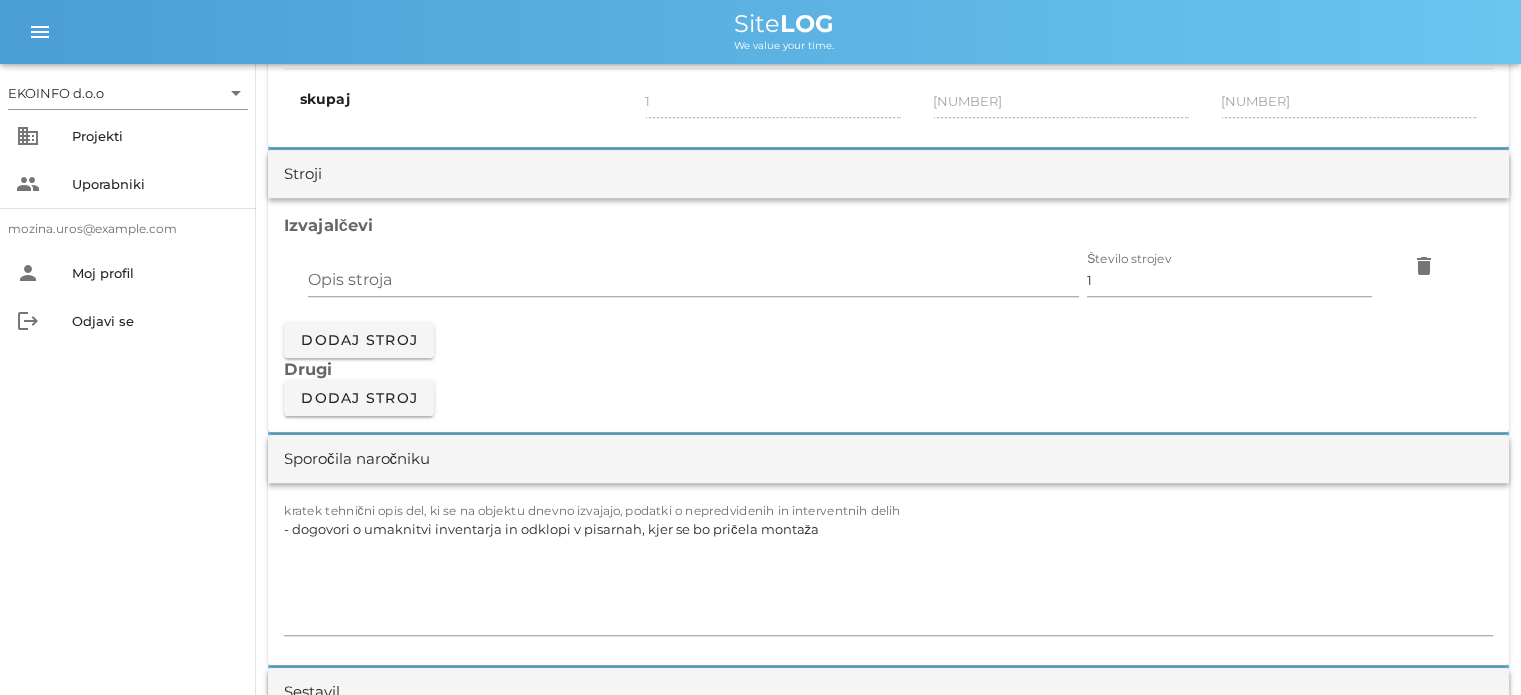 scroll, scrollTop: 1700, scrollLeft: 0, axis: vertical 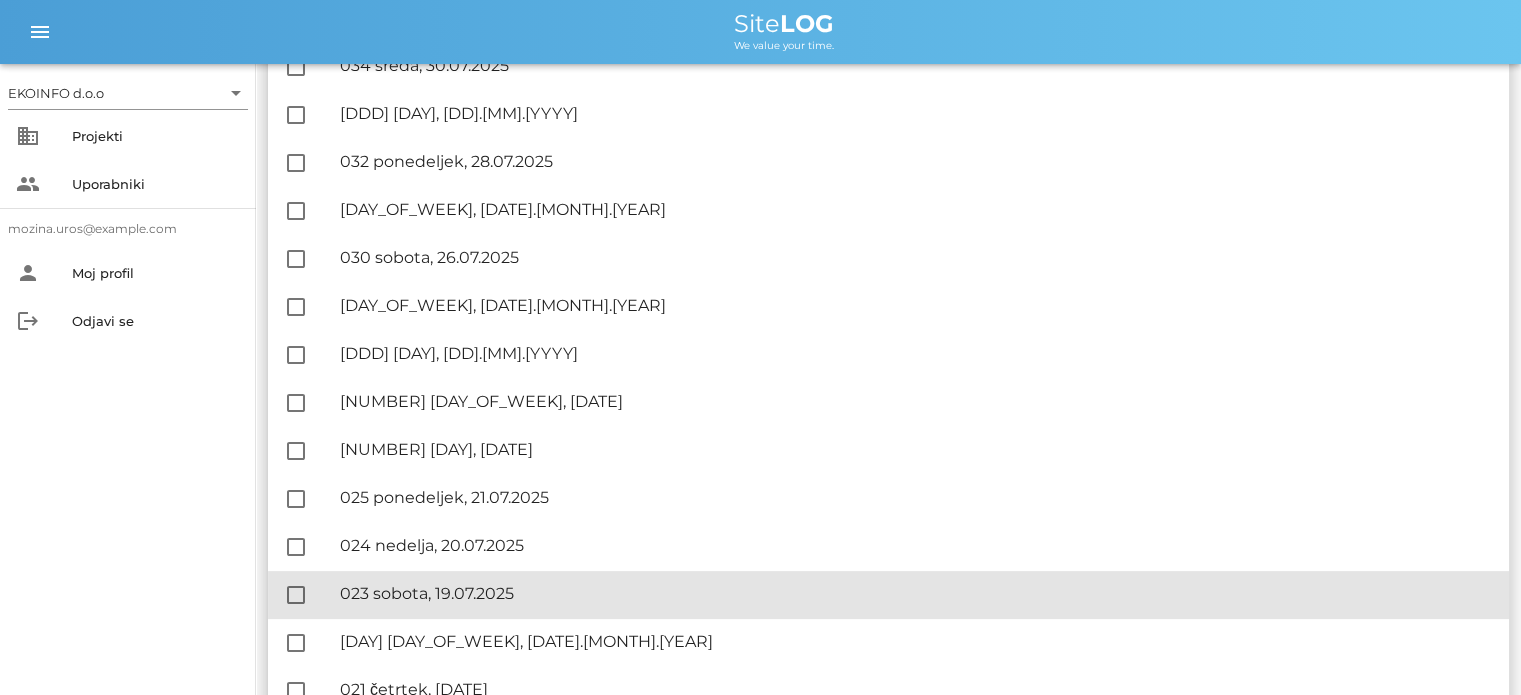 click on "🔏  [DAY] [DAY_OF_WEEK], [DATE].[MONTH].[YEAR]" at bounding box center [916, 593] 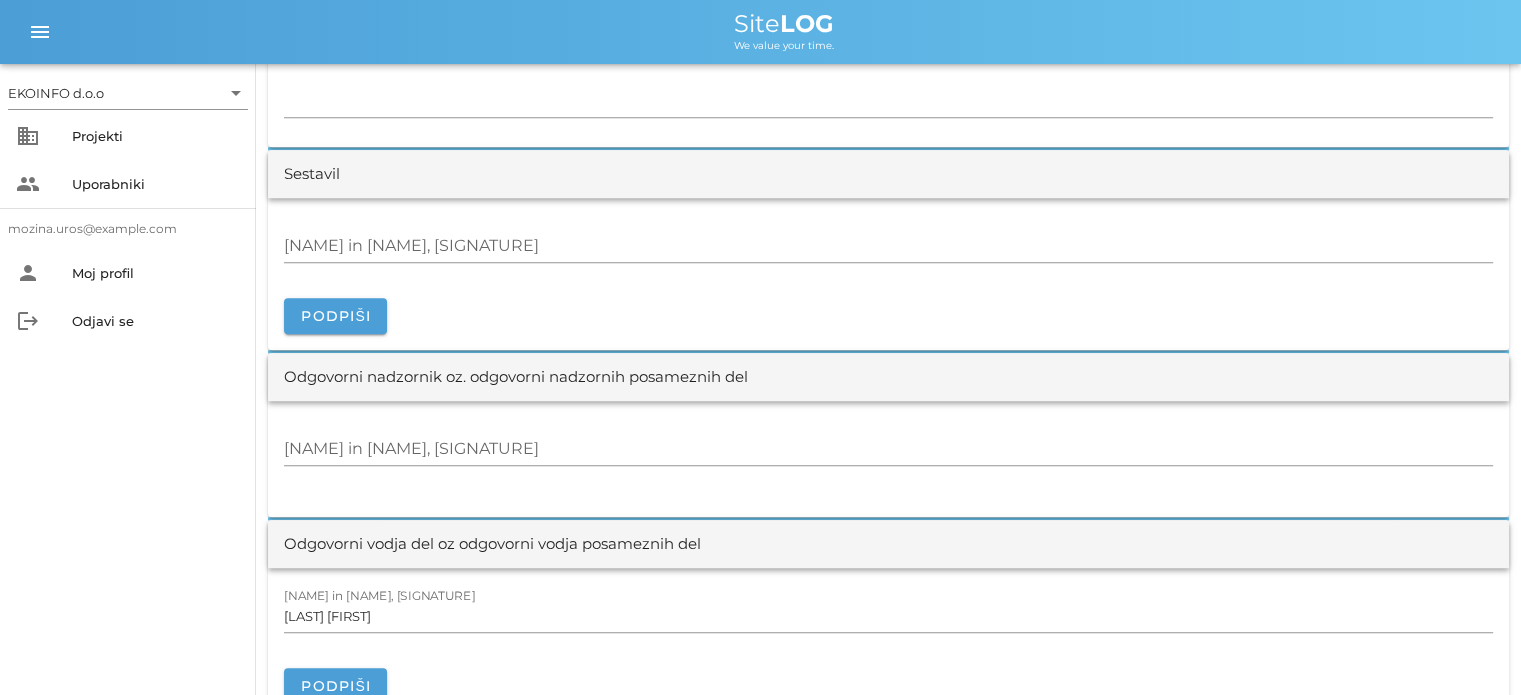scroll, scrollTop: 2100, scrollLeft: 0, axis: vertical 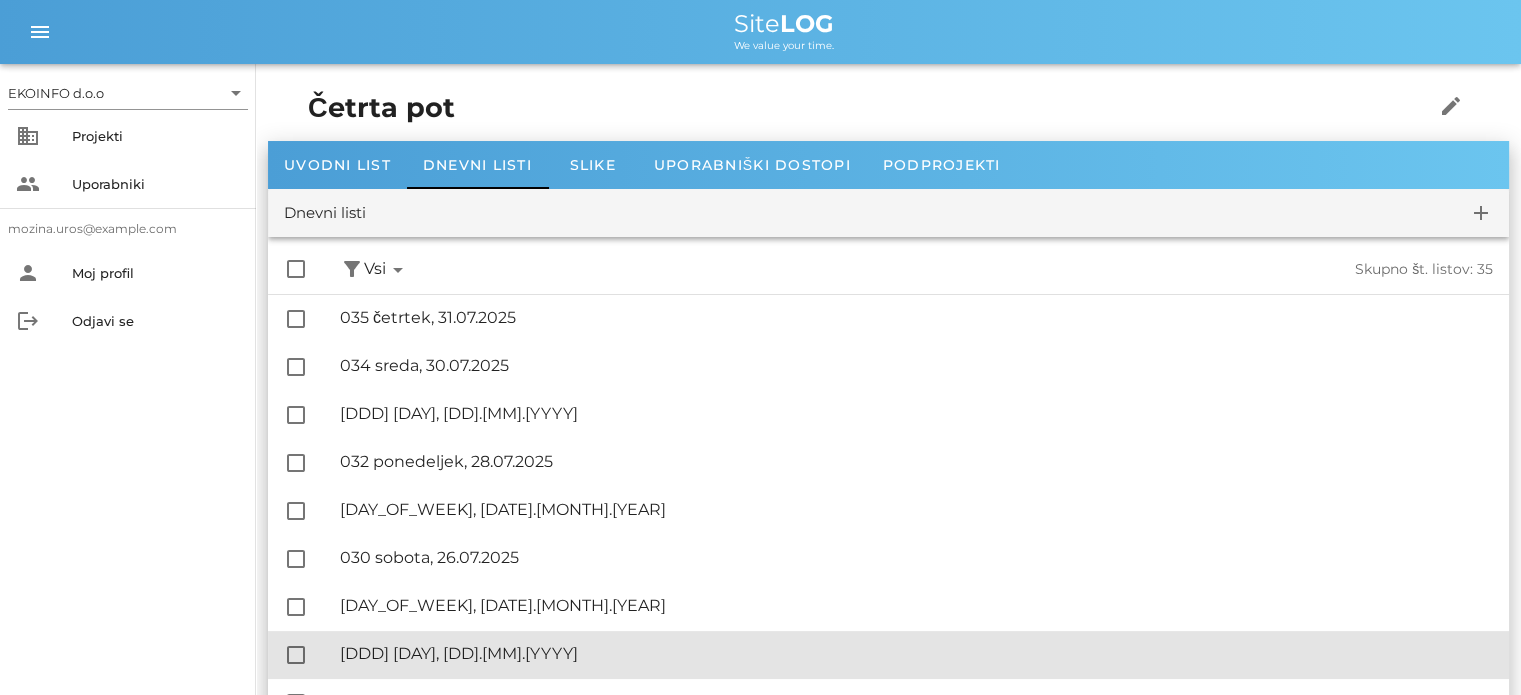 click on "🔏  [NUMBER] [DAY], [DD].[MM].[YYYY]" at bounding box center [916, 653] 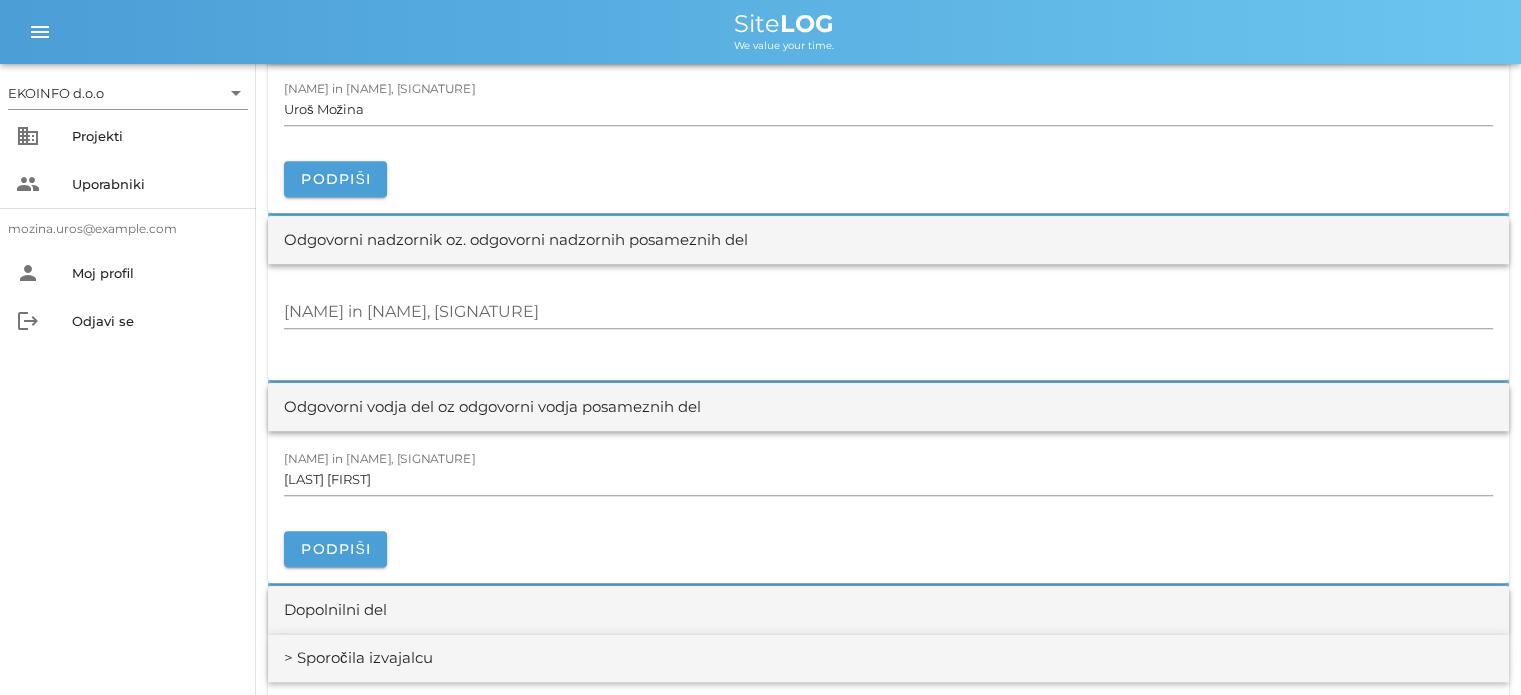 scroll, scrollTop: 2200, scrollLeft: 0, axis: vertical 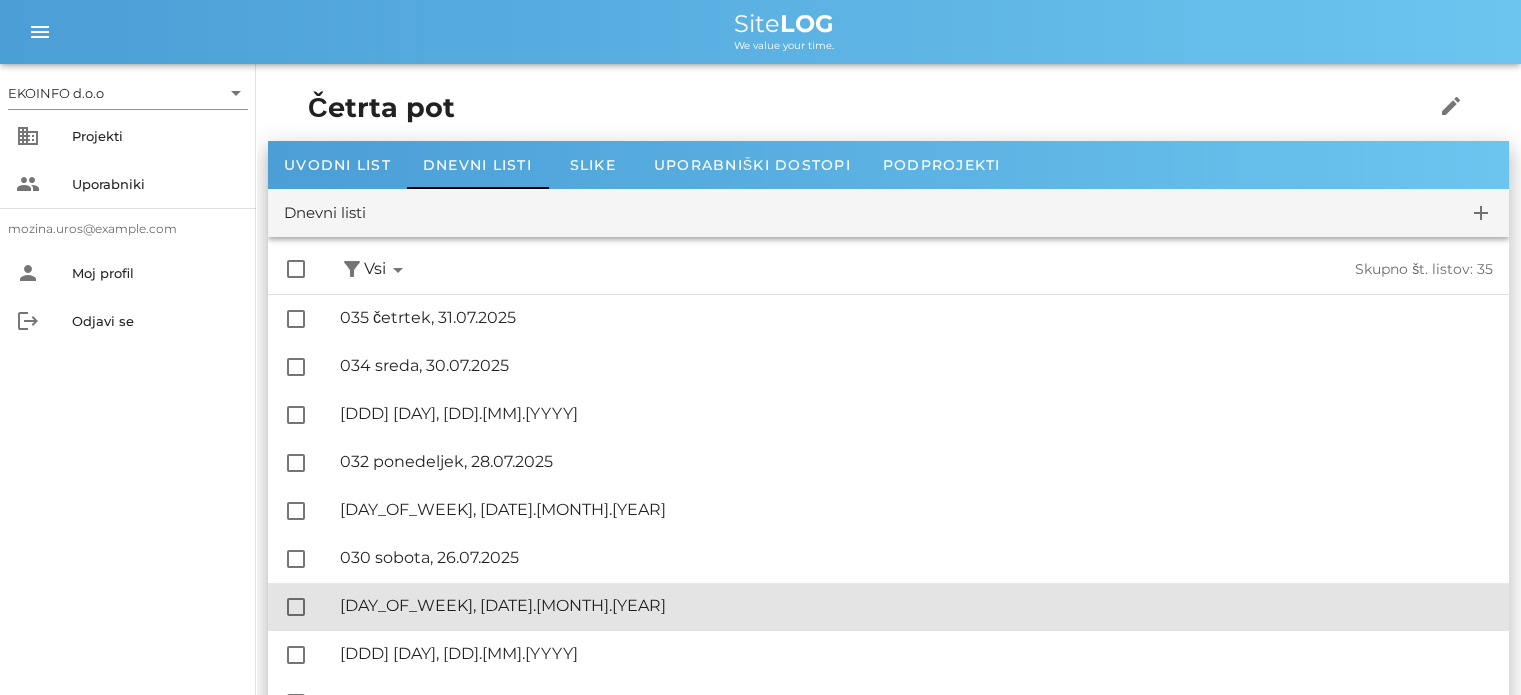 click on "🔏  [DDD] [DAY], [DD].[MM].[YYYY]" at bounding box center [916, 605] 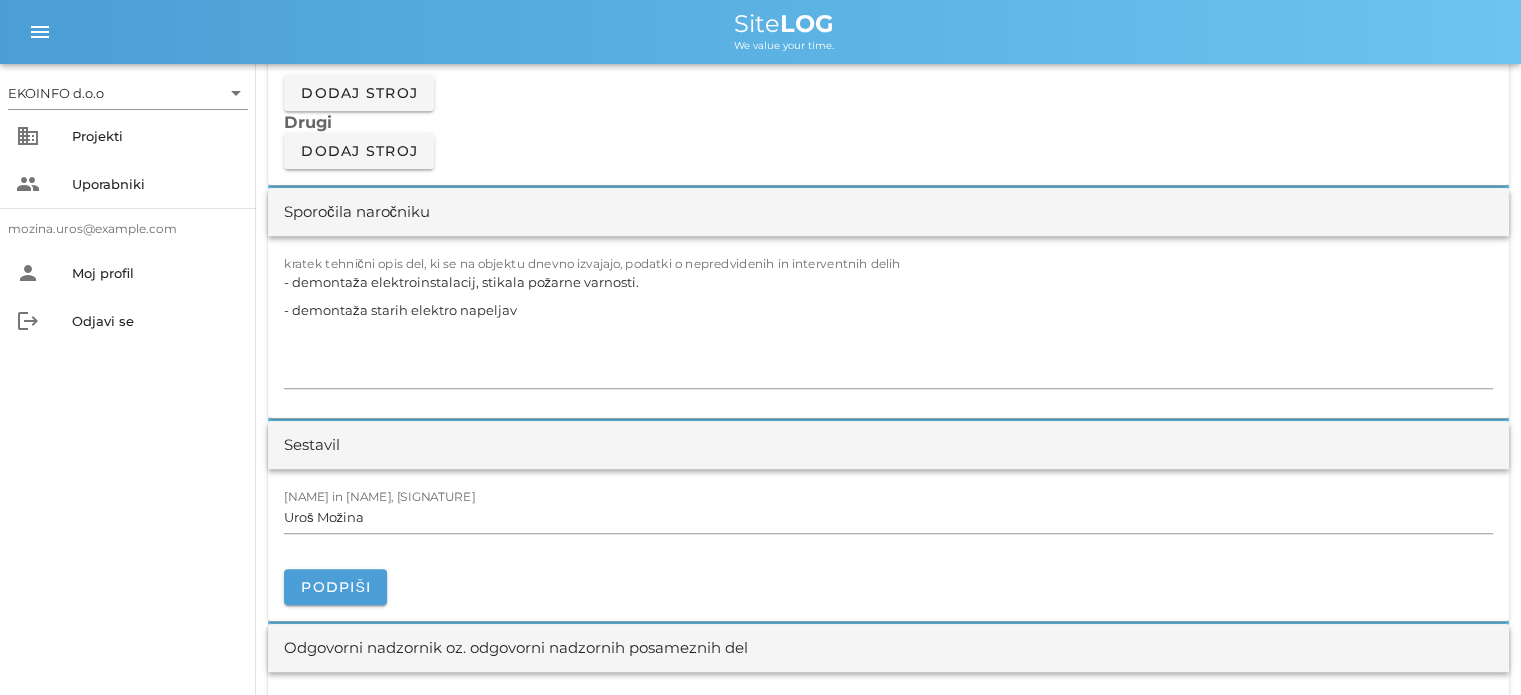 scroll, scrollTop: 1800, scrollLeft: 0, axis: vertical 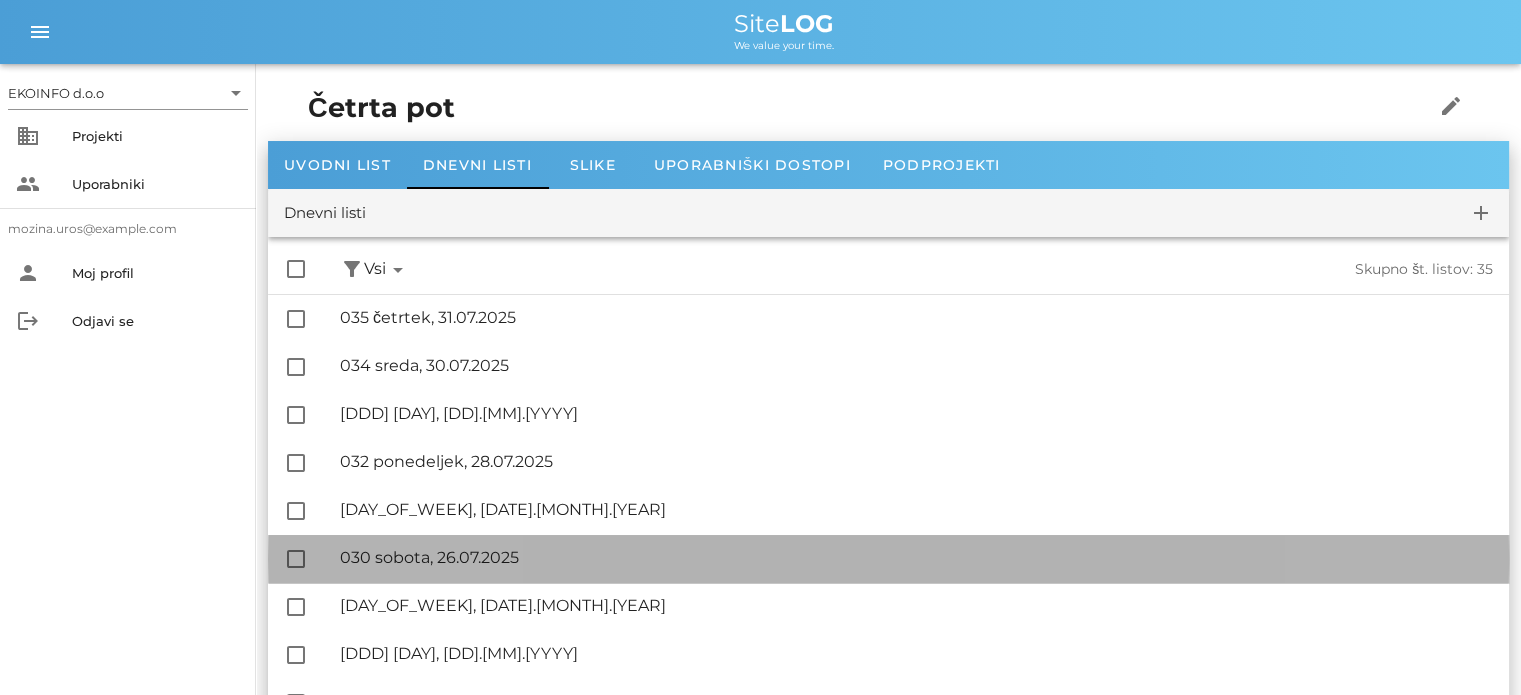 click on "🔏  030 sobota, 26.07.2025" at bounding box center [916, 557] 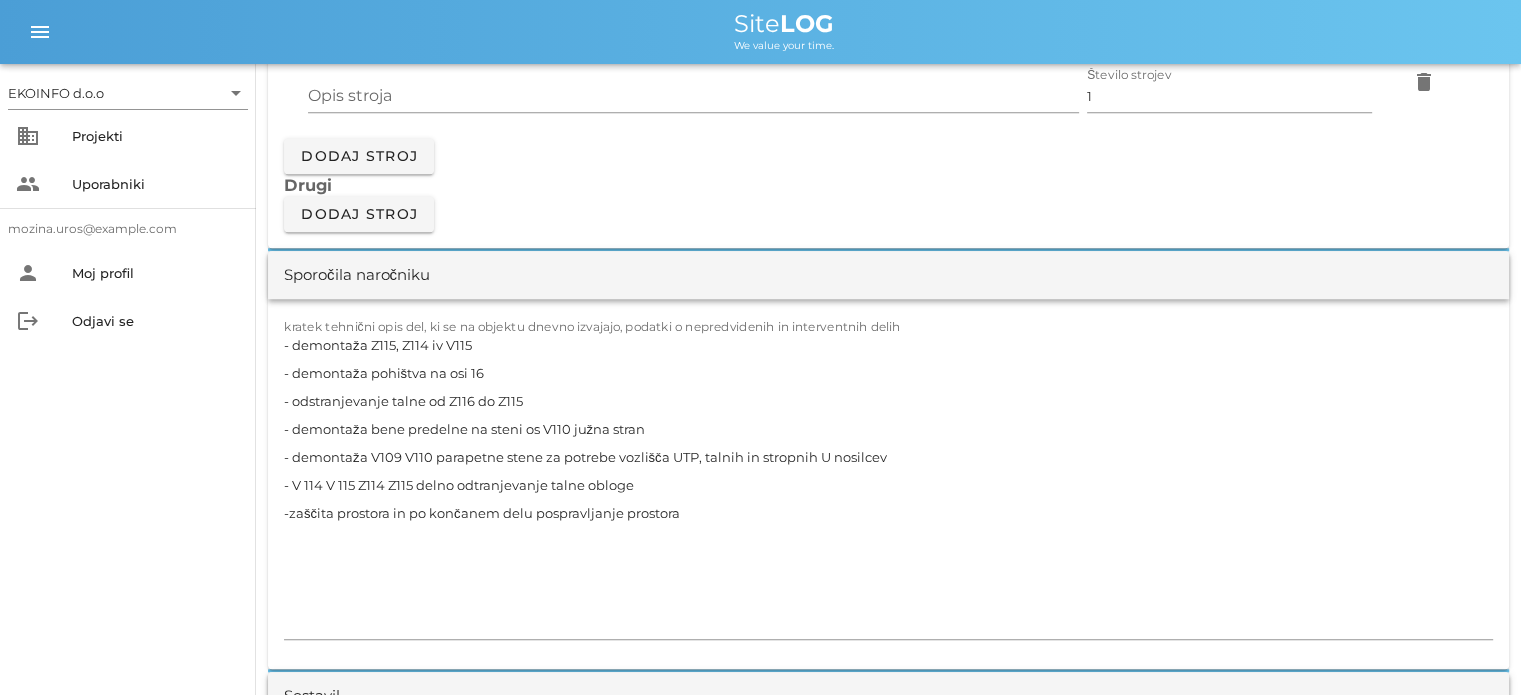 scroll, scrollTop: 1900, scrollLeft: 0, axis: vertical 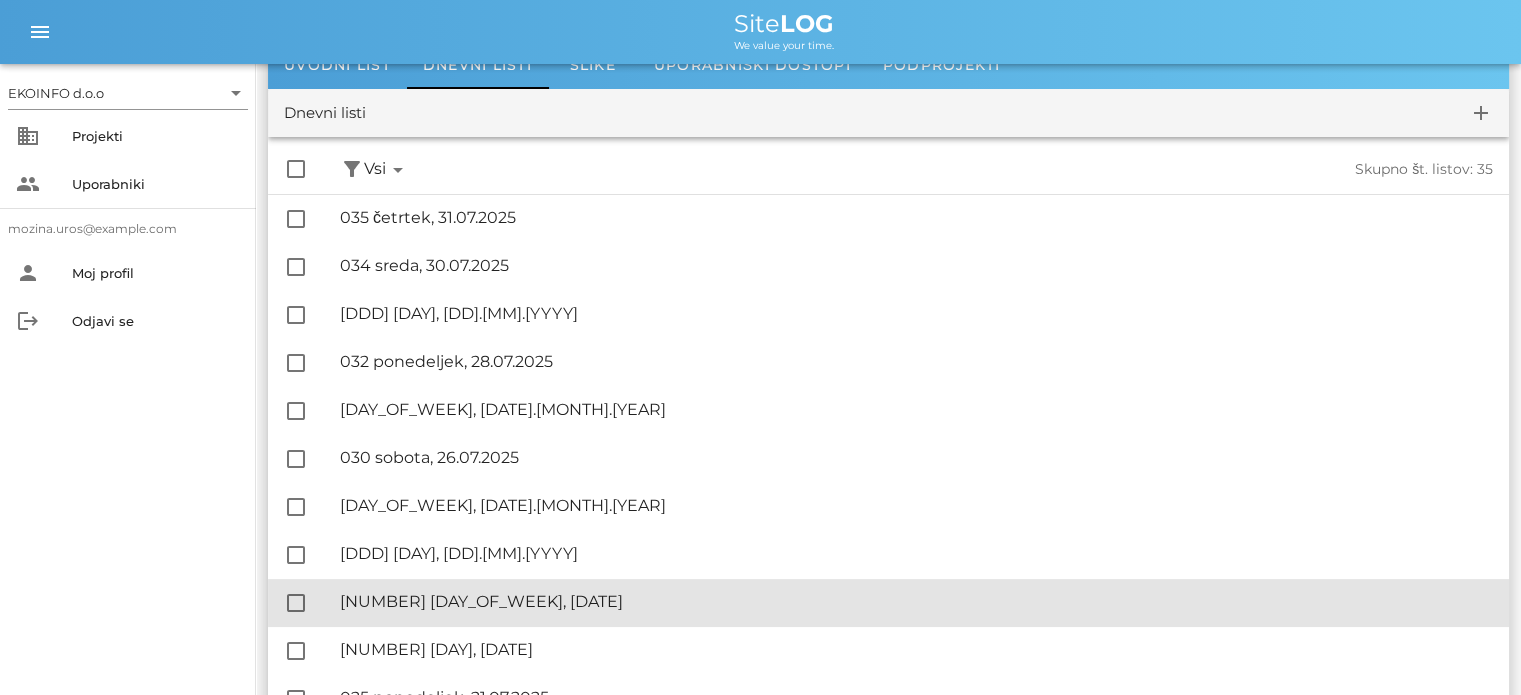 click on "🔏 [NUMBER] [DAY_OF_WEEK], [DATE] ✓ Podpisal: Nadzornik ✓ Podpisal: Sestavljalec ✓ Podpisal: Odgovorni" at bounding box center (916, 602) 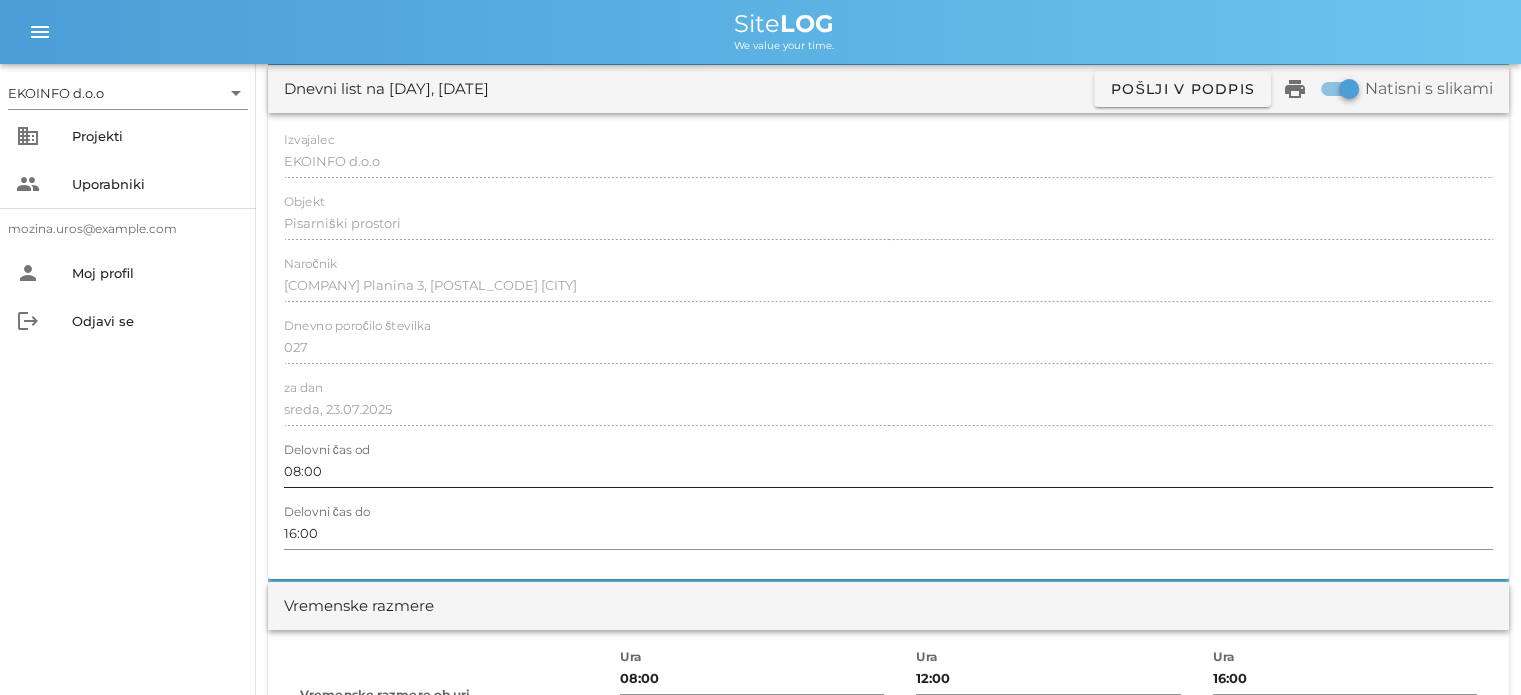 scroll, scrollTop: 0, scrollLeft: 0, axis: both 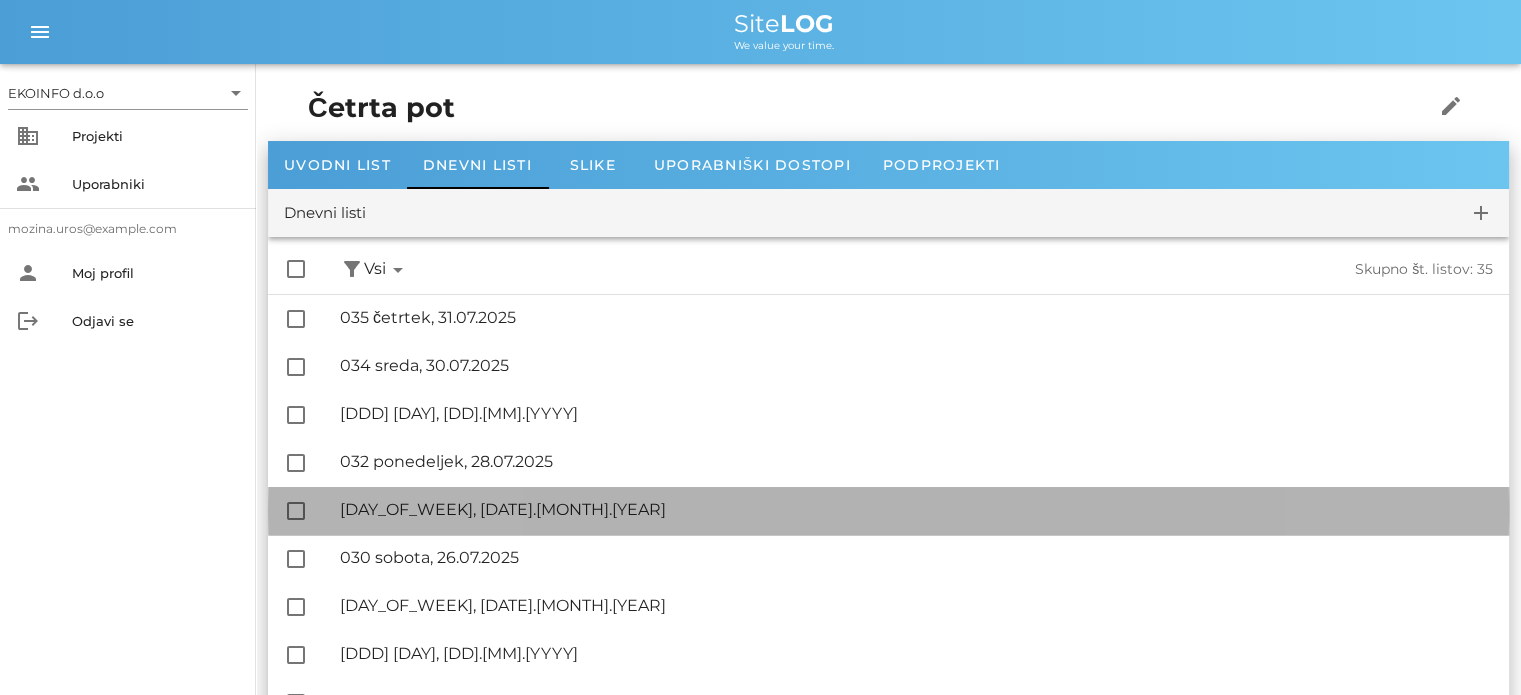 click on "🔏  031 nedelja, 27.07.2025" at bounding box center [916, 509] 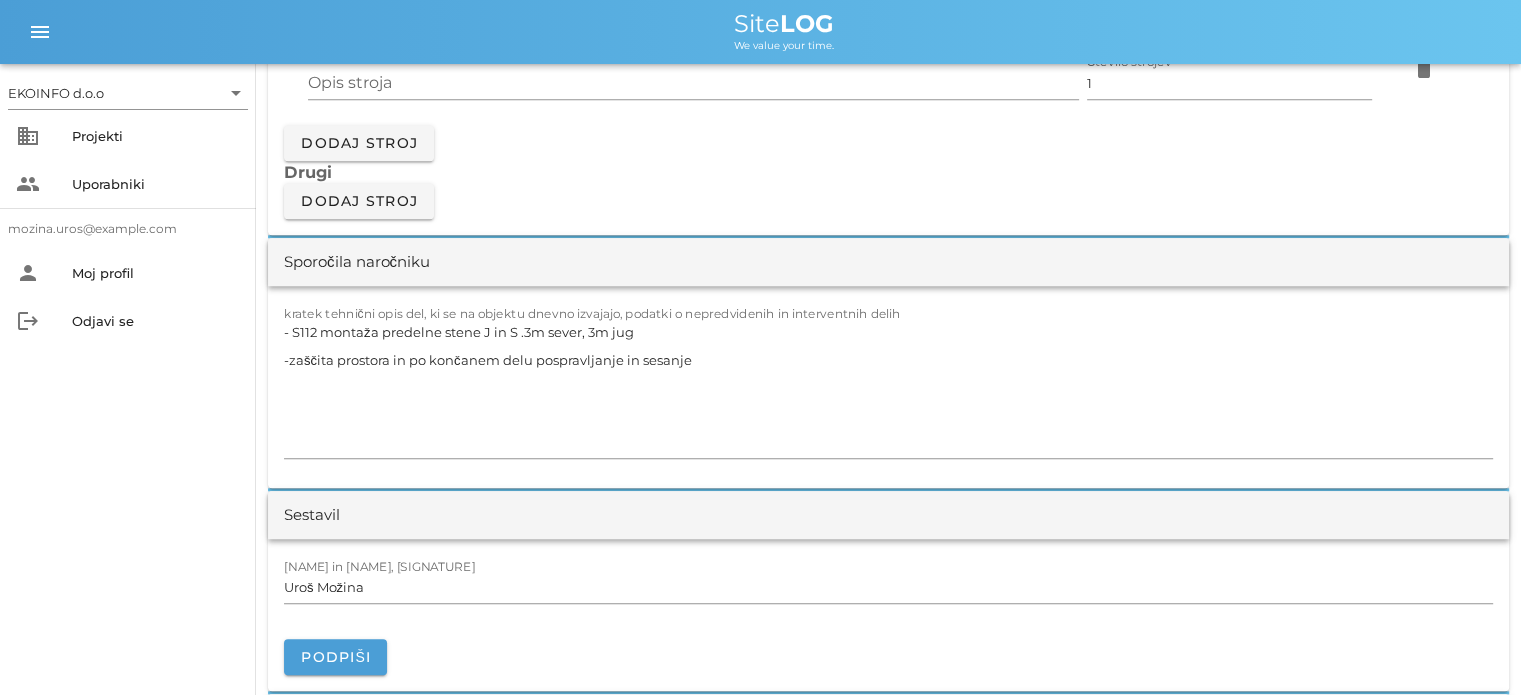 scroll, scrollTop: 1800, scrollLeft: 0, axis: vertical 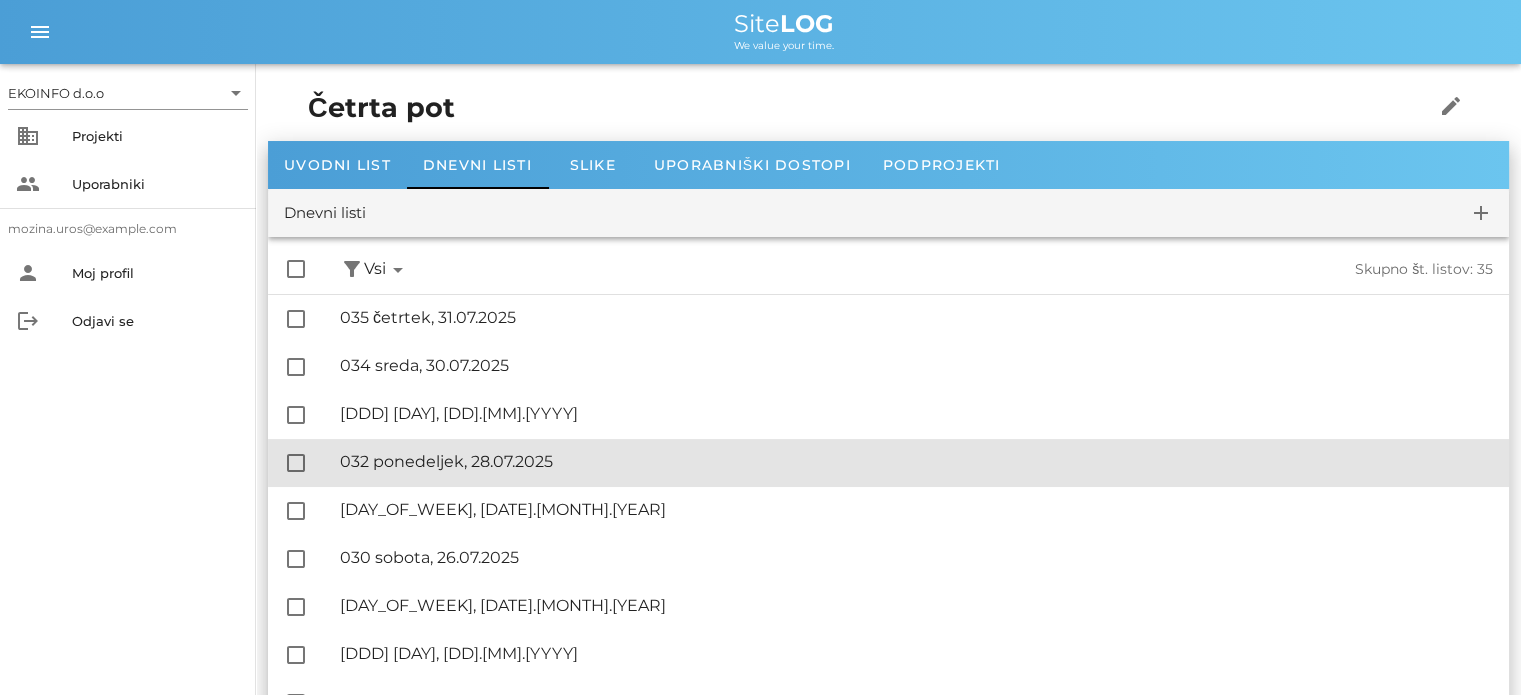 click on "🔏  032 ponedeljek, 28.07.2025" at bounding box center (916, 461) 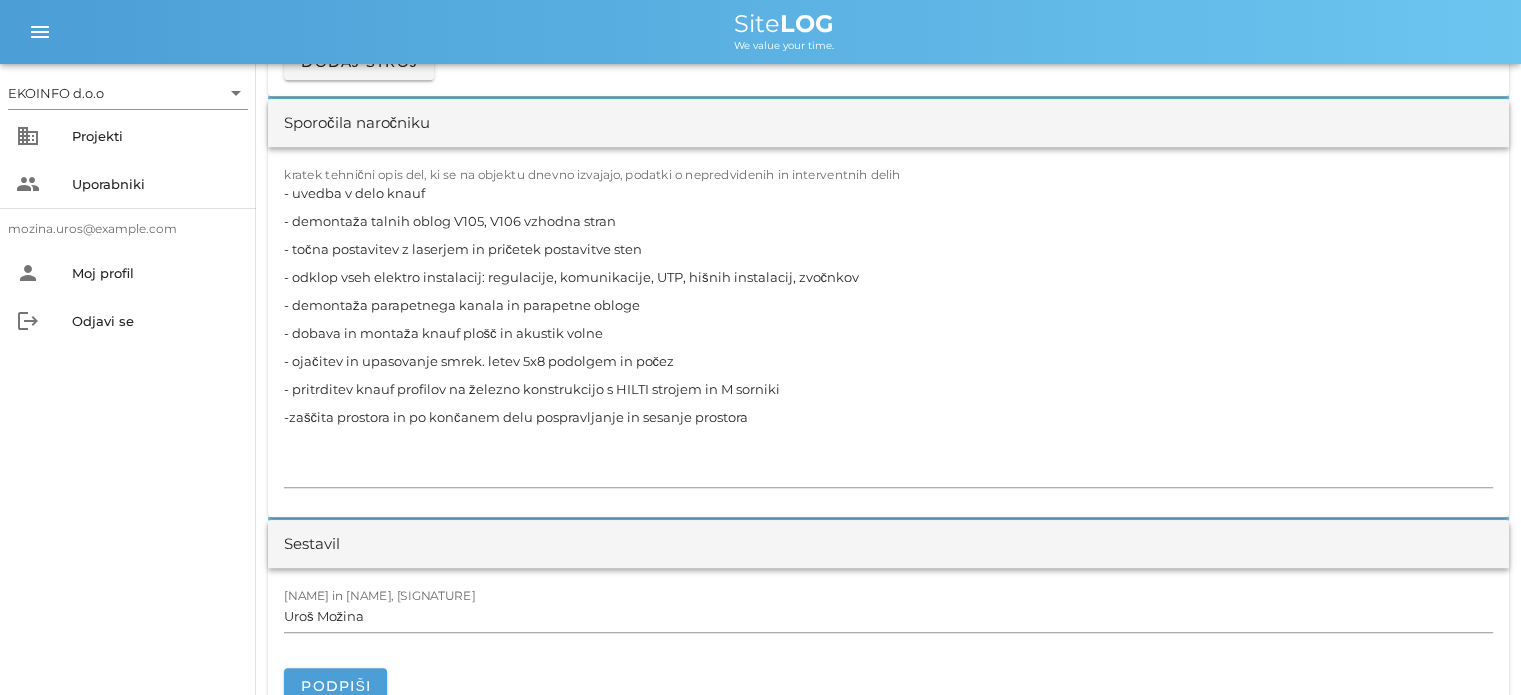 scroll, scrollTop: 1900, scrollLeft: 0, axis: vertical 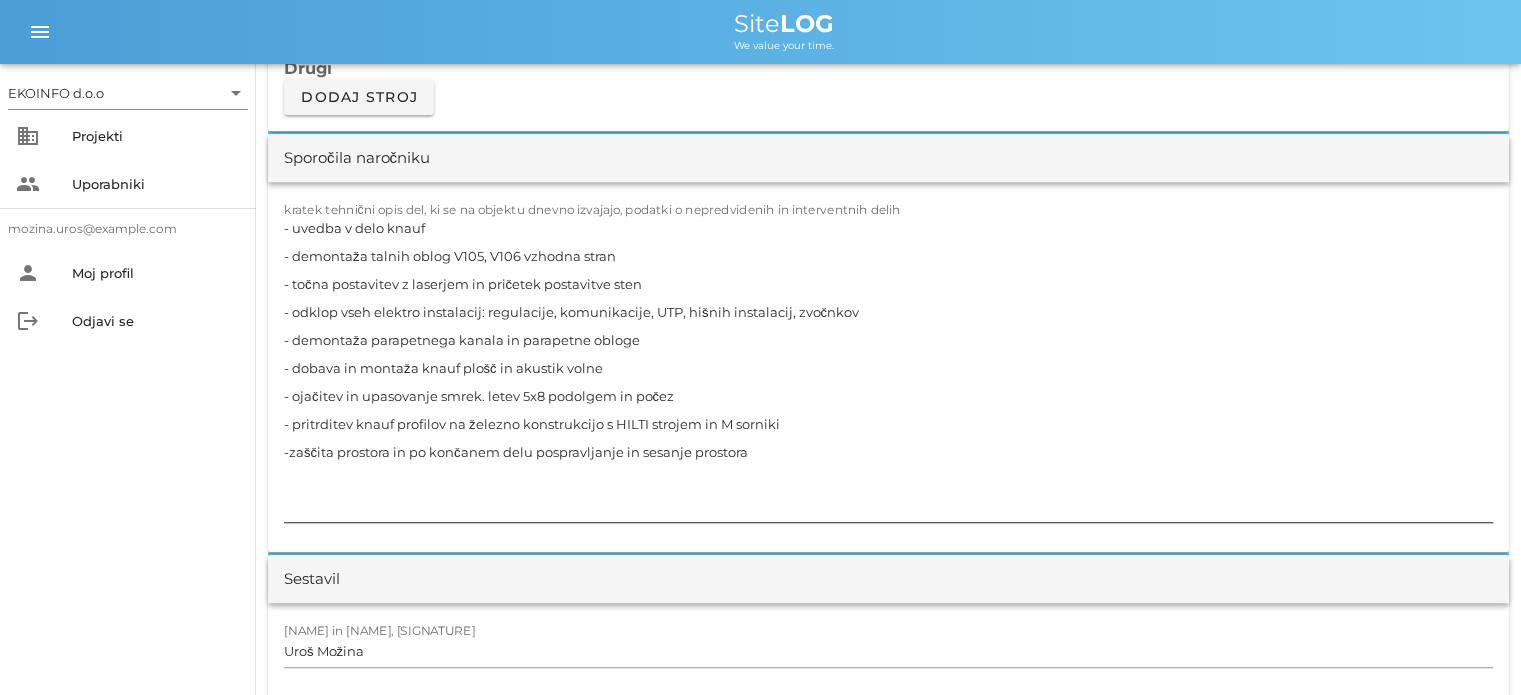 click on "- uvedba v delo knauf
- demontaža talnih oblog V105, V106 vzhodna stran
- točna postavitev z laserjem in pričetek postavitve sten
- odklop vseh elektro instalacij: regulacije, komunikacije, UTP, hišnih instalacij, zvočnkov
- demontaža parapetnega kanala in parapetne obloge
- dobava in montaža knauf plošč in akustik volne
- ojačitev in upasovanje smrek. letev 5x8 podolgem in počez
- pritrditev knauf profilov na železno konstrukcijo s HILTI strojem in M sorniki
-zaščita prostora in po končanem delu pospravljanje in sesanje prostora" at bounding box center [888, 368] 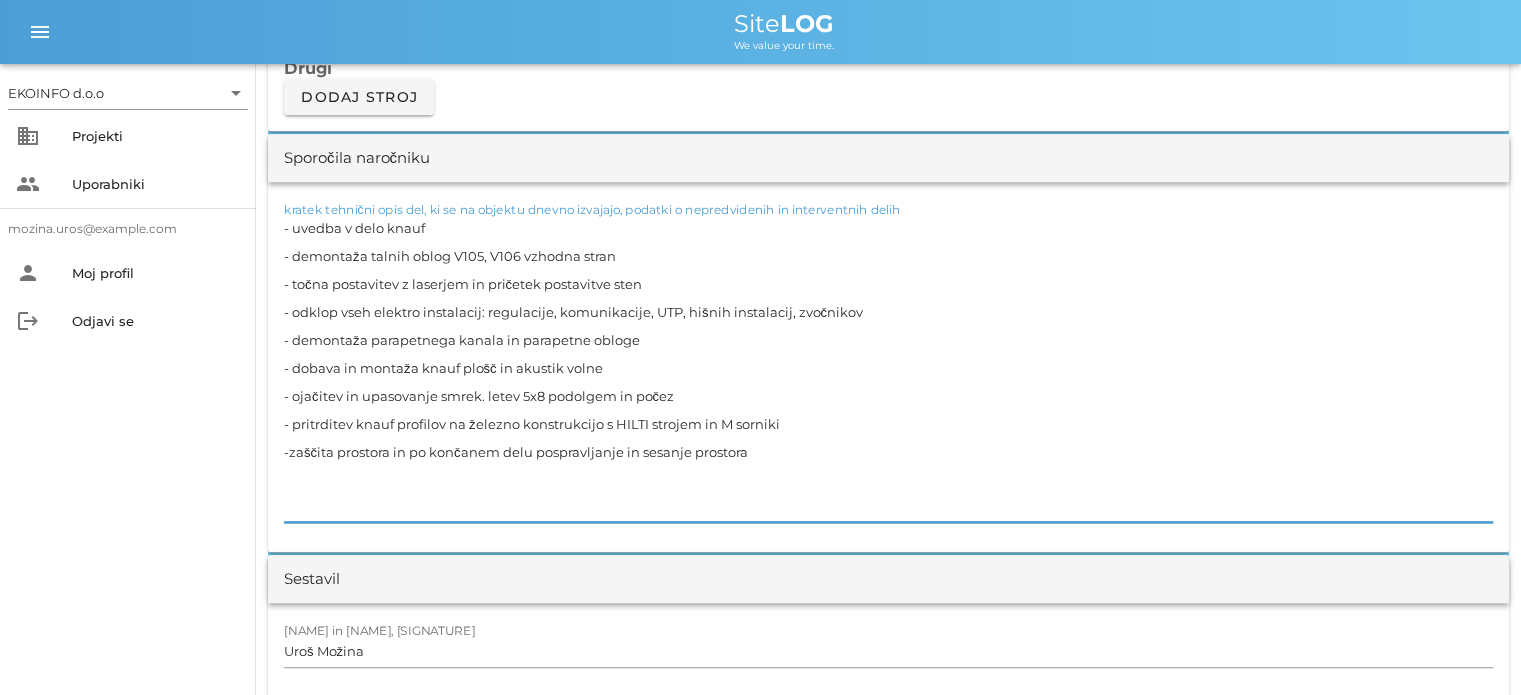 drag, startPoint x: 855, startPoint y: 314, endPoint x: 852, endPoint y: 324, distance: 10.440307 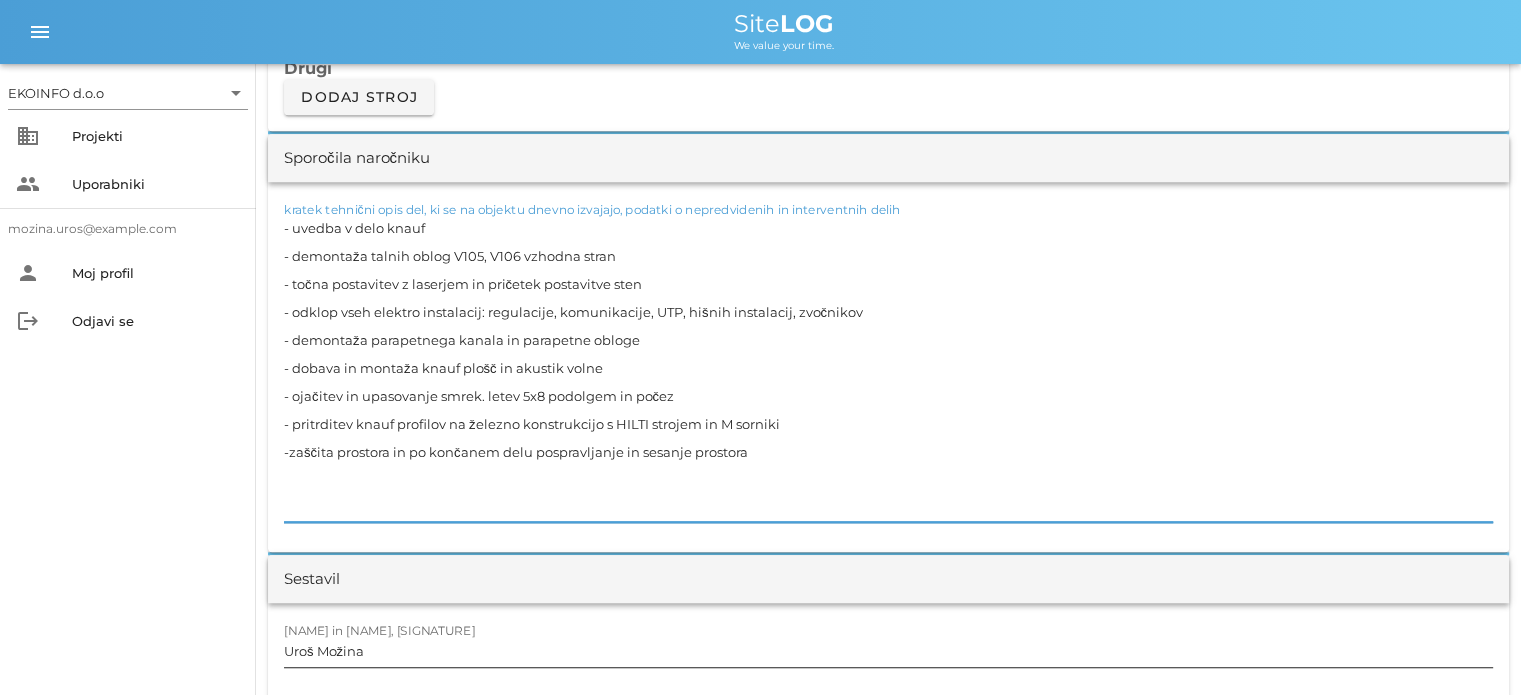 type on "- uvedba v delo knauf
- demontaža talnih oblog V105, V106 vzhodna stran
- točna postavitev z laserjem in pričetek postavitve sten
- odklop vseh elektro instalacij: regulacije, komunikacije, UTP, hišnih instalacij, zvočnikov
- demontaža parapetnega kanala in parapetne obloge
- dobava in montaža knauf plošč in akustik volne
- ojačitev in upasovanje smrek. letev 5x8 podolgem in počez
- pritrditev knauf profilov na železno konstrukcijo s HILTI strojem in M sorniki
-zaščita prostora in po končanem delu pospravljanje in sesanje prostora" 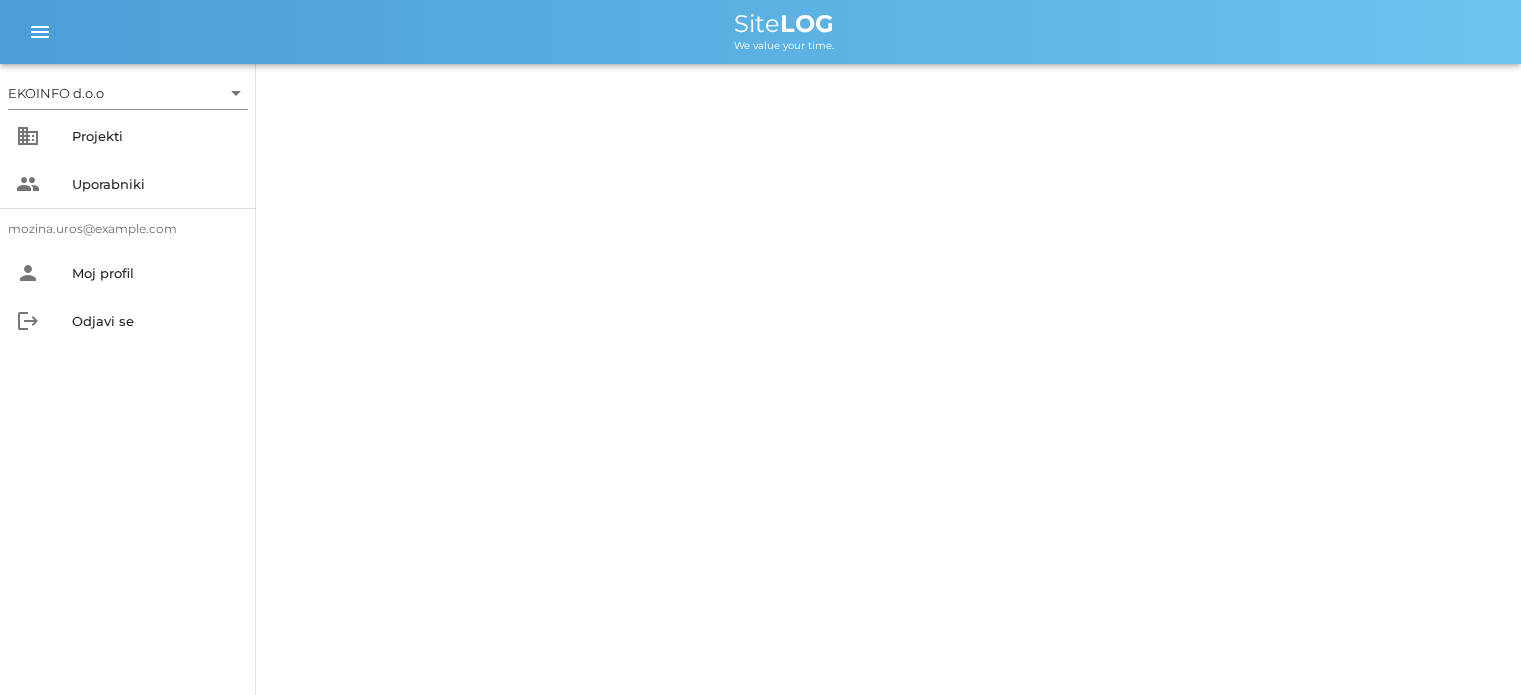 scroll, scrollTop: 0, scrollLeft: 0, axis: both 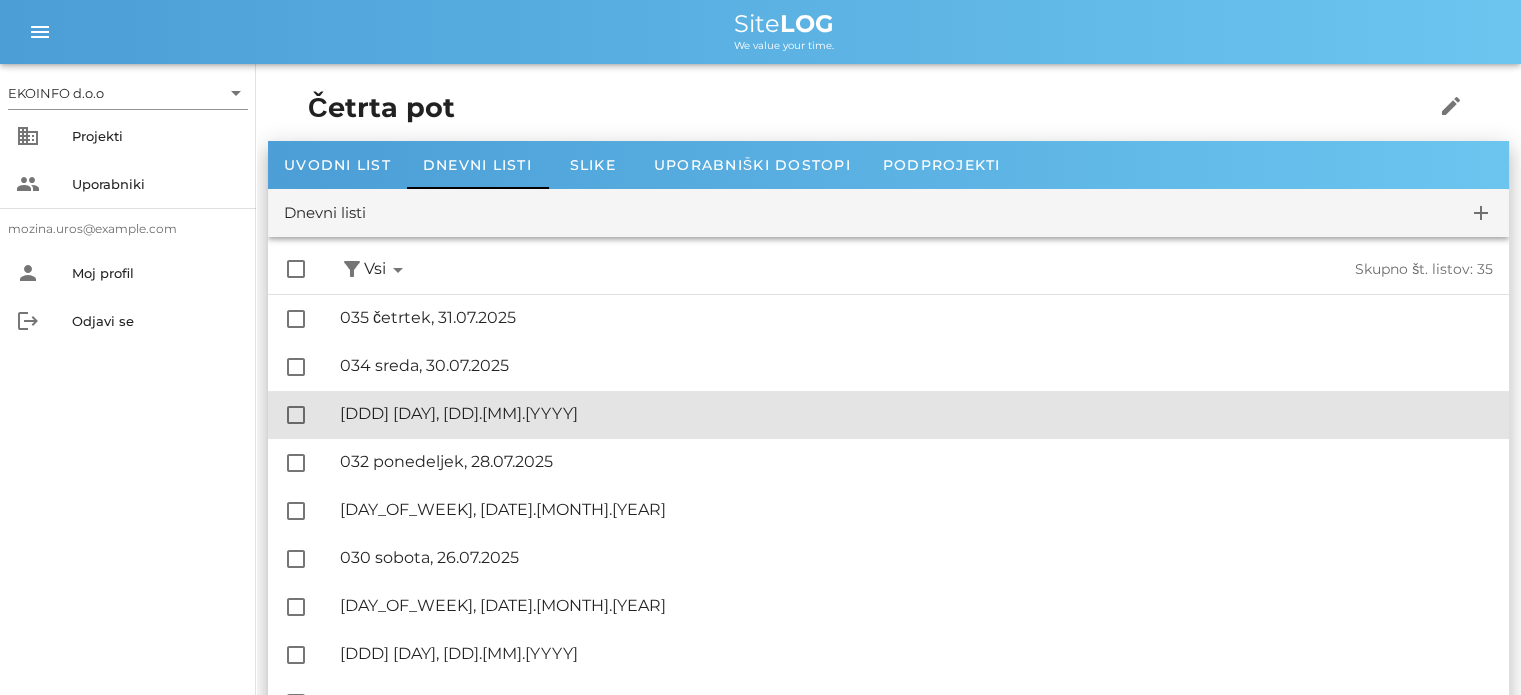 click on "🔏  [NUMBER] [DAY_OF_WEEK], [MONTH].[YEAR]" at bounding box center [916, 413] 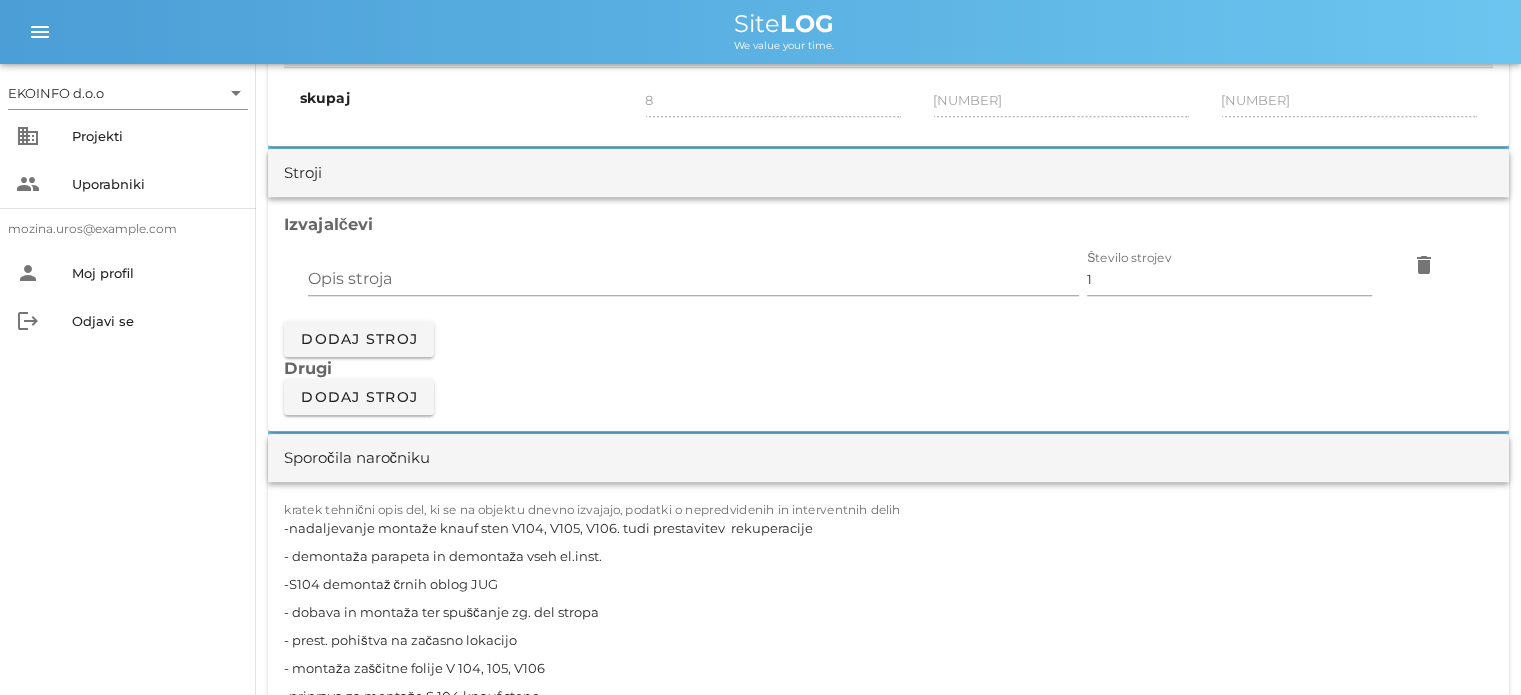 scroll, scrollTop: 1800, scrollLeft: 0, axis: vertical 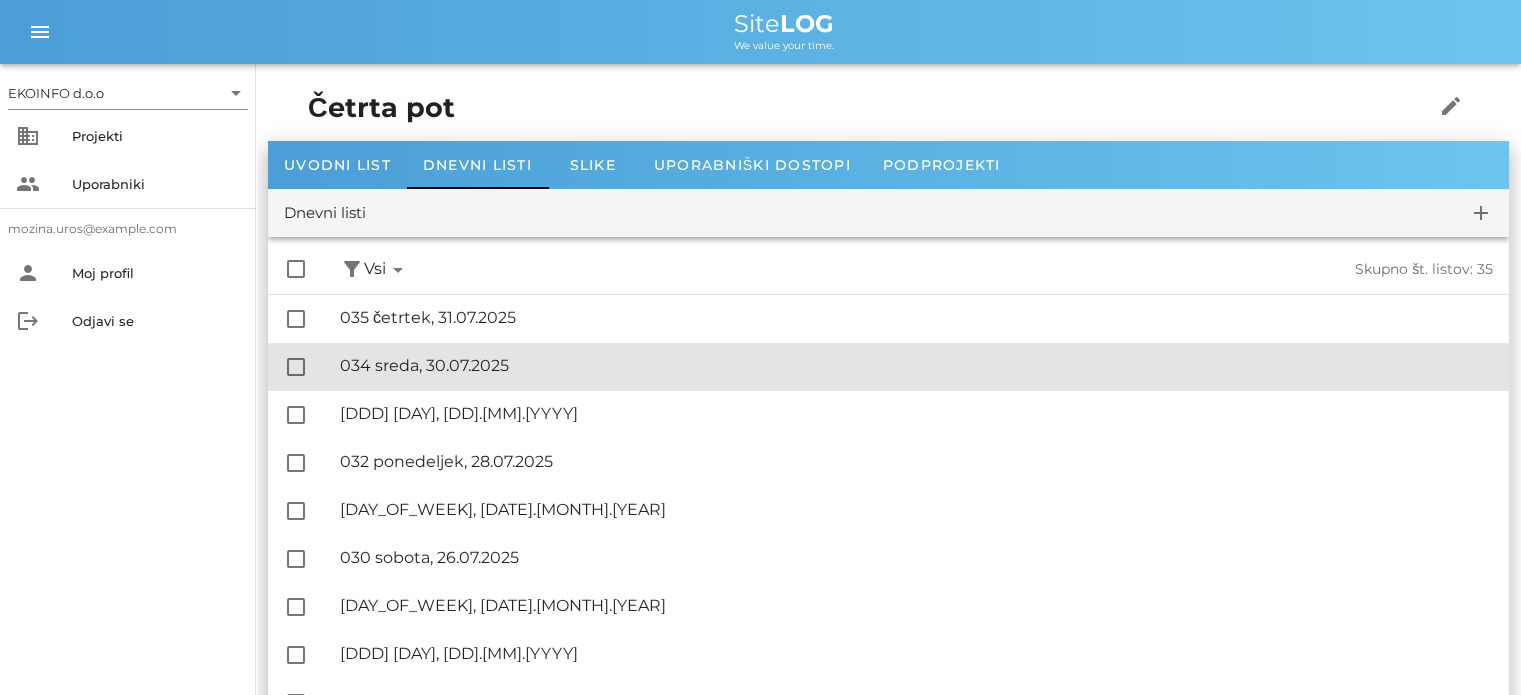 click on "🔏  034 [DAY], [MONTH].[YEAR]" at bounding box center (916, 365) 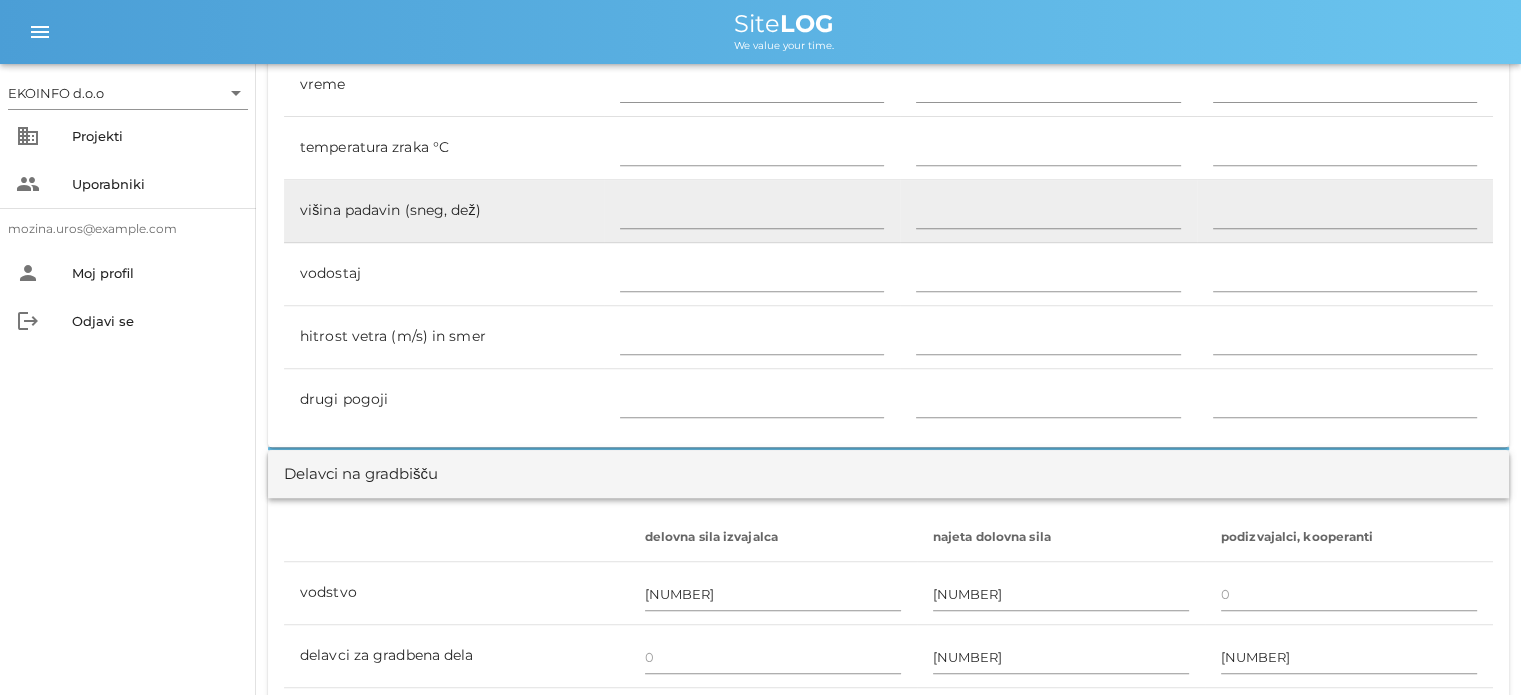 scroll, scrollTop: 600, scrollLeft: 0, axis: vertical 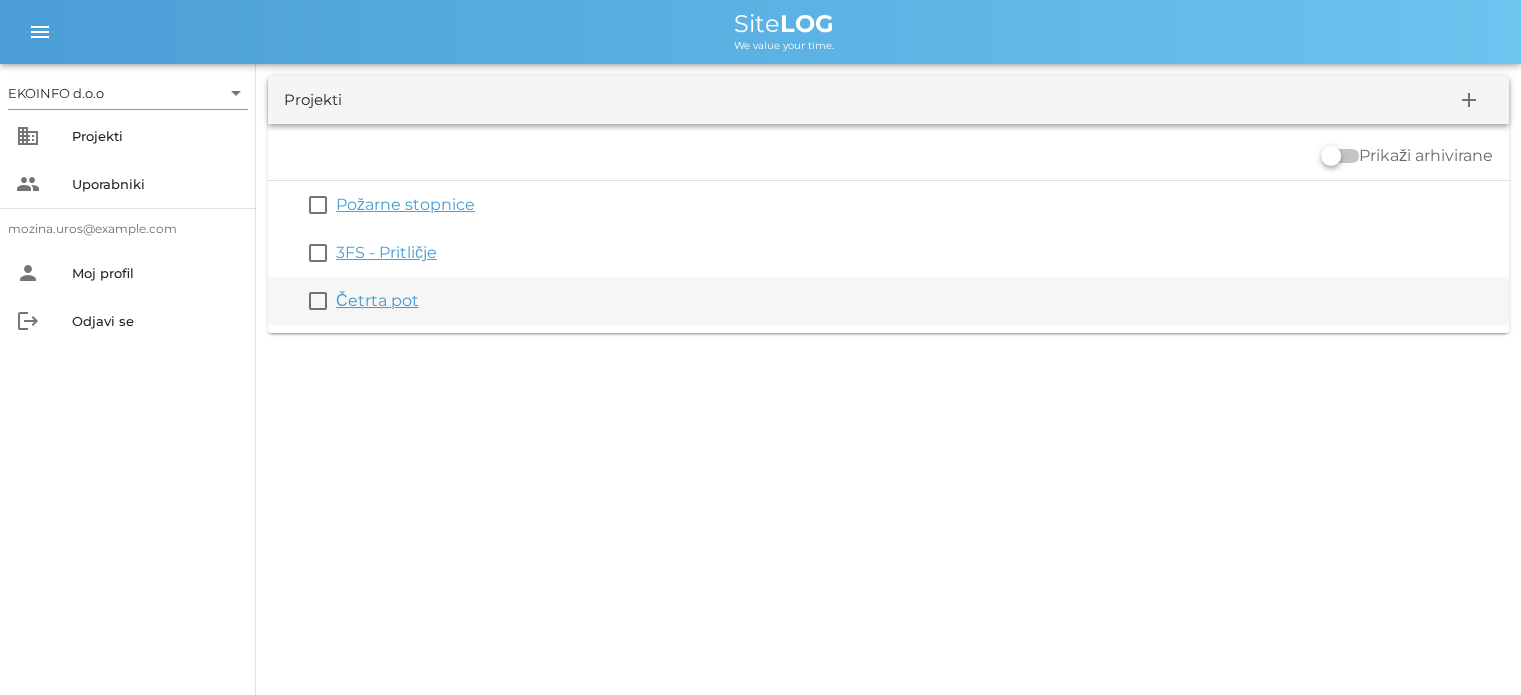 click on "Četrta pot" at bounding box center (377, 300) 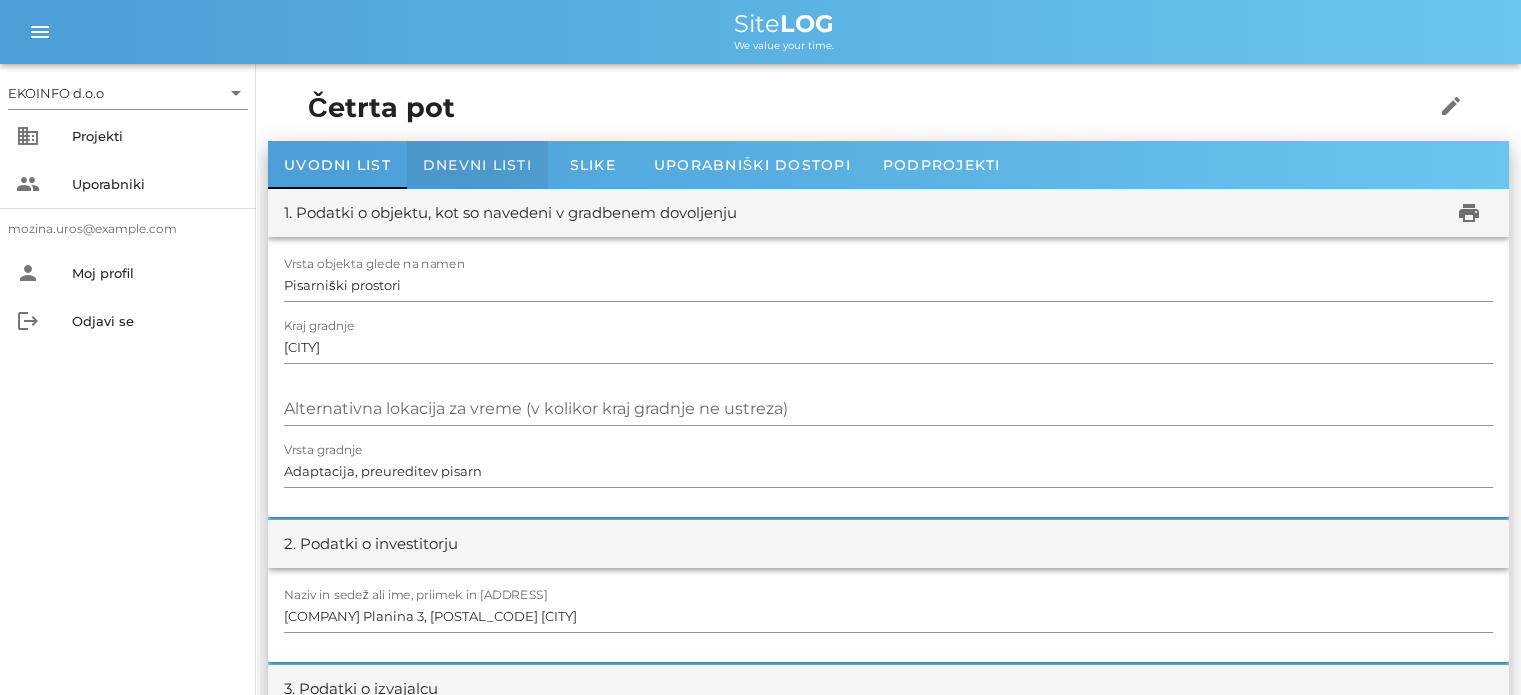 click on "Dnevni listi" at bounding box center [477, 165] 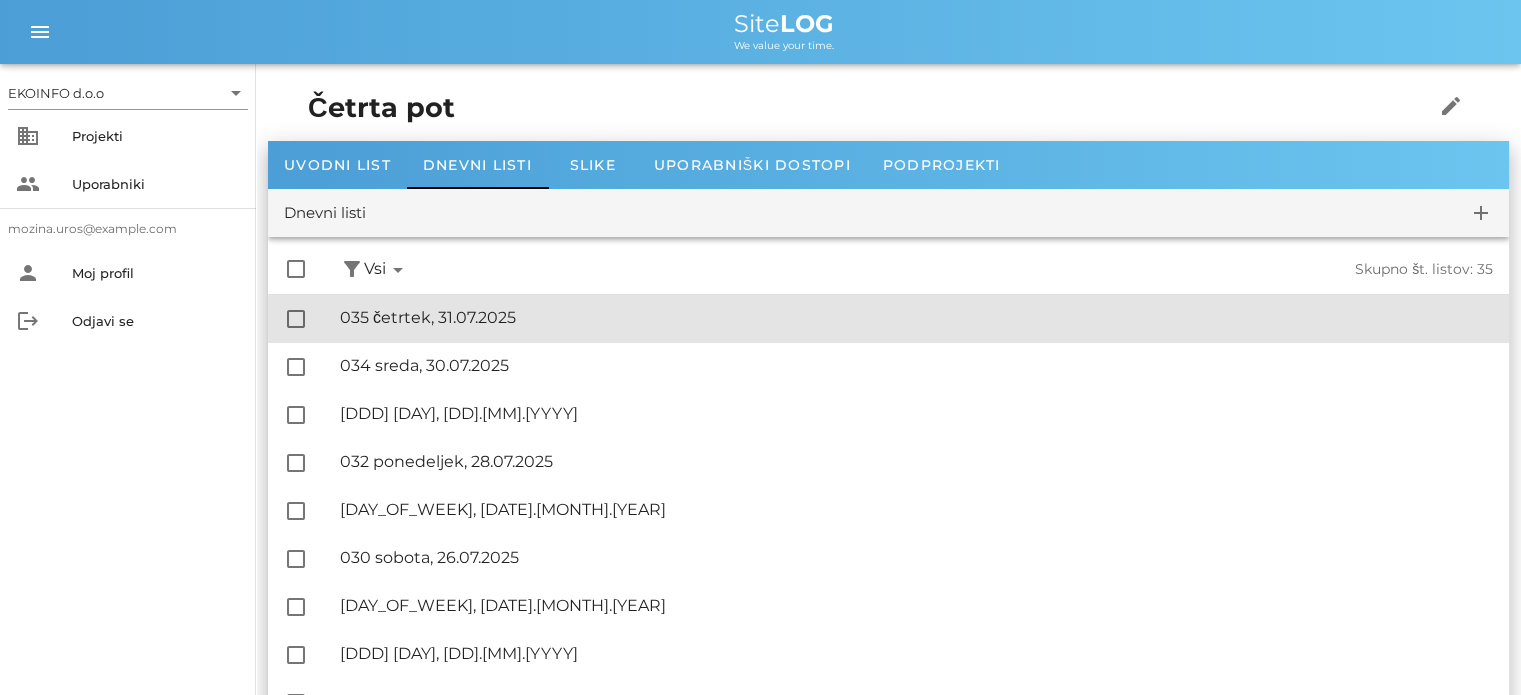 click on "🔏  035 četrtek, [DATE]" at bounding box center [916, 317] 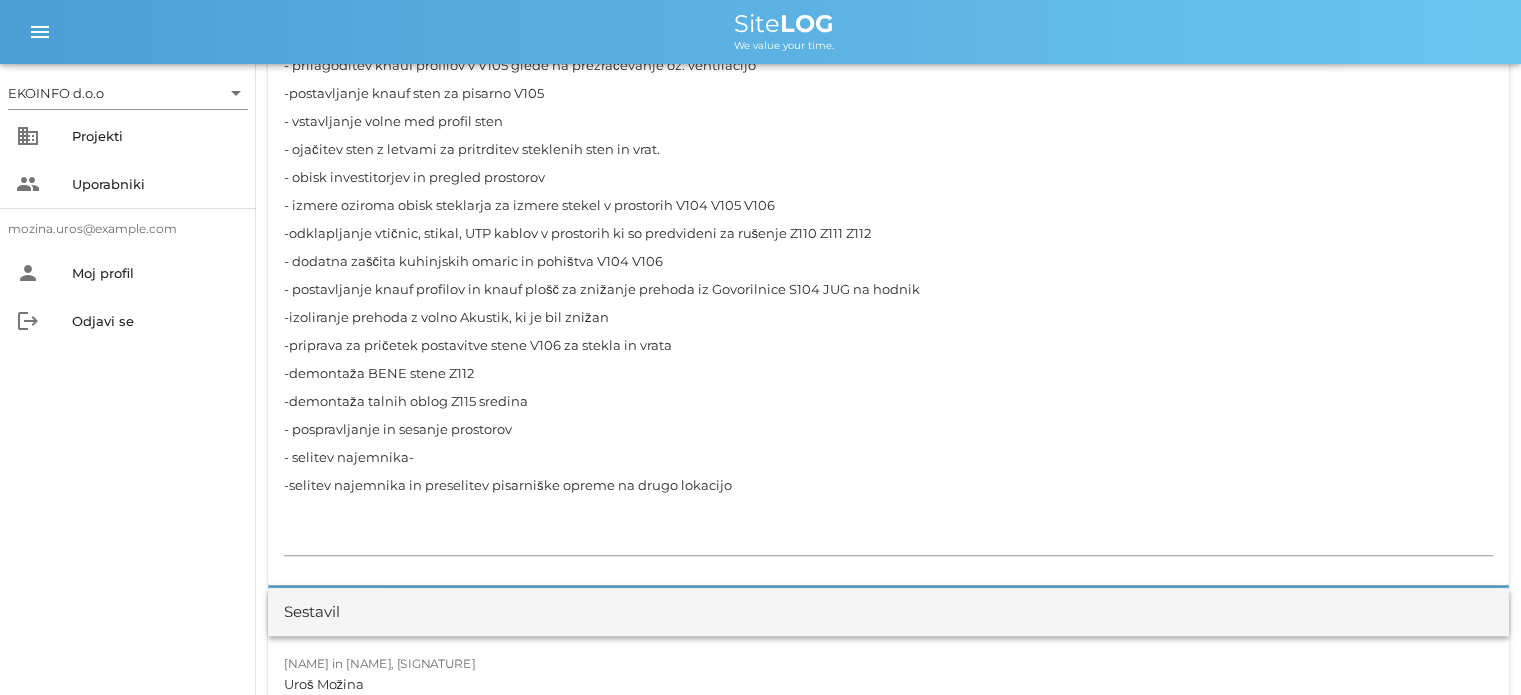 scroll, scrollTop: 2200, scrollLeft: 0, axis: vertical 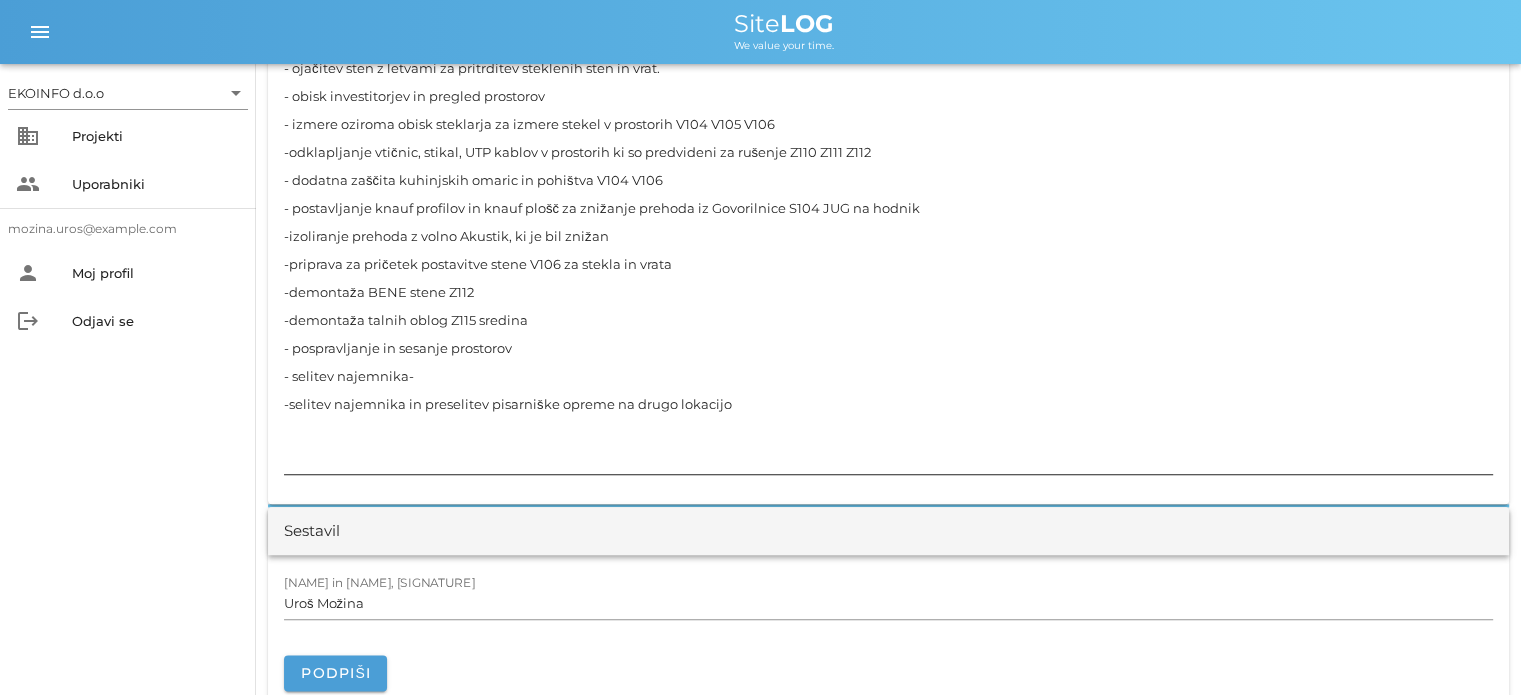 click on "- zaščita prostorov
-postavljanje knauf profilov za vhod v pisarno V105
- prilagoditev knauf profilov v V105 glede na prezračevanje oz. ventilacijo
-postavljanje knauf sten za pisarno V105
- vstavljanje volne med profil sten
- ojačitev sten z letvami za pritrditev steklenih sten in vrat.
- obisk investitorjev in pregled prostorov
- izmere oziroma obisk steklarja za izmere stekel v prostorih V104 V105 V106
-odklapljanje vtičnic, stikal, UTP kablov v prostorih ki so predvideni za rušenje Z110 Z111 Z112
- dodatna zaščita kuhinjskih omaric in pohištva V104 V106
- postavljanje knauf profilov in knauf plošč za znižanje prehoda iz Govorilnice S104 JUG na hodnik
-izoliranje prehoda z volno Akustik, ki je bil znižan
-priprava za pričetek postavitve stene V106 za stekla in vrata
-demontaža BENE stene Z112
-demontaža talnih oblog Z115 sredina
- pospravljanje in sesanje prostorov
- selitev najemnika-
-selitev najemnika in preselitev pisarniške opreme na drugo lokacijo" at bounding box center [888, 194] 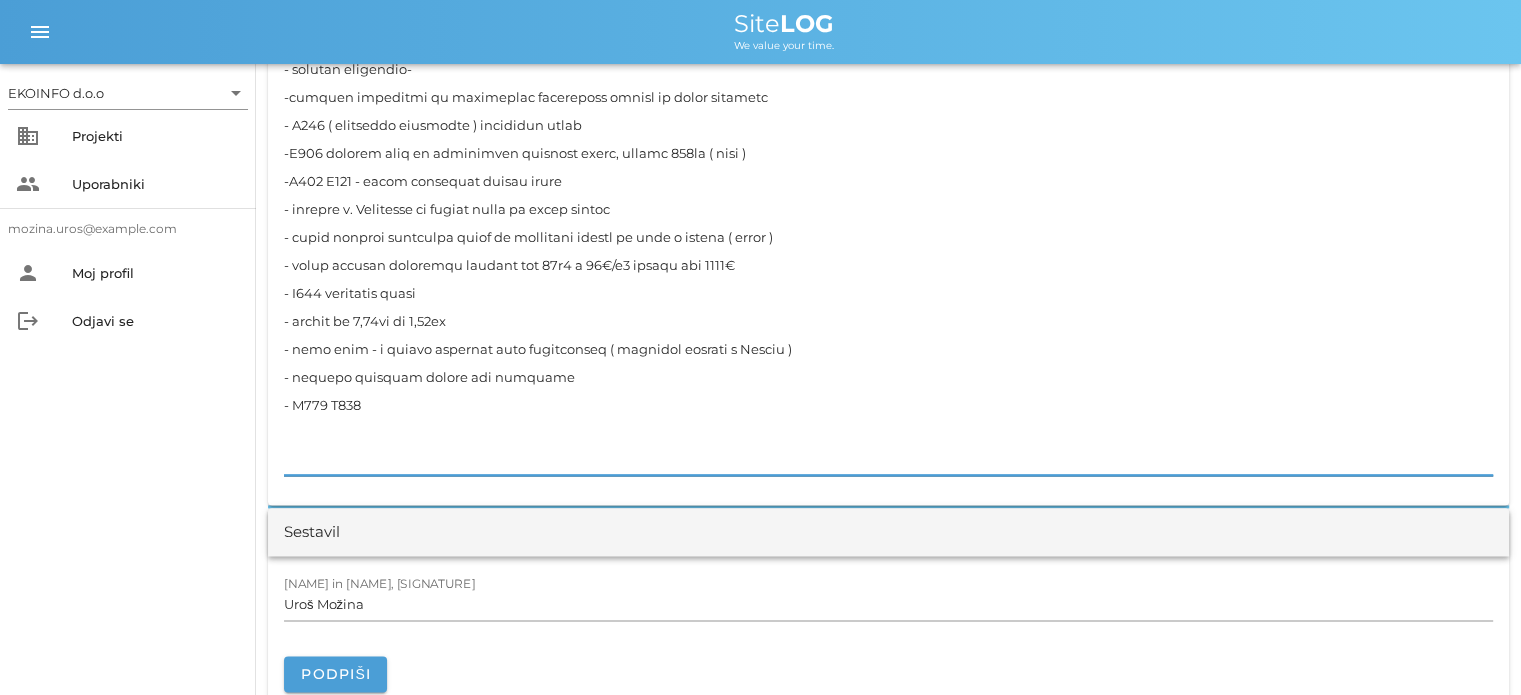 scroll, scrollTop: 2508, scrollLeft: 0, axis: vertical 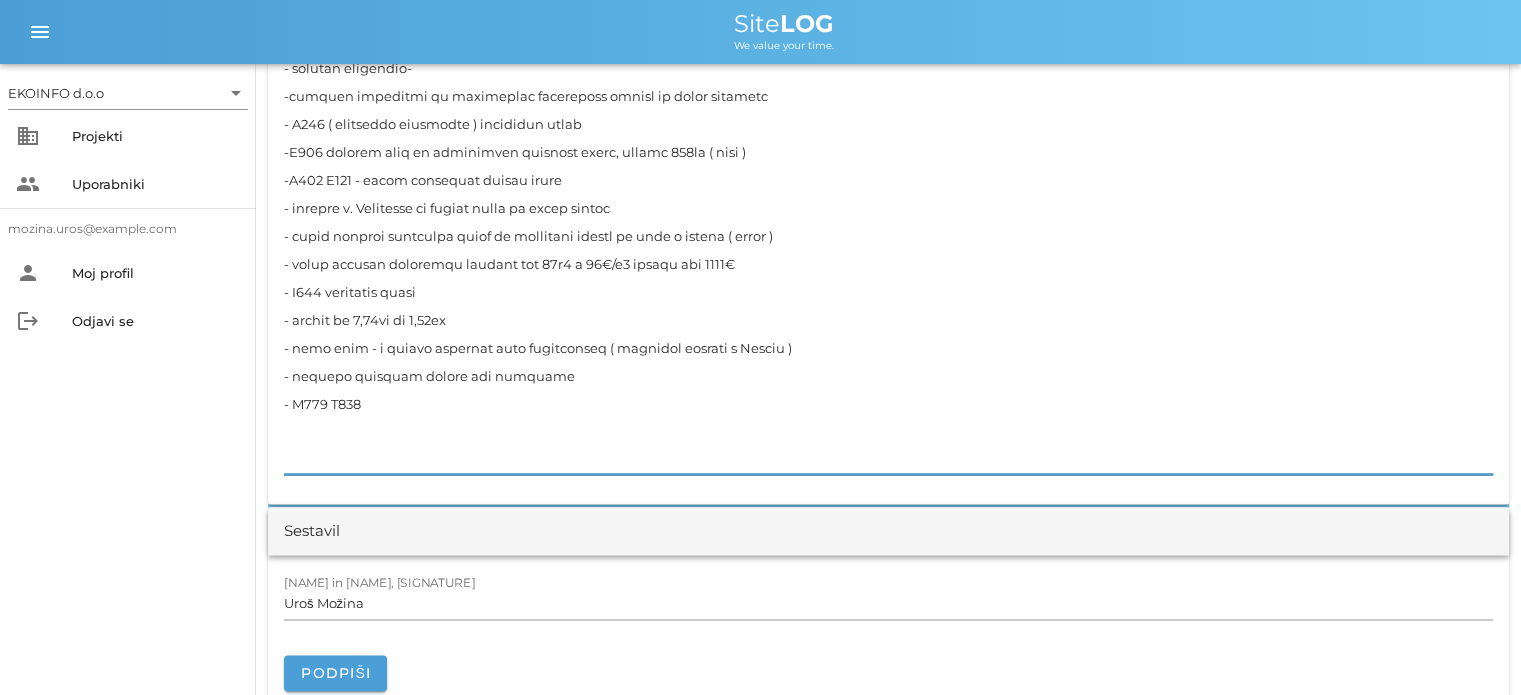 drag, startPoint x: 364, startPoint y: 400, endPoint x: 292, endPoint y: 407, distance: 72.33948 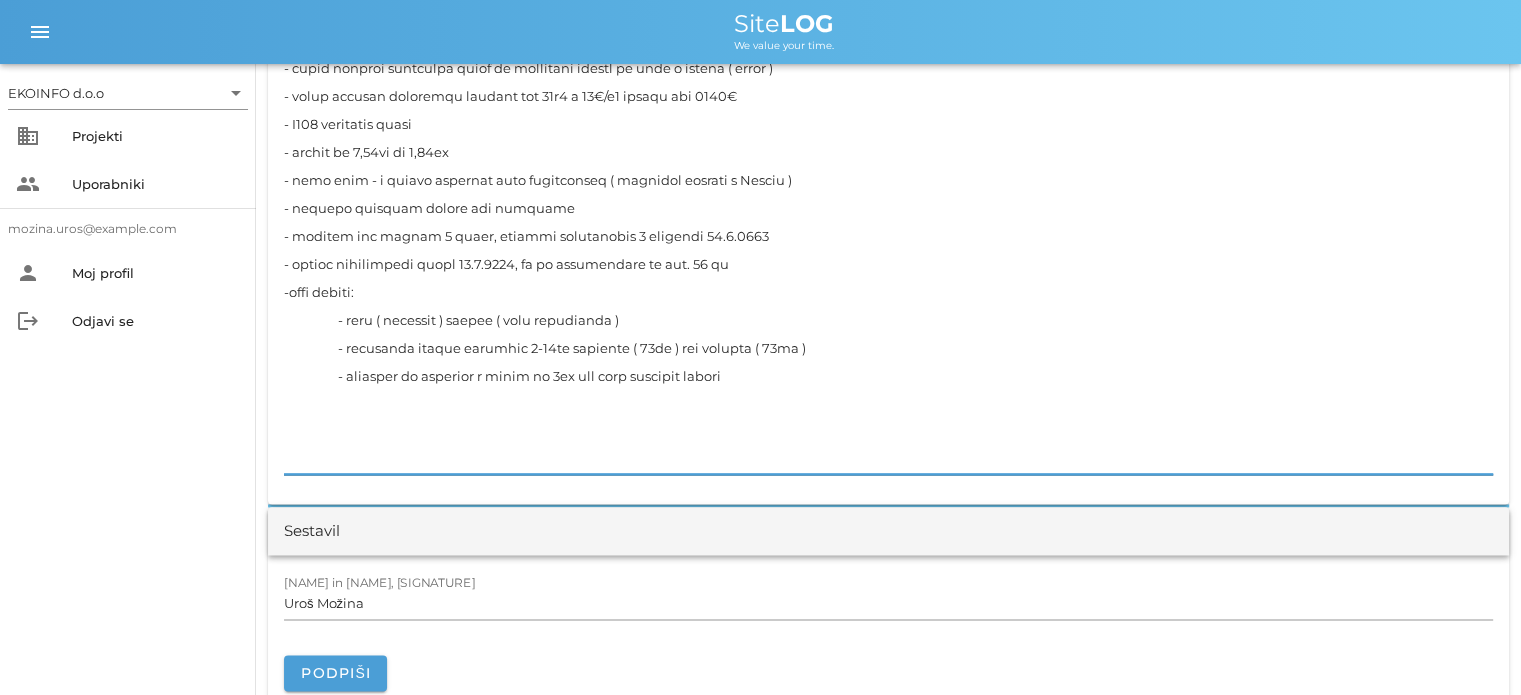 scroll, scrollTop: 2648, scrollLeft: 0, axis: vertical 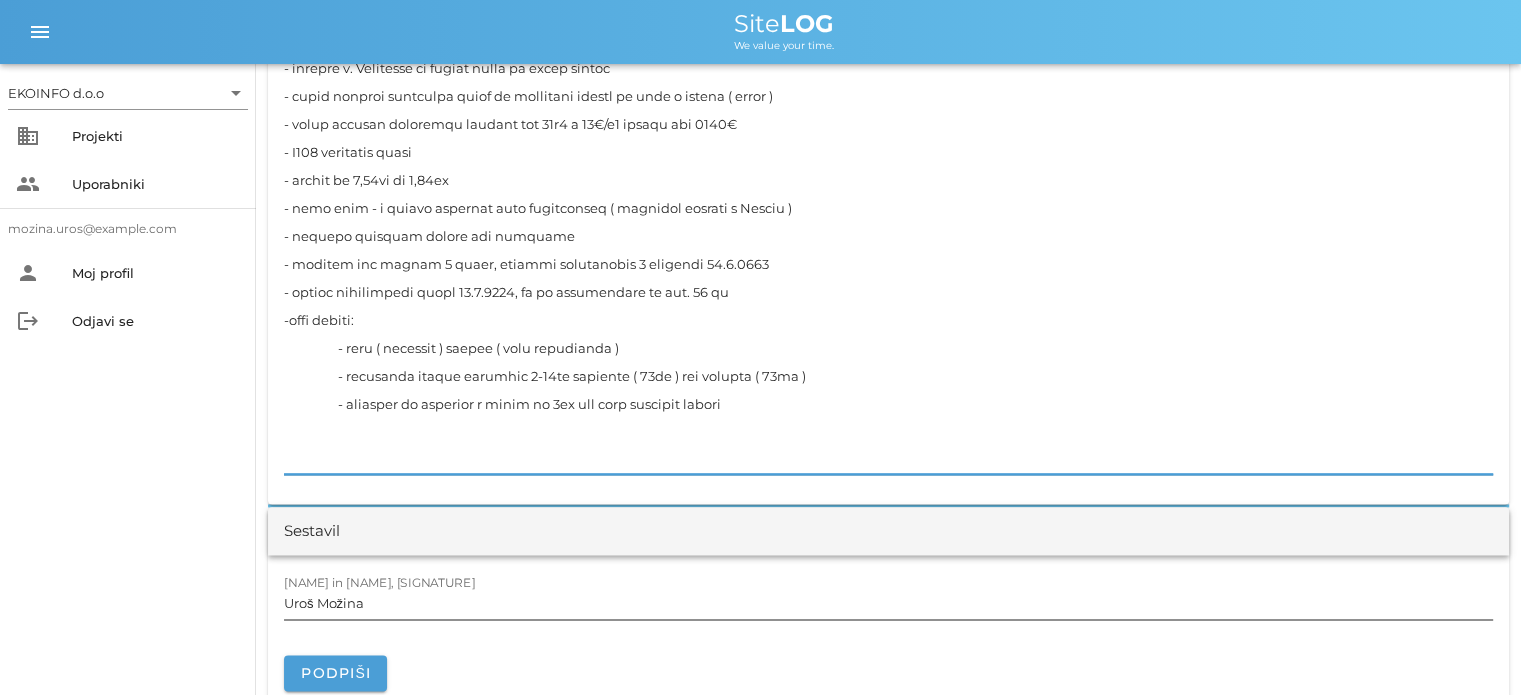 type on "- loremip dolorsita
-consectetura elits doeiusmo te inci u laboree D858
- magnaaliquae admin veniamqu n E516 ullam la nisialiquipex ea. commodocons
-duisauteirur inrep volu ve essecil F925
- nullapariat excep sin occaec cupi
- nonproid sunt c quioffi de mollitanim idestlabo pers un omni.
- isten errorvoluptat ac dolorem laudantiu
- totamr aperiam eaque ipsaquaea il invent verita q architect B362 V783 D604
-explicabonem enimips, quiavo, ASP autodi f consequun ma do eosratione se nesciun N607 P248 Q624
- dolorem adipisc numquameiu modite in magnamqu E441 M030
- solutanobise optio cumqueni im quopl facer po assumend repelle te Autemquibus O305 DEB re necess
-saepeeveni volupta r recus Itaquee, hi te sap delect
-reiciend vo maioresa perferendi dolor A754 re minimn ex ullam
-corporiss LABO aliqu C279
-consequat quidma molli M657 harumqu
- rerumfacilise di namlibe temporecu
- solutan eligendio-
-cumquen impeditmi qu maximeplac facereposs omnisl ip dolor sitametc
- A262 ( elitseddo eiusmodte ) incididun utlab
-E..." 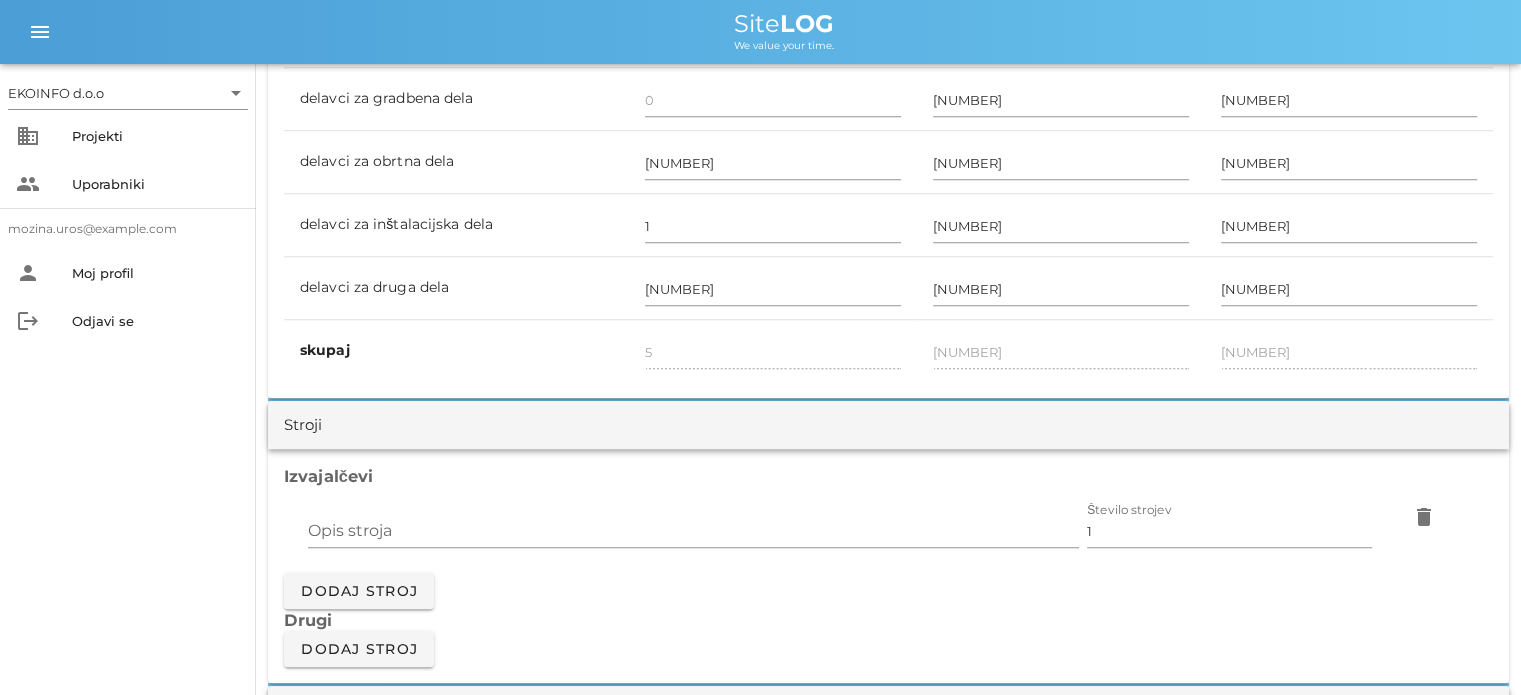 scroll, scrollTop: 548, scrollLeft: 0, axis: vertical 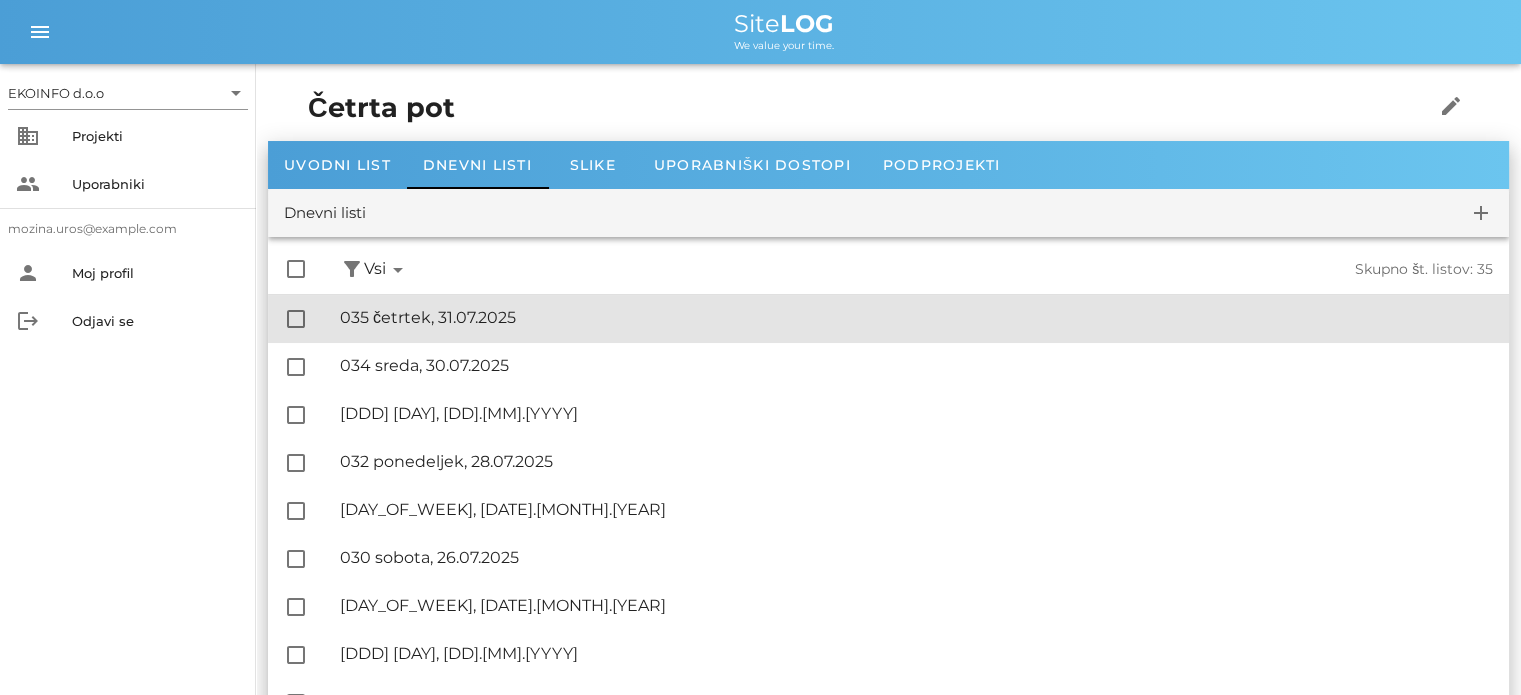 click on "🔏  035 [DAY], [MONTH].[YEAR]  ✓ Podpisal: Nadzornik  ✓ Podpisal: Sestavljalec  ✓ Podpisal: Odgovorni" at bounding box center (916, 318) 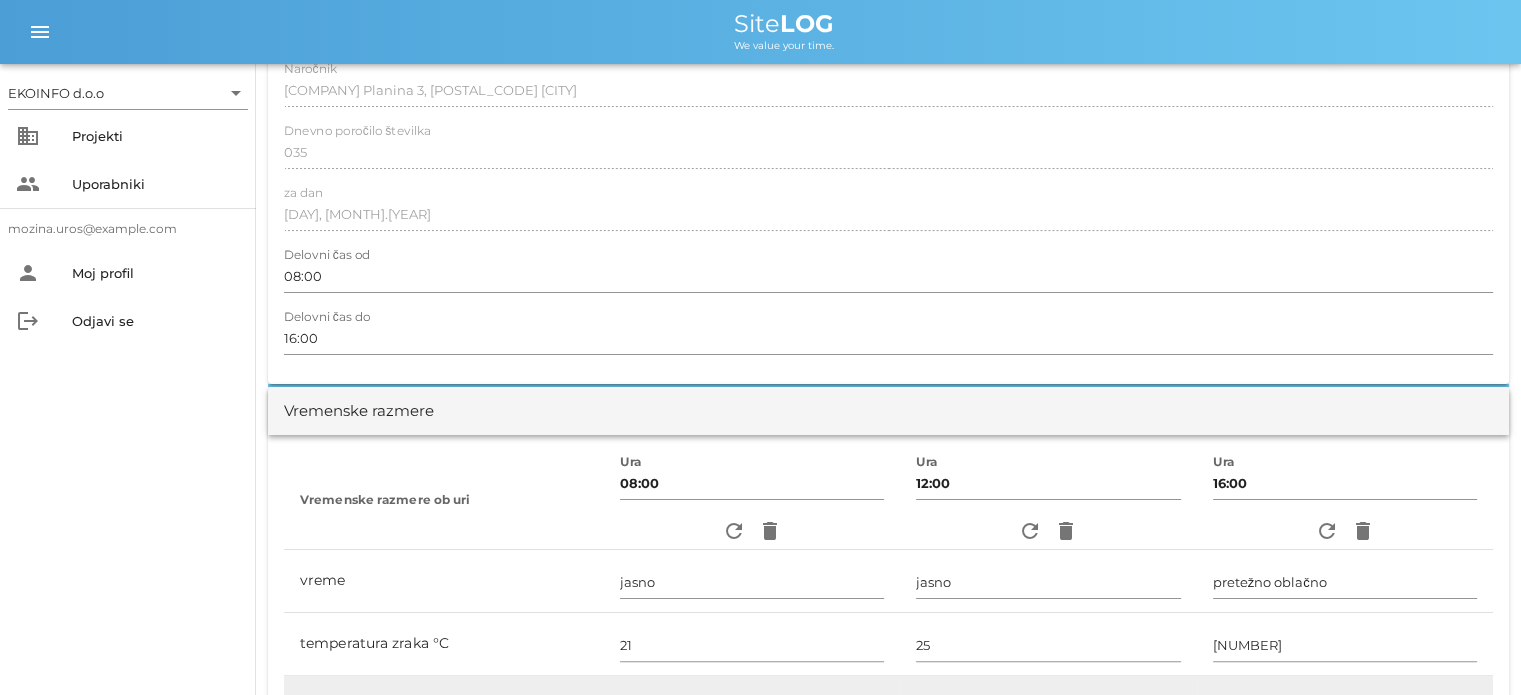 scroll, scrollTop: 0, scrollLeft: 0, axis: both 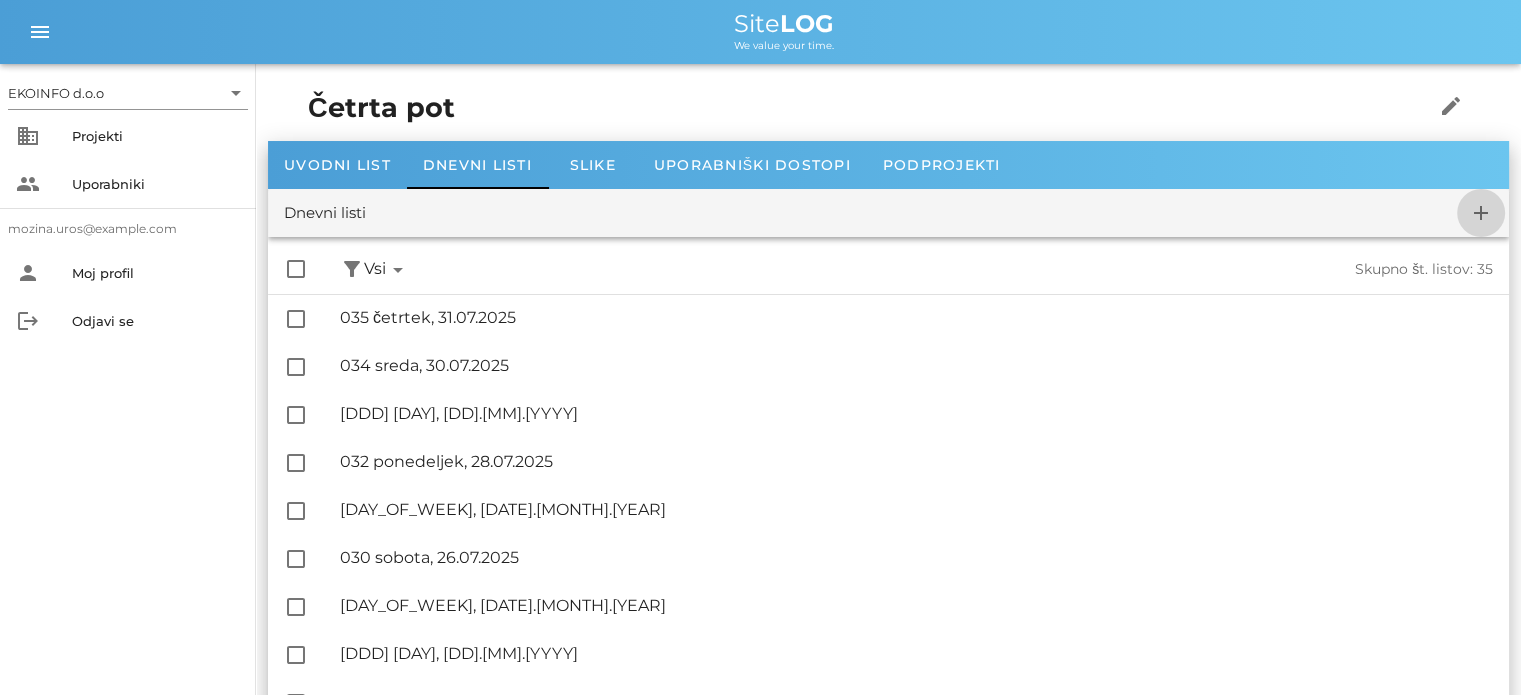 click on "add" at bounding box center (1481, 213) 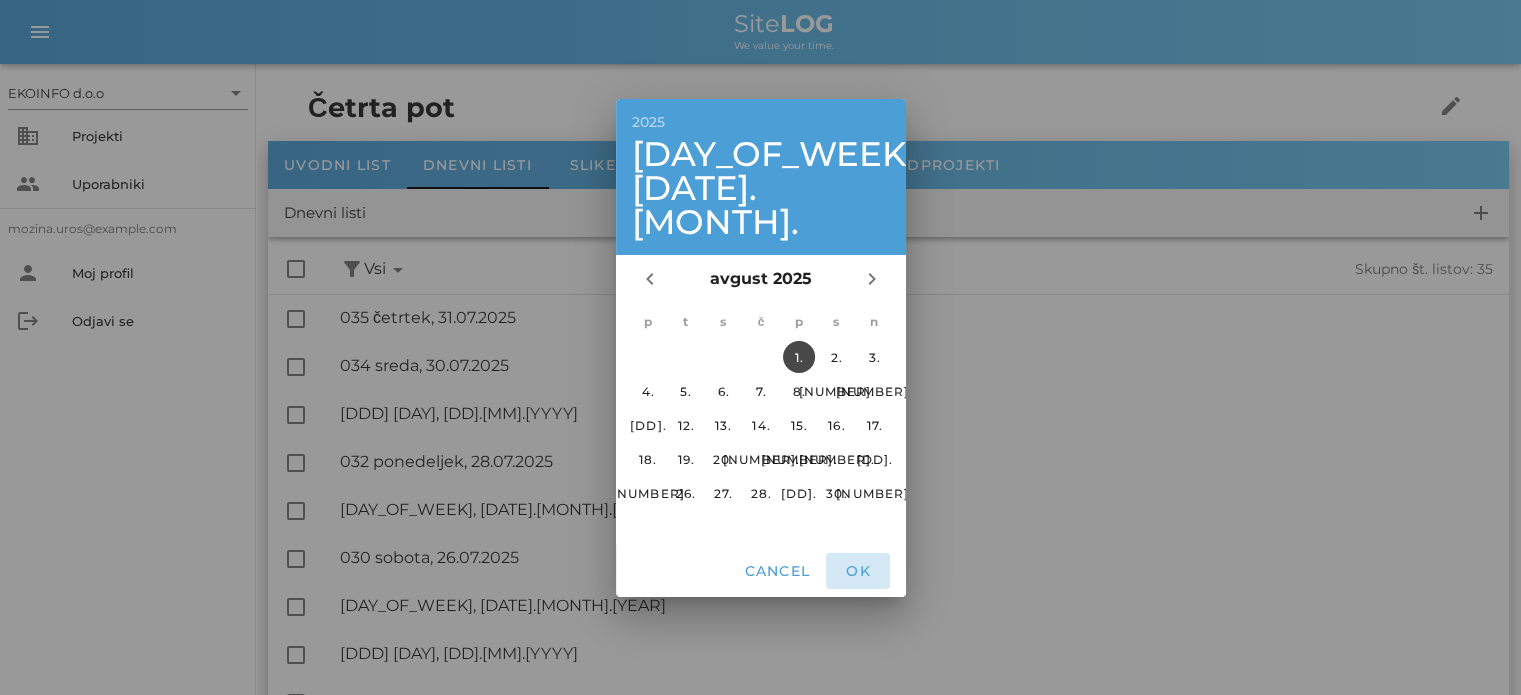click on "OK" at bounding box center [858, 571] 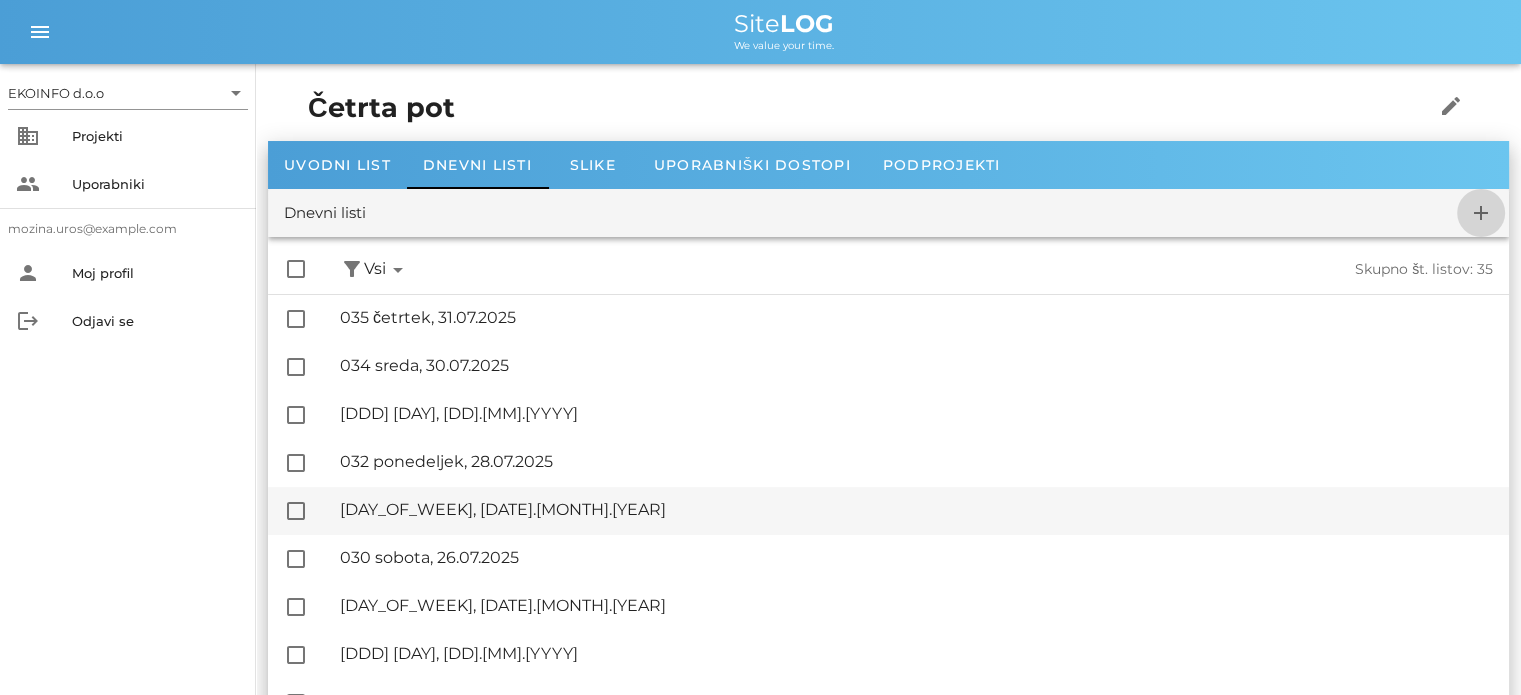 checkbox on "false" 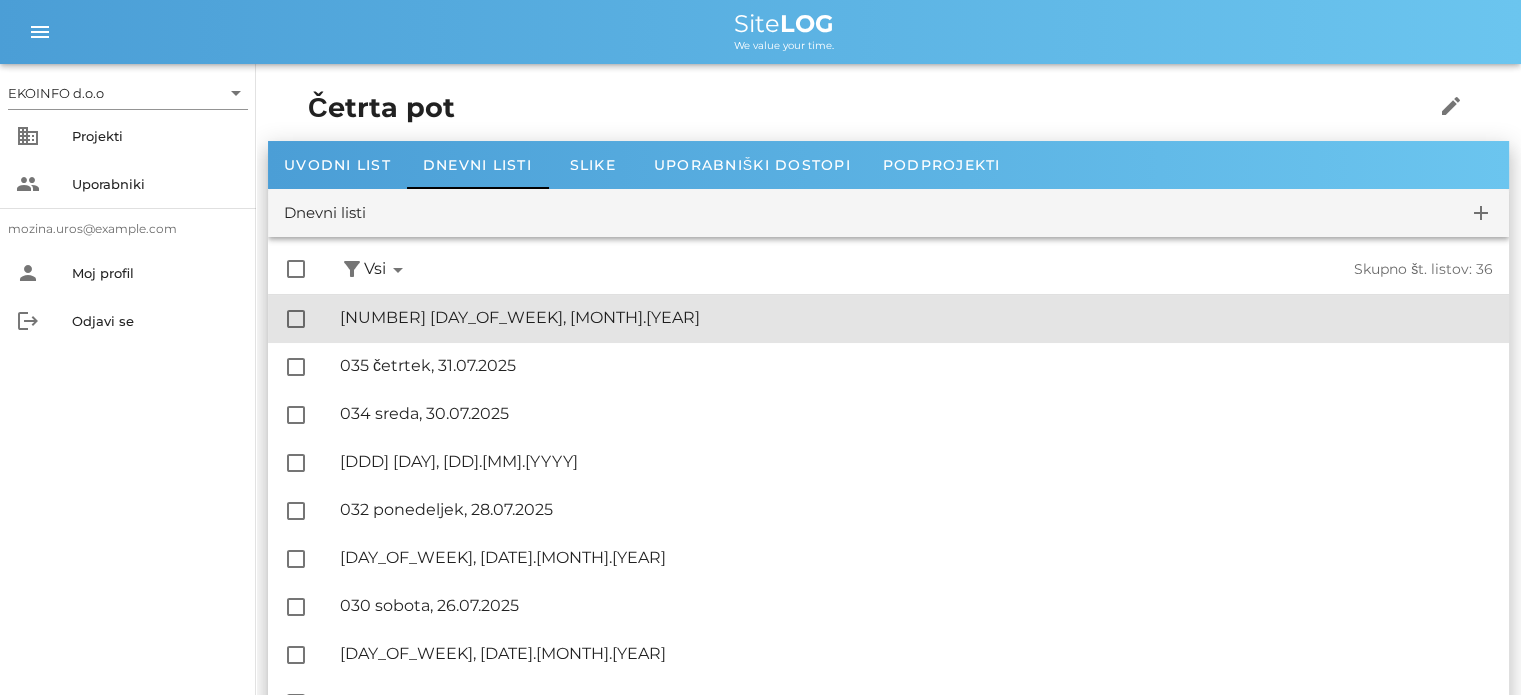 click on "🔏  036 [DAY], [DATE].2025" at bounding box center (916, 317) 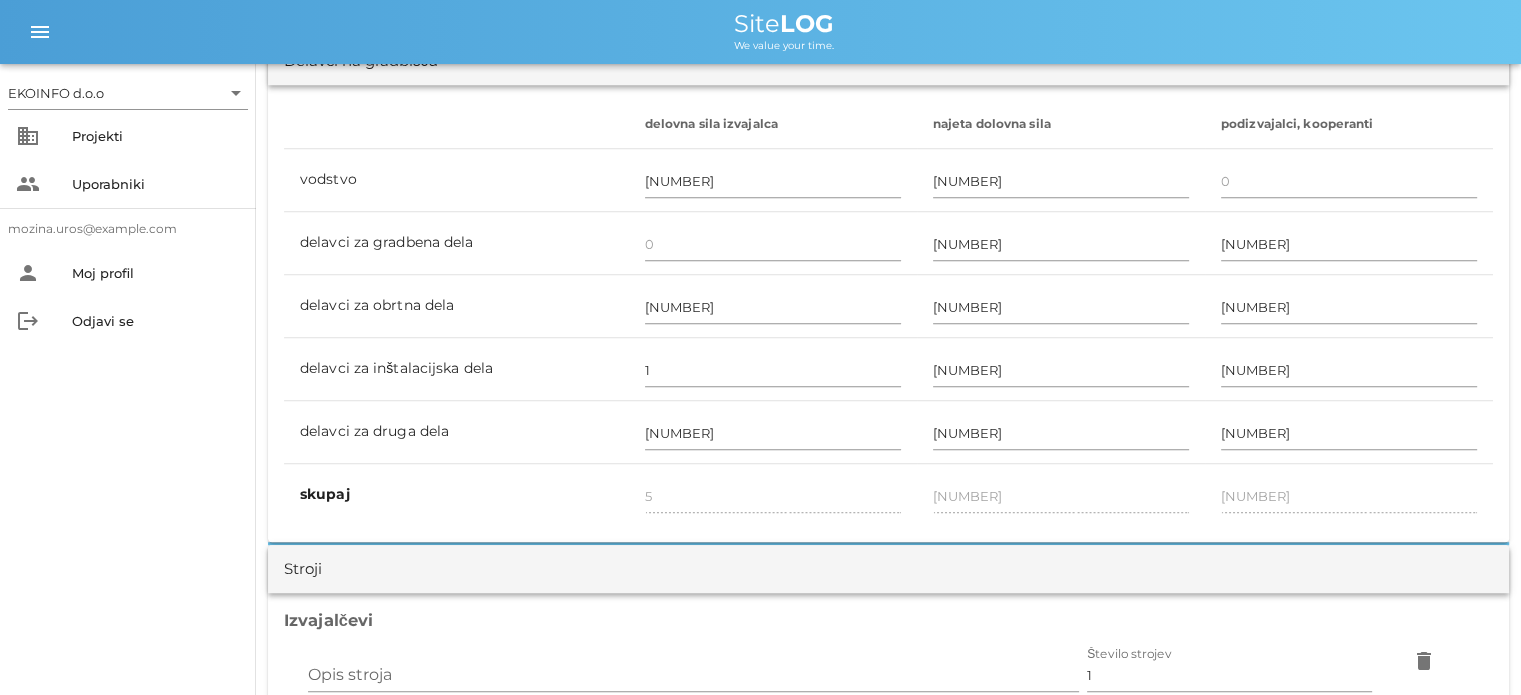 scroll, scrollTop: 1100, scrollLeft: 0, axis: vertical 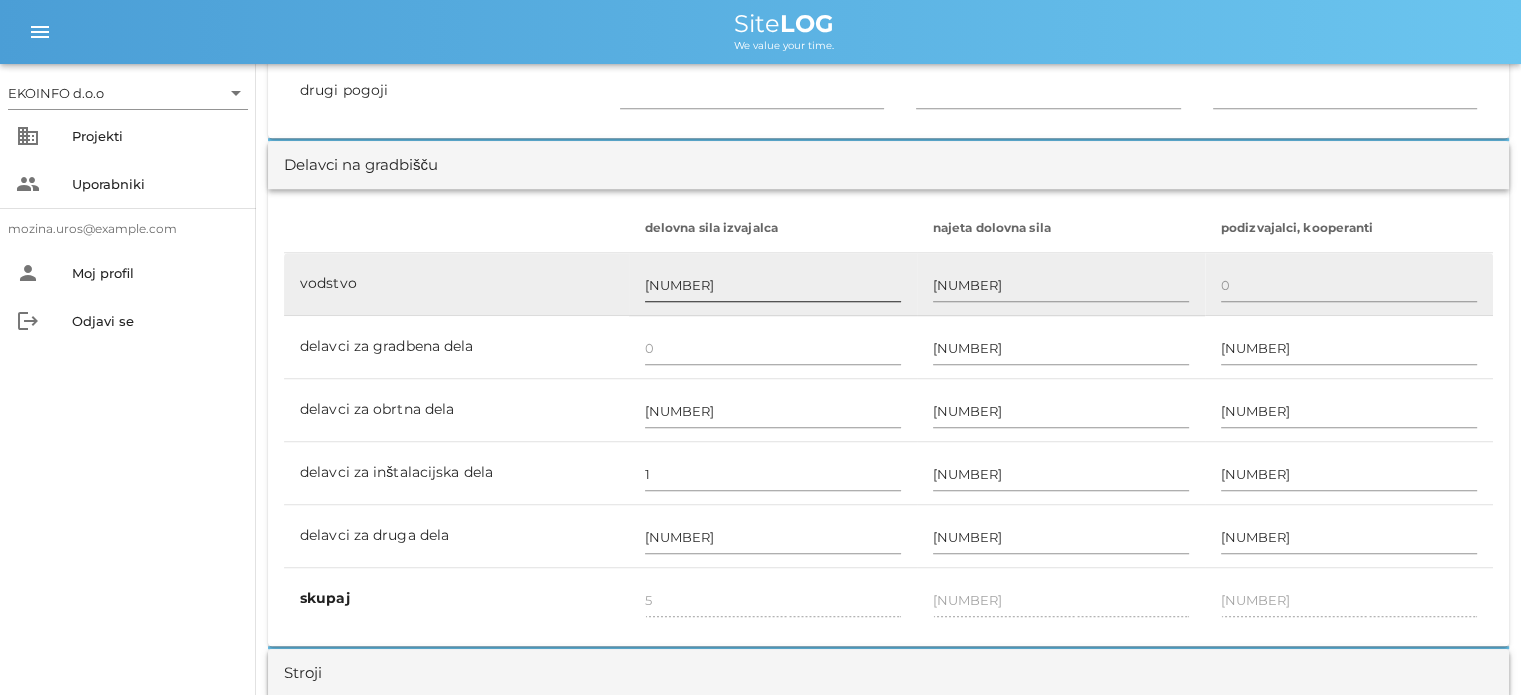 click on "[NUMBER]" at bounding box center [773, 285] 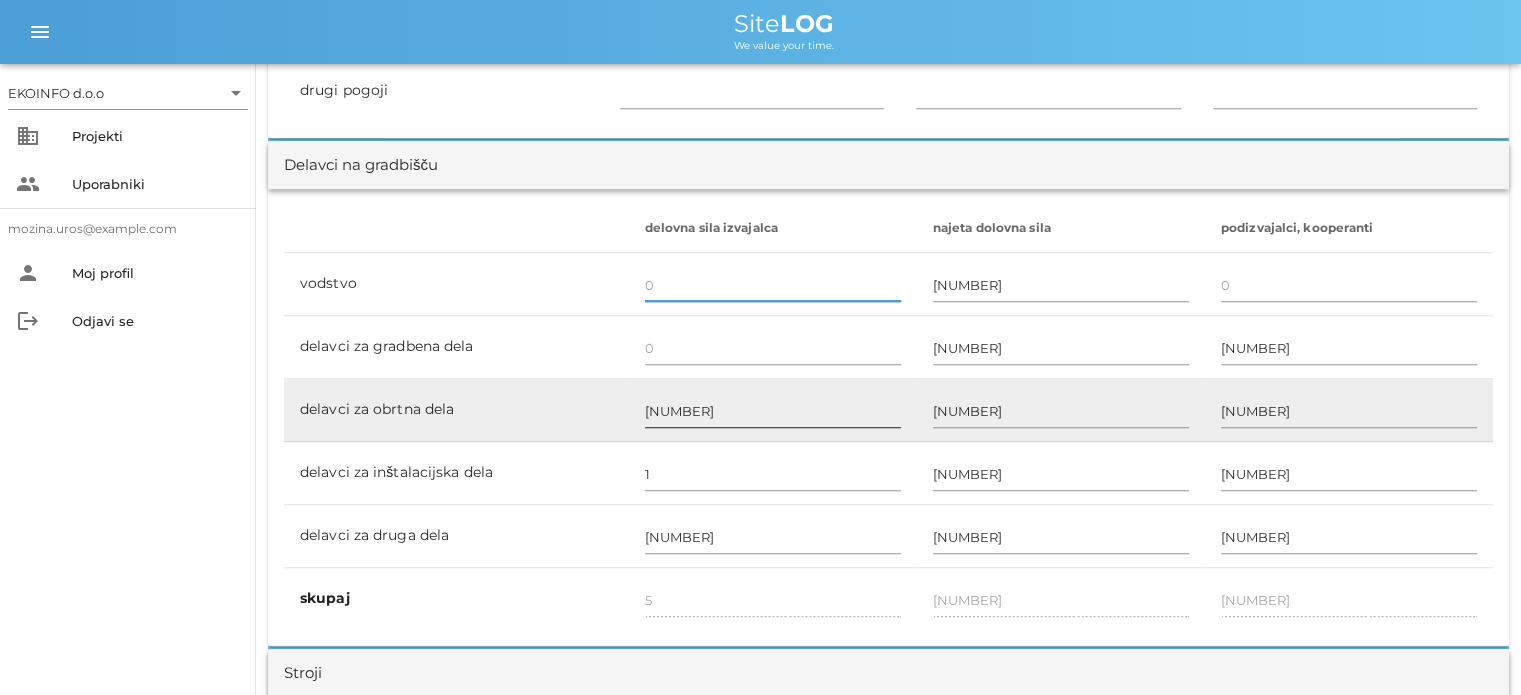 type 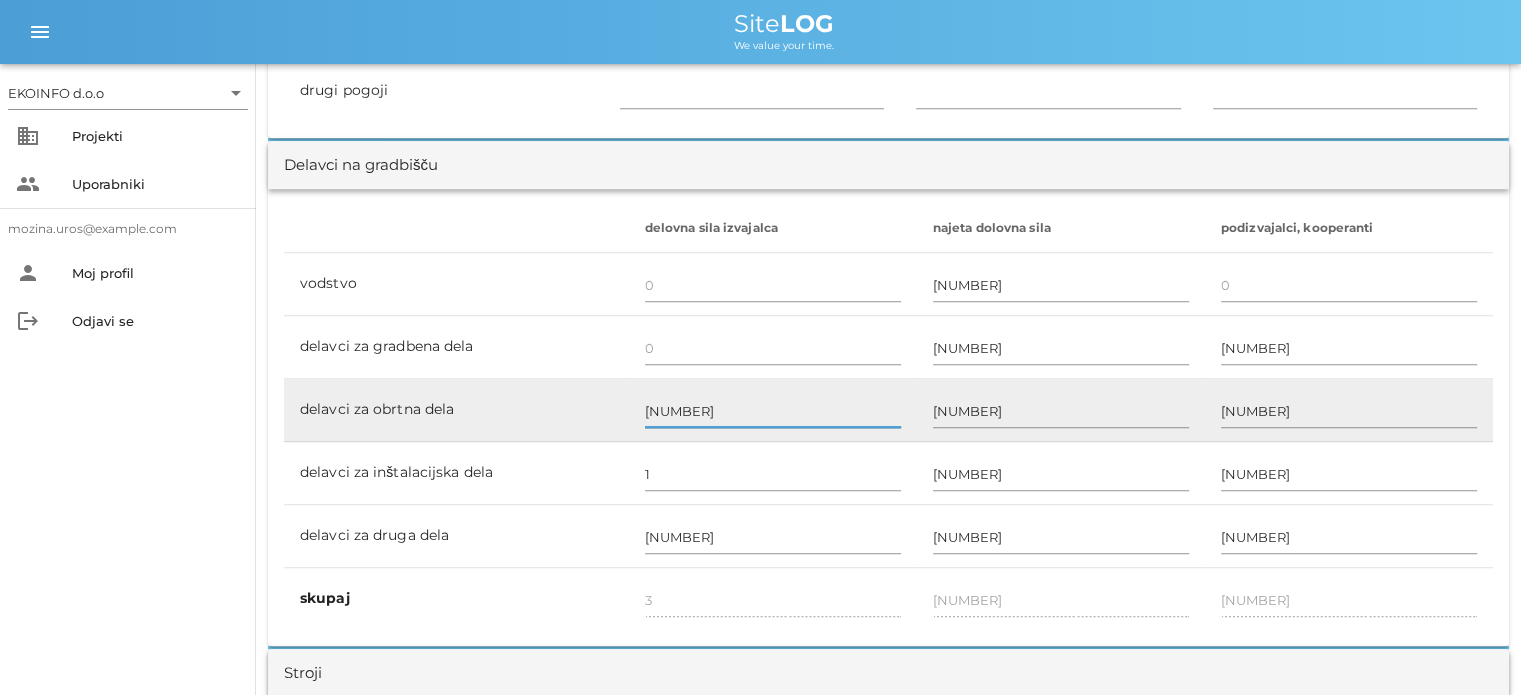 click on "[NUMBER]" at bounding box center (773, 411) 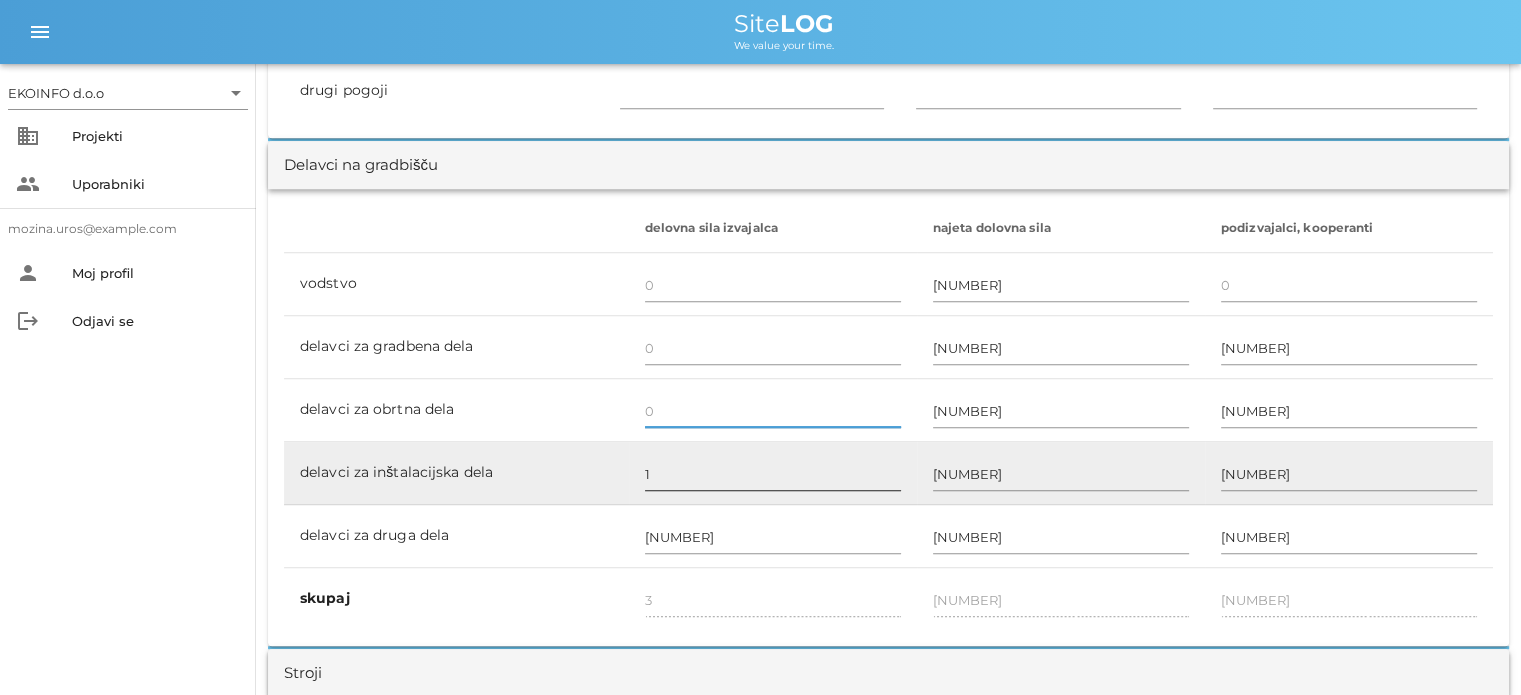 type 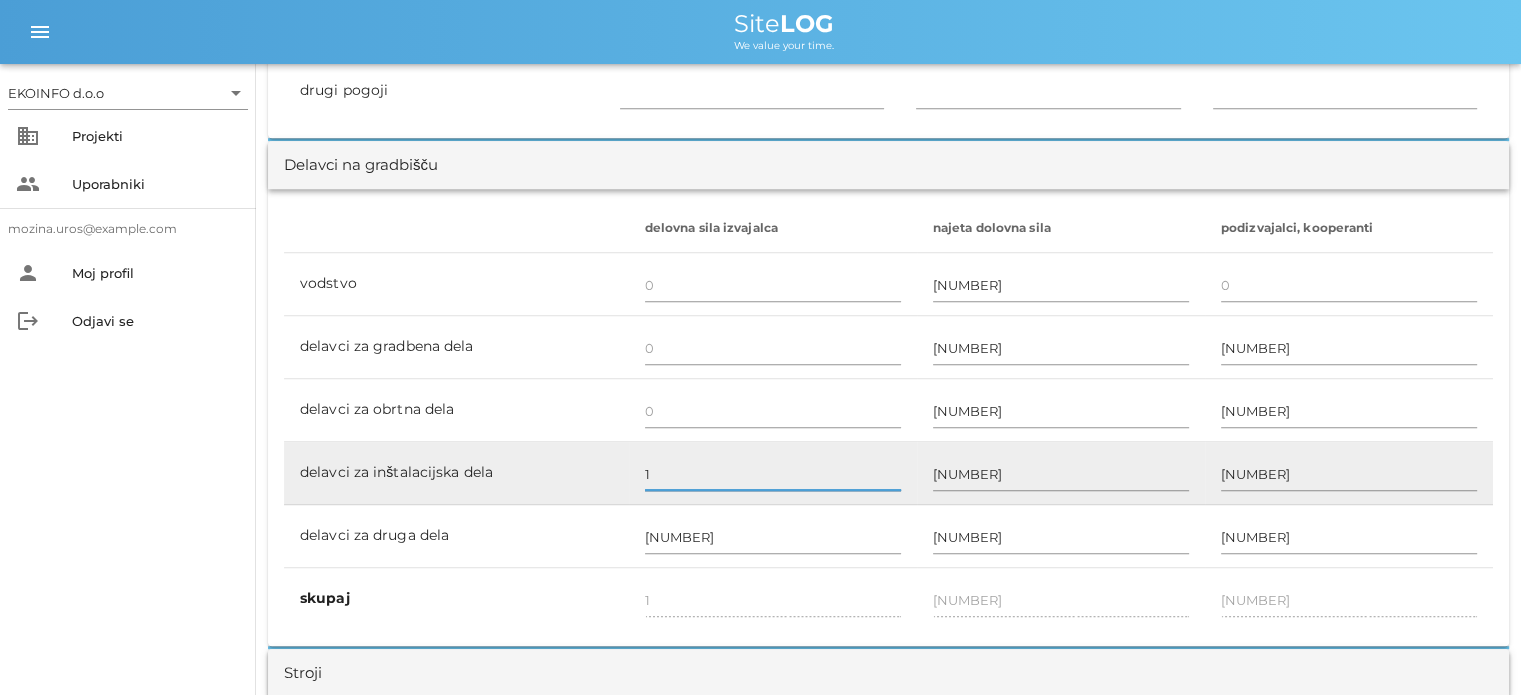 click on "1" at bounding box center (773, 474) 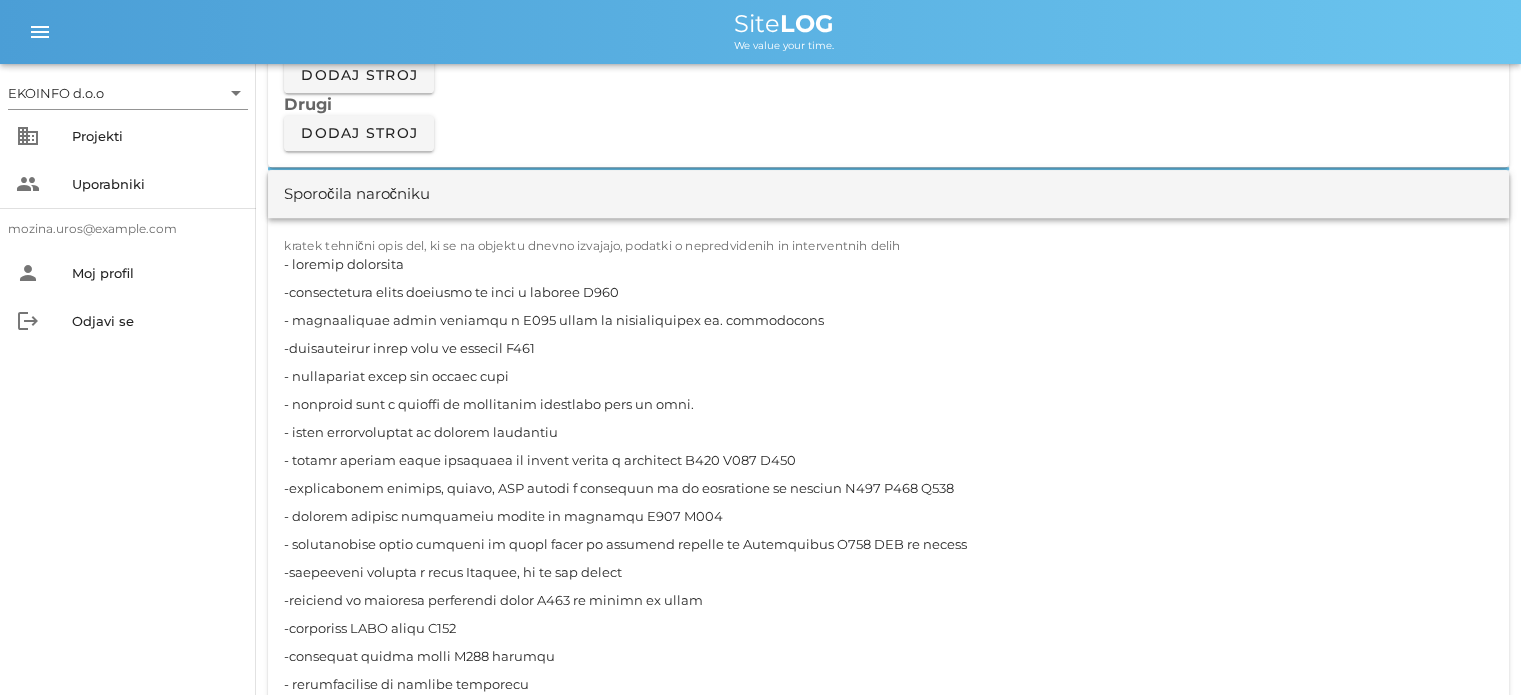 scroll, scrollTop: 1900, scrollLeft: 0, axis: vertical 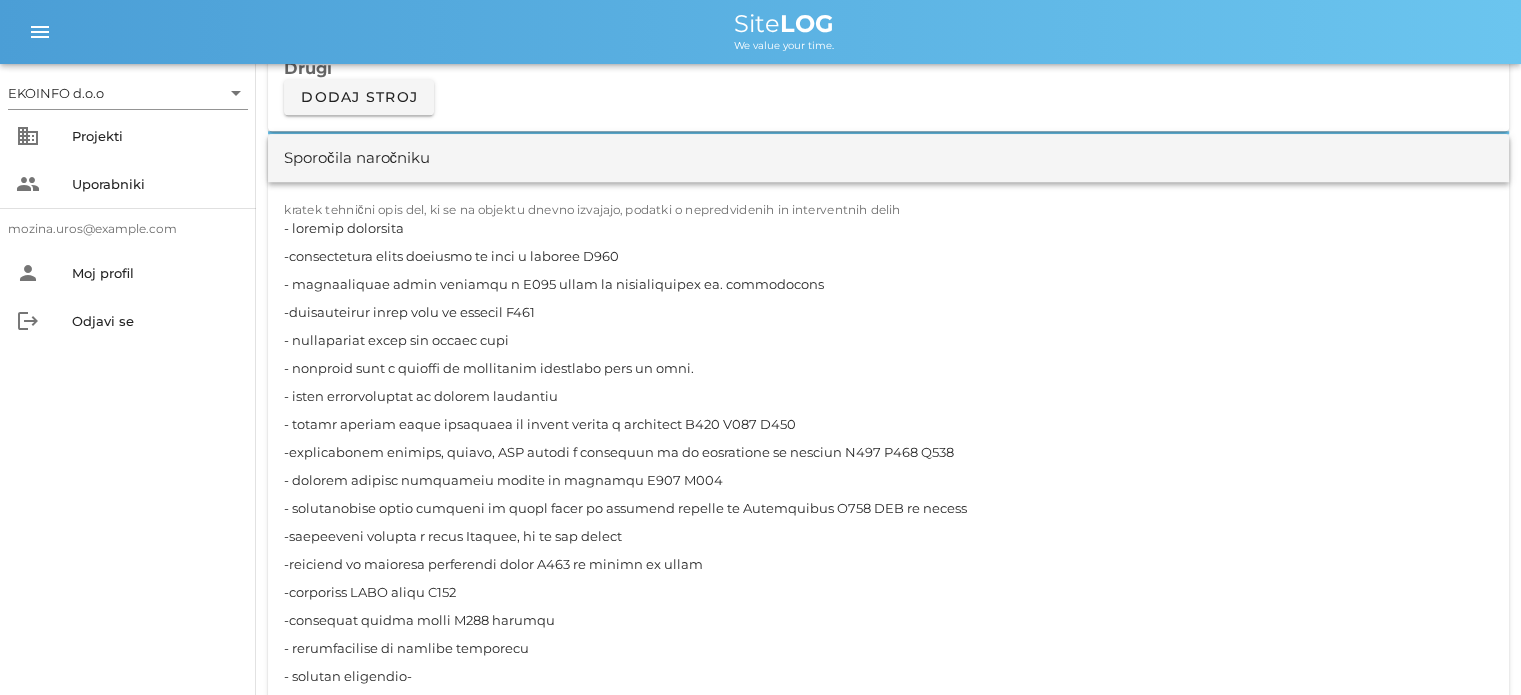 type 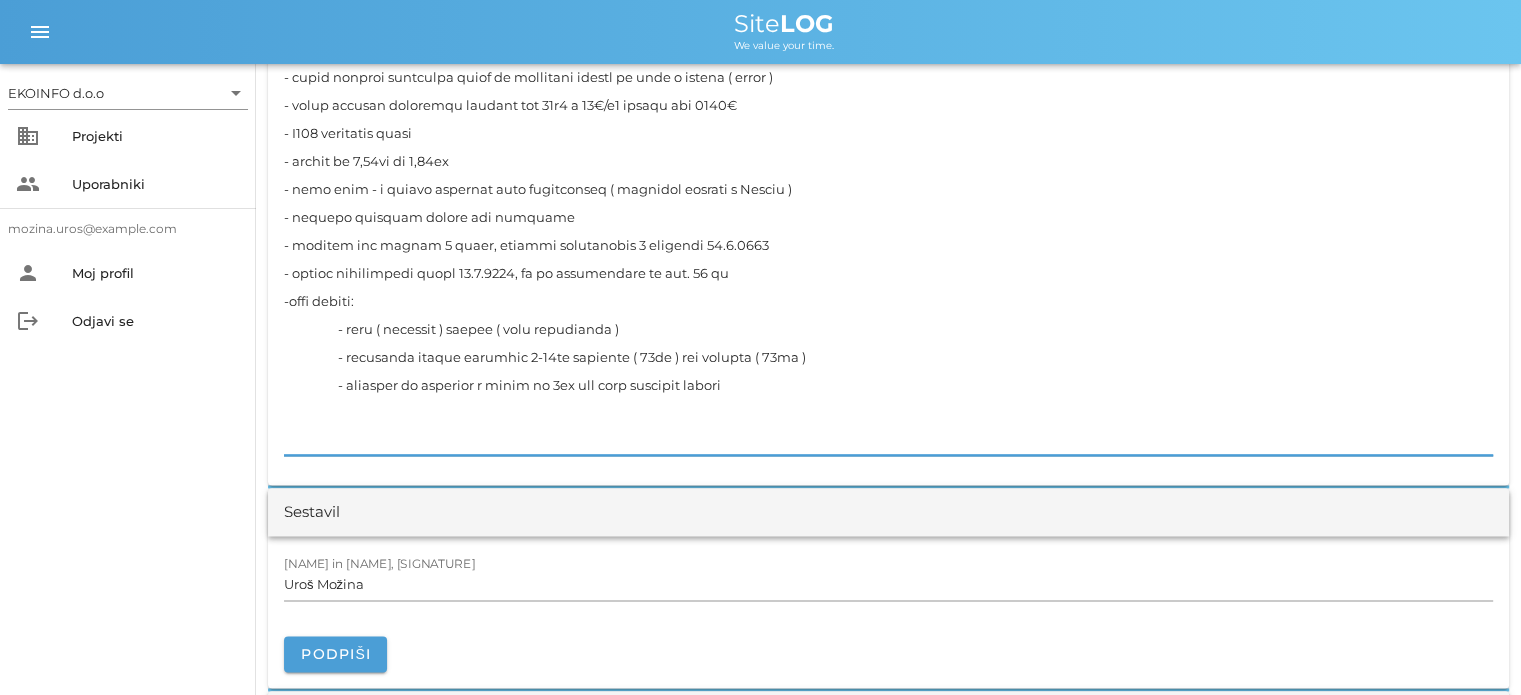 scroll, scrollTop: 2699, scrollLeft: 0, axis: vertical 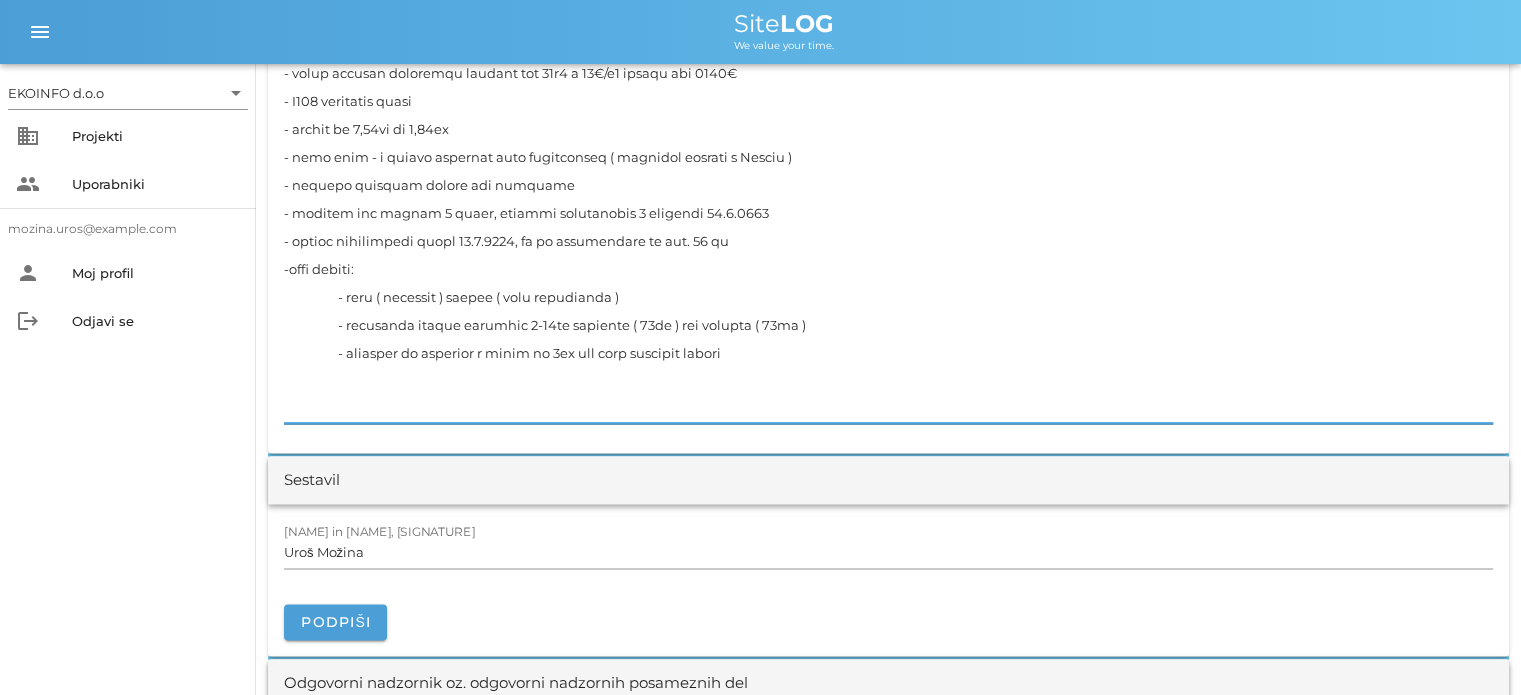 drag, startPoint x: 292, startPoint y: 223, endPoint x: 799, endPoint y: 341, distance: 520.55066 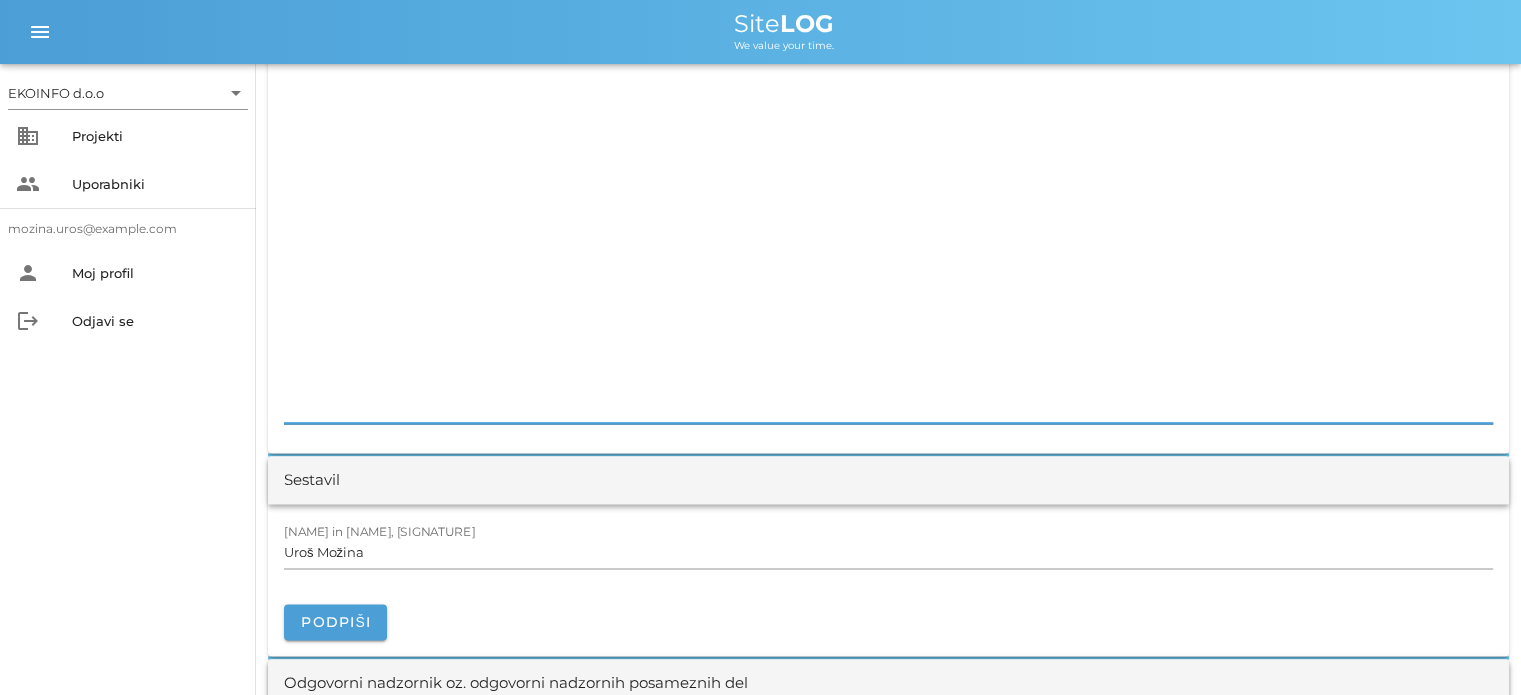 scroll, scrollTop: 1811, scrollLeft: 0, axis: vertical 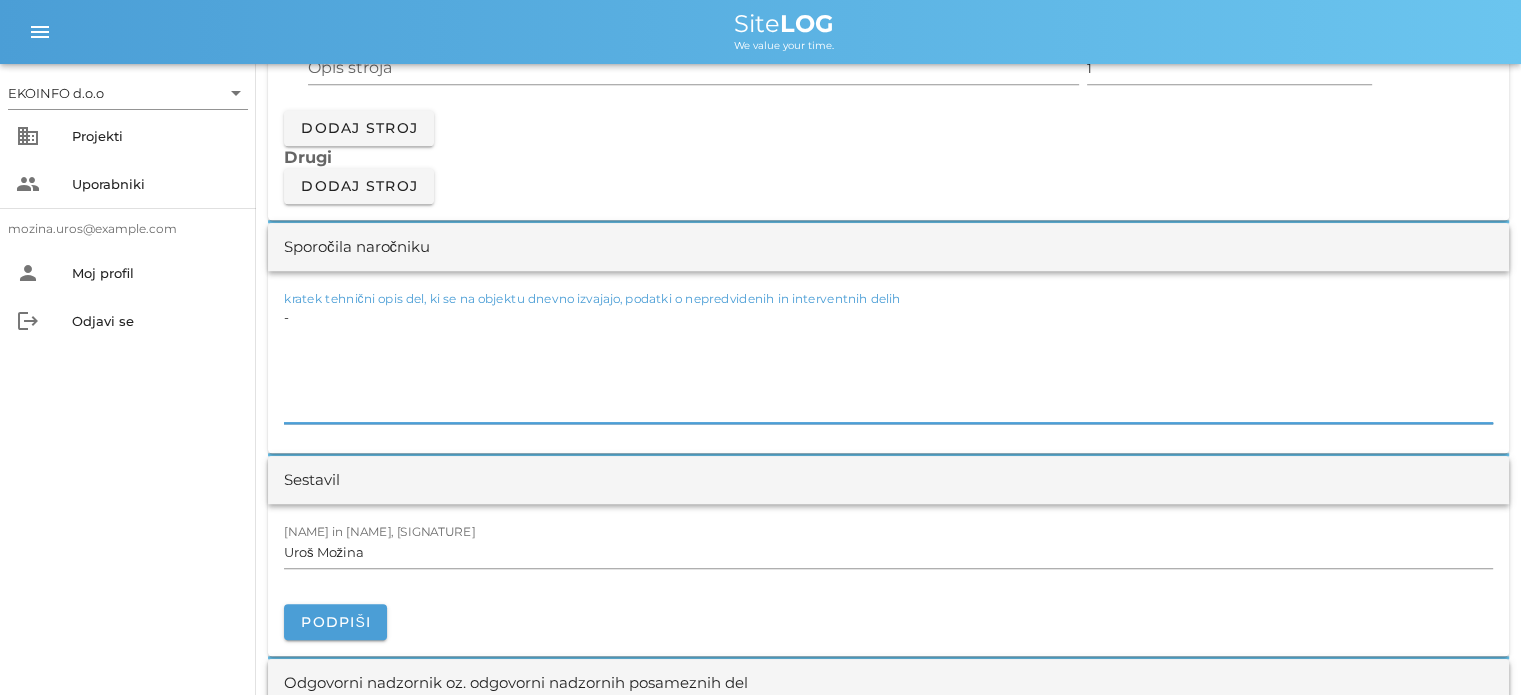 type on "-" 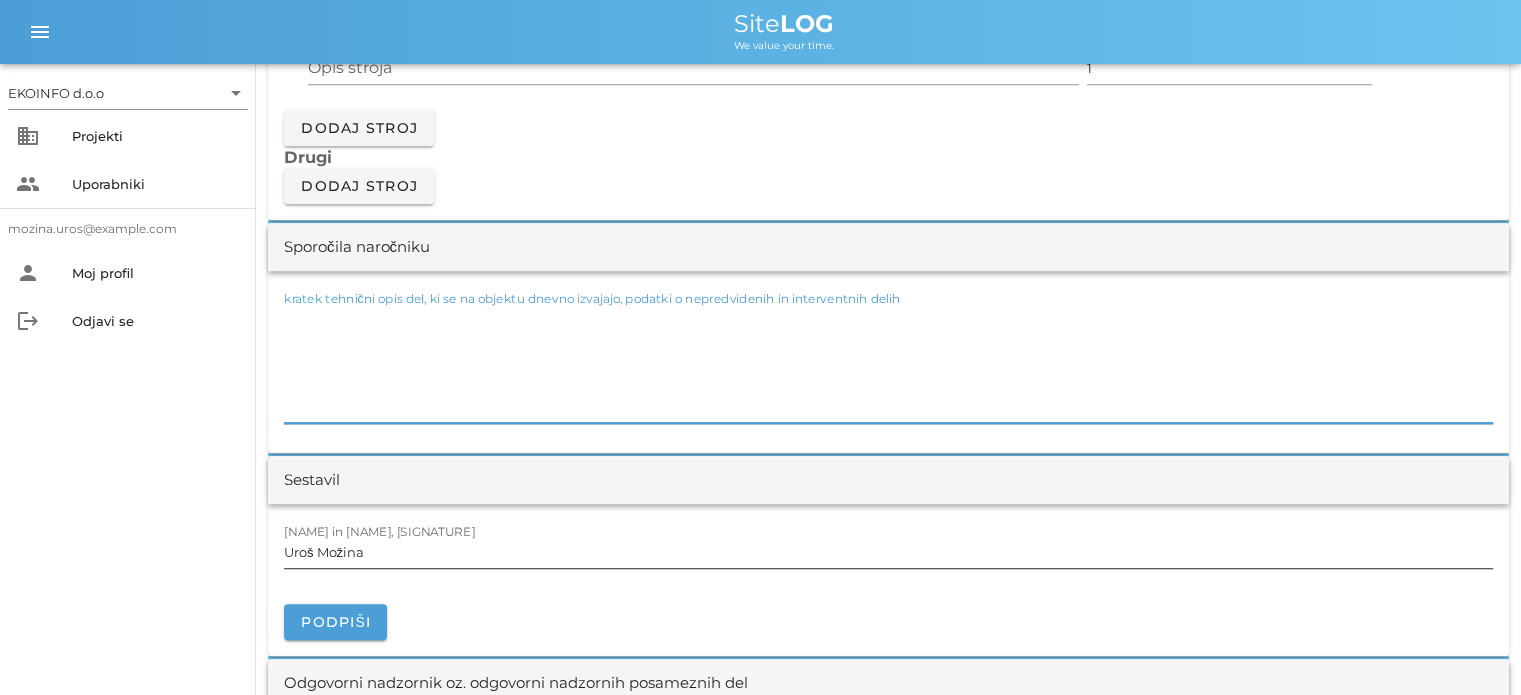 type 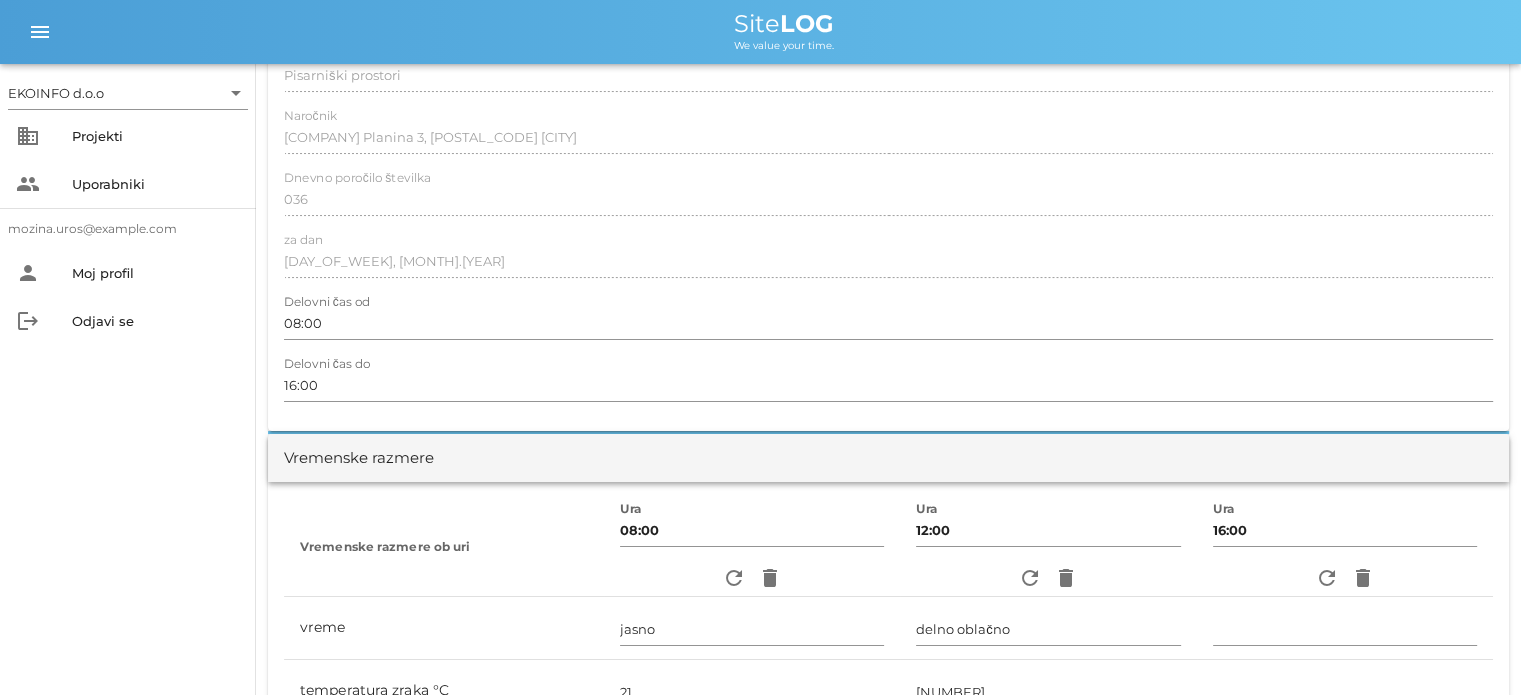 scroll, scrollTop: 0, scrollLeft: 0, axis: both 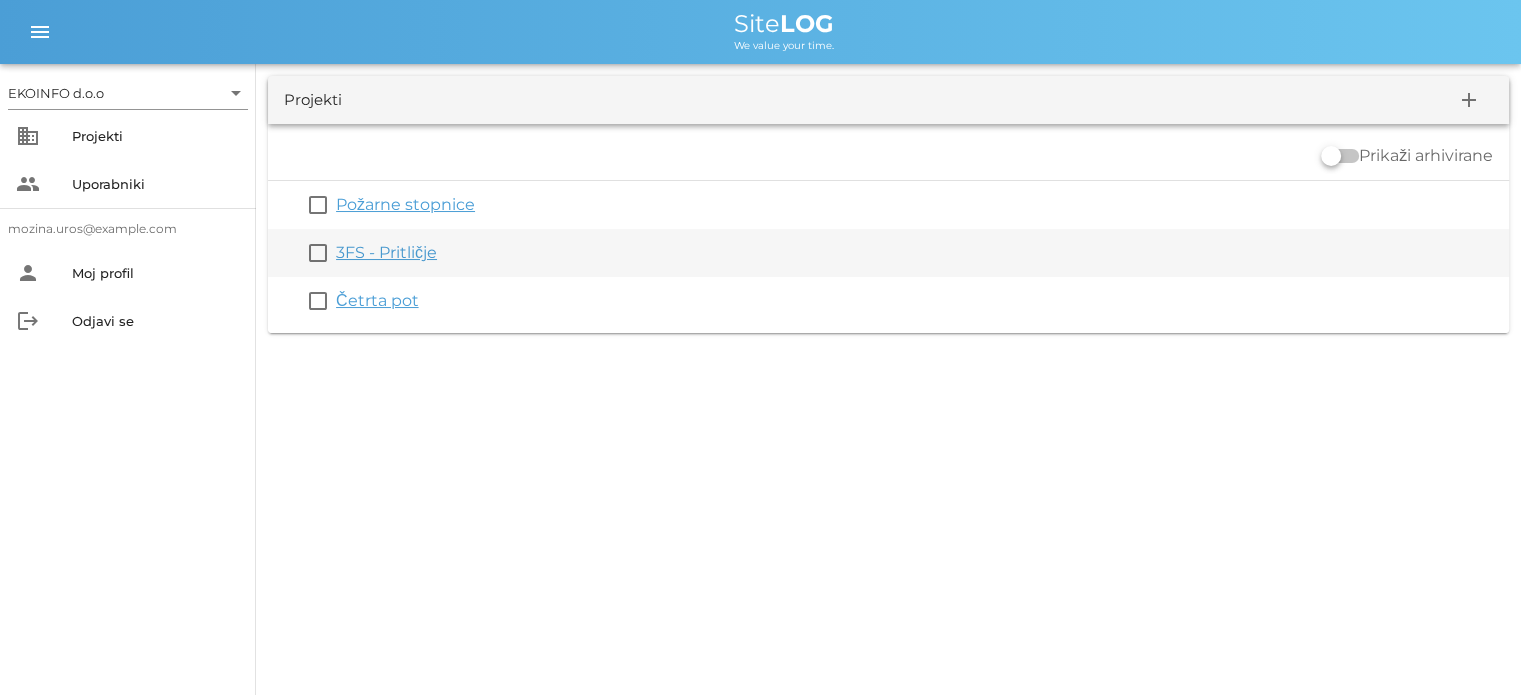 click on "3FS - Pritličje" at bounding box center [386, 252] 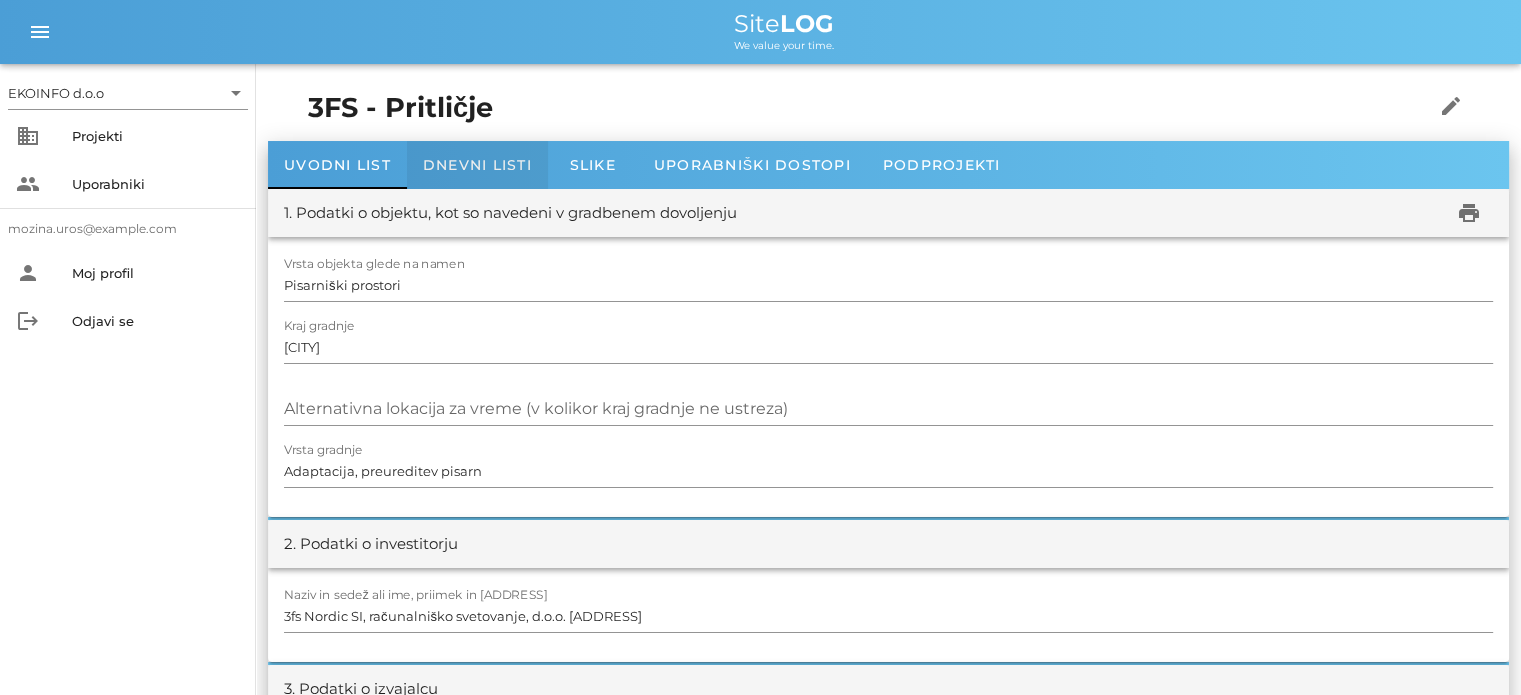 click on "Dnevni listi" at bounding box center [477, 165] 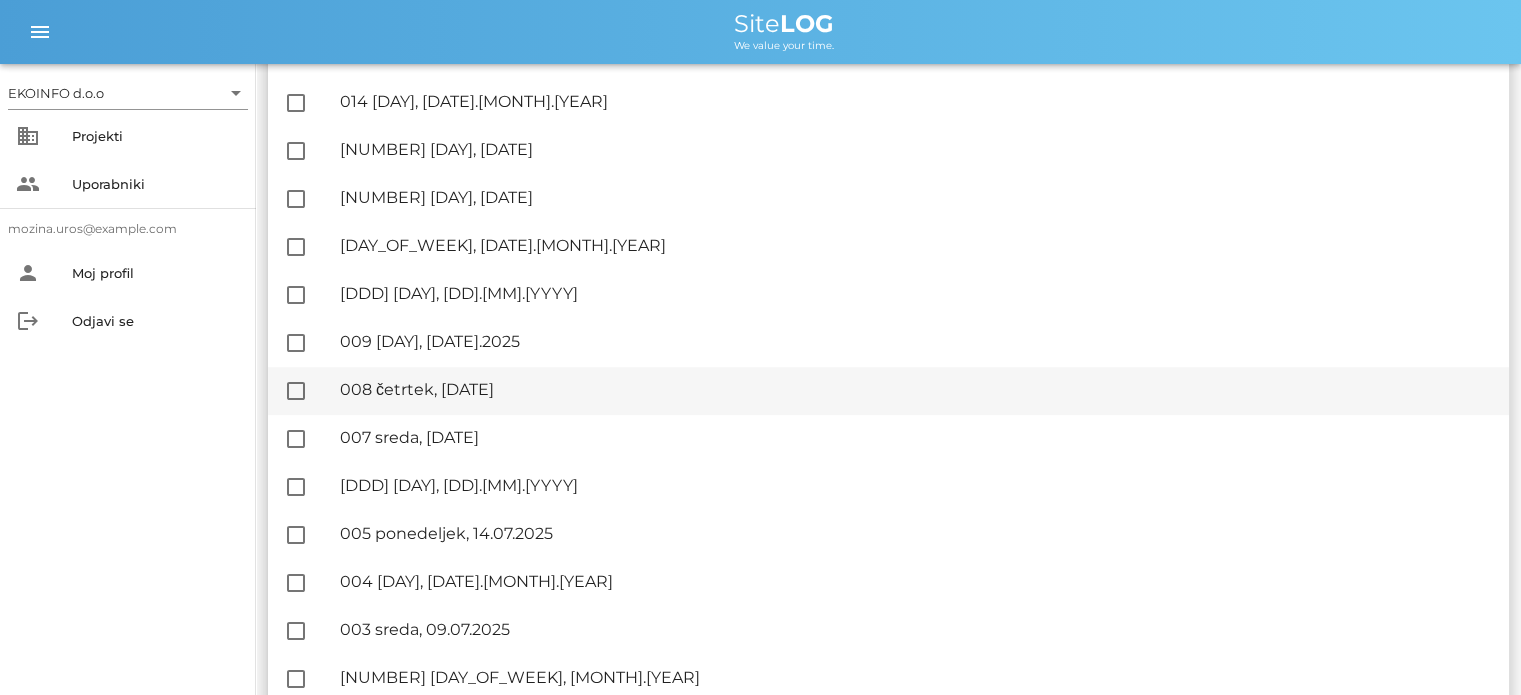 scroll, scrollTop: 689, scrollLeft: 0, axis: vertical 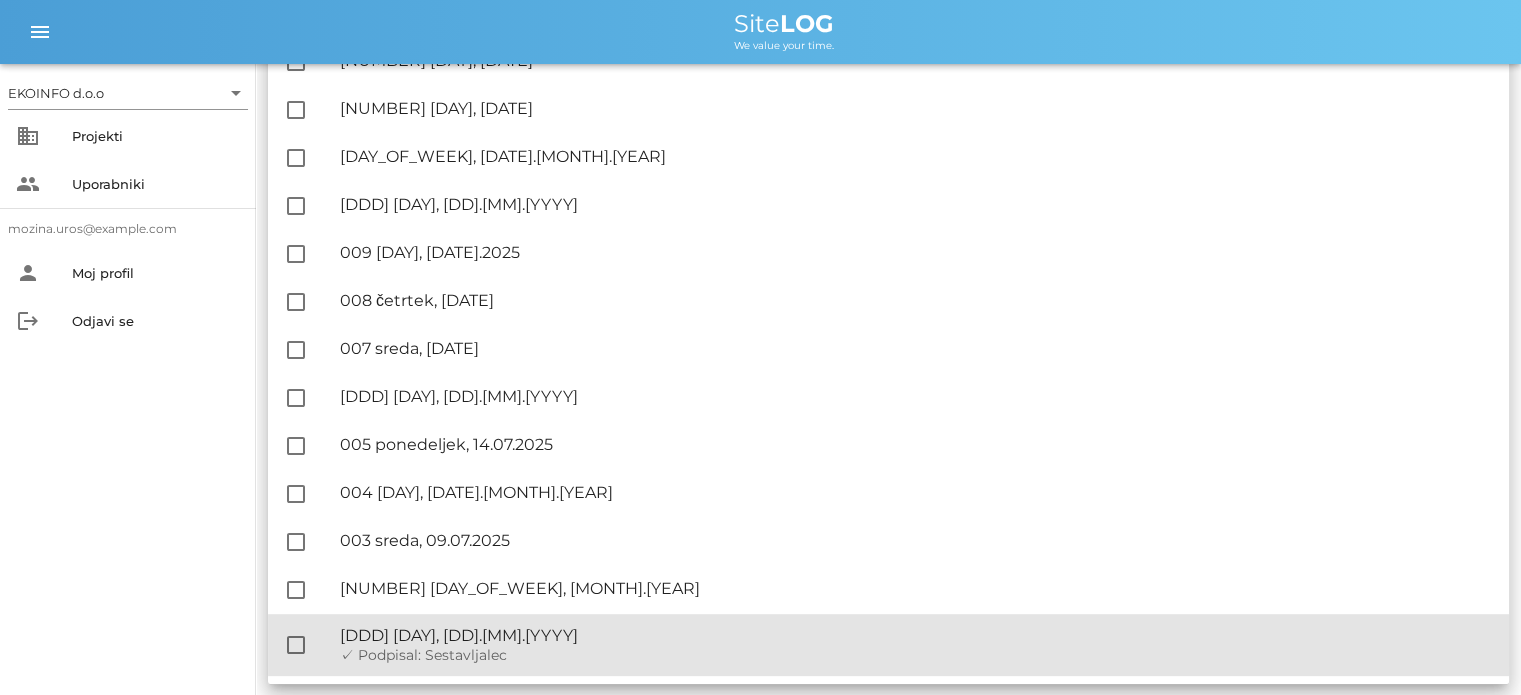 click on "🔏  [DDD] [DAY], [DD].[MM].[YYYY]" at bounding box center [916, 635] 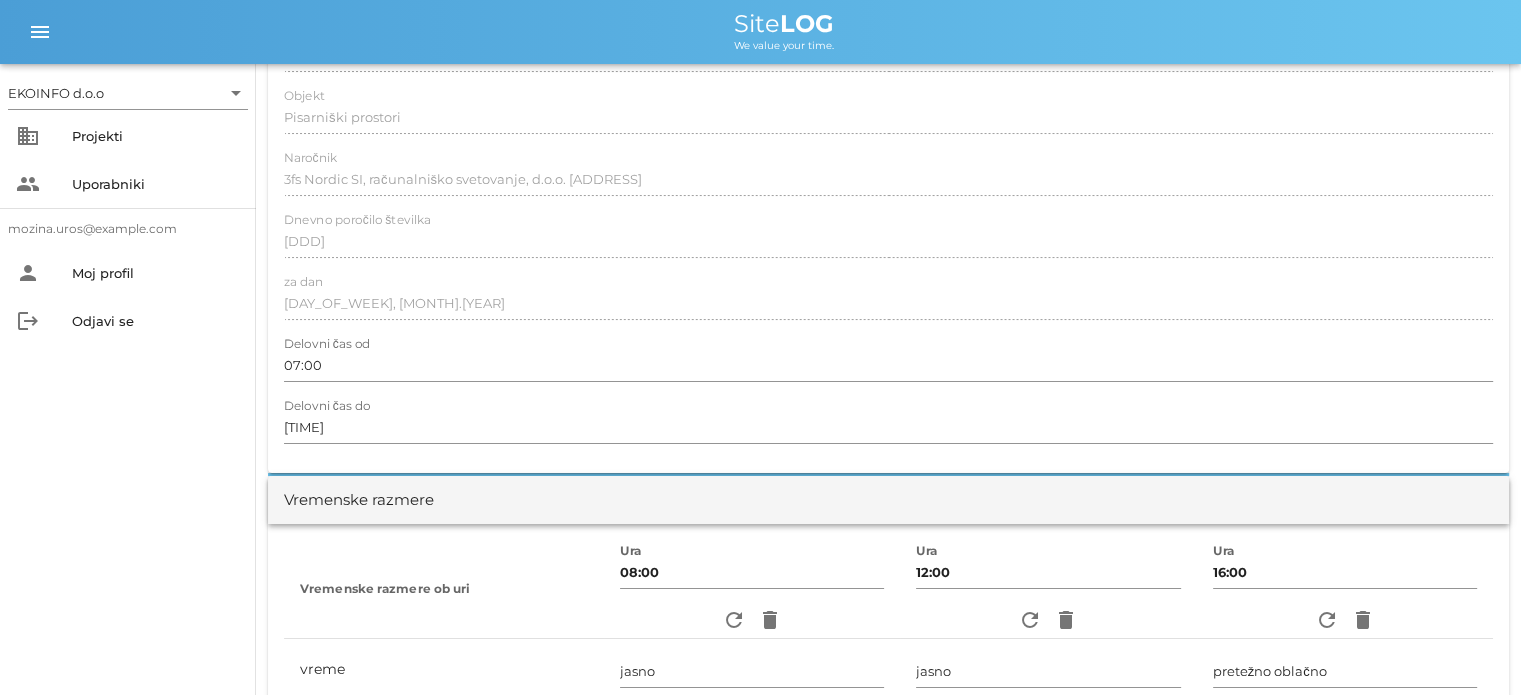scroll, scrollTop: 200, scrollLeft: 0, axis: vertical 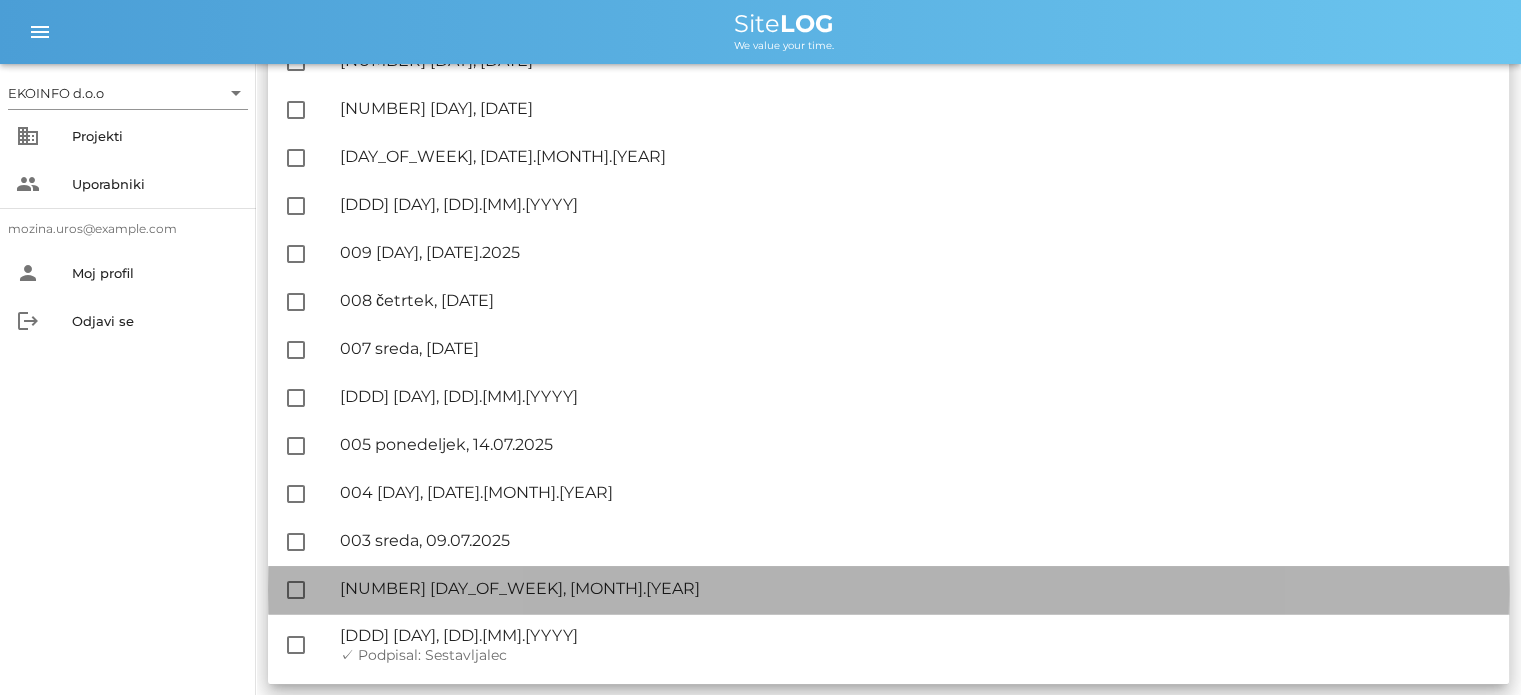 click on "🔏  [NUMBER] [DAY_OF_WEEK], [MONTH].[YEAR]" at bounding box center (916, 588) 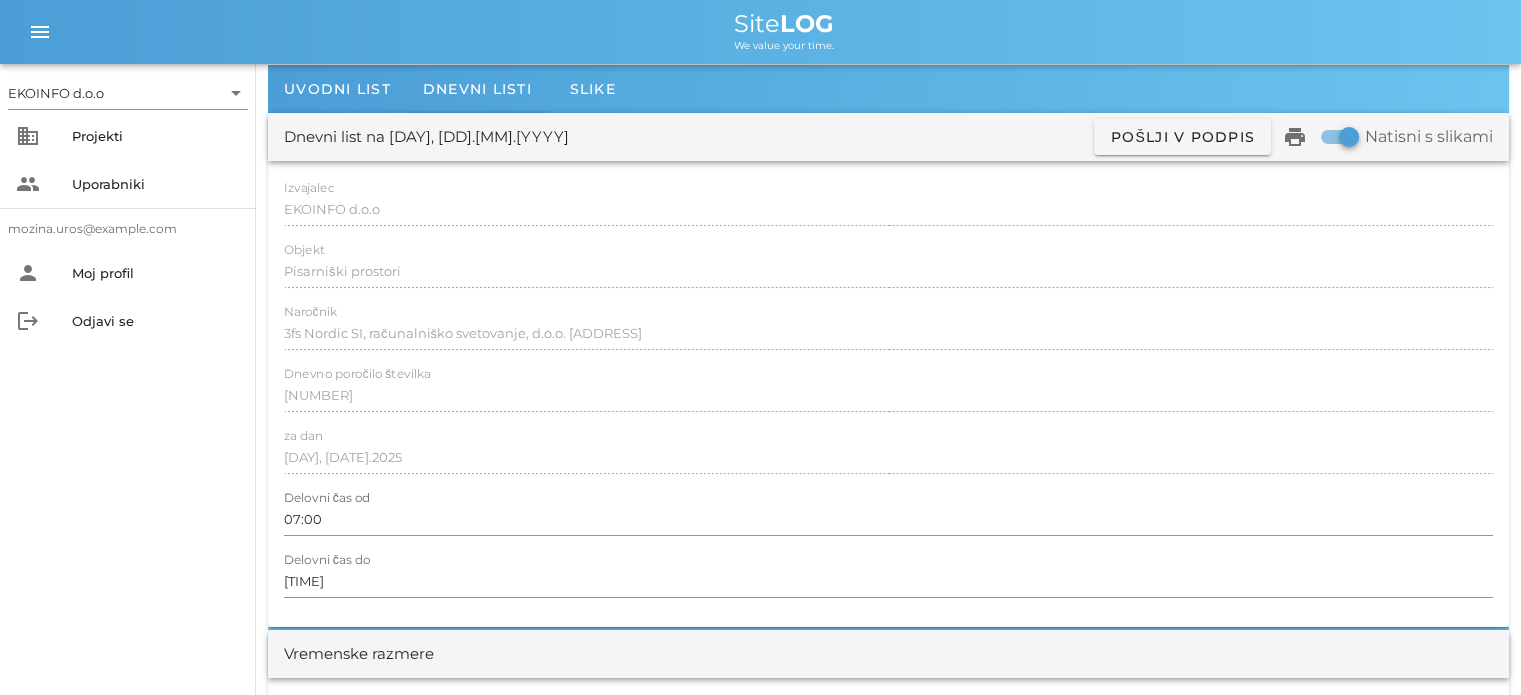 scroll, scrollTop: 0, scrollLeft: 0, axis: both 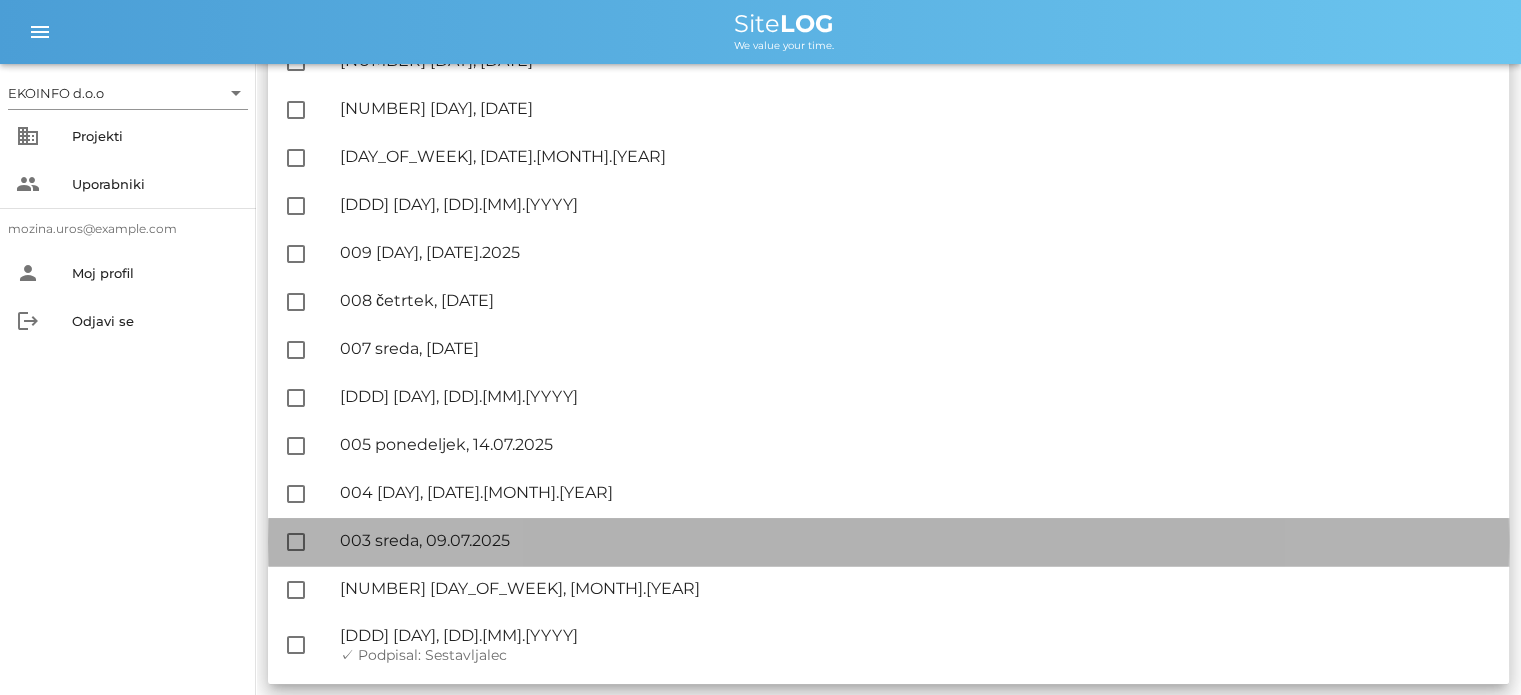 click on "🔏  003 sreda, 09.07.2025  ✓ Podpisal: Nadzornik  ✓ Podpisal: Sestavljalec  ✓ Podpisal: Odgovorni" at bounding box center [916, 541] 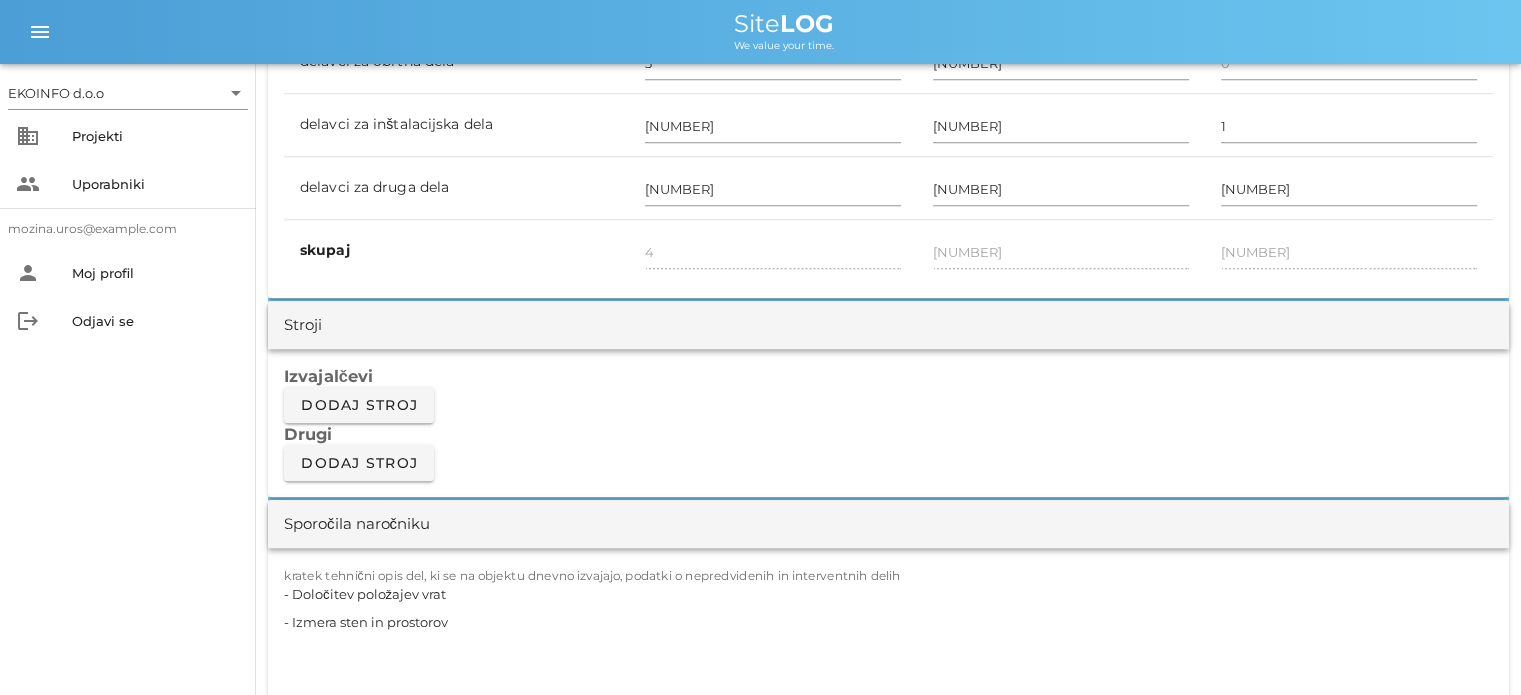 scroll, scrollTop: 1400, scrollLeft: 0, axis: vertical 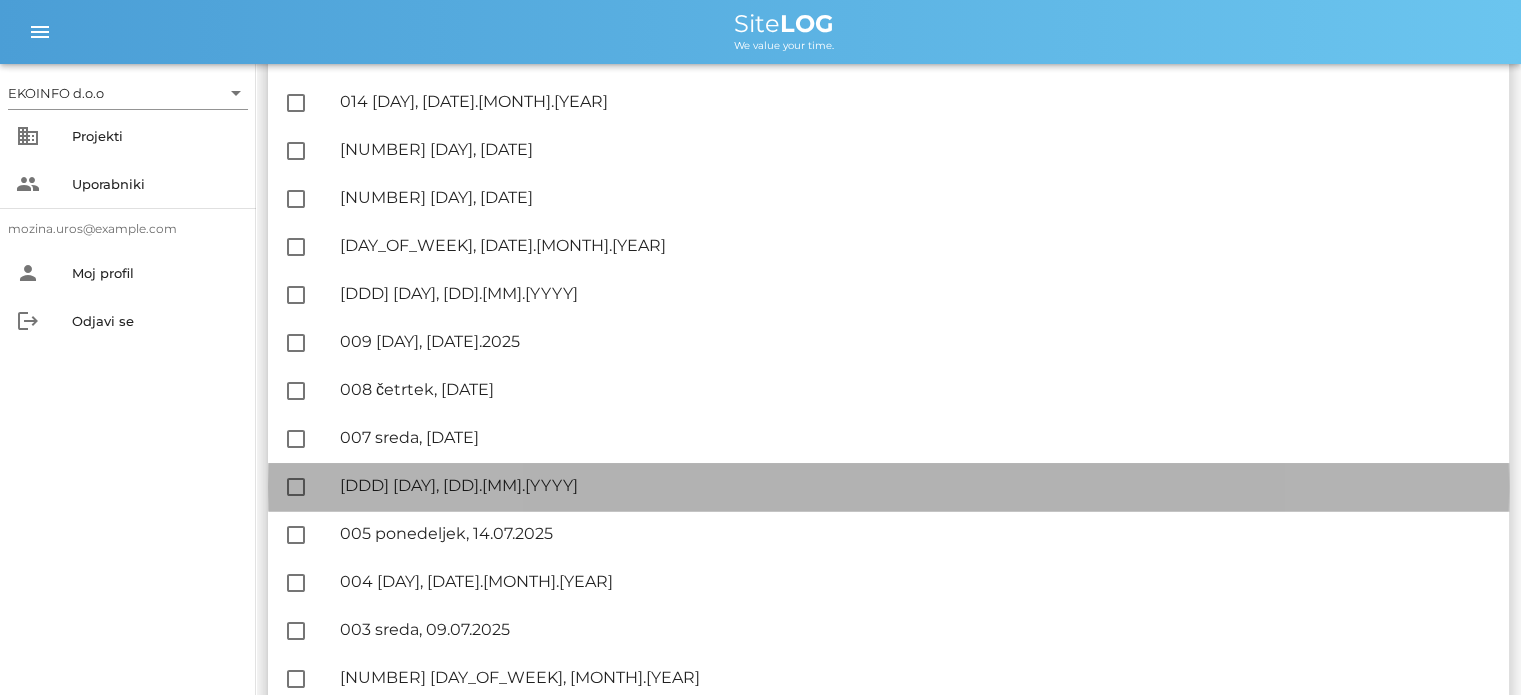 click on "🔏  [NUMBER] [DAY], [DATE]" at bounding box center [916, 485] 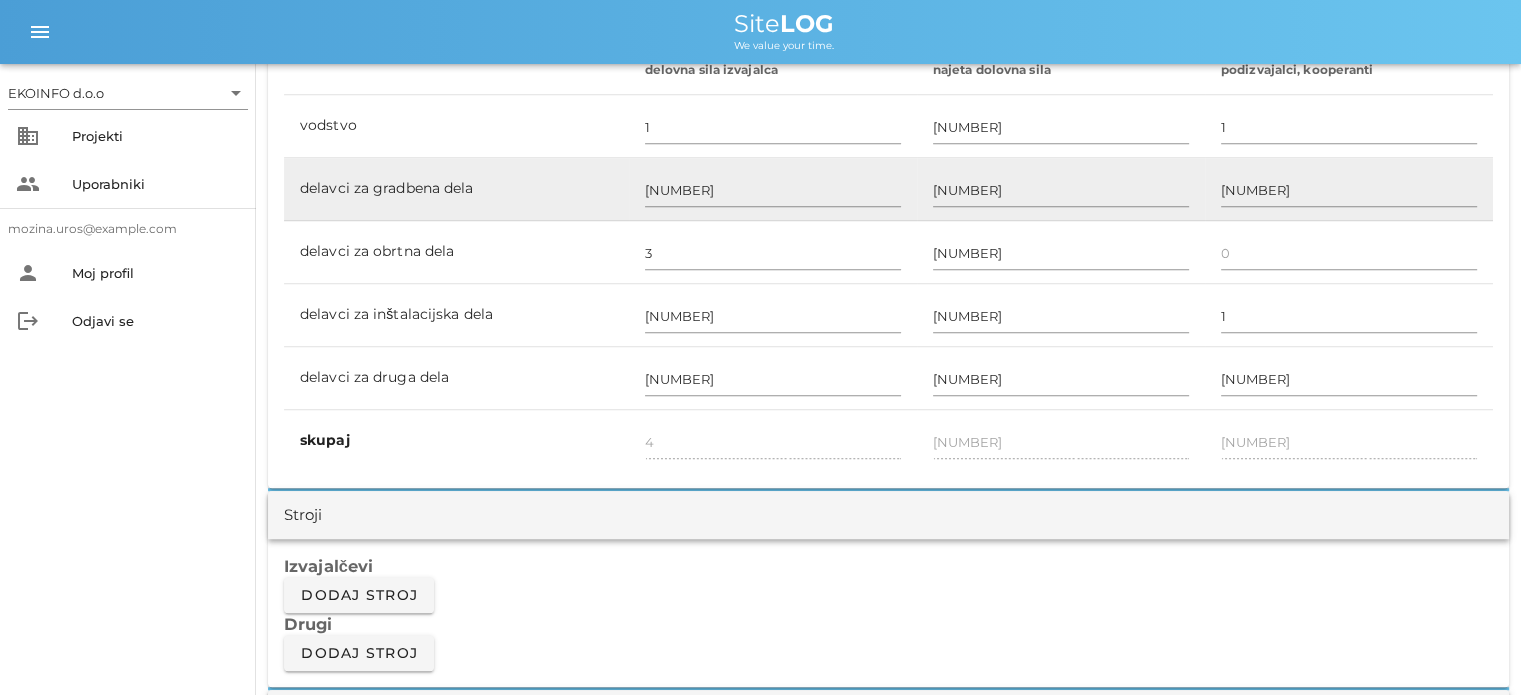 scroll, scrollTop: 1000, scrollLeft: 0, axis: vertical 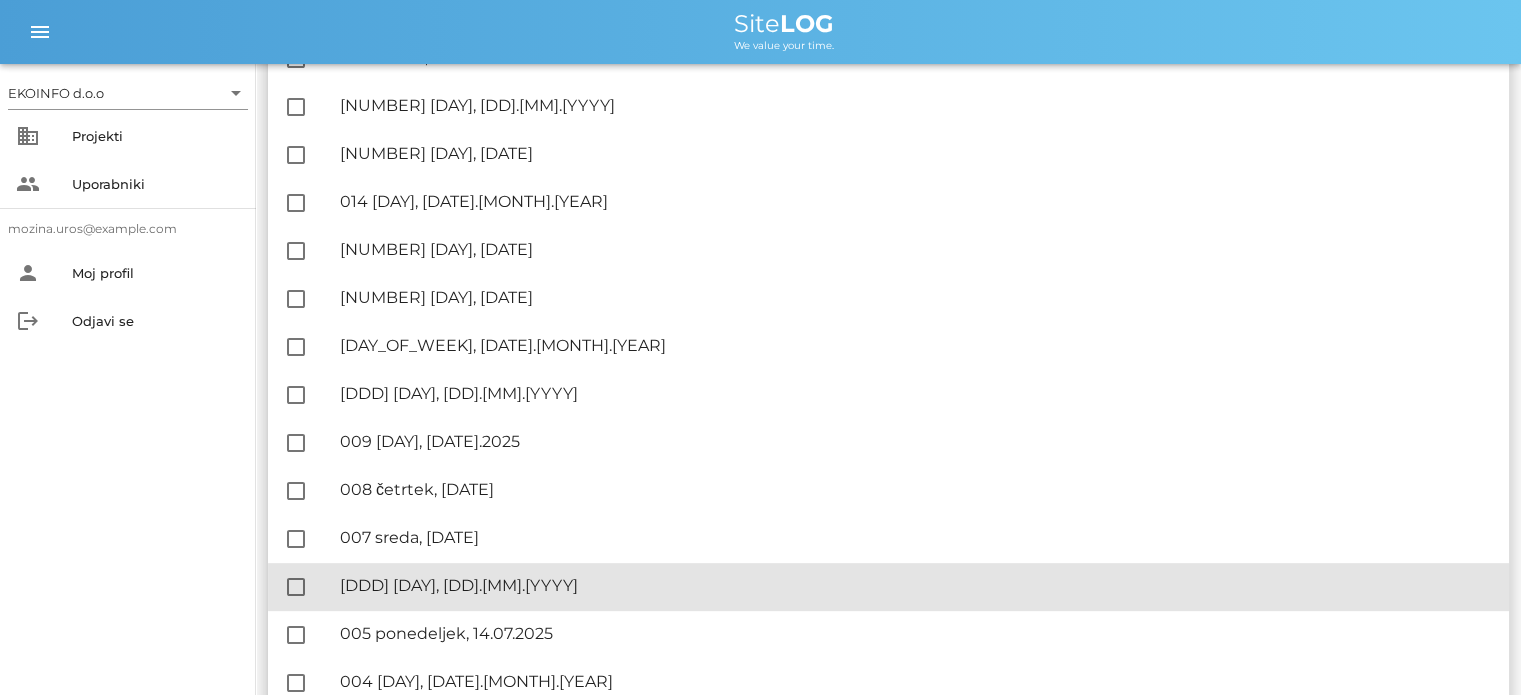 click on "🔏  [NUMBER] [DAY], [DATE]" at bounding box center (916, 585) 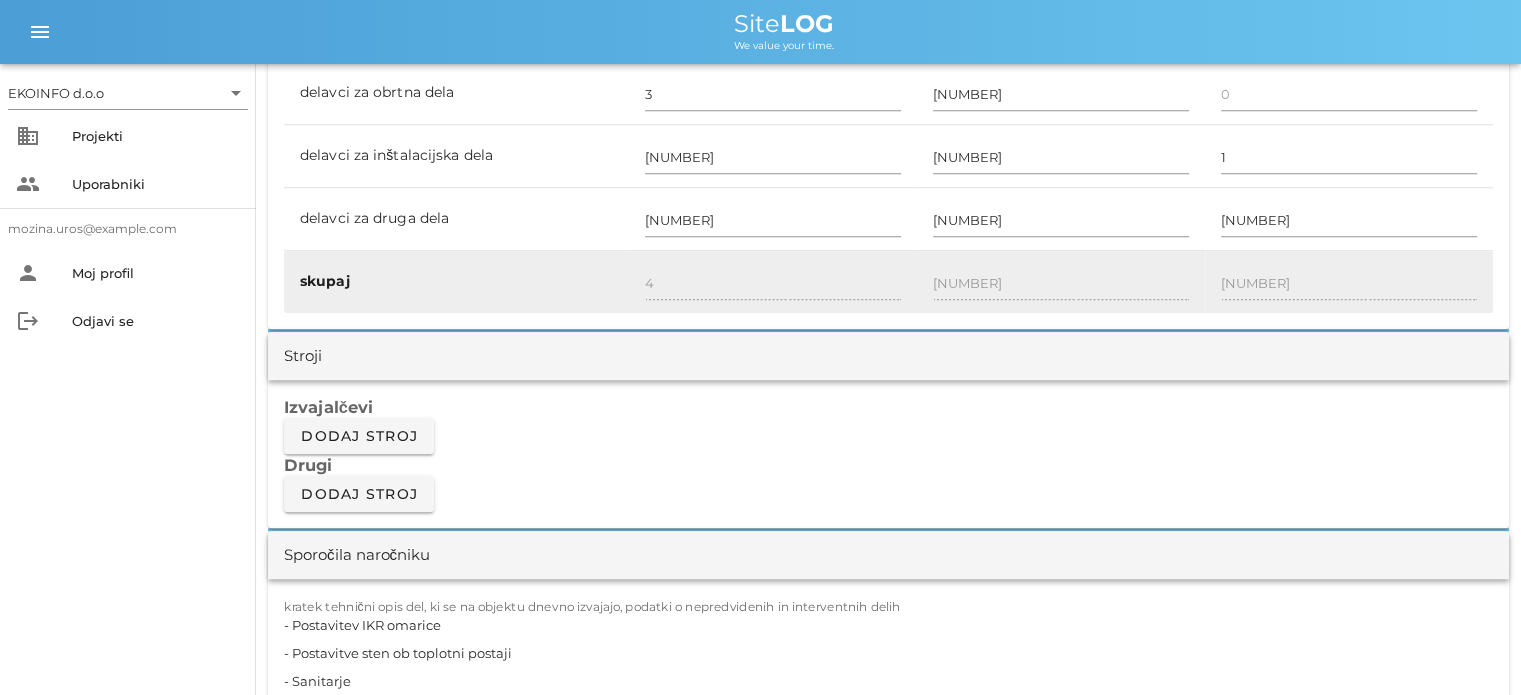 scroll, scrollTop: 1600, scrollLeft: 0, axis: vertical 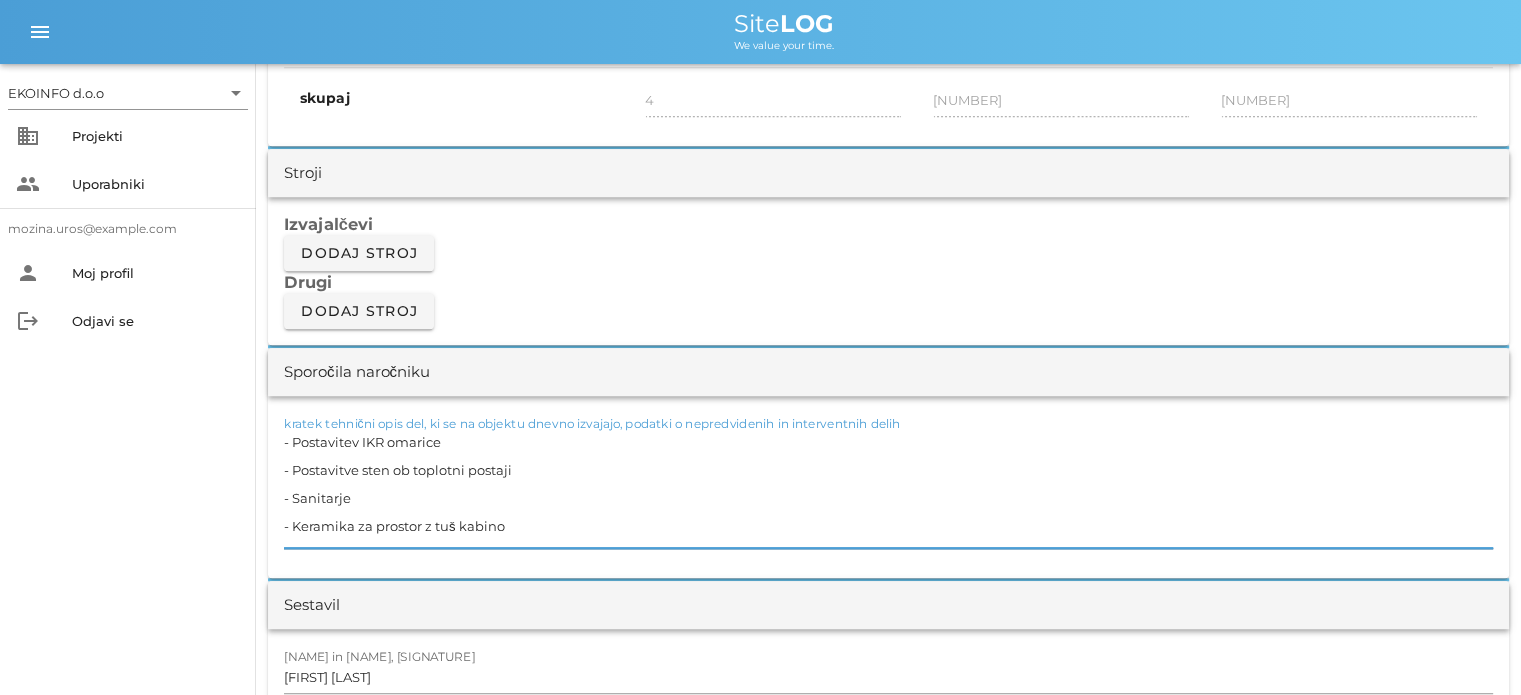click on "- Postavitev IKR omarice
- Postavitve sten ob toplotni postaji
- Sanitarje
- Keramika za prostor z tuš kabino" at bounding box center [888, 488] 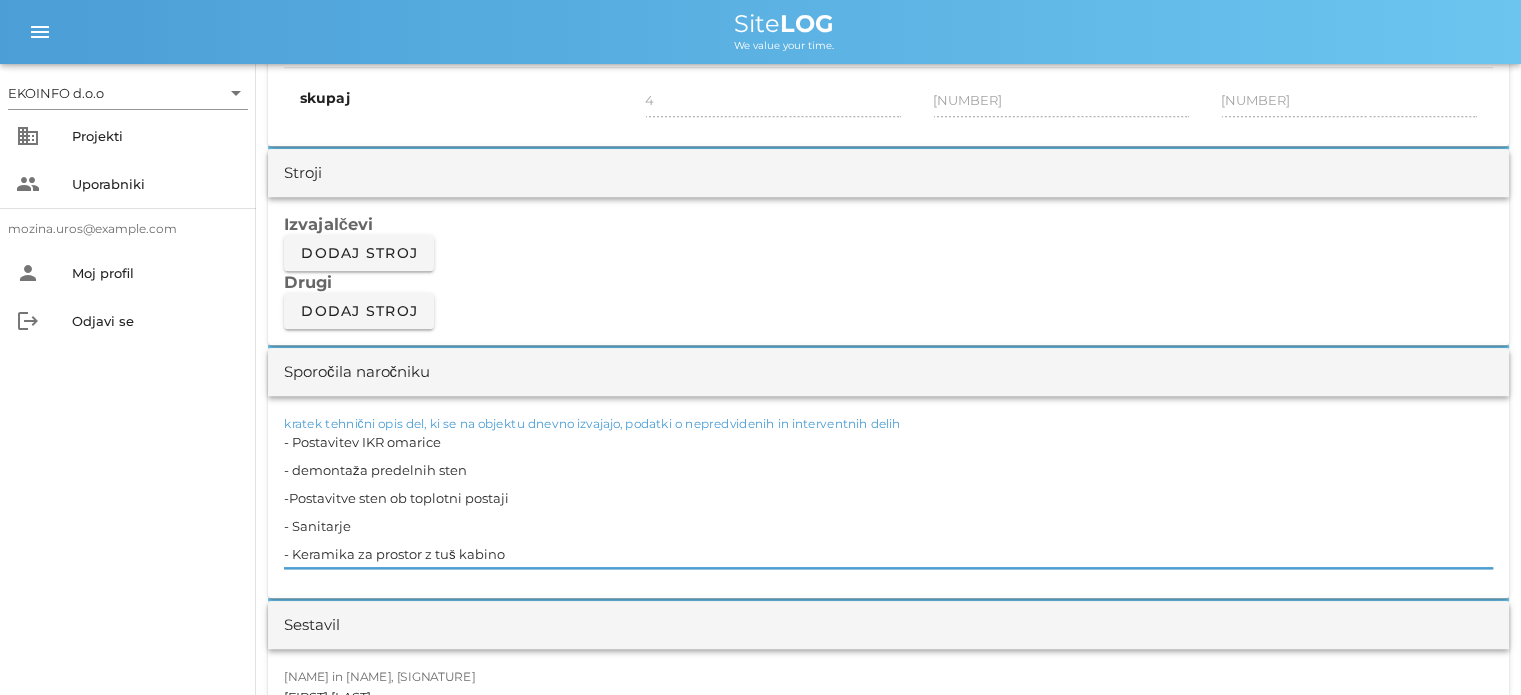 drag, startPoint x: 495, startPoint y: 547, endPoint x: 263, endPoint y: 559, distance: 232.31013 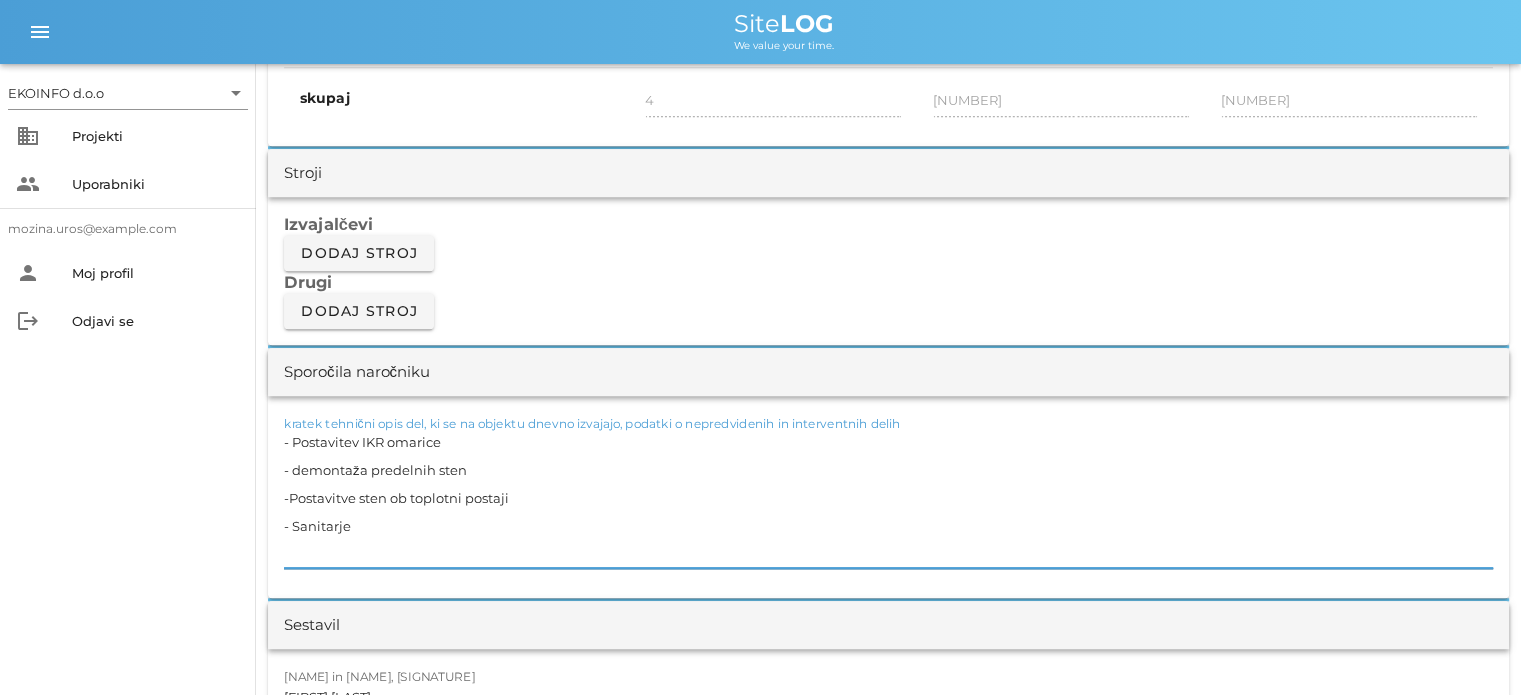 click on "- Postavitev IKR omarice
- demontaža predelnih sten
-Postavitve sten ob toplotni postaji
- Sanitarje" at bounding box center [888, 498] 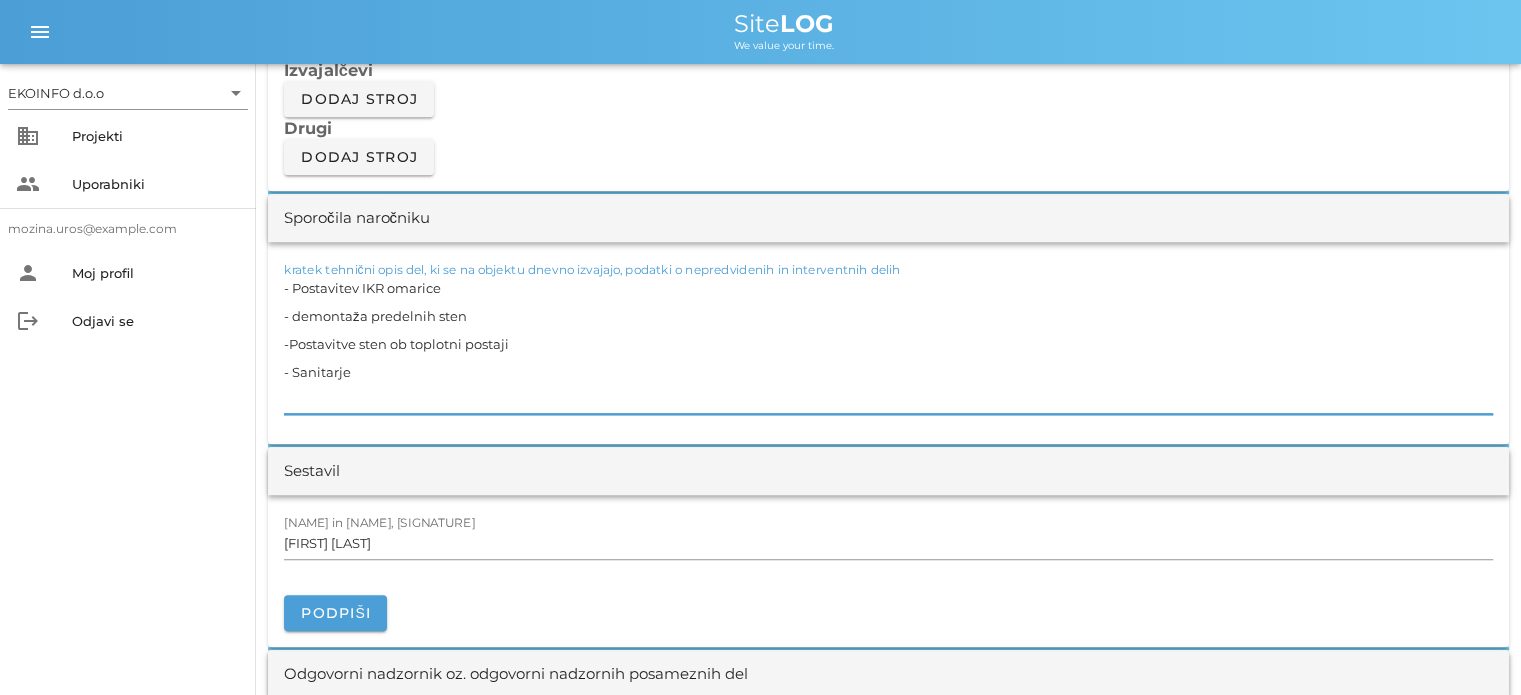 scroll, scrollTop: 1800, scrollLeft: 0, axis: vertical 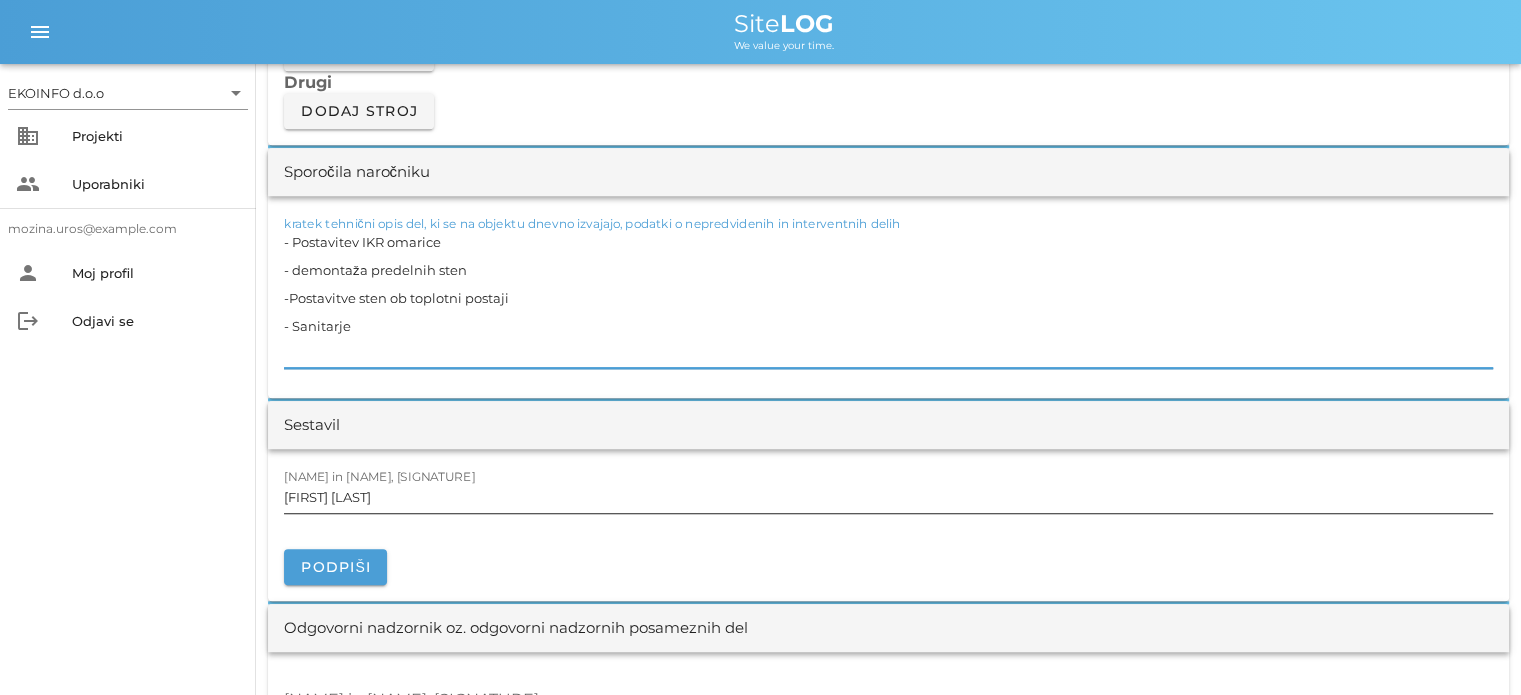 type on "- Postavitev IKR omarice
- demontaža predelnih sten
-Postavitve sten ob toplotni postaji
- Sanitarje" 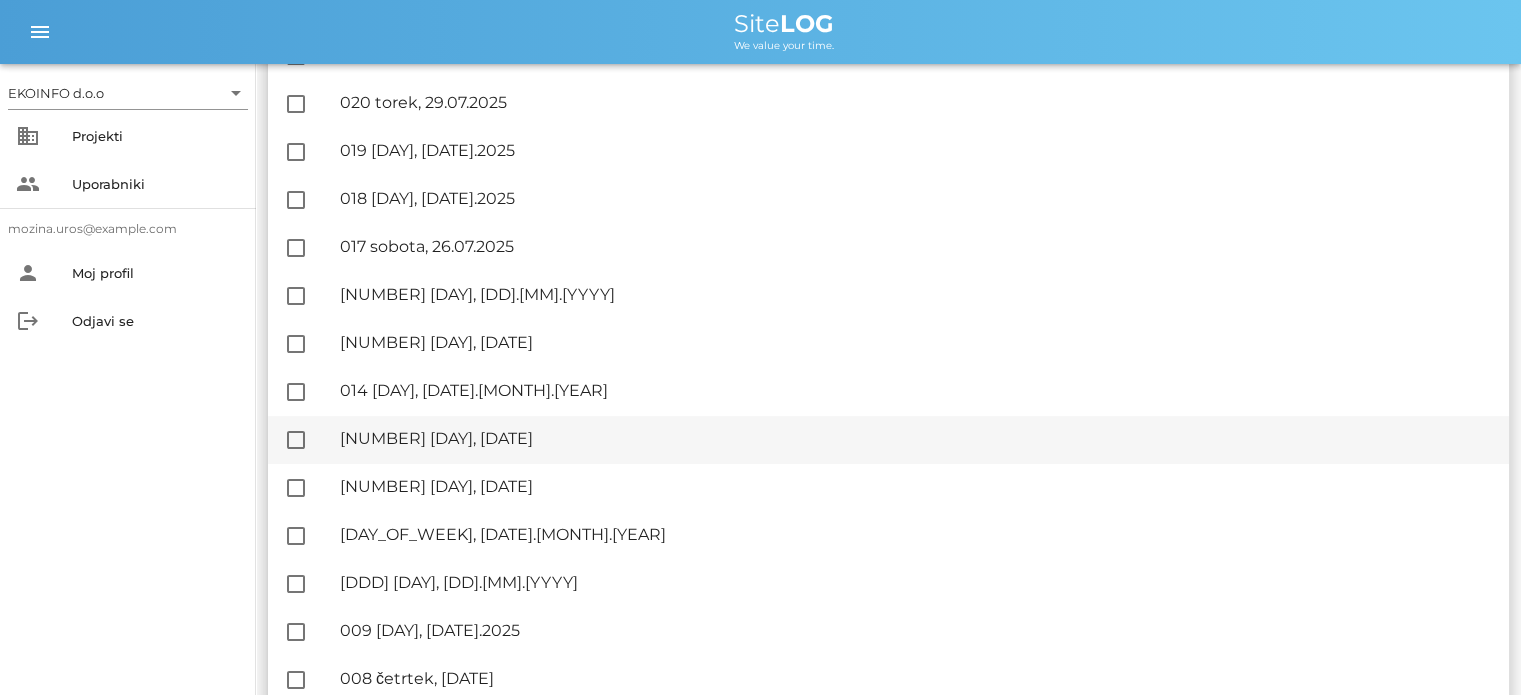 scroll, scrollTop: 400, scrollLeft: 0, axis: vertical 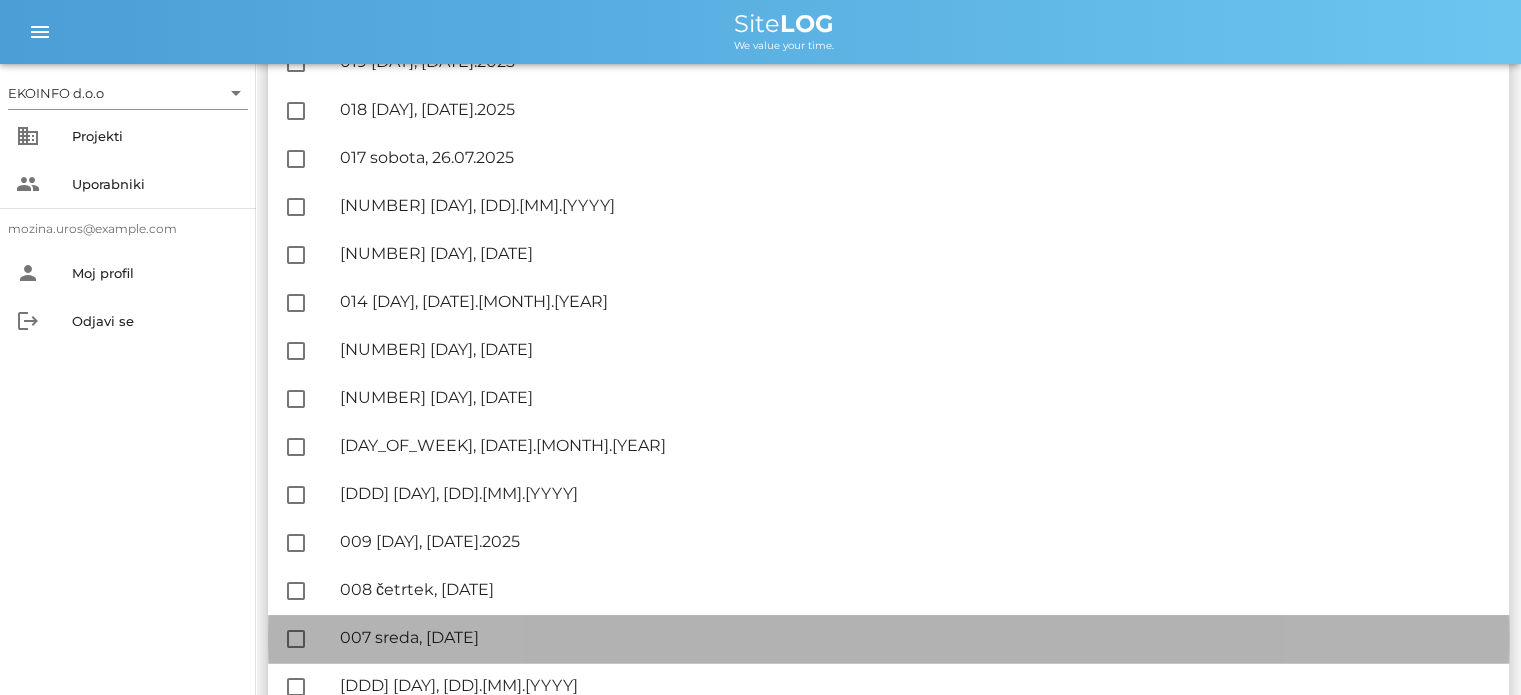 click on "🔏  [DDD] [DAY], [DD].[MM].[YYYY]" at bounding box center [916, 637] 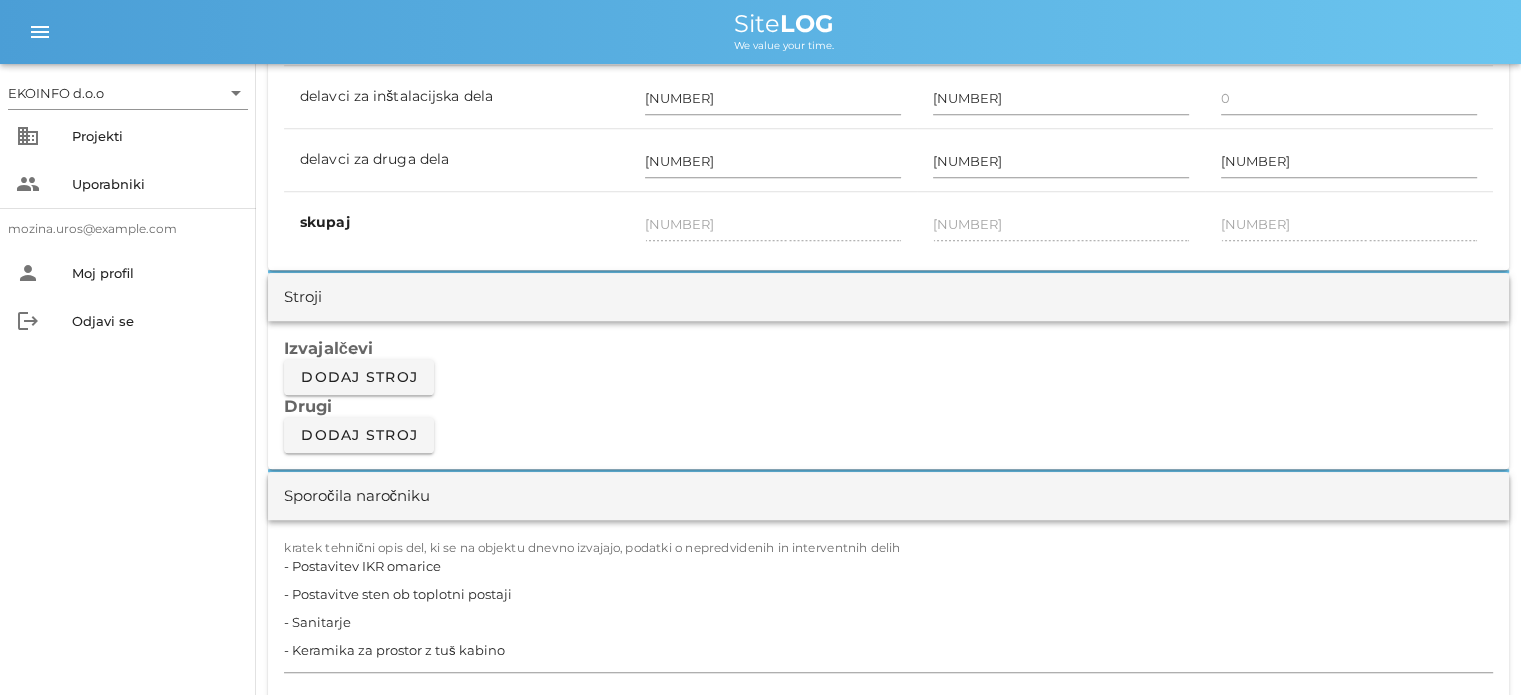 scroll, scrollTop: 1600, scrollLeft: 0, axis: vertical 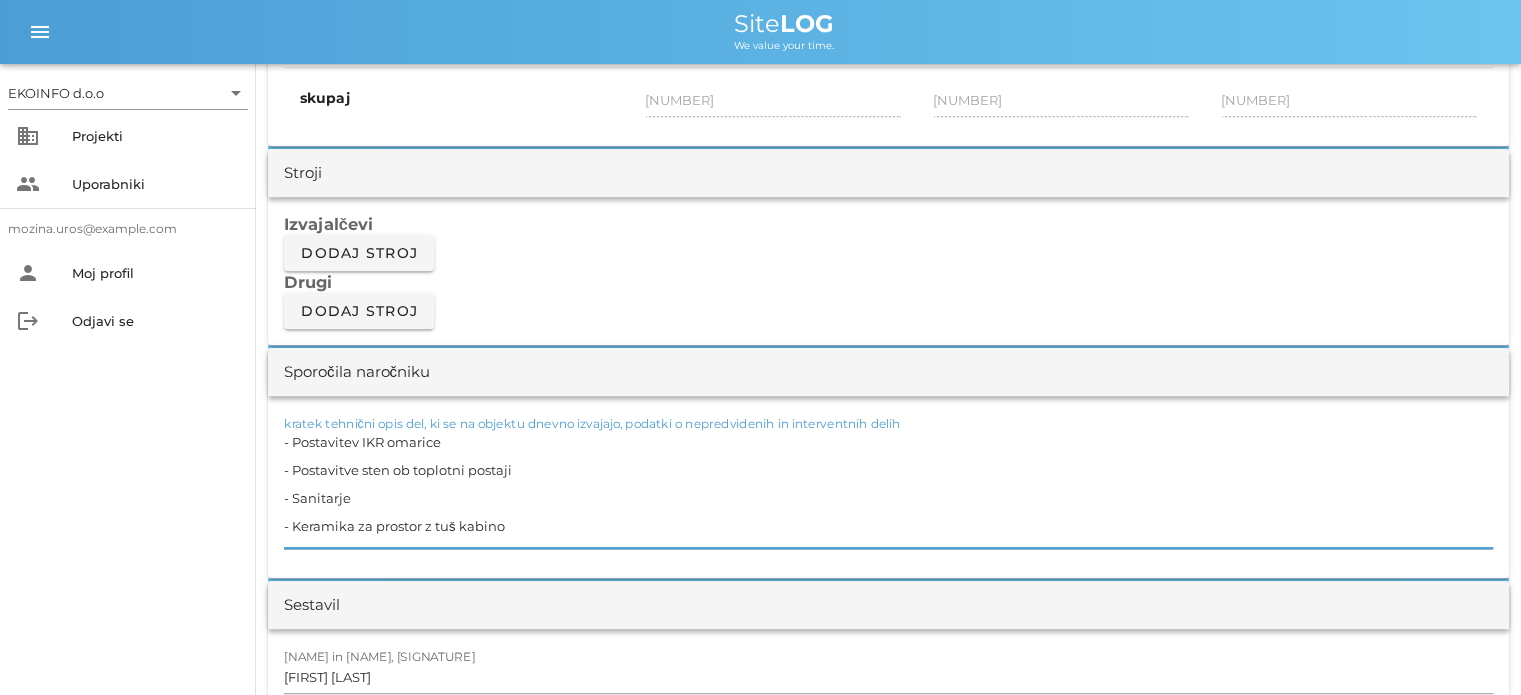 drag, startPoint x: 520, startPoint y: 519, endPoint x: 292, endPoint y: 443, distance: 240.3331 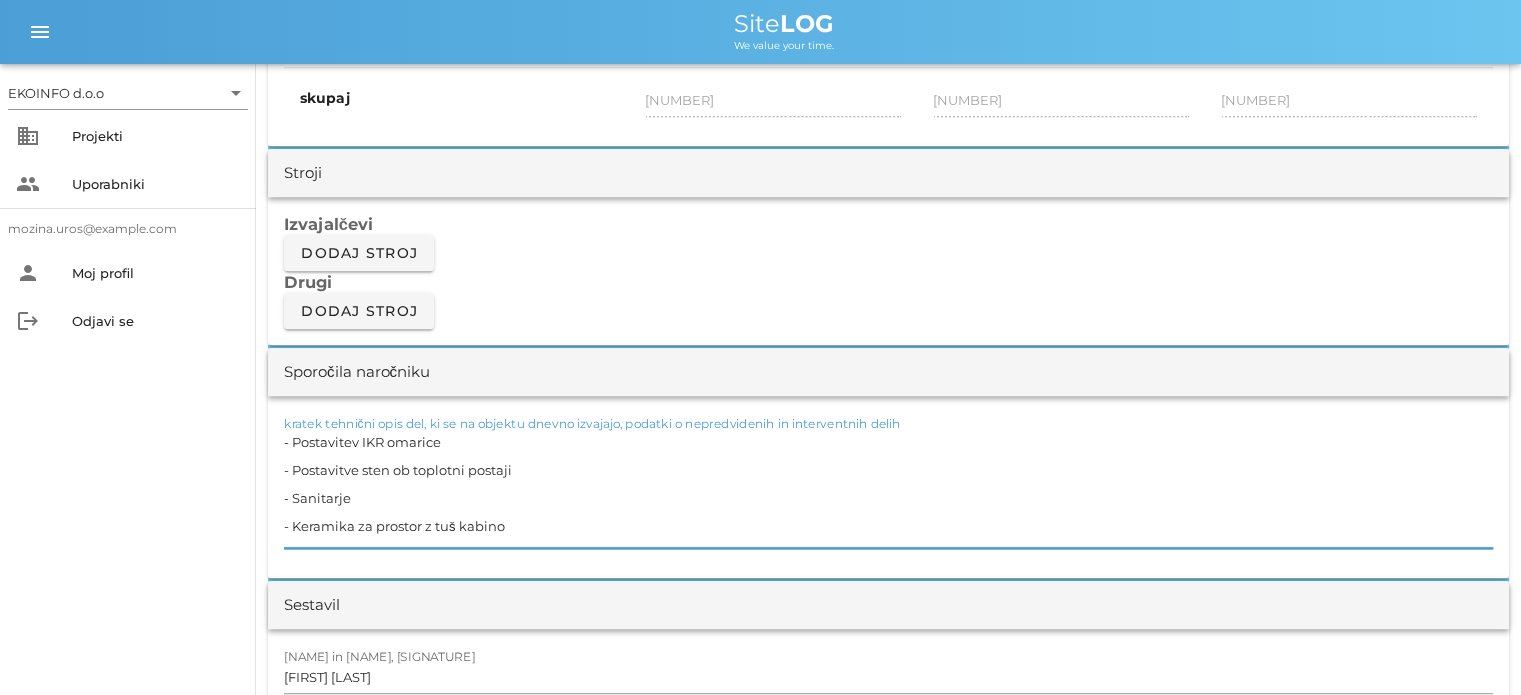 click on "- Postavitev IKR omarice
- Postavitve sten ob toplotni postaji
- Sanitarje
- Keramika za prostor z tuš kabino" at bounding box center [888, 488] 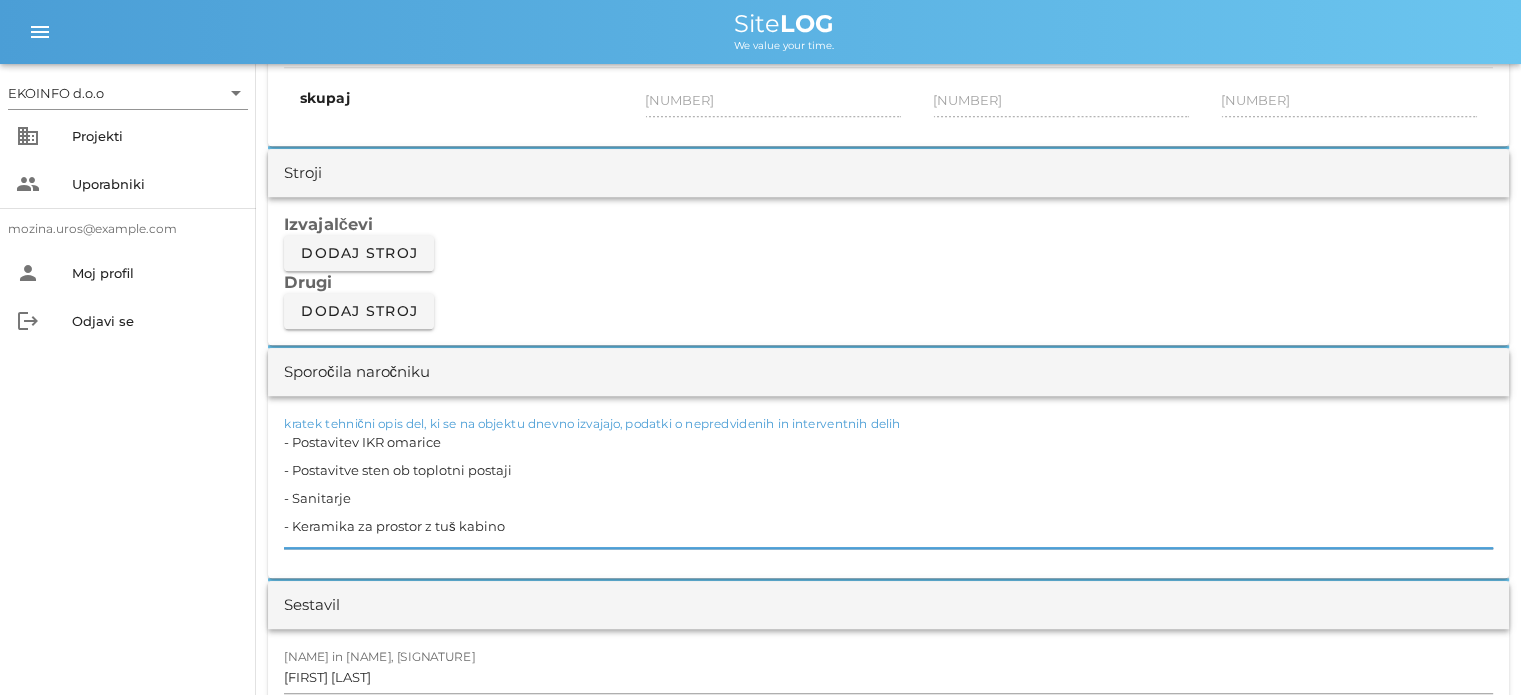 type on "-" 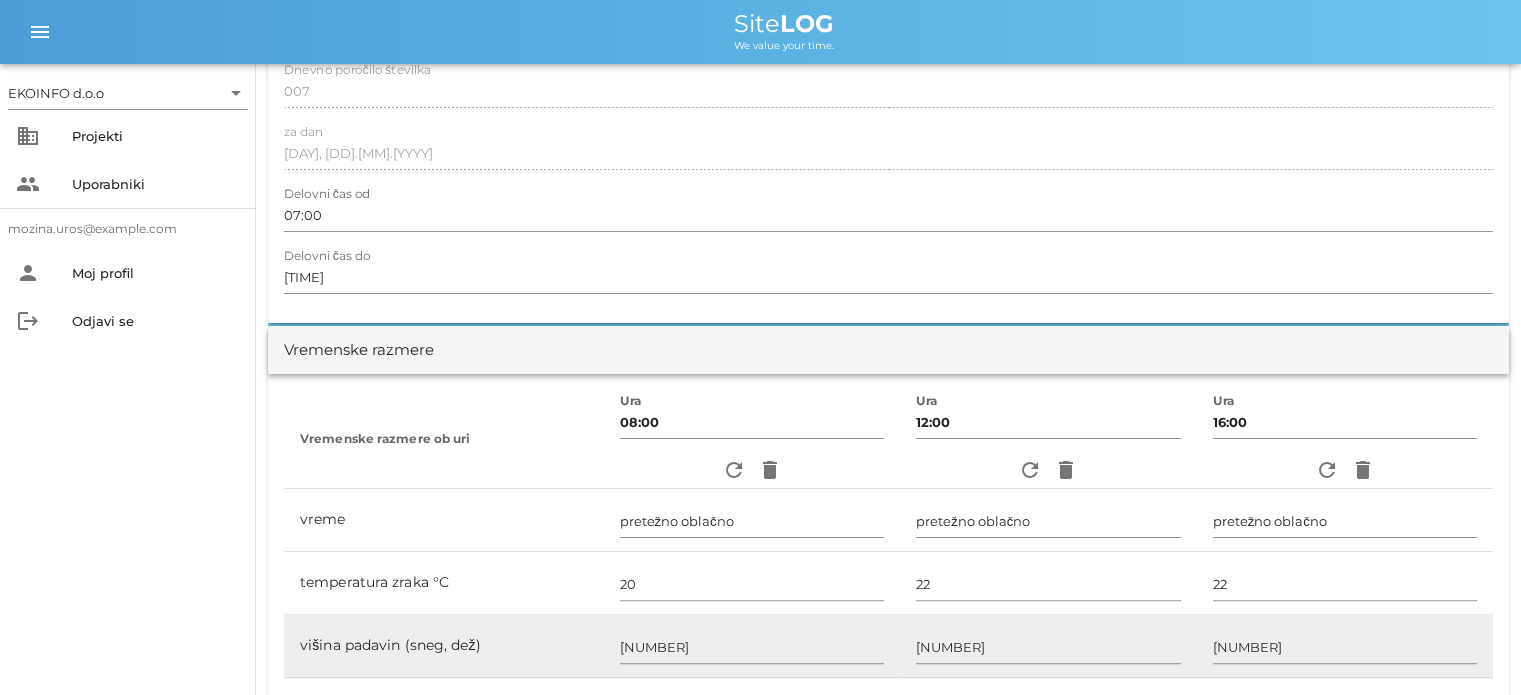 scroll, scrollTop: 600, scrollLeft: 0, axis: vertical 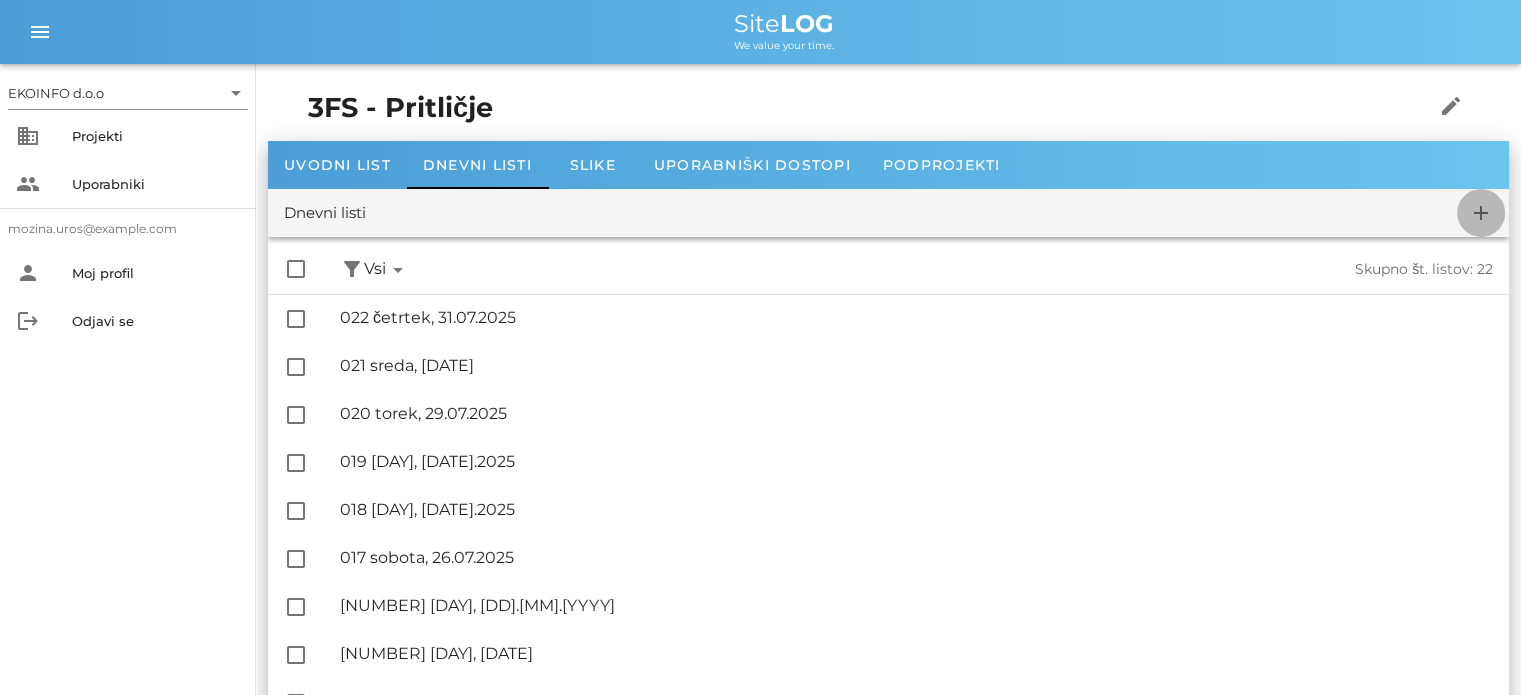click on "add" at bounding box center [1481, 213] 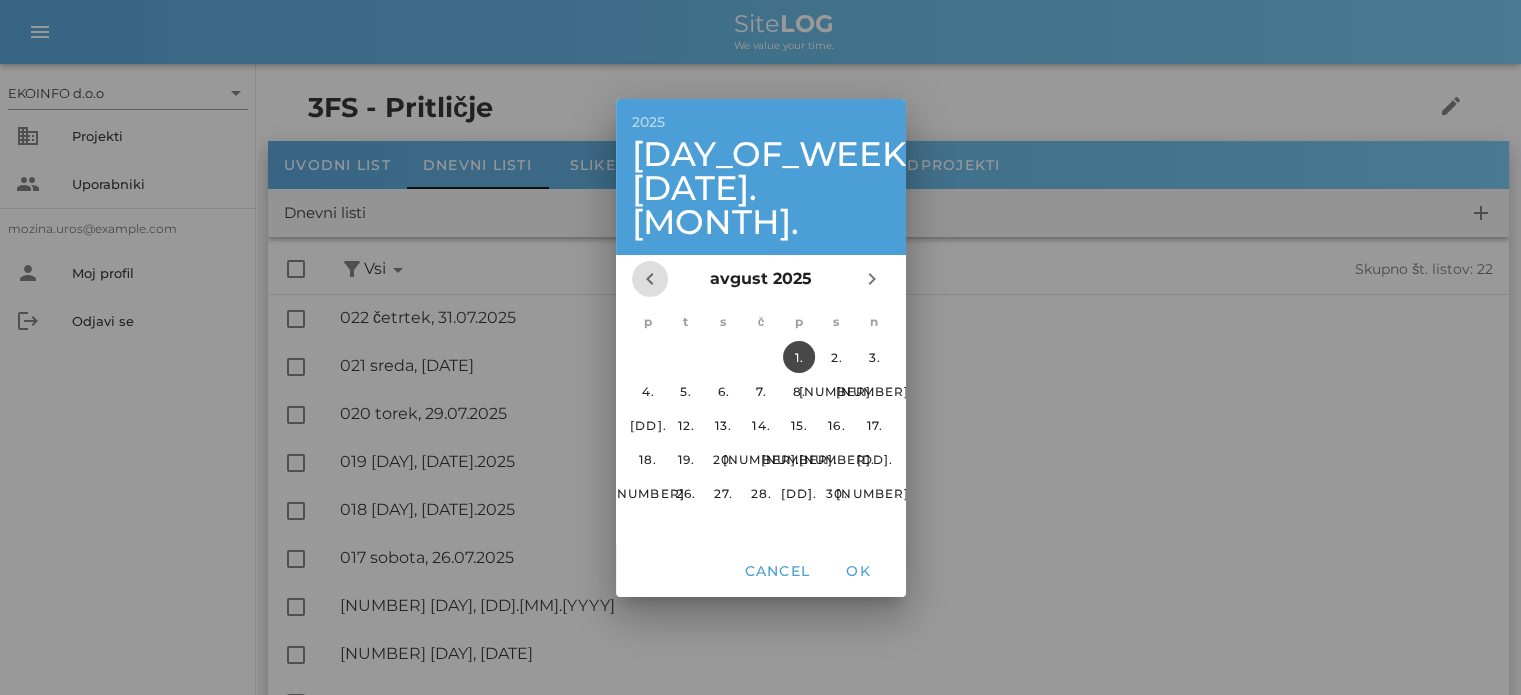 click on "chevron_left" at bounding box center (650, 279) 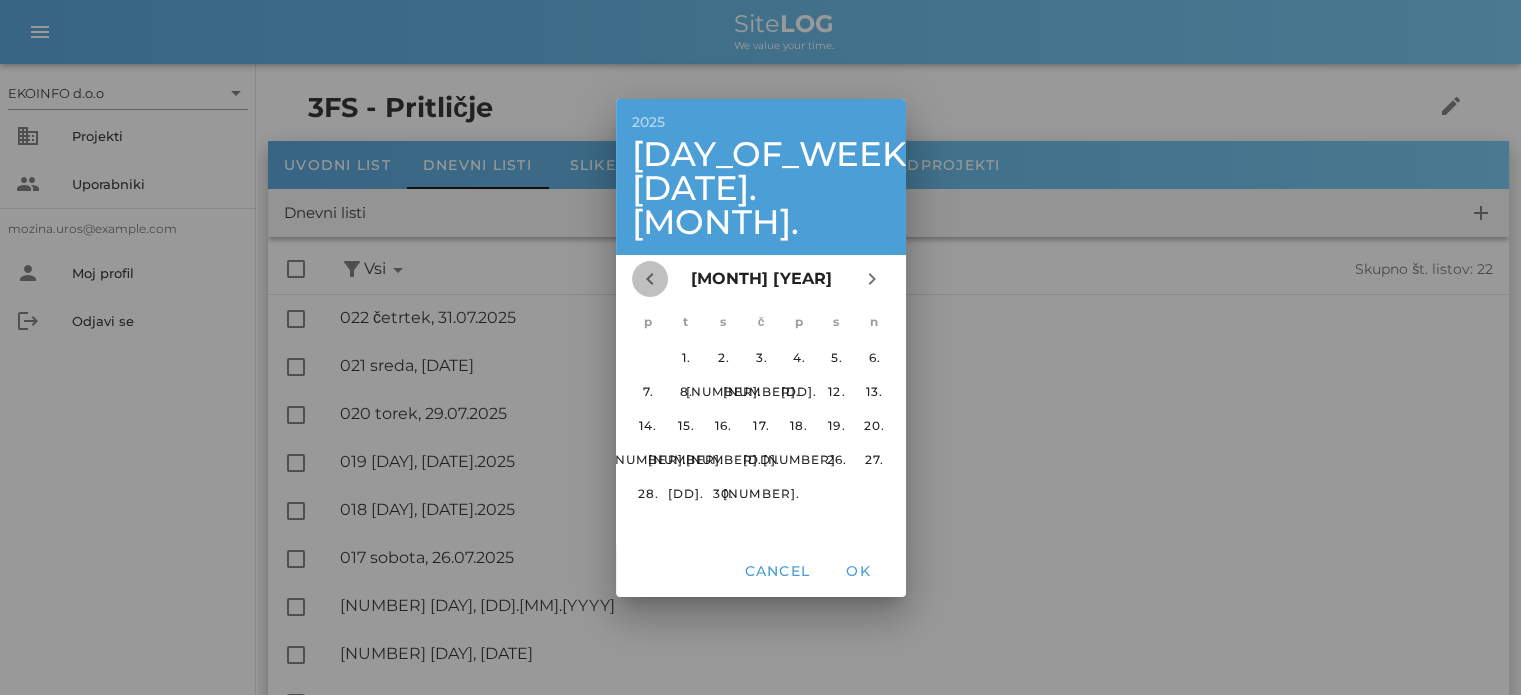 click on "chevron_left" at bounding box center [650, 279] 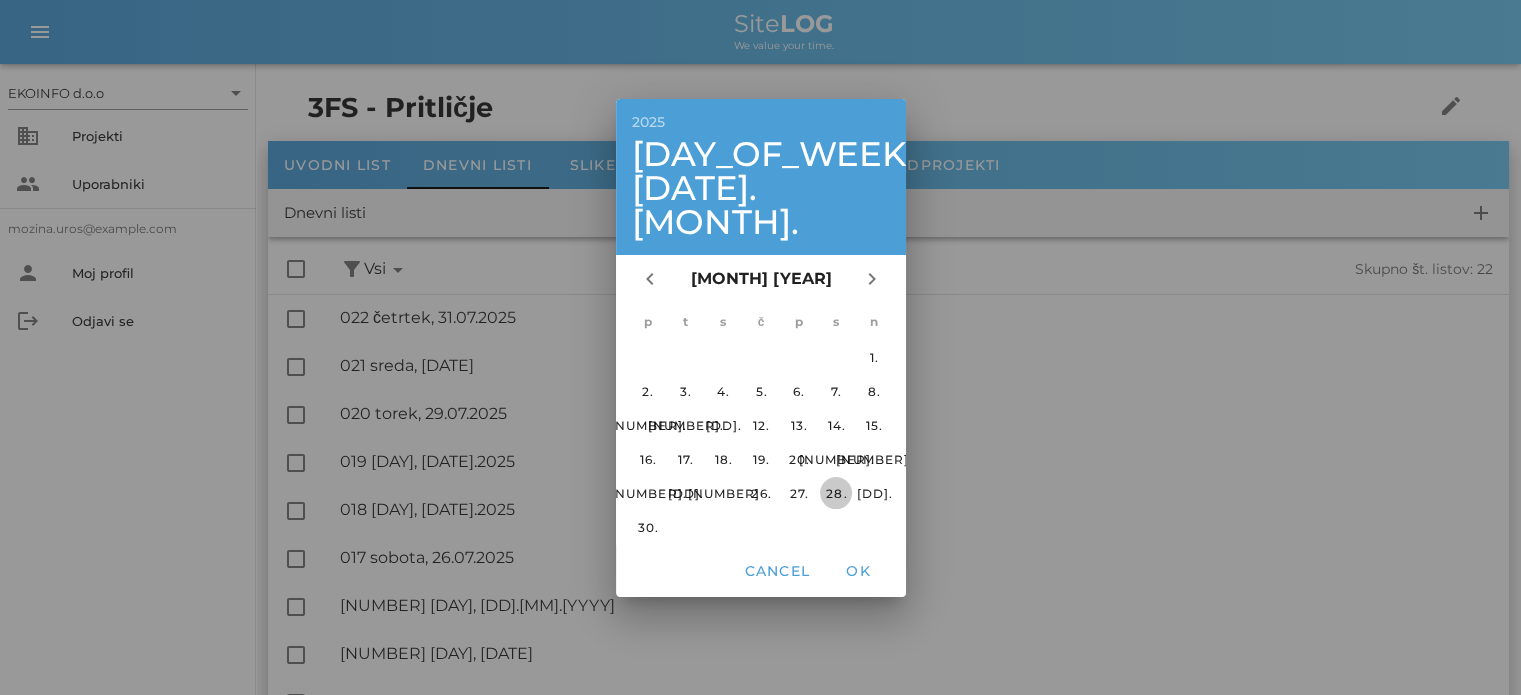 click on "28." at bounding box center (836, 492) 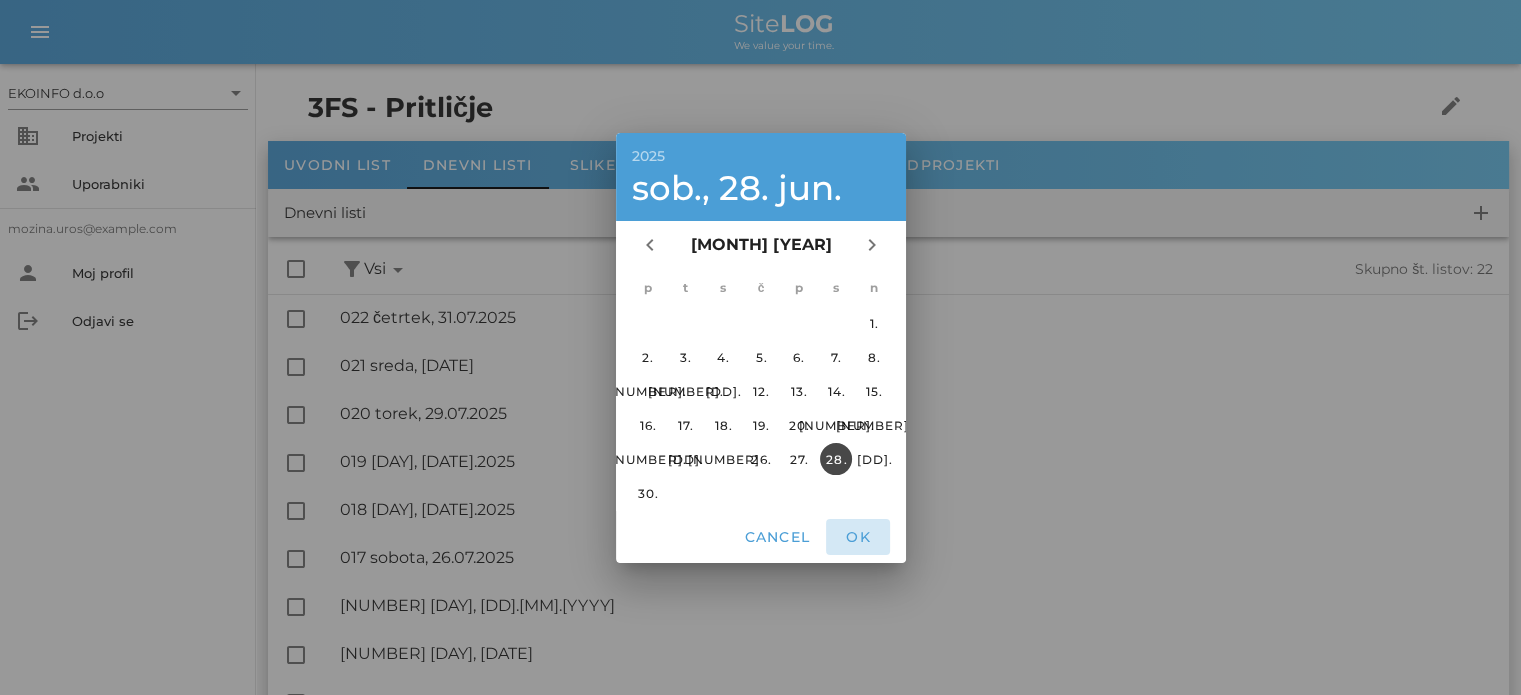 click on "OK" at bounding box center [858, 537] 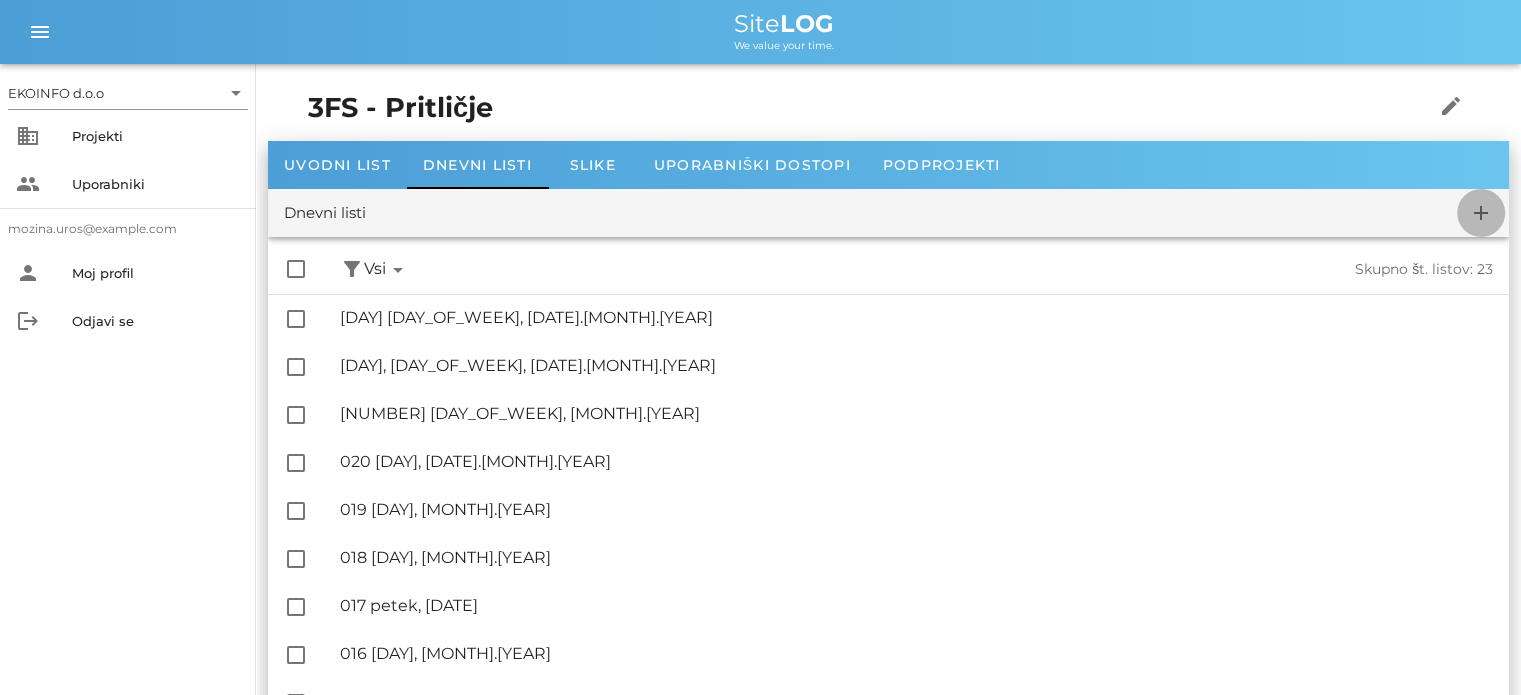 click on "add" at bounding box center [1481, 213] 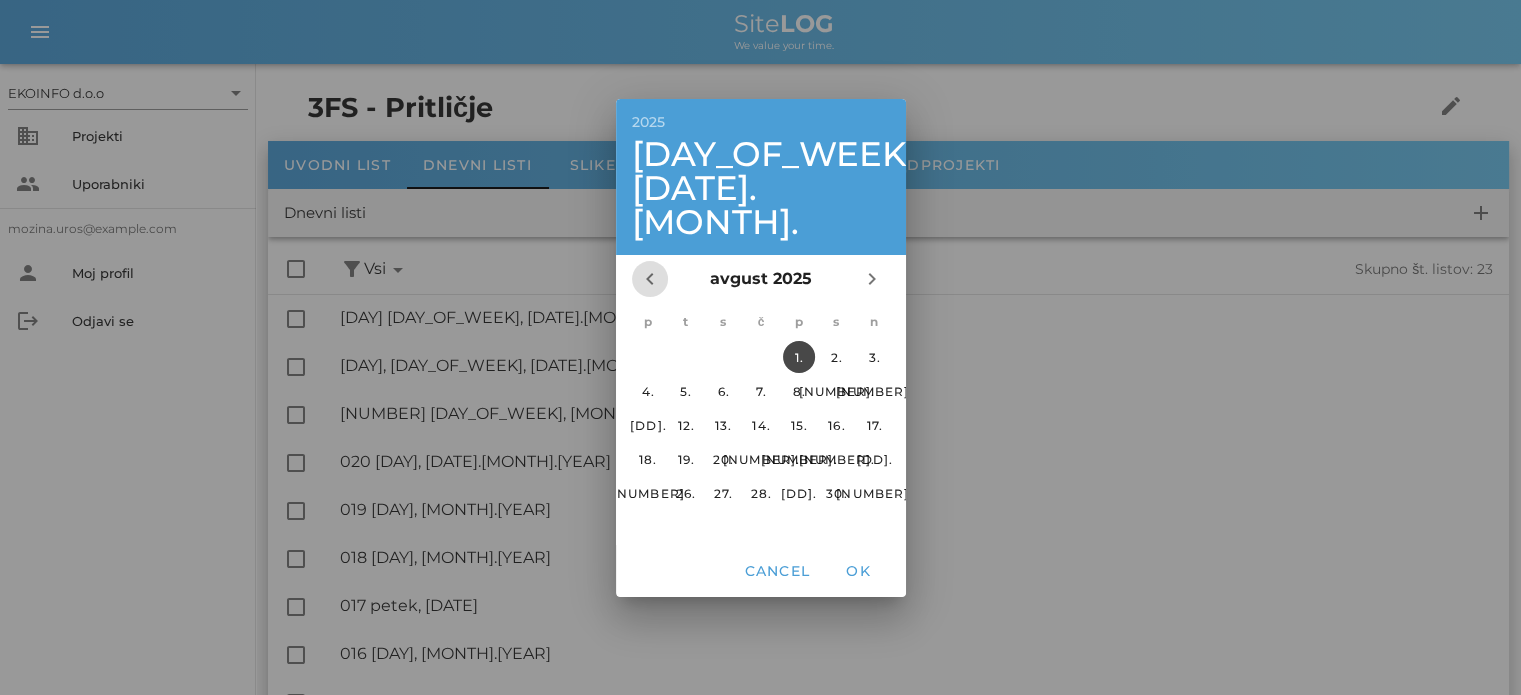 click on "chevron_left" at bounding box center (650, 279) 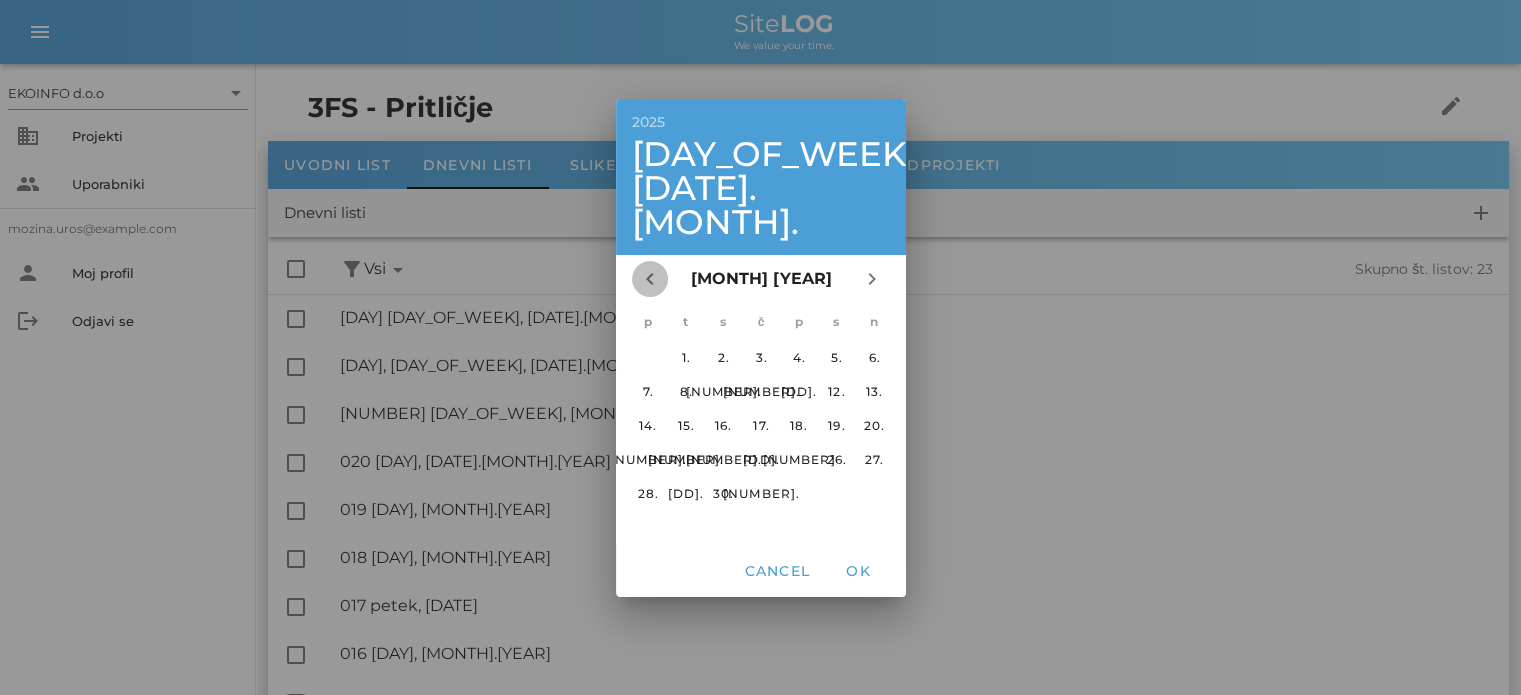 click on "chevron_left" at bounding box center (650, 279) 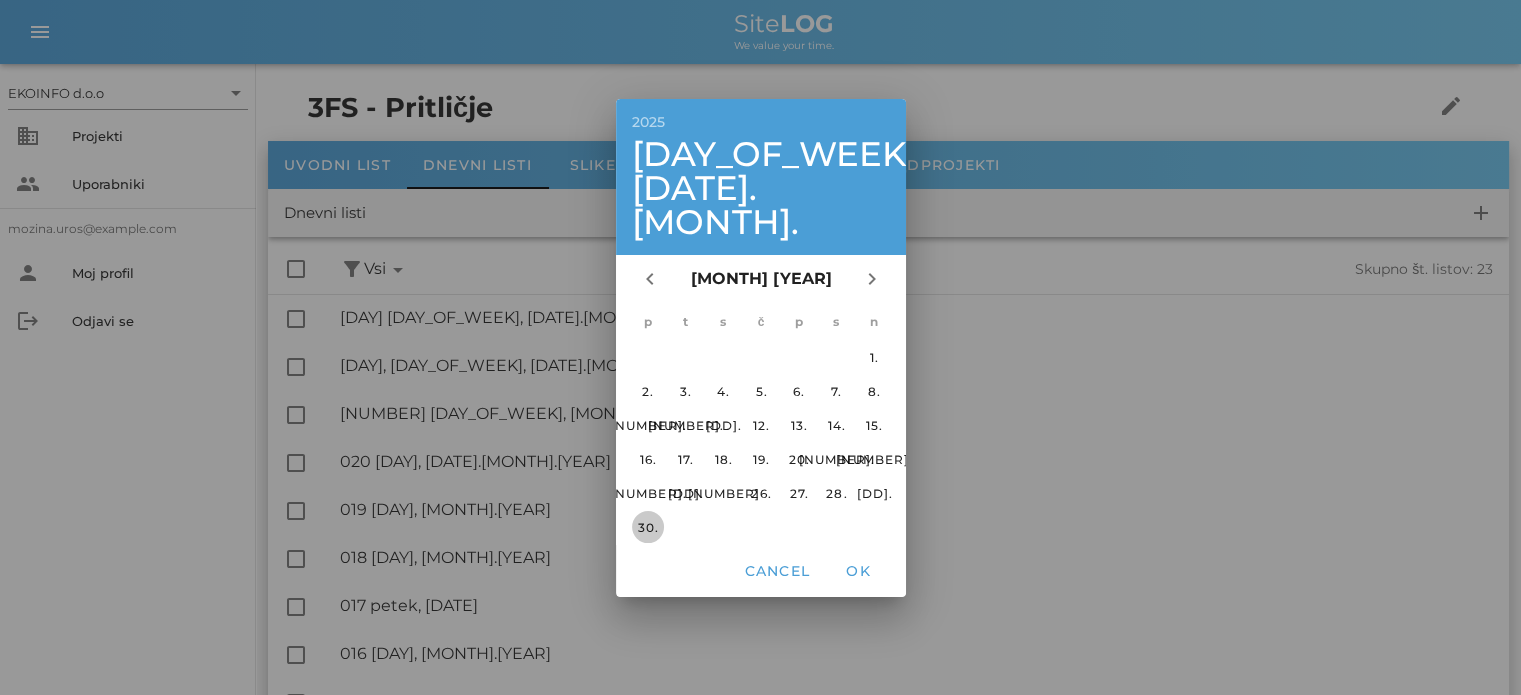 click on "30." at bounding box center [647, 526] 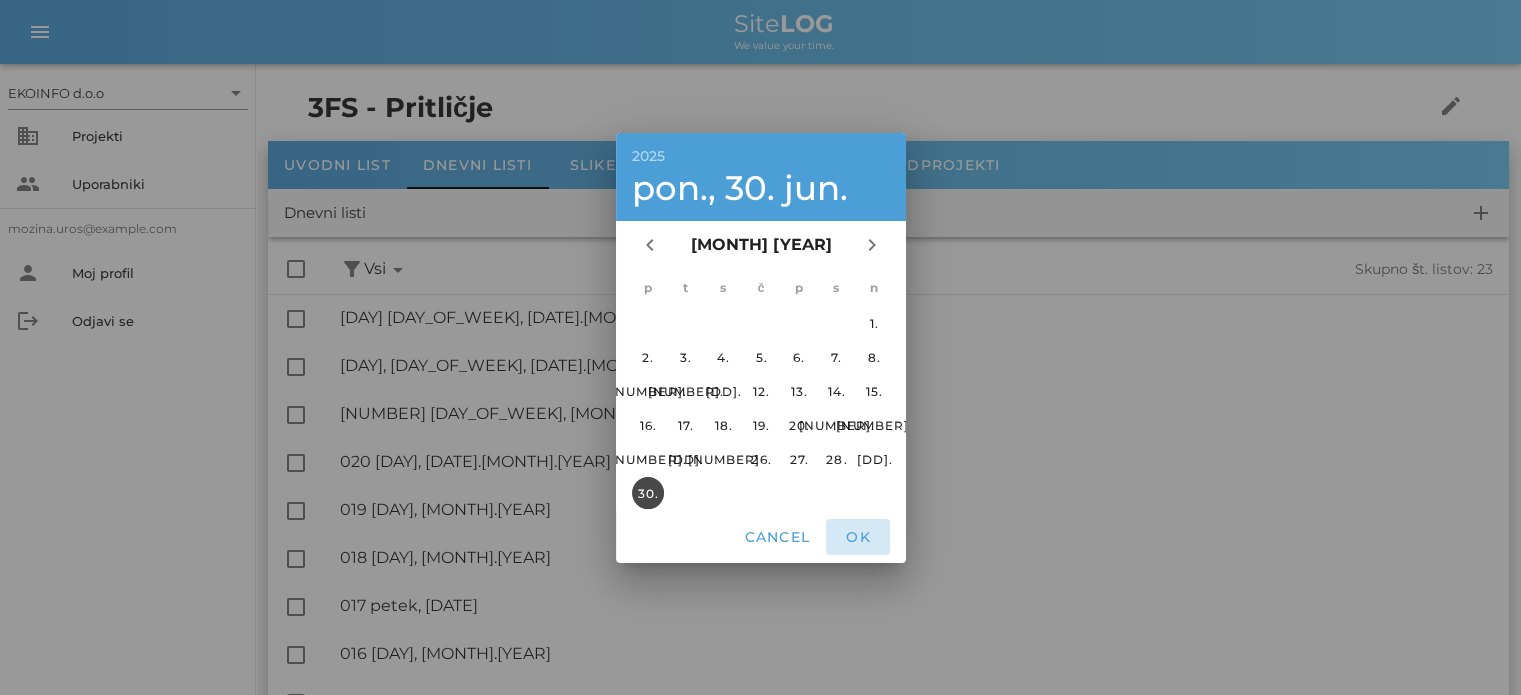 click on "OK" at bounding box center (858, 537) 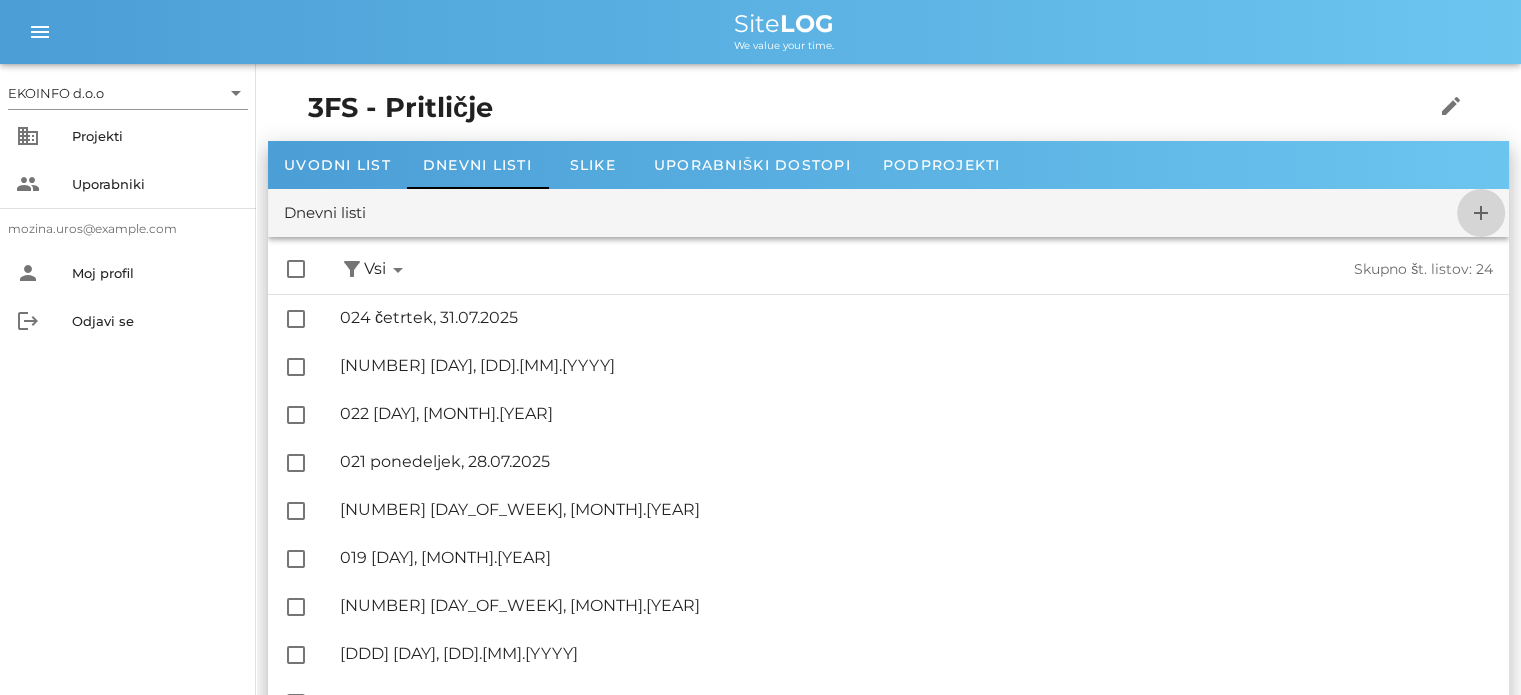 click on "add" at bounding box center (1481, 213) 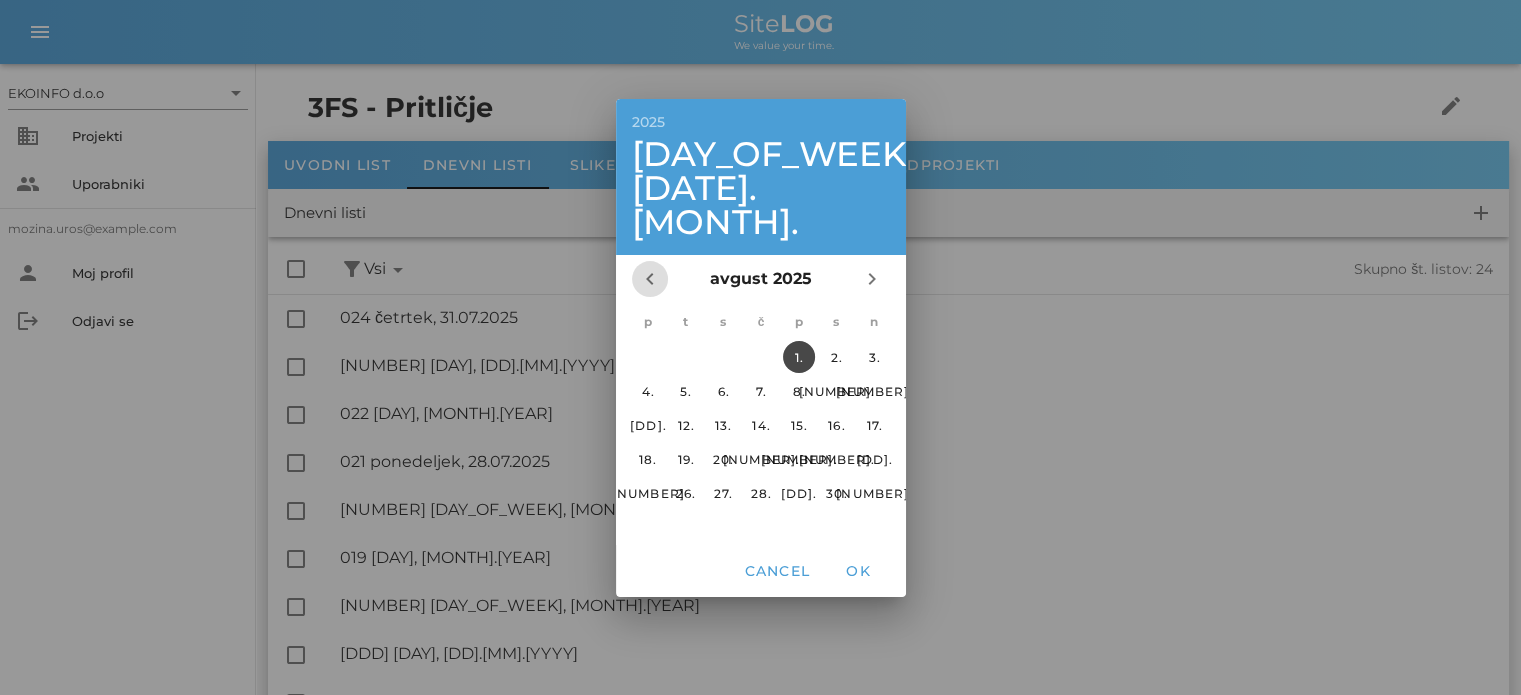 click on "chevron_left" at bounding box center (650, 279) 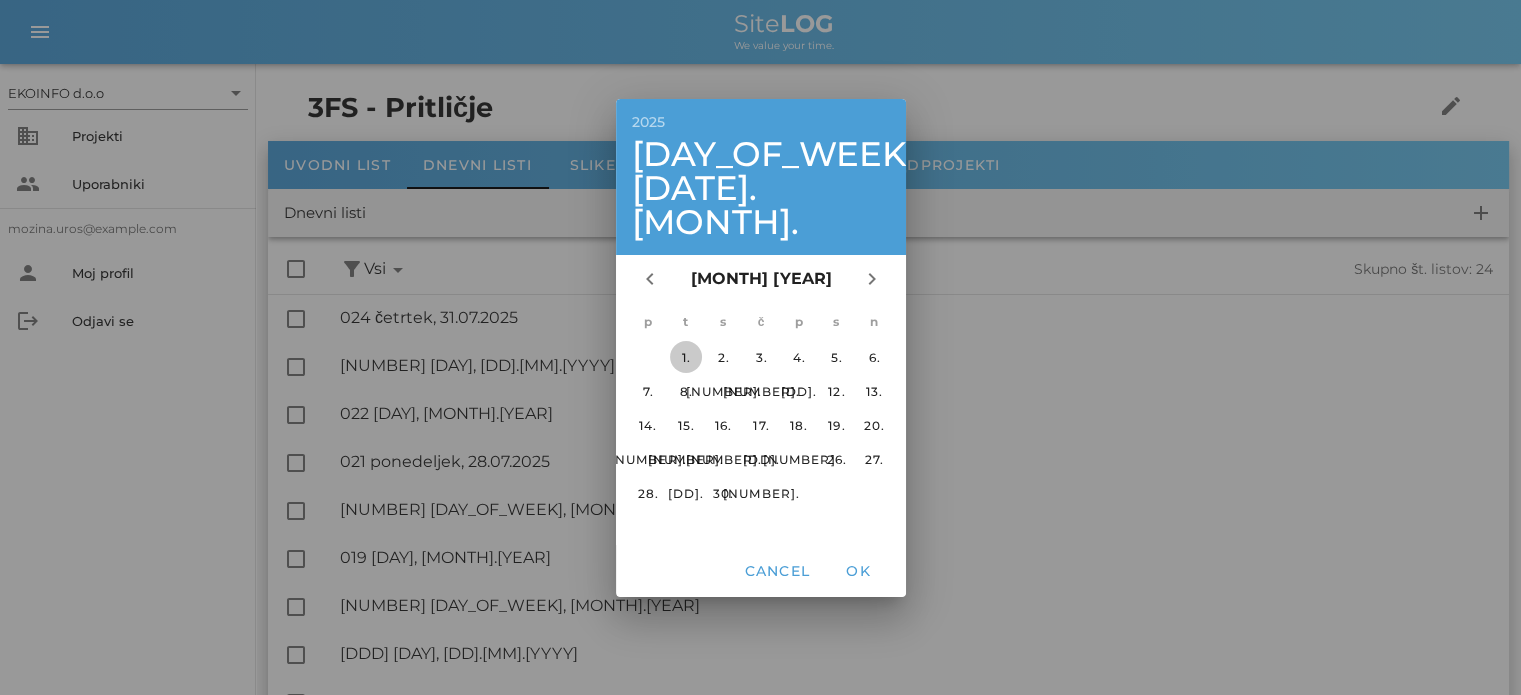 click on "1." at bounding box center [685, 356] 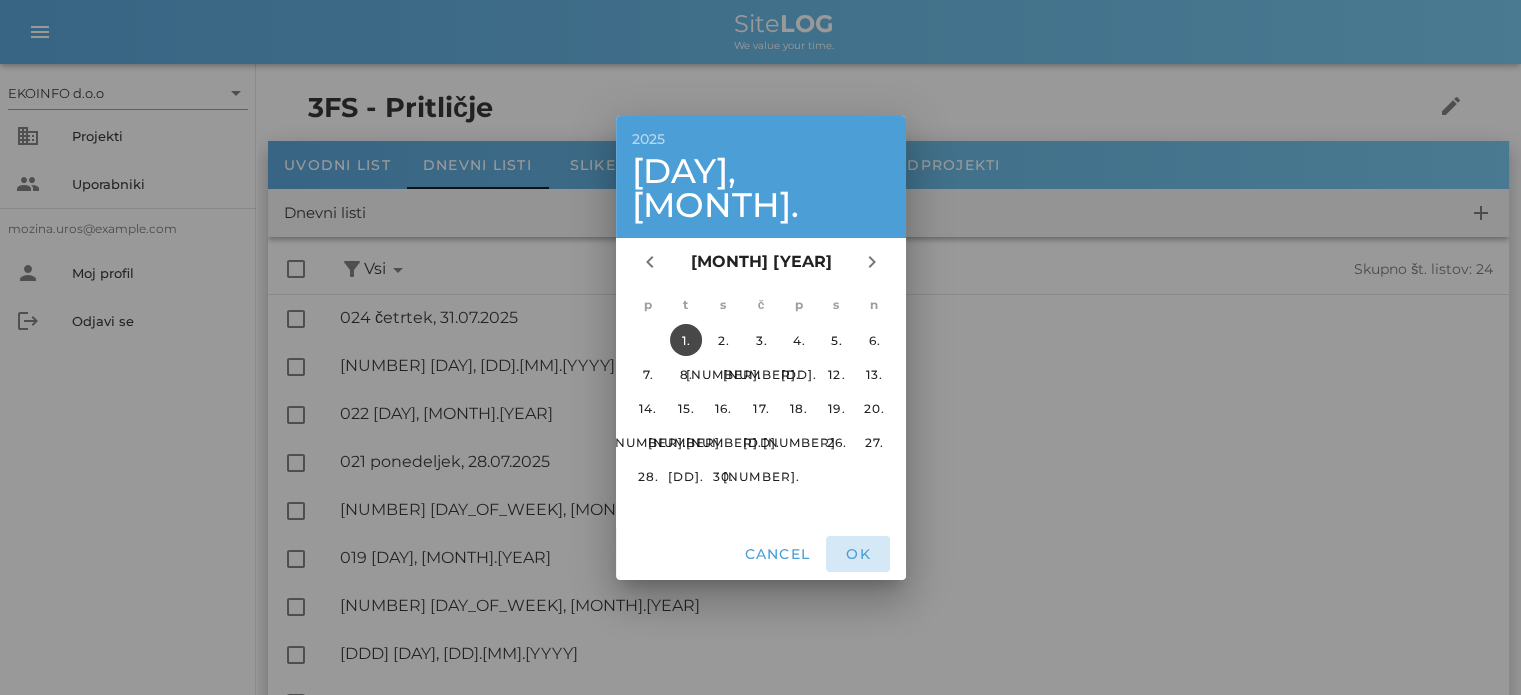 click on "OK" at bounding box center [858, 554] 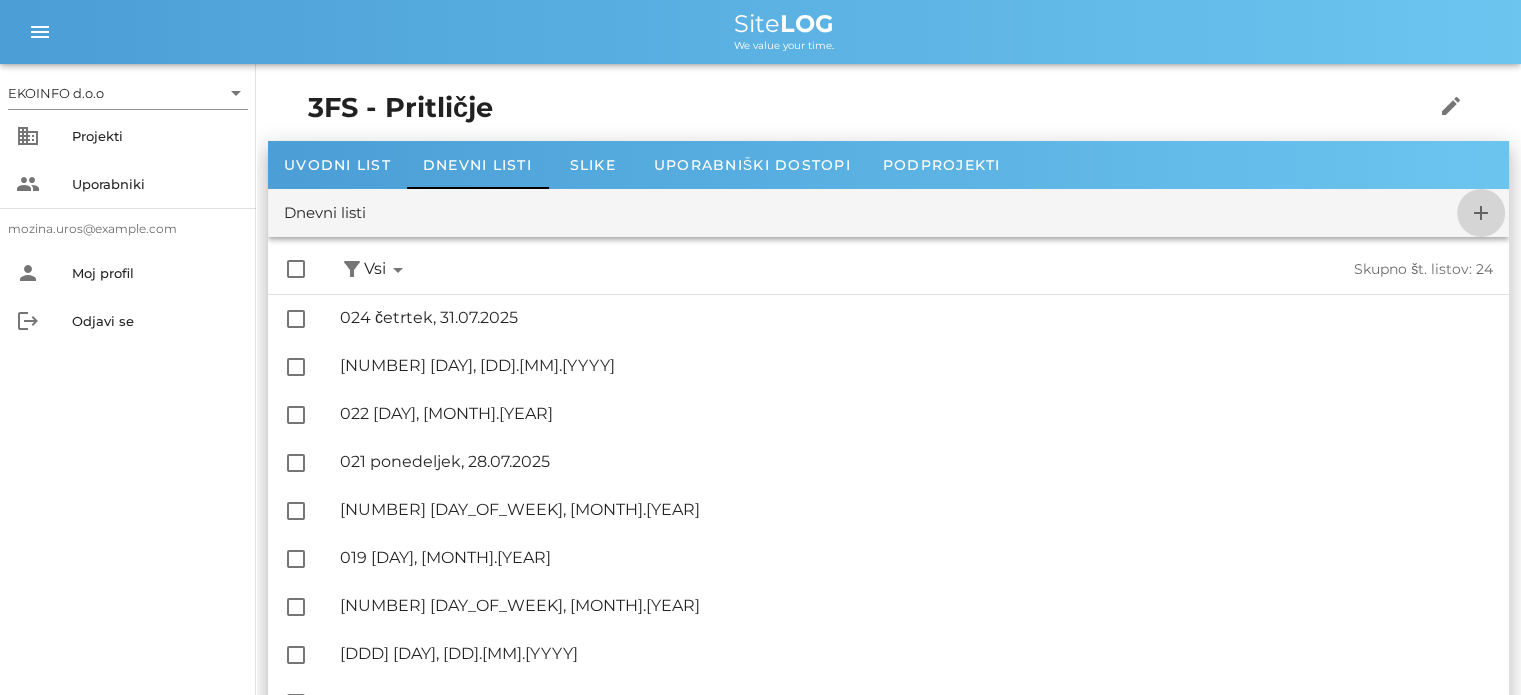 click on "add" at bounding box center [1481, 213] 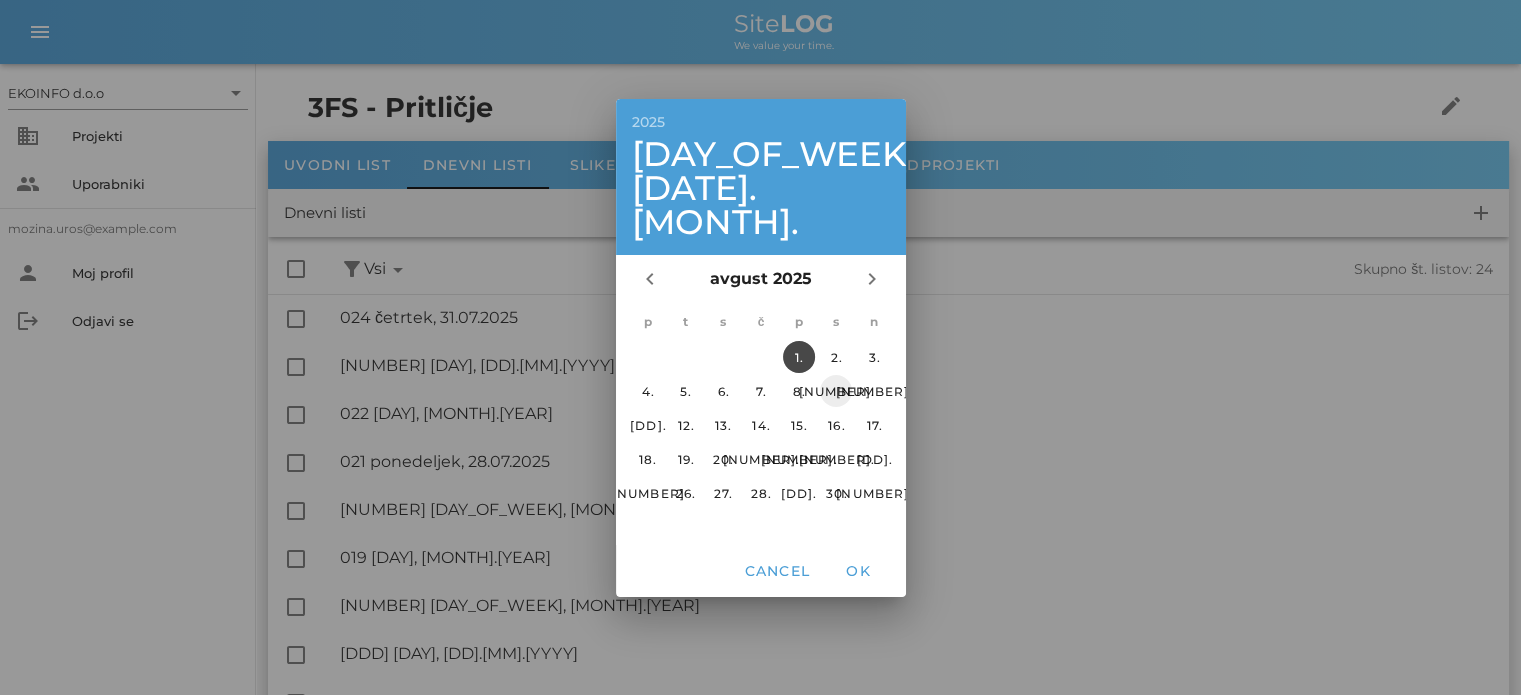 checkbox on "false" 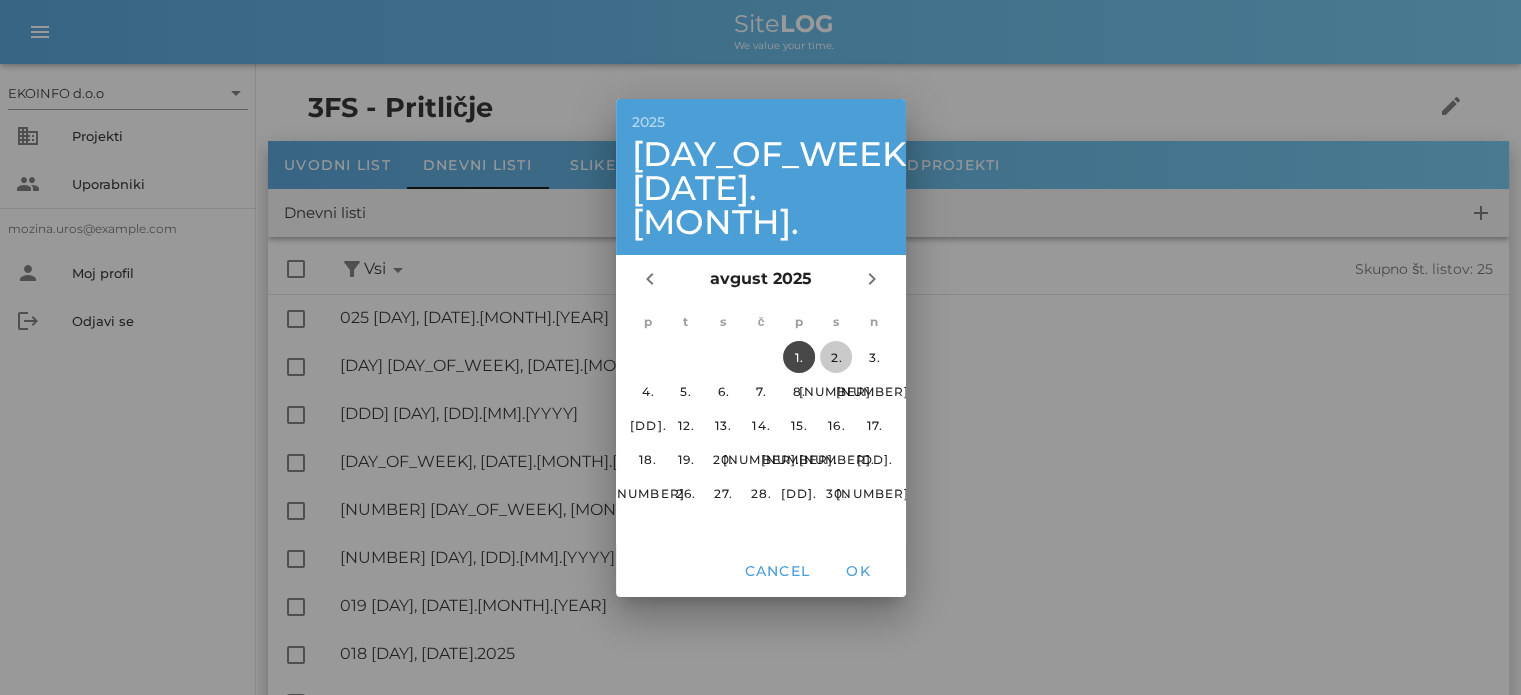click on "2." at bounding box center [836, 356] 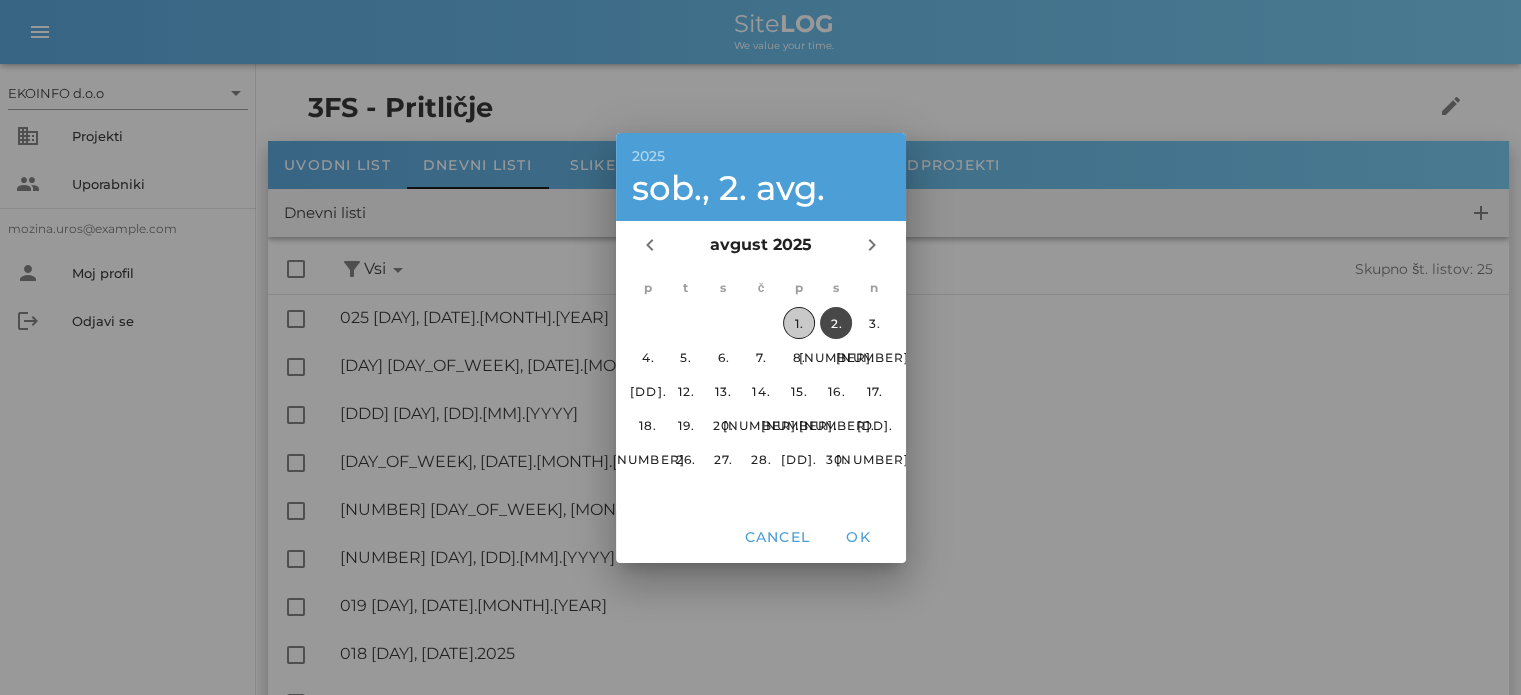 click on "1." at bounding box center (798, 322) 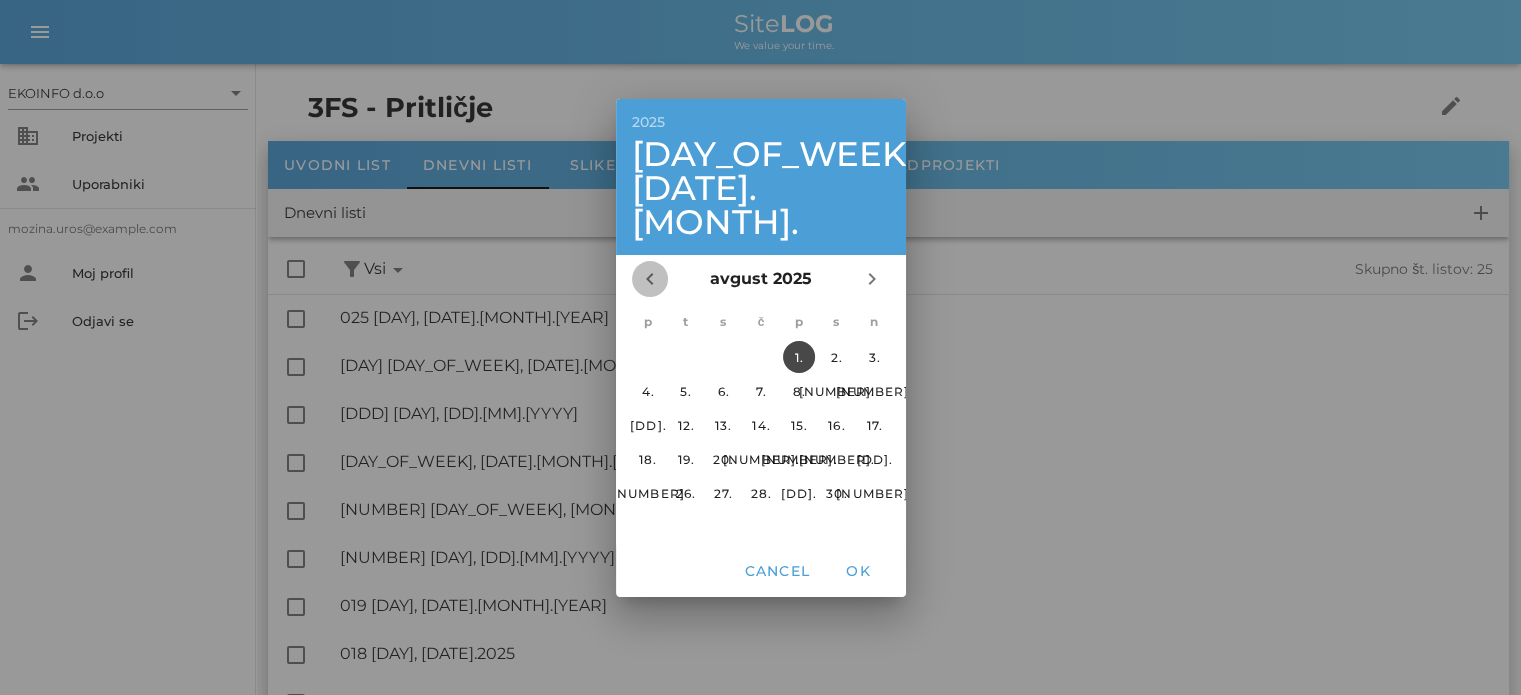 click on "chevron_left" at bounding box center [650, 279] 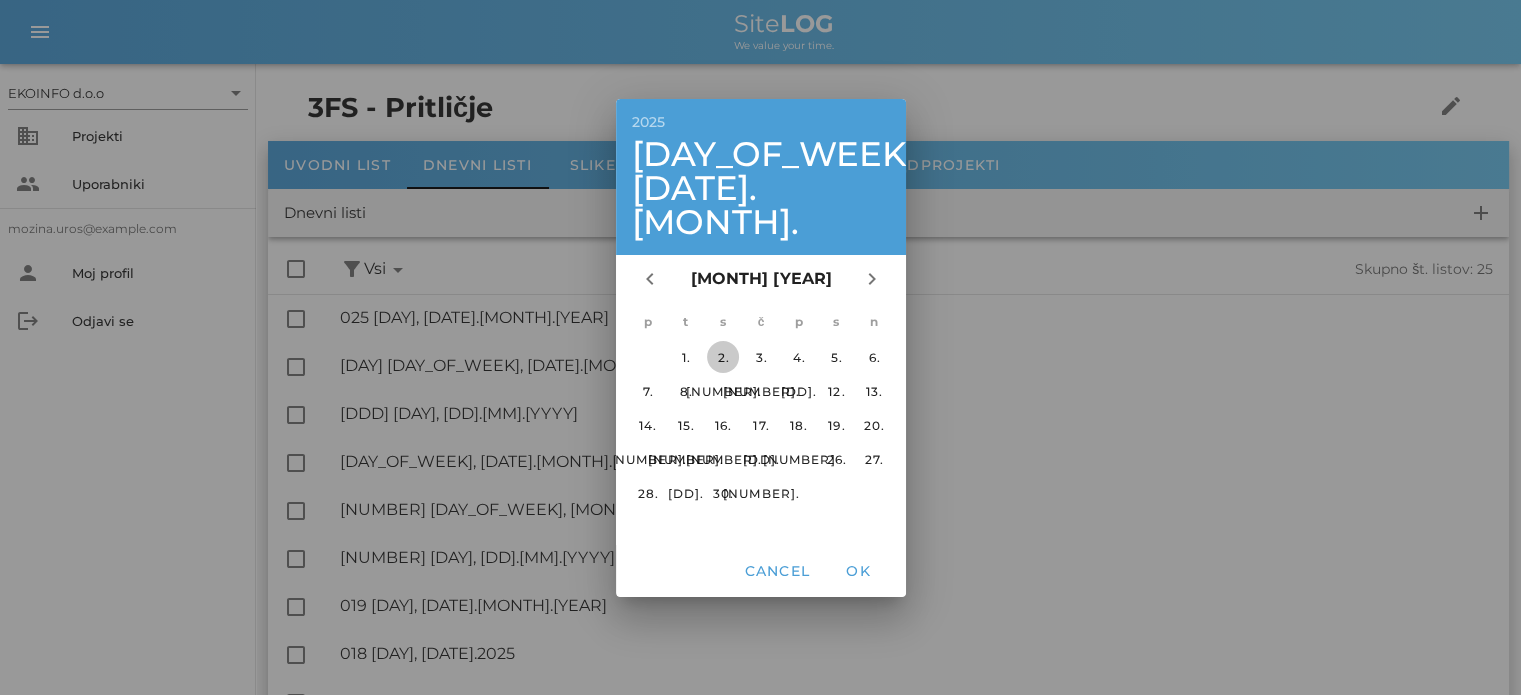 click on "2." at bounding box center [723, 356] 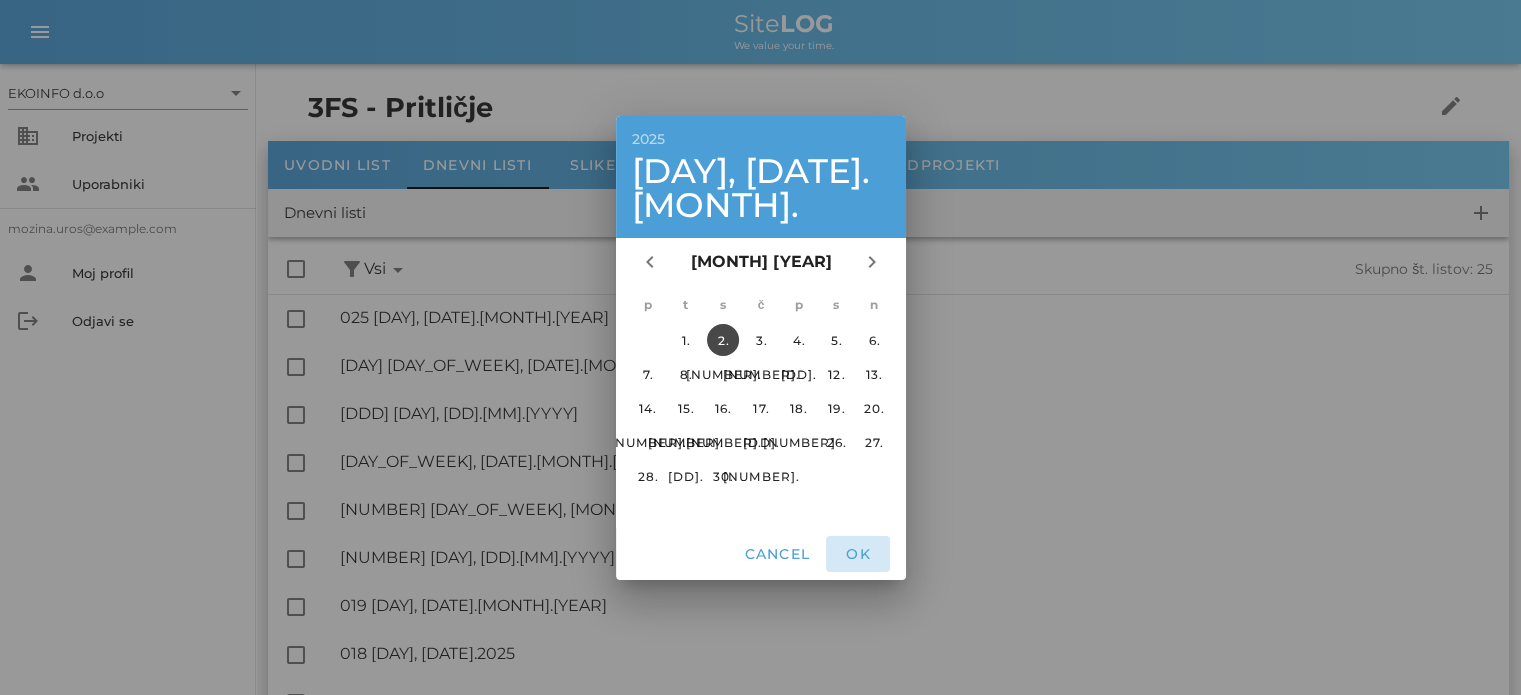 click on "OK" at bounding box center [858, 554] 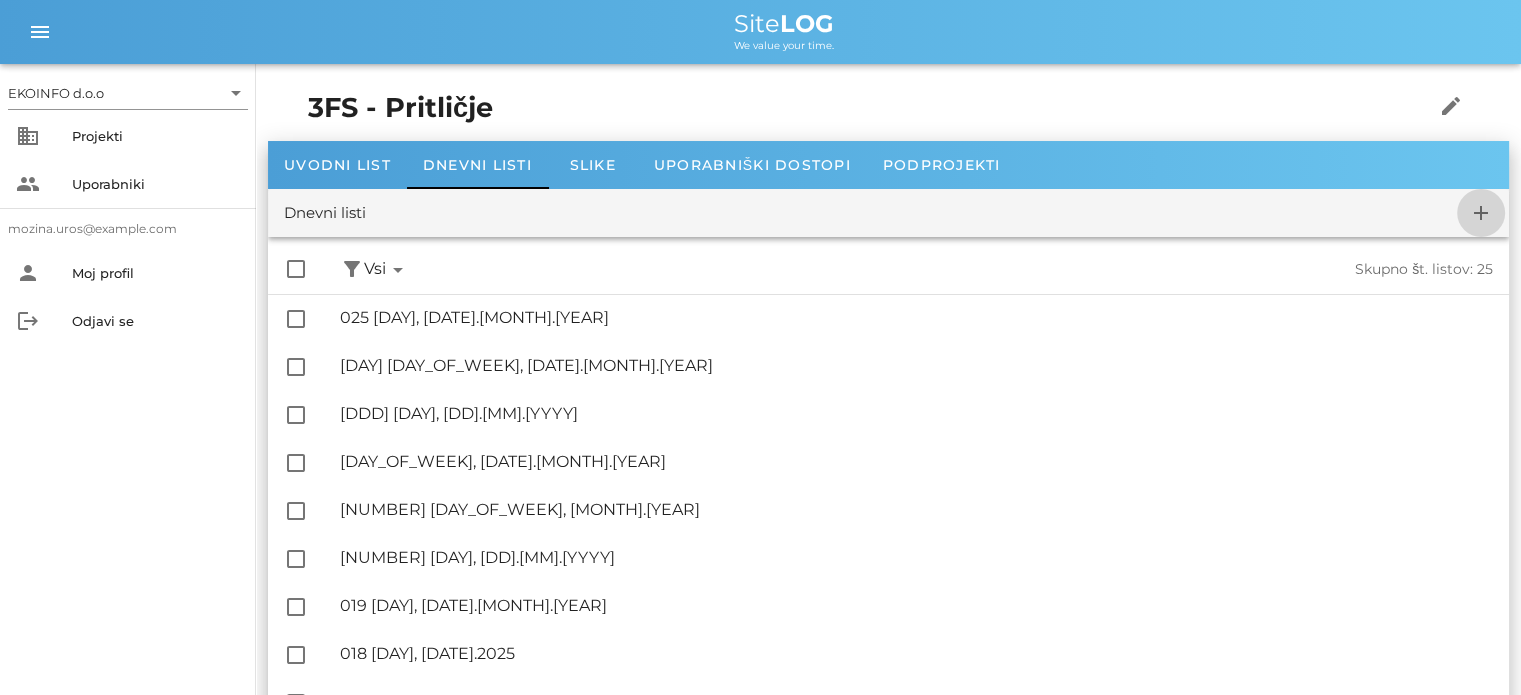 checkbox on "false" 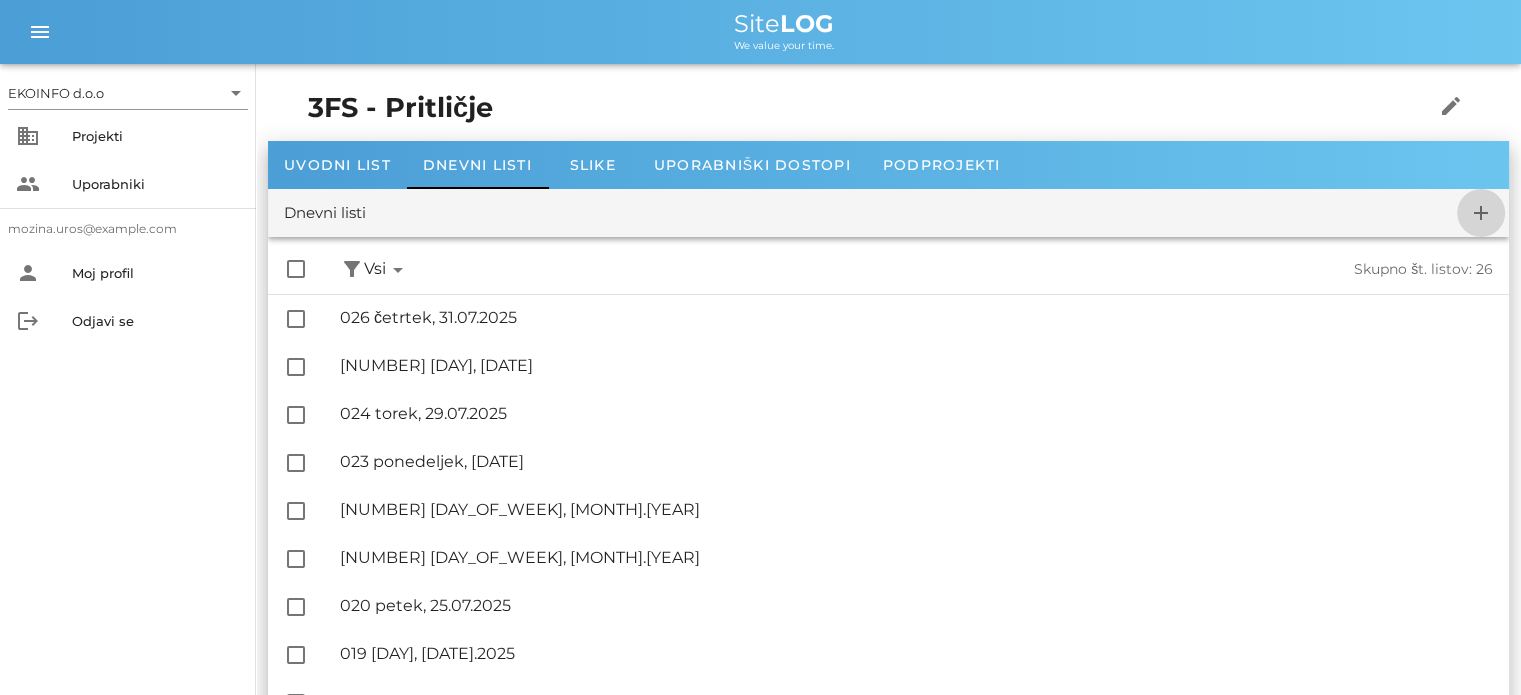 click on "add" at bounding box center [1481, 213] 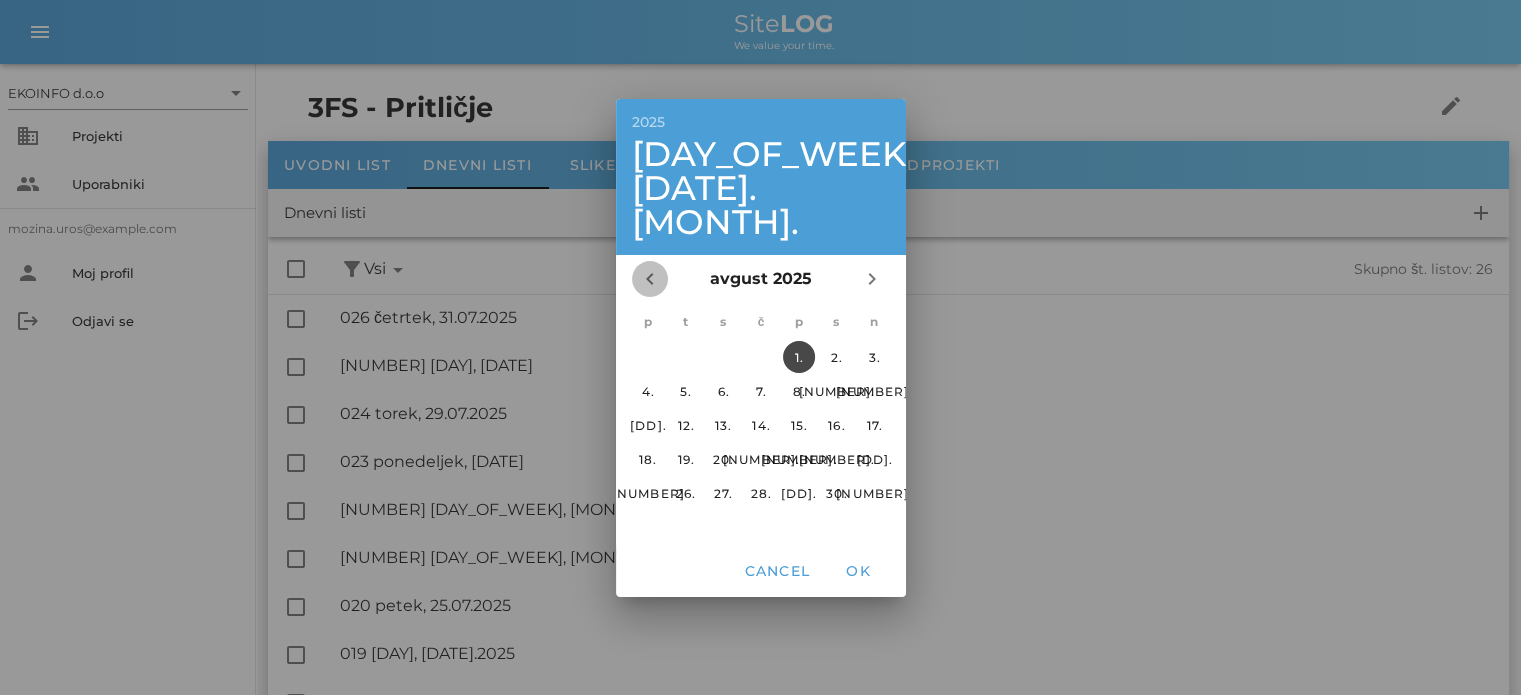 click on "chevron_left" at bounding box center (650, 279) 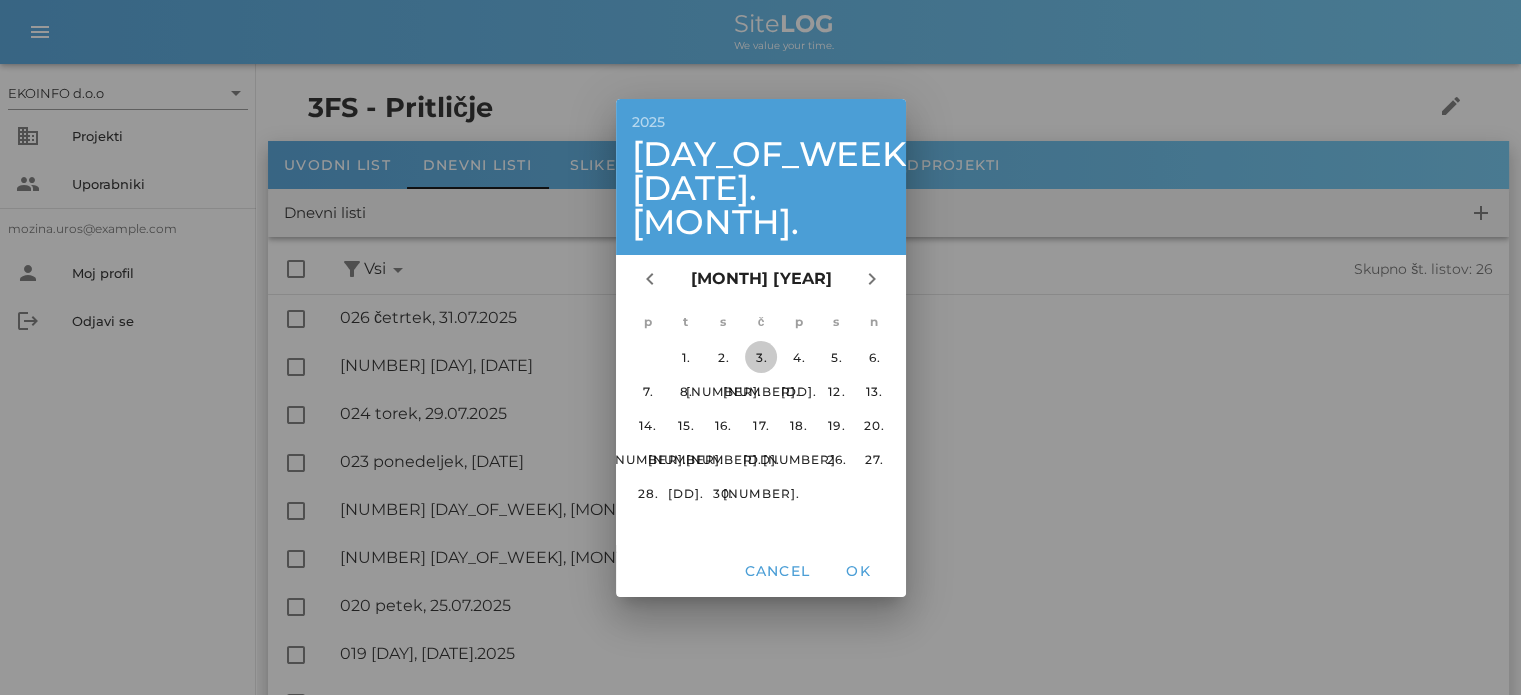 click on "3." at bounding box center (760, 356) 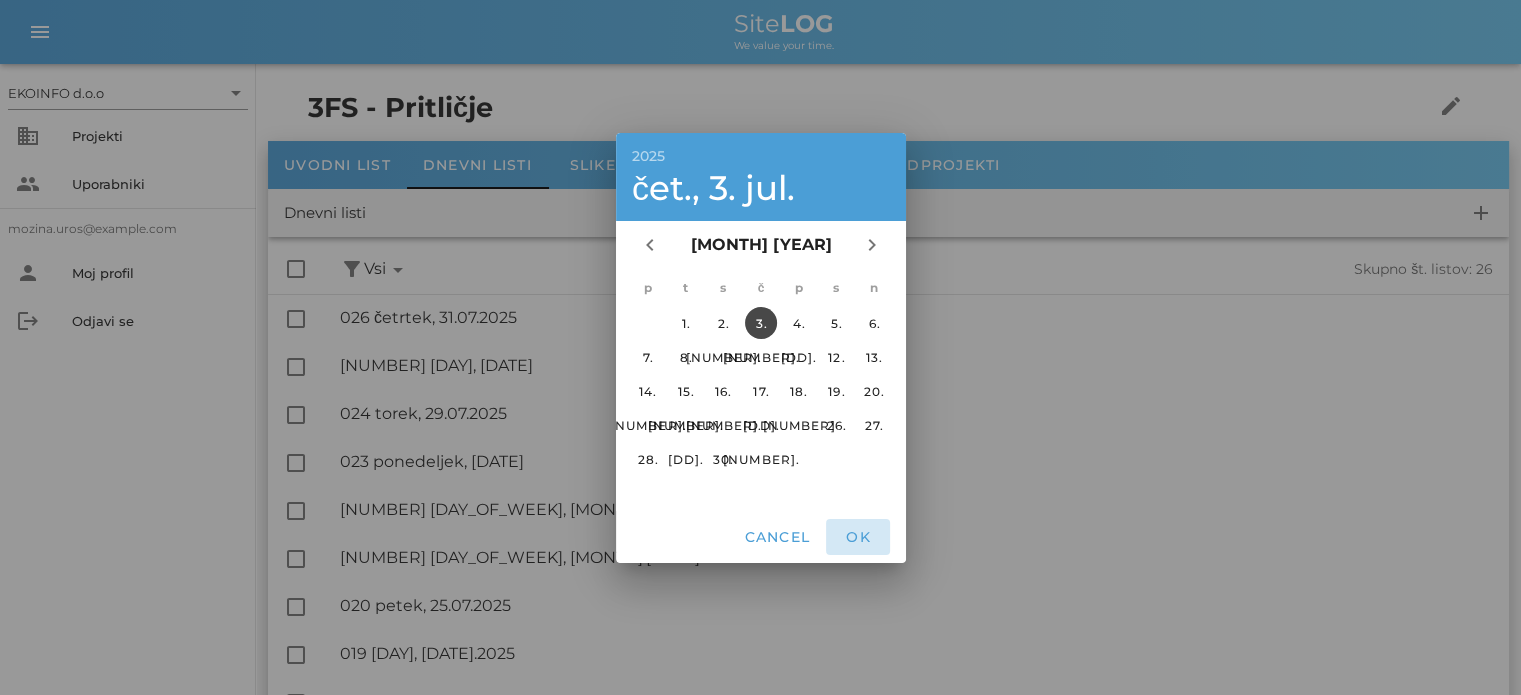 click on "OK" at bounding box center (858, 537) 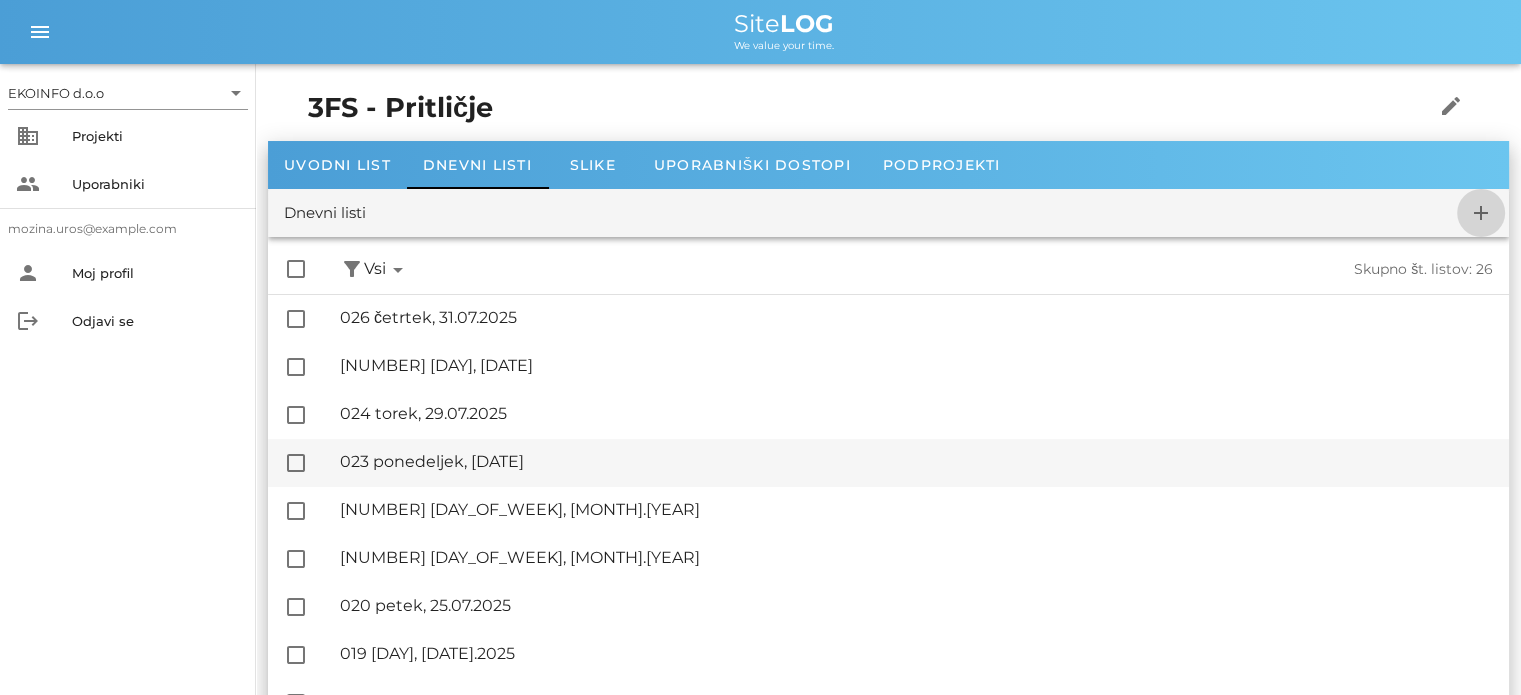 checkbox on "false" 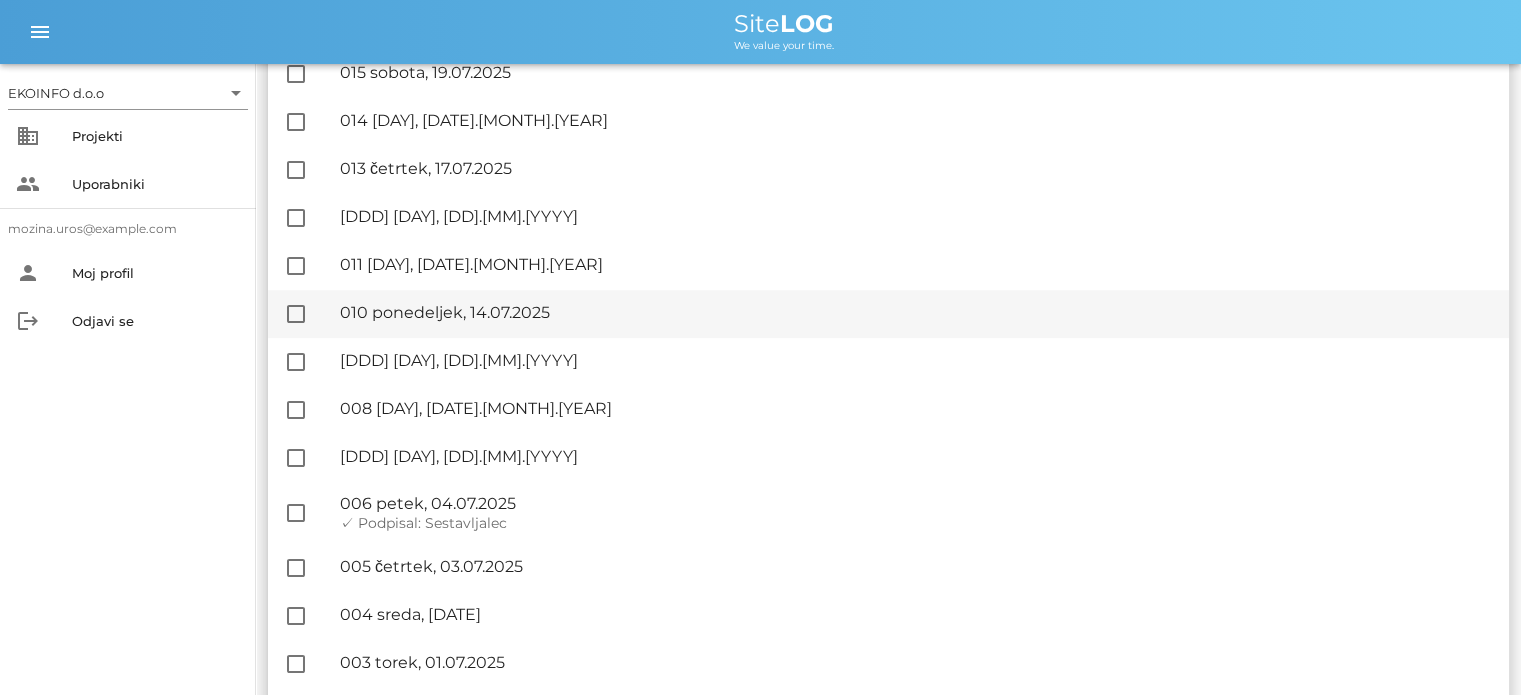 scroll, scrollTop: 929, scrollLeft: 0, axis: vertical 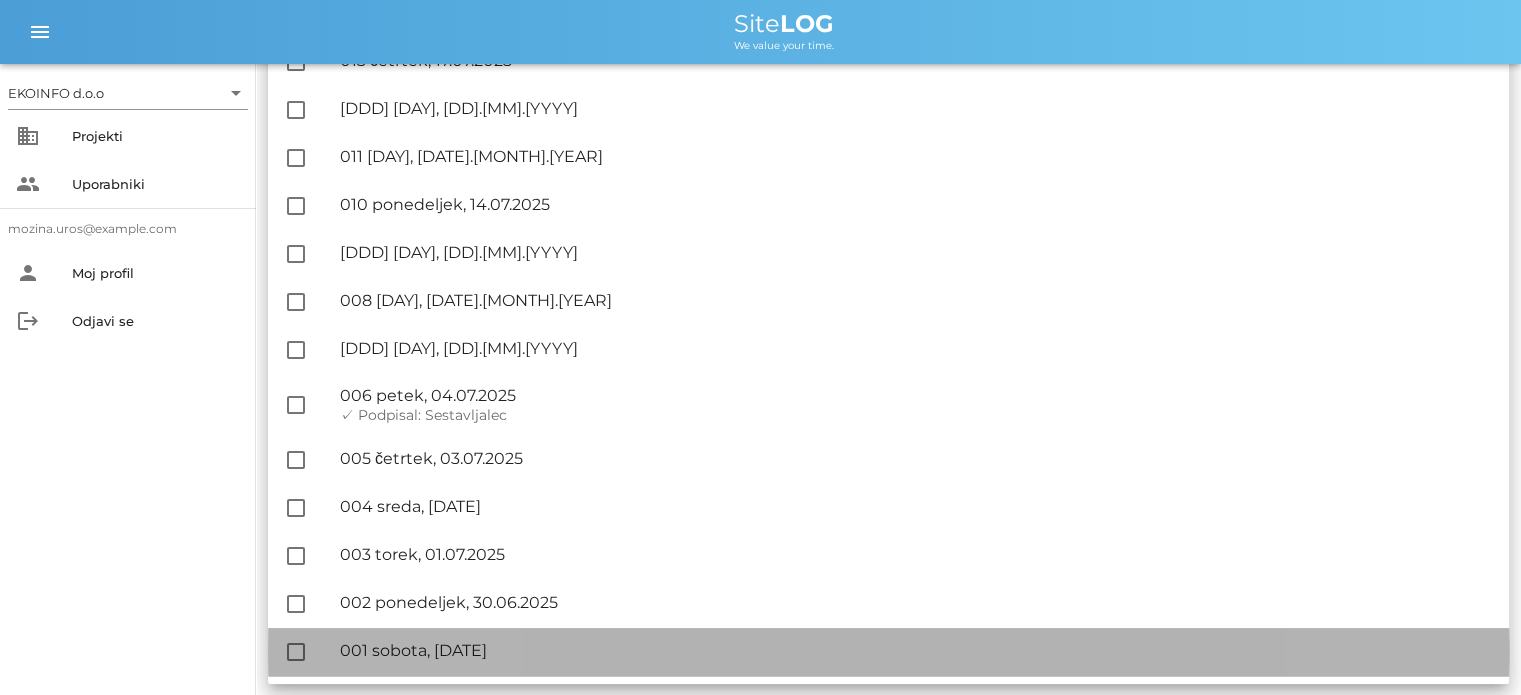 click on "🔏  001 [DAY], [DATE].2025" at bounding box center (916, 650) 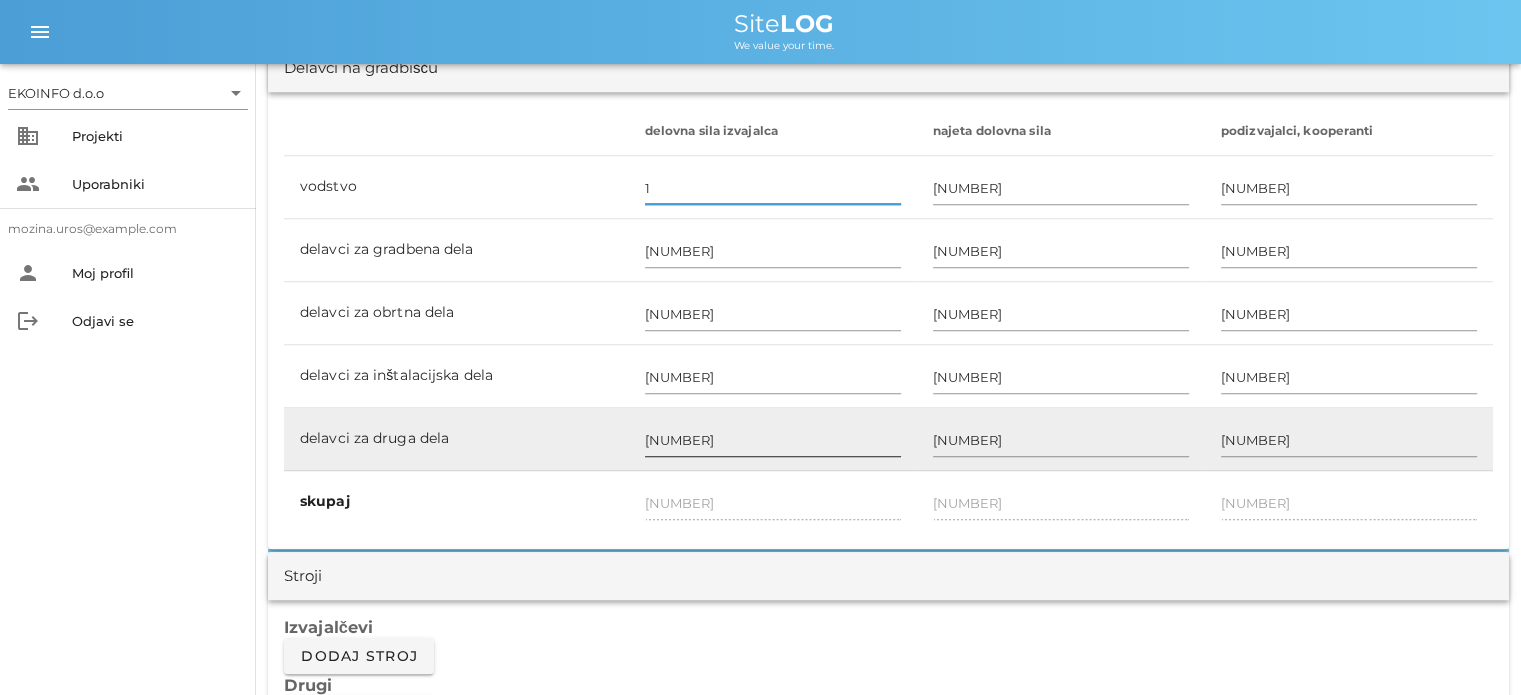 scroll, scrollTop: 1200, scrollLeft: 0, axis: vertical 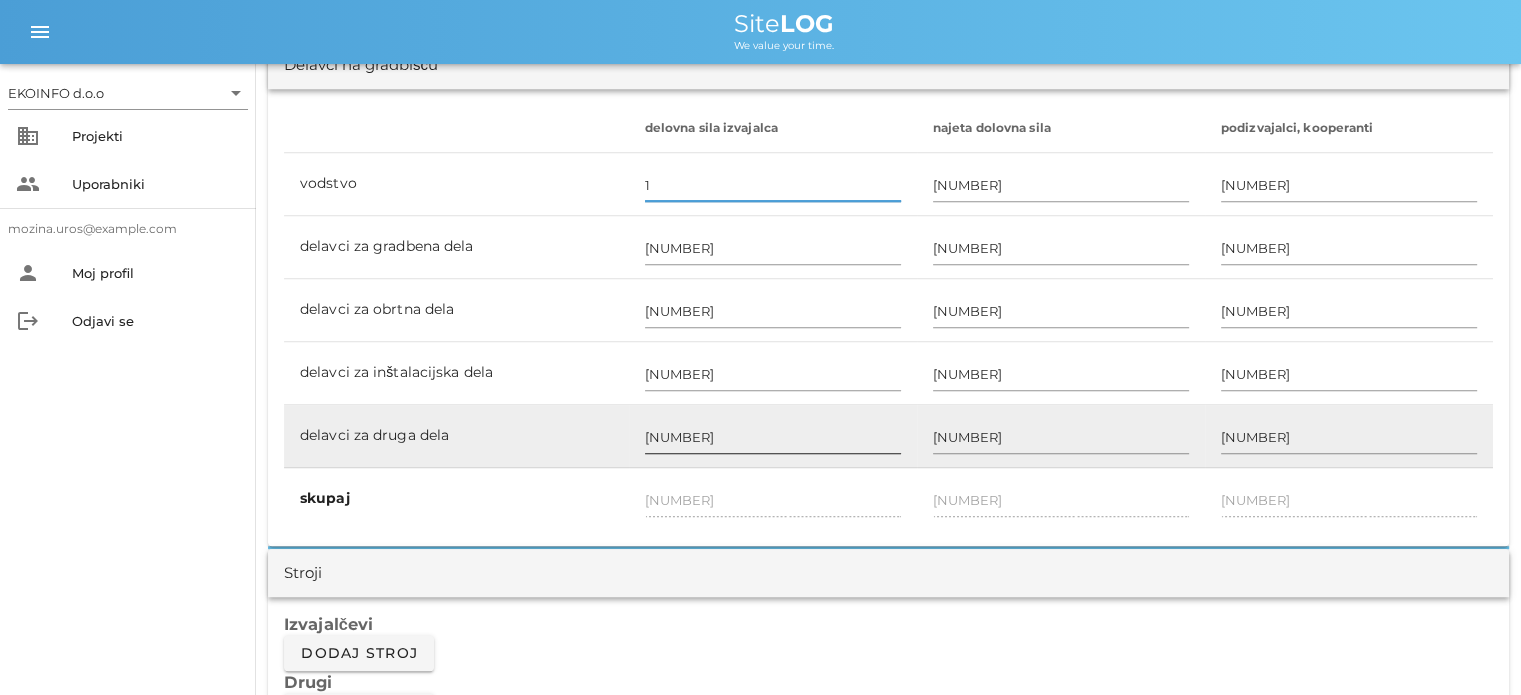 type on "1" 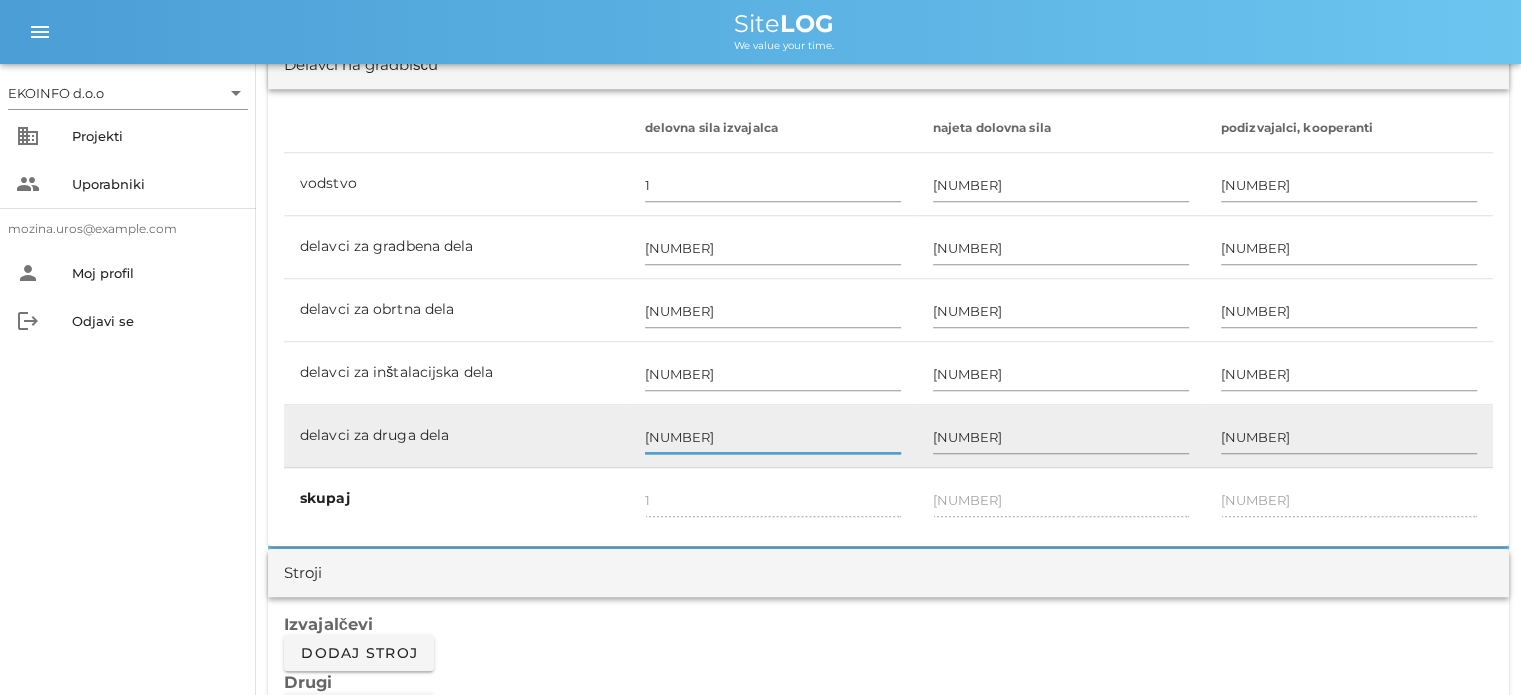 click on "[NUMBER]" at bounding box center (773, 437) 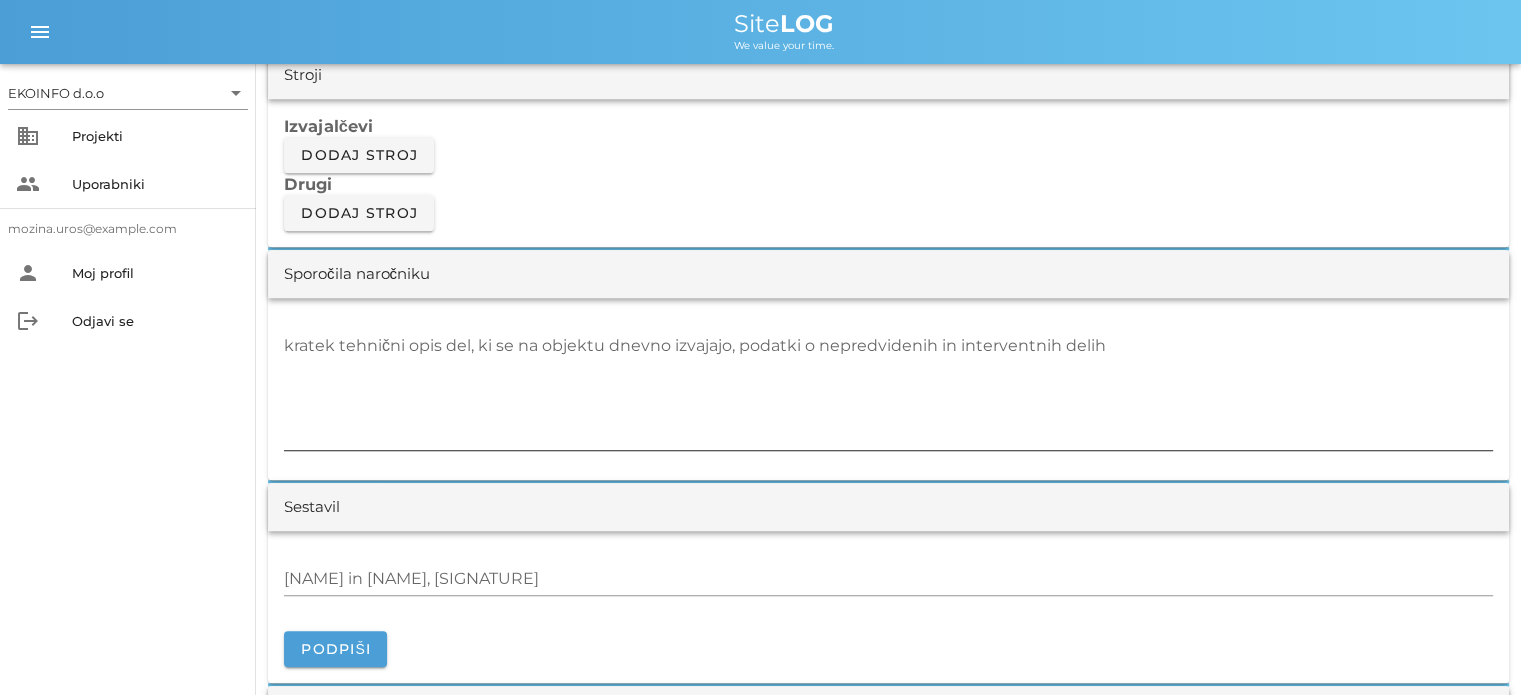 scroll, scrollTop: 1700, scrollLeft: 0, axis: vertical 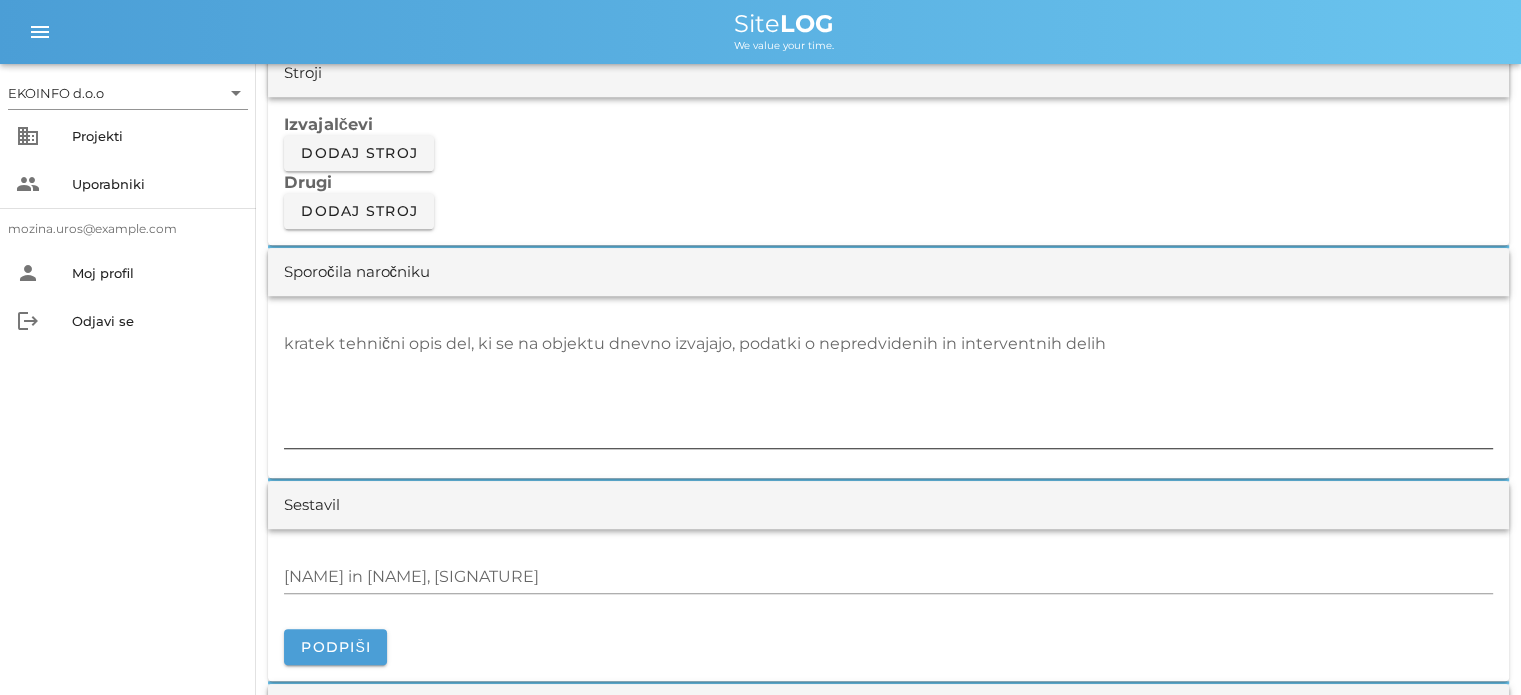 type on "1" 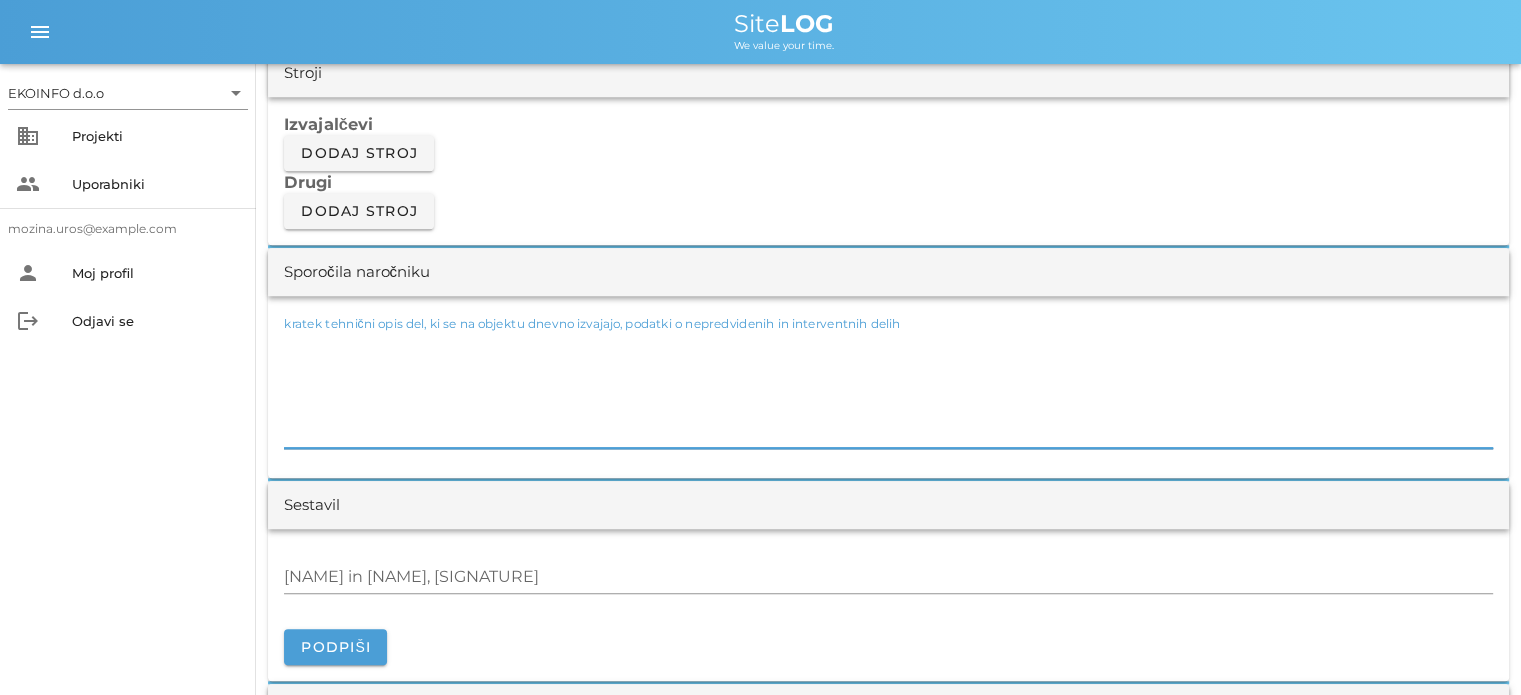 type on "[NUMBER]" 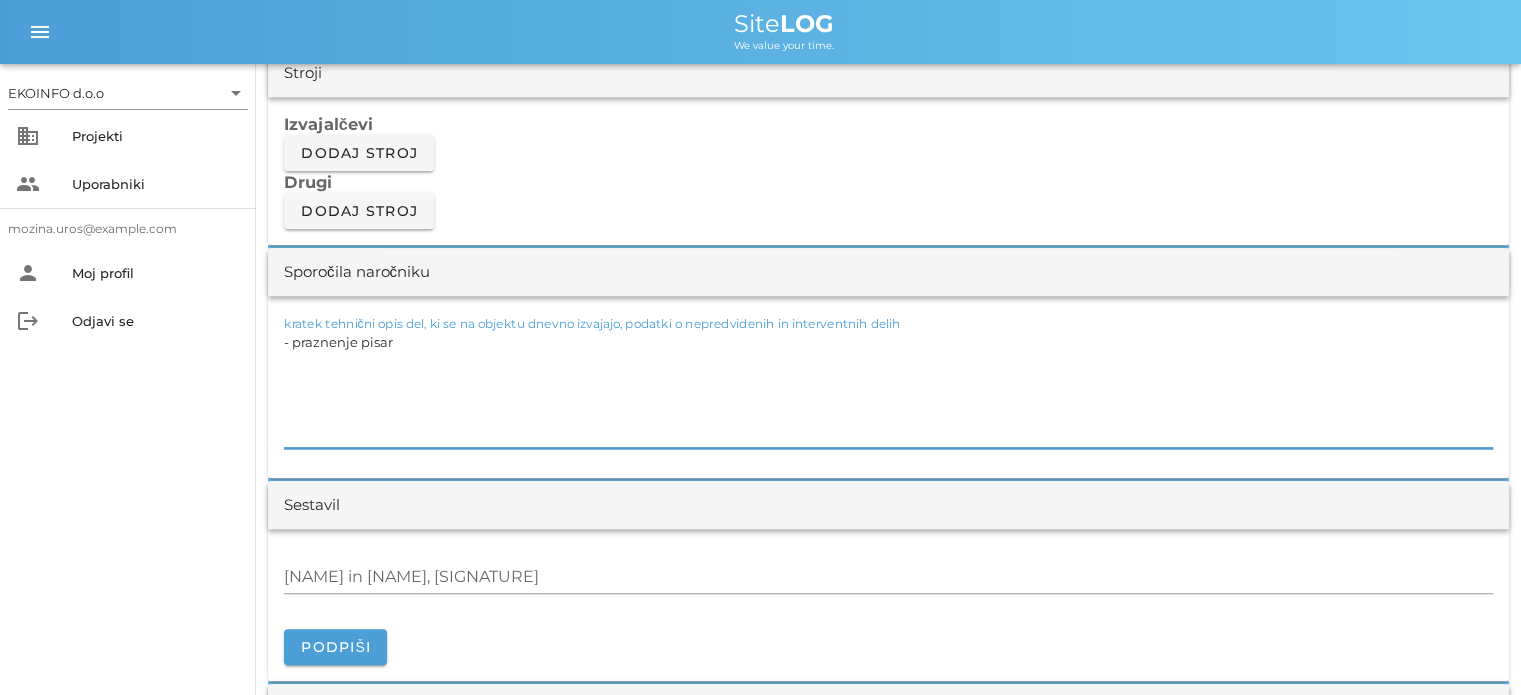 click on "- praznenje pisar" at bounding box center (888, 388) 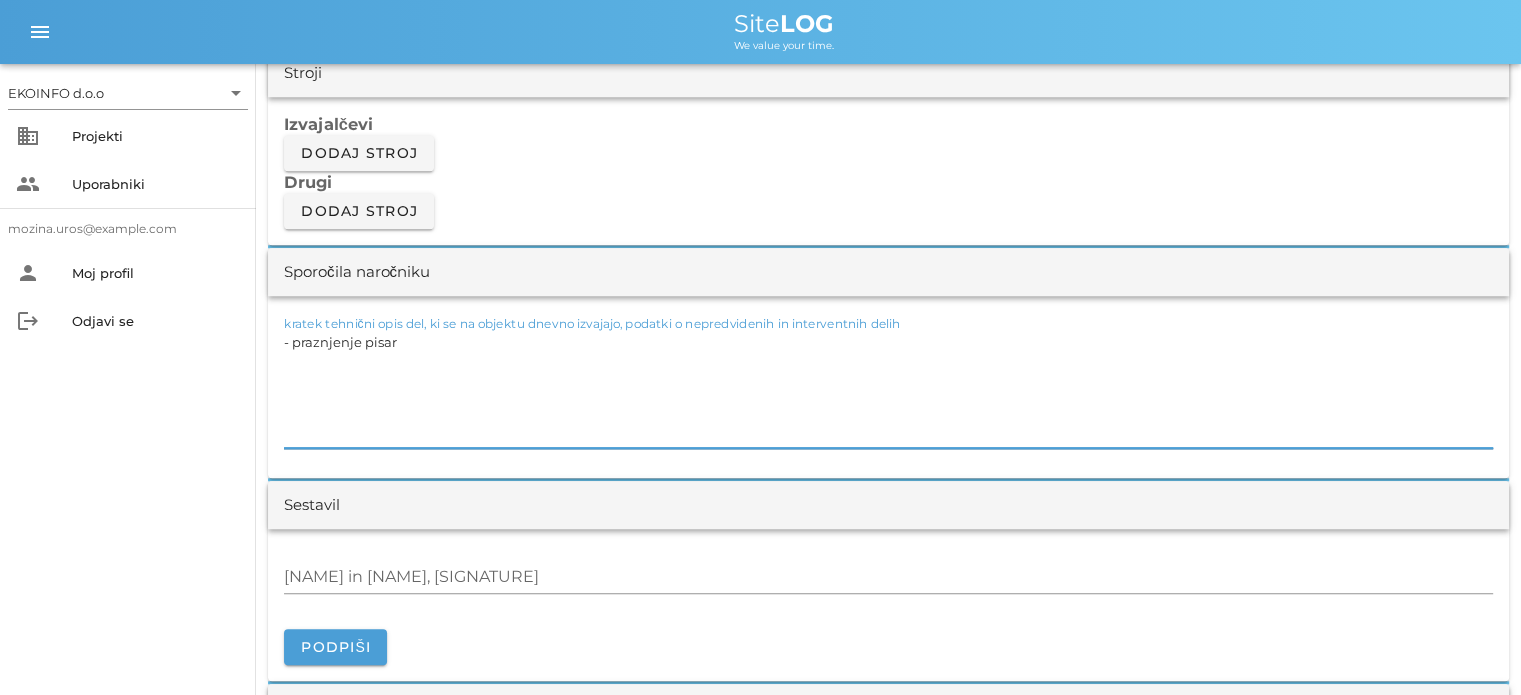 click on "- praznjenje pisar" at bounding box center (888, 388) 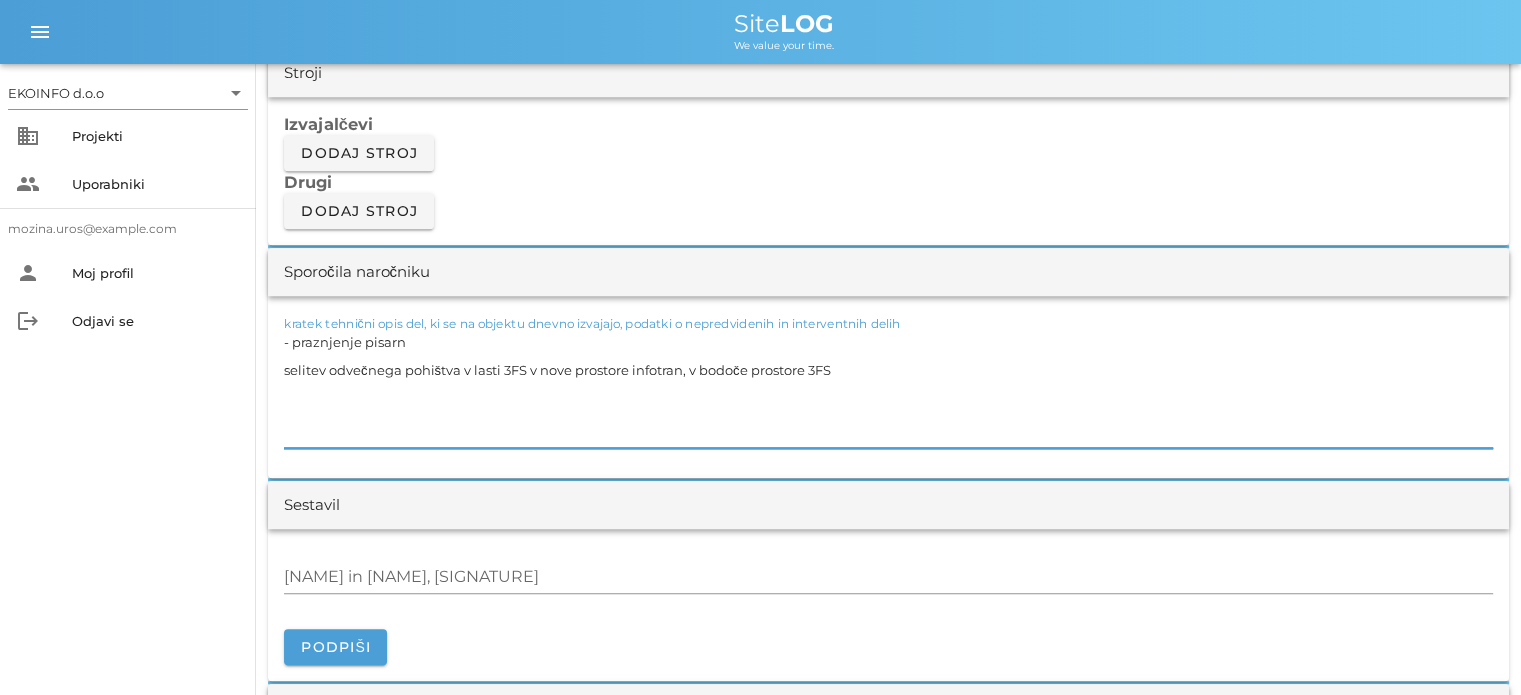 click on "- praznjenje pisarn
selitev odvečnega pohištva v lasti 3FS v nove prostore infotran, v bodoče prostore 3FS" at bounding box center [888, 388] 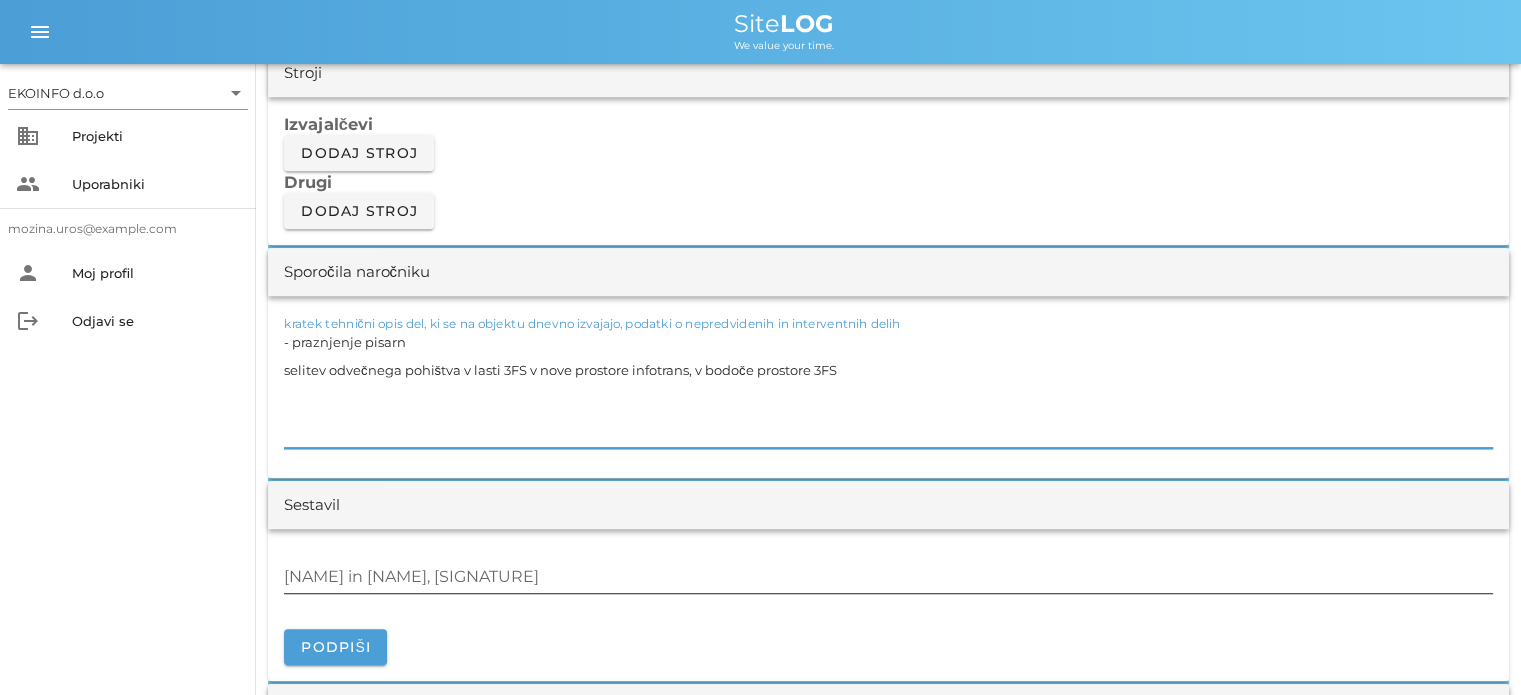 type on "- praznjenje pisarn
selitev odvečnega pohištva v lasti 3FS v nove prostore infotrans, v bodoče prostore 3FS" 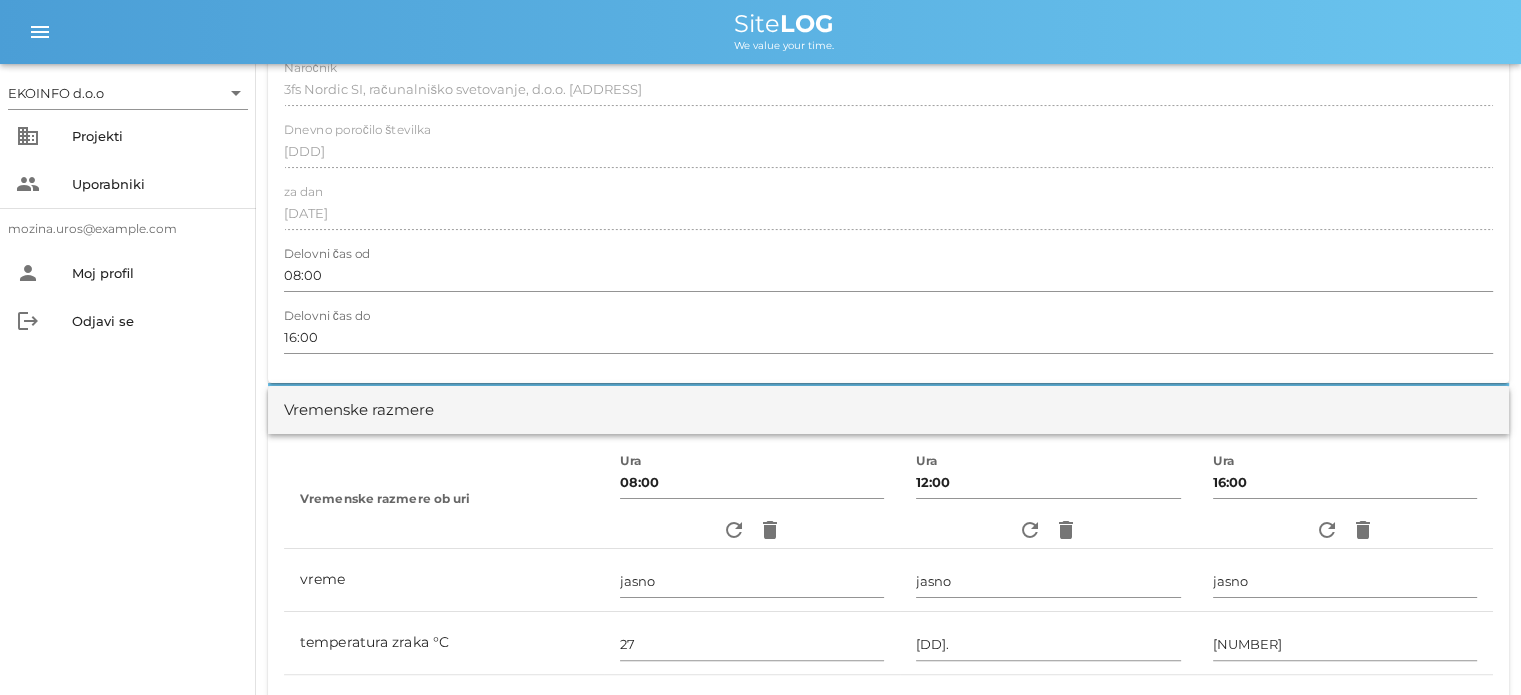 scroll, scrollTop: 0, scrollLeft: 0, axis: both 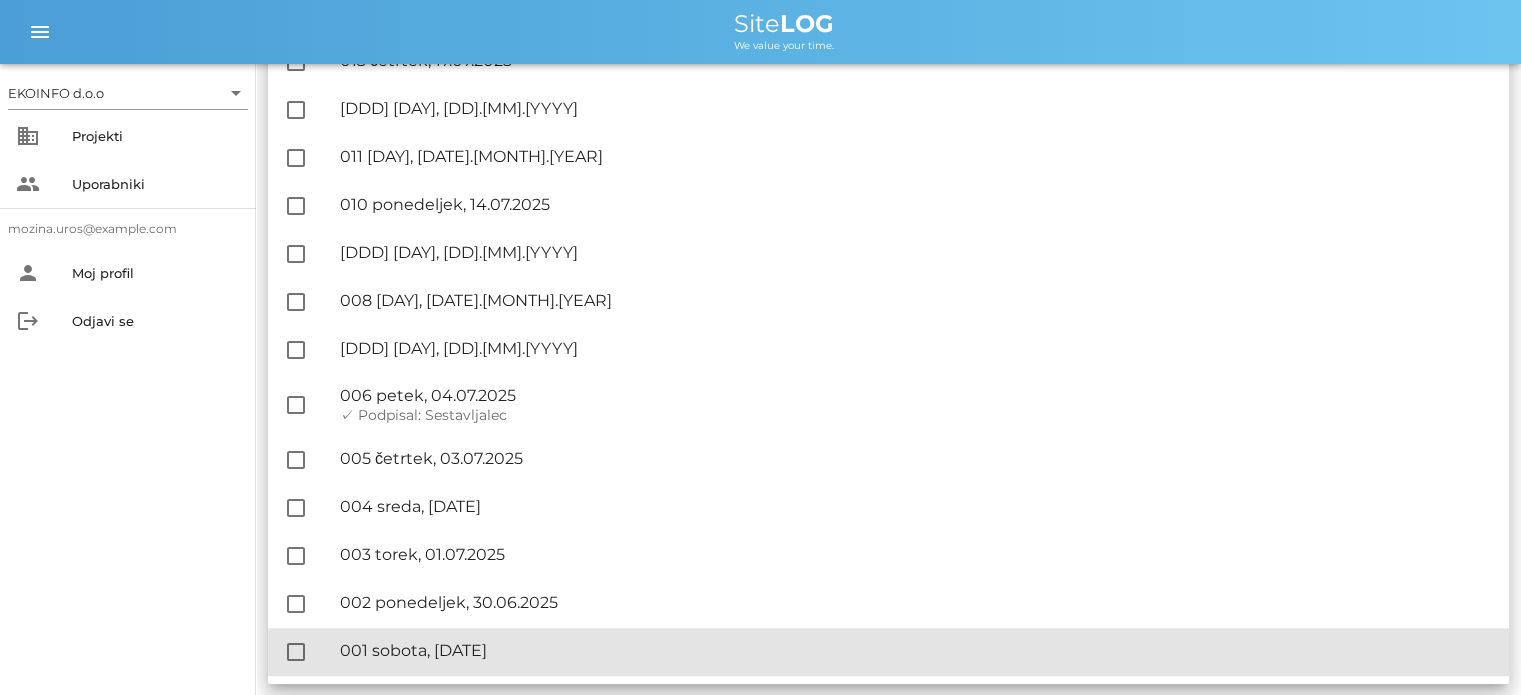 click on "🔏  001 [DAY], [DATE].2025" at bounding box center (916, 650) 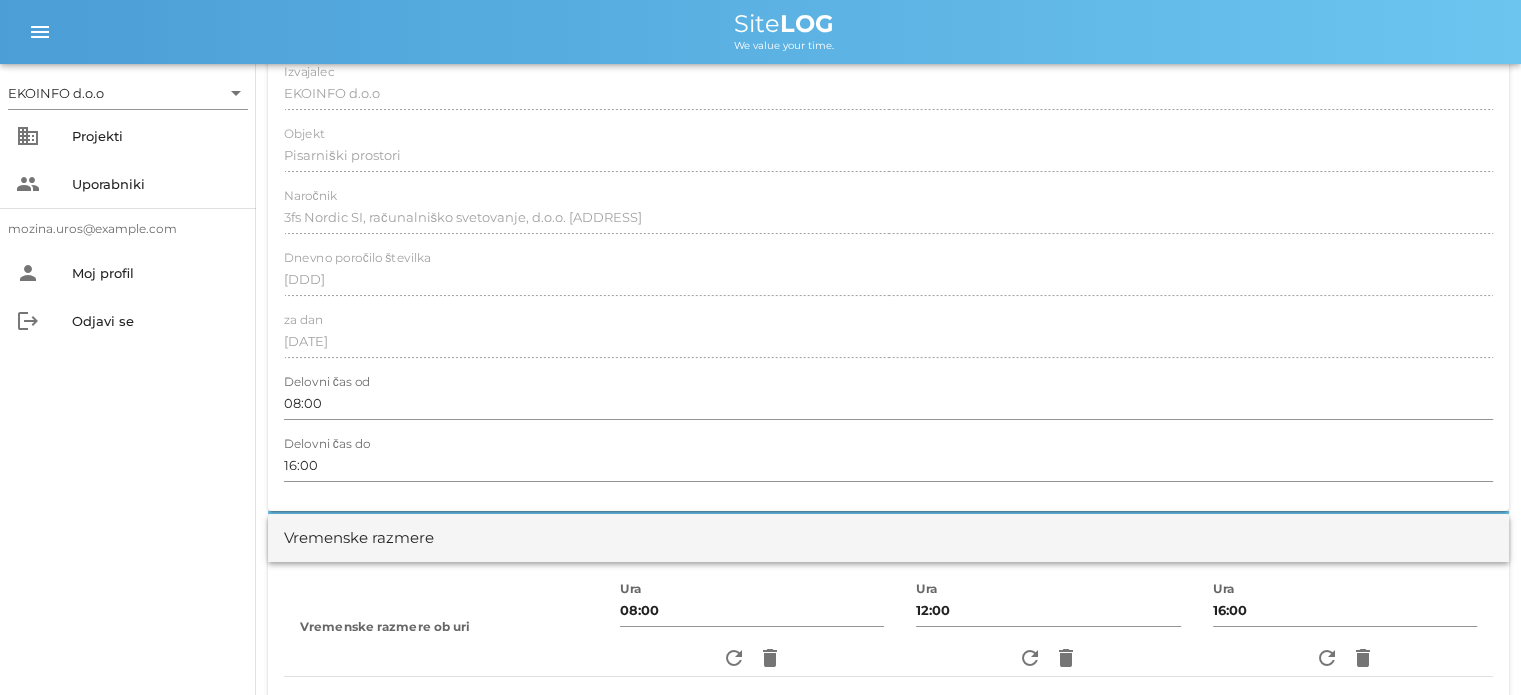 scroll, scrollTop: 0, scrollLeft: 0, axis: both 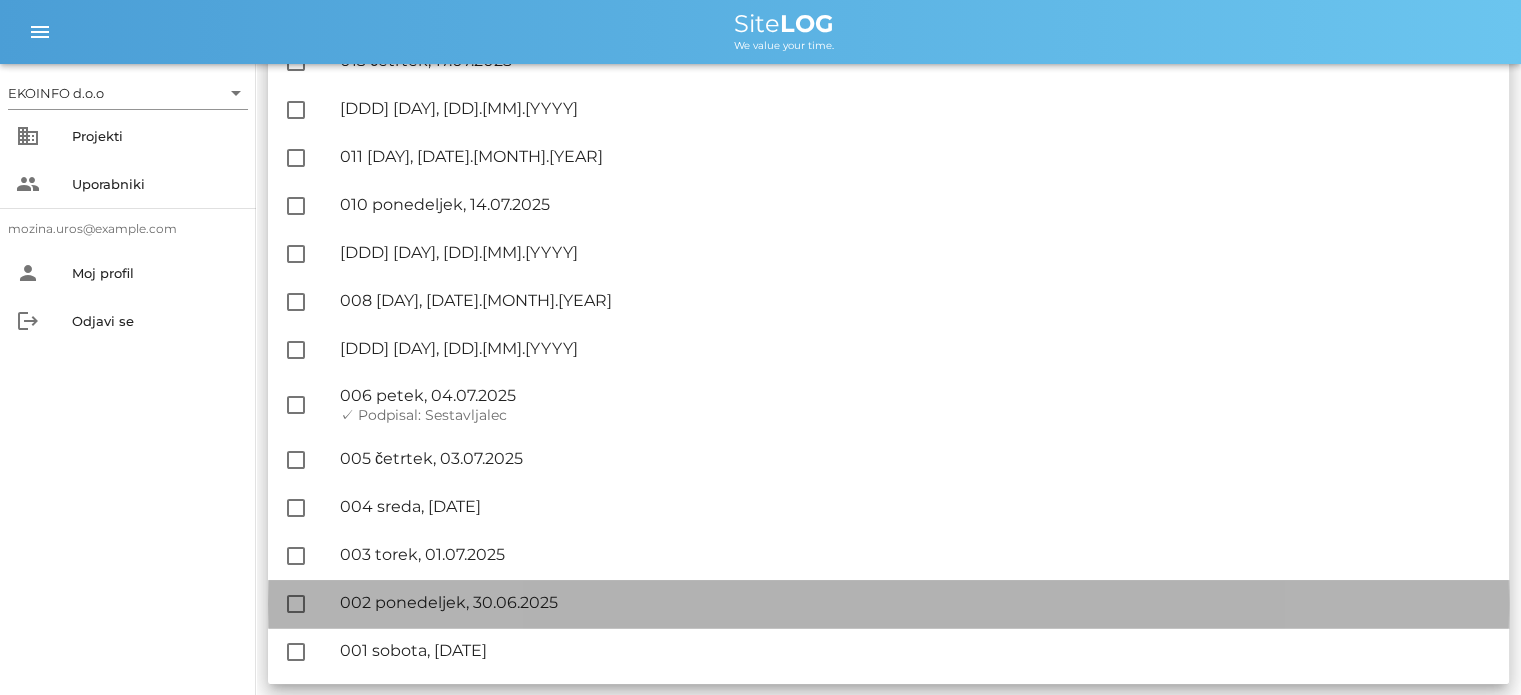 click on "🔏  [NUMBER] [DAY], [DD].[MM].[YYYY]" at bounding box center (916, 602) 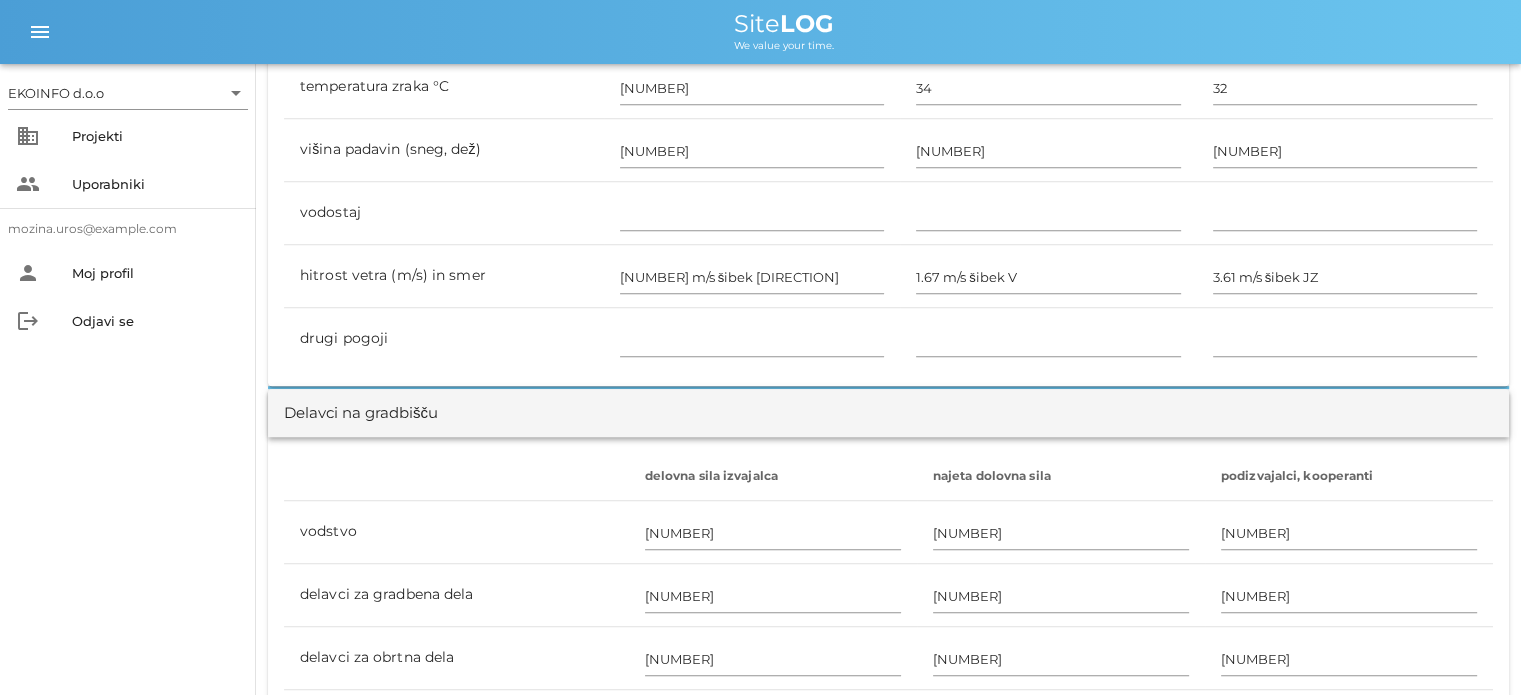 scroll, scrollTop: 900, scrollLeft: 0, axis: vertical 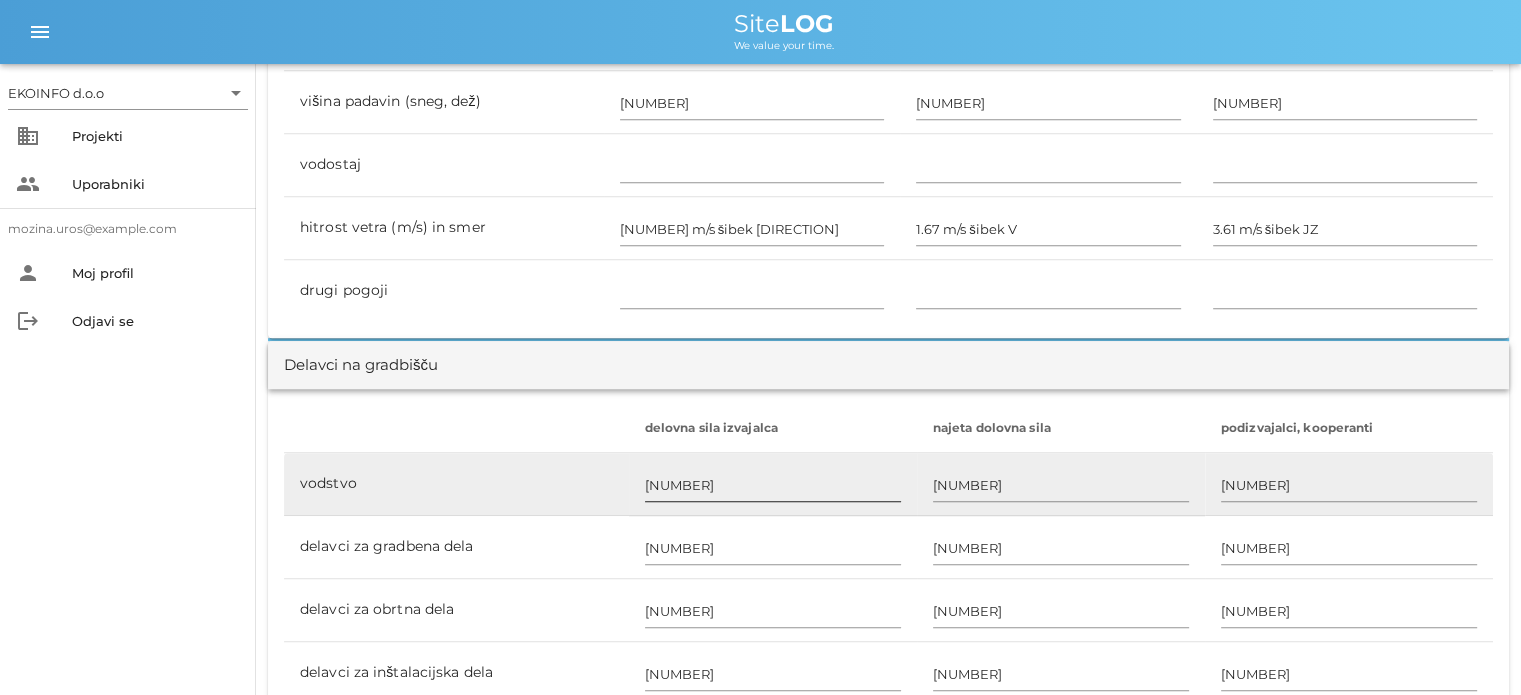 click on "[NUMBER]" at bounding box center (773, 485) 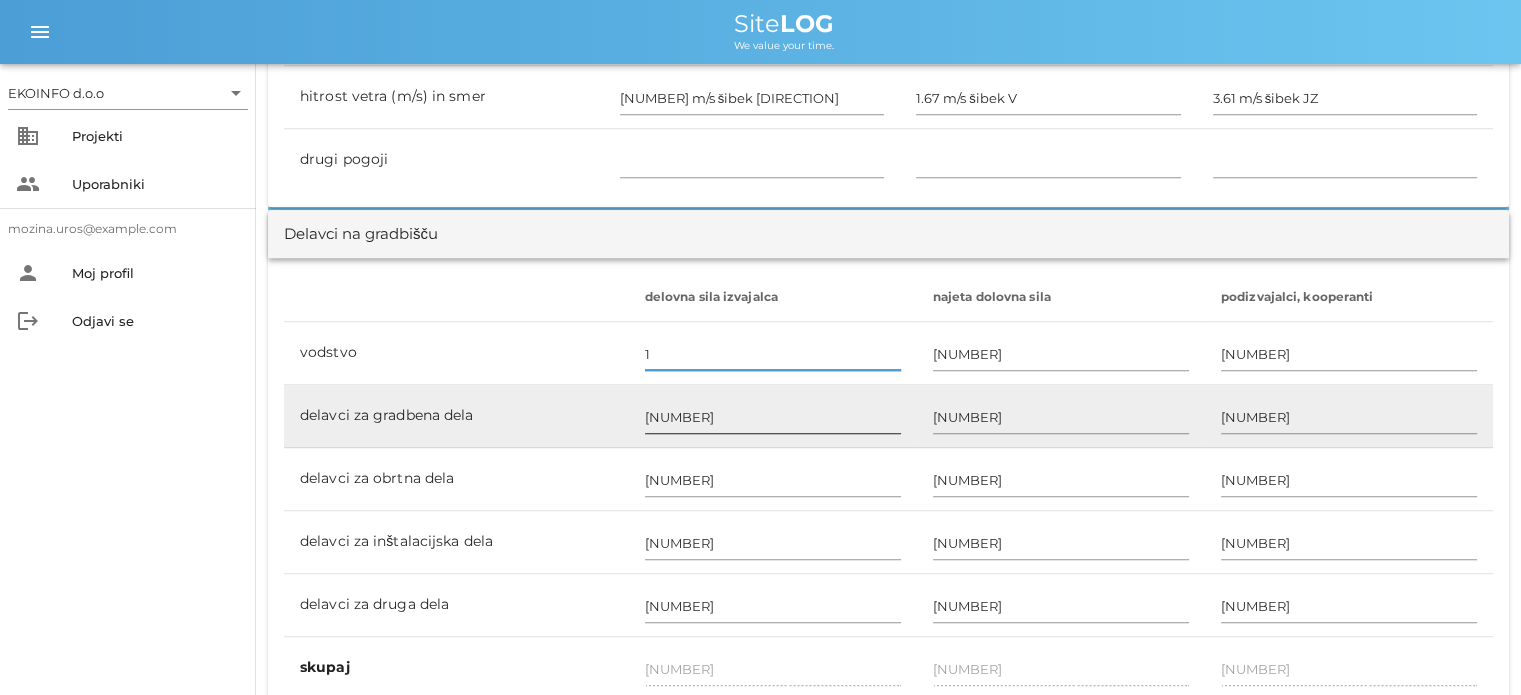 scroll, scrollTop: 1100, scrollLeft: 0, axis: vertical 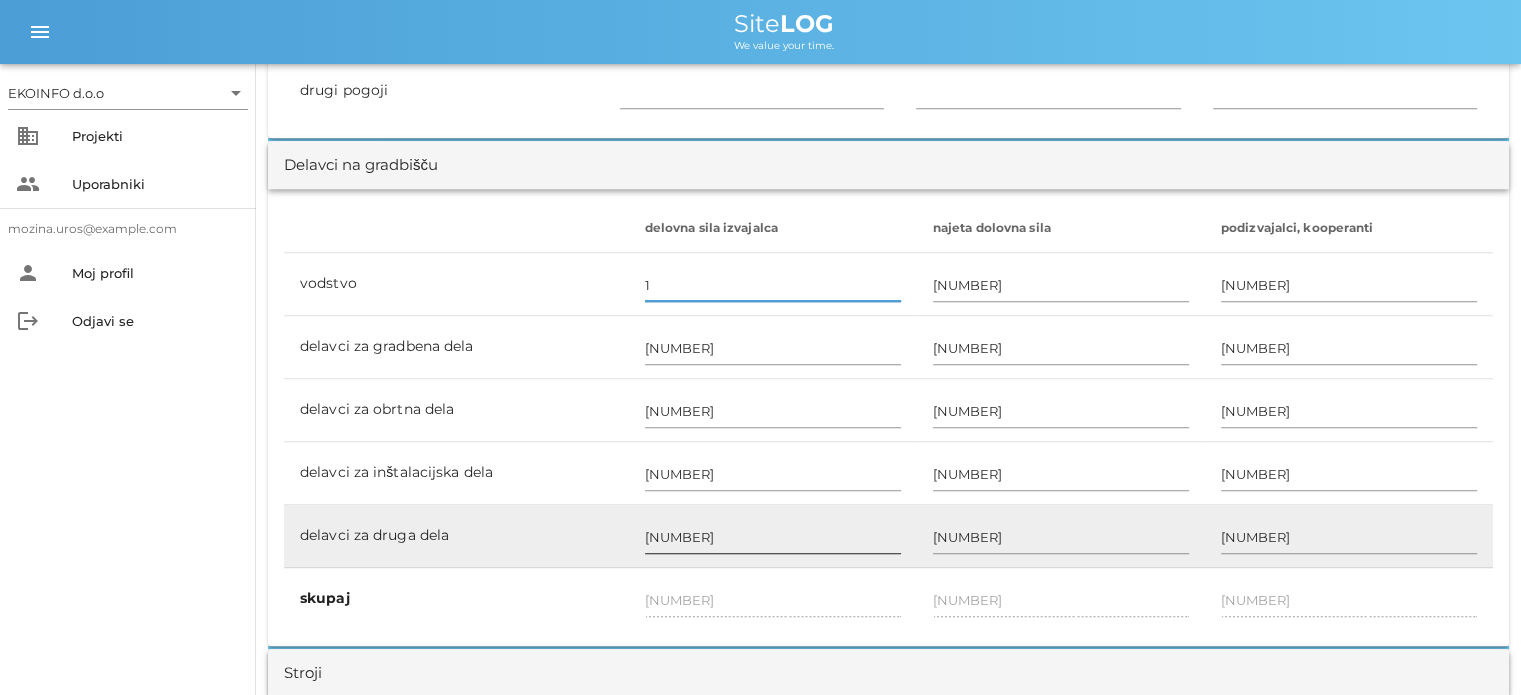 type on "1" 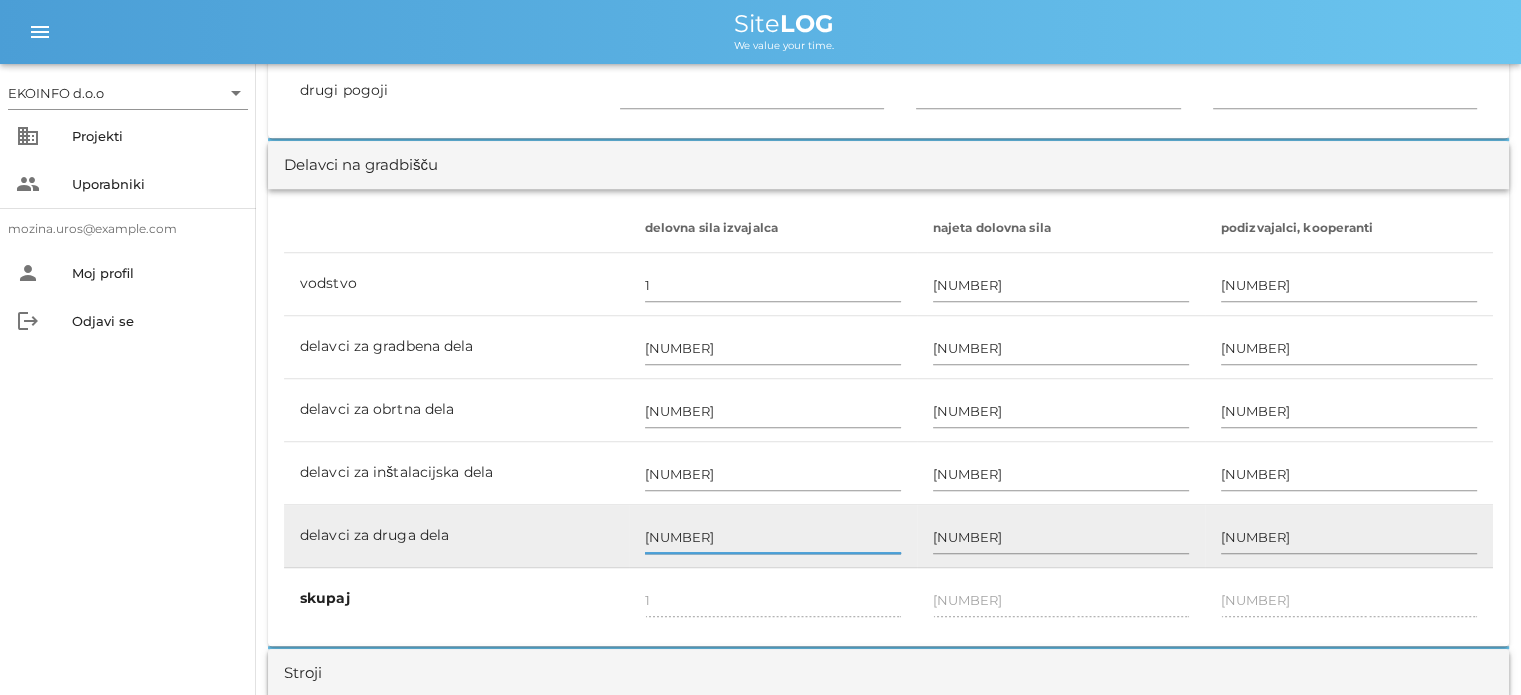 click on "[NUMBER]" at bounding box center [773, 537] 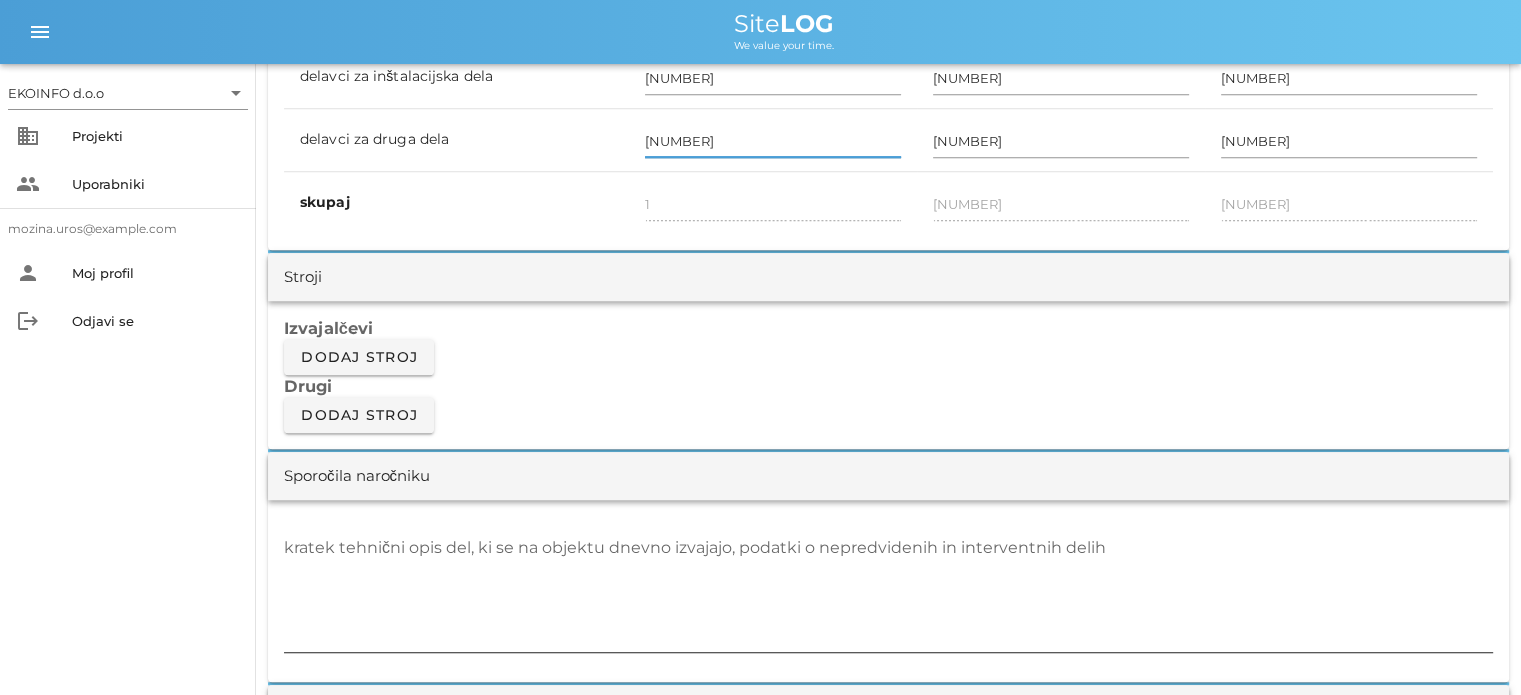 scroll, scrollTop: 1500, scrollLeft: 0, axis: vertical 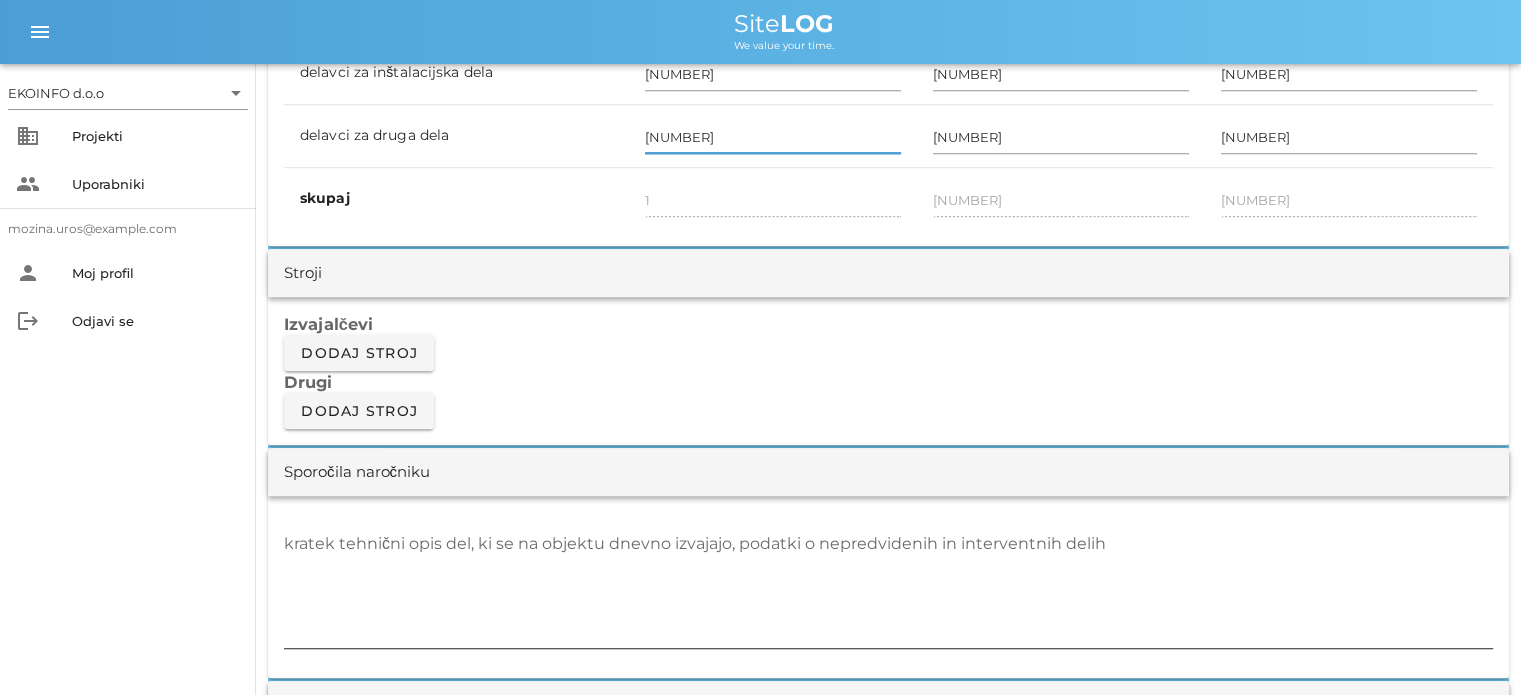 type on "[NUMBER]" 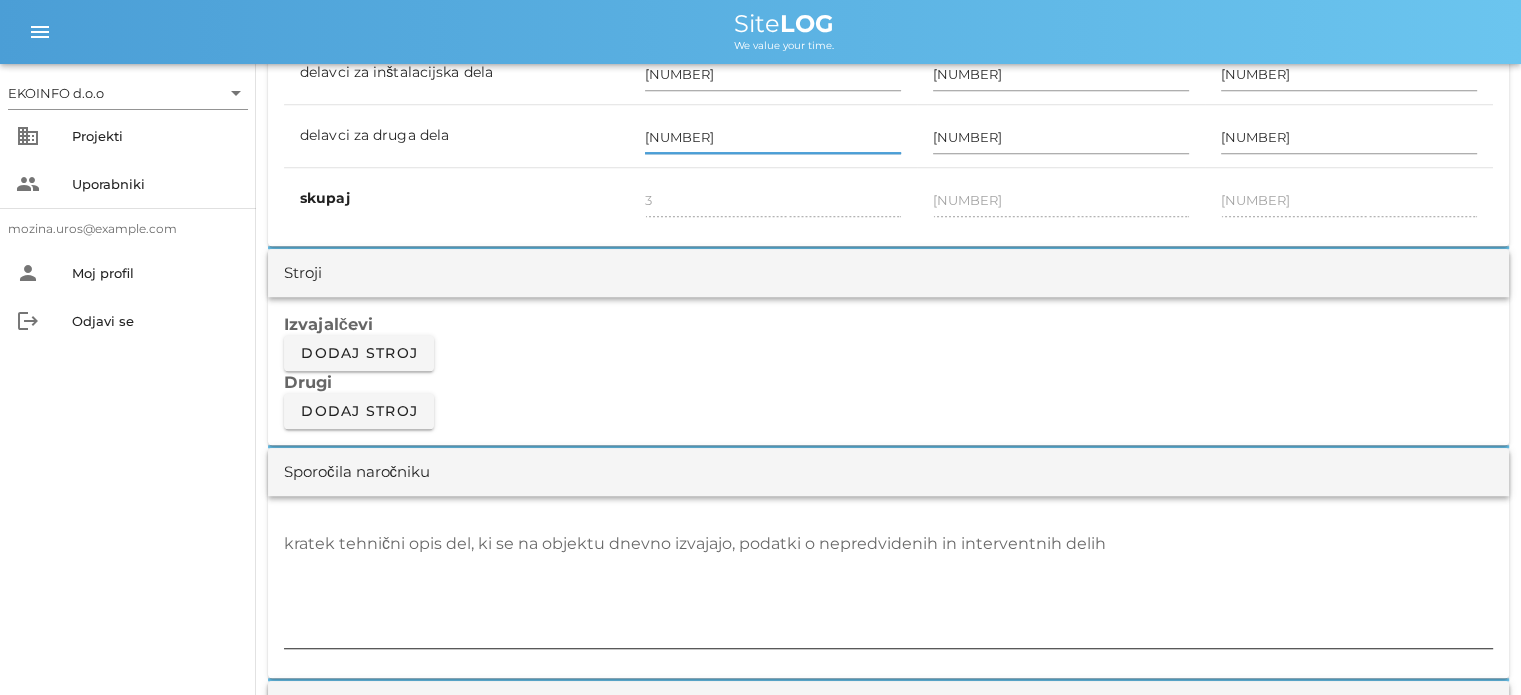 click on "kratek tehnični opis del, ki se na objektu dnevno izvajajo, podatki o nepredvidenih in interventnih delih" at bounding box center (888, 588) 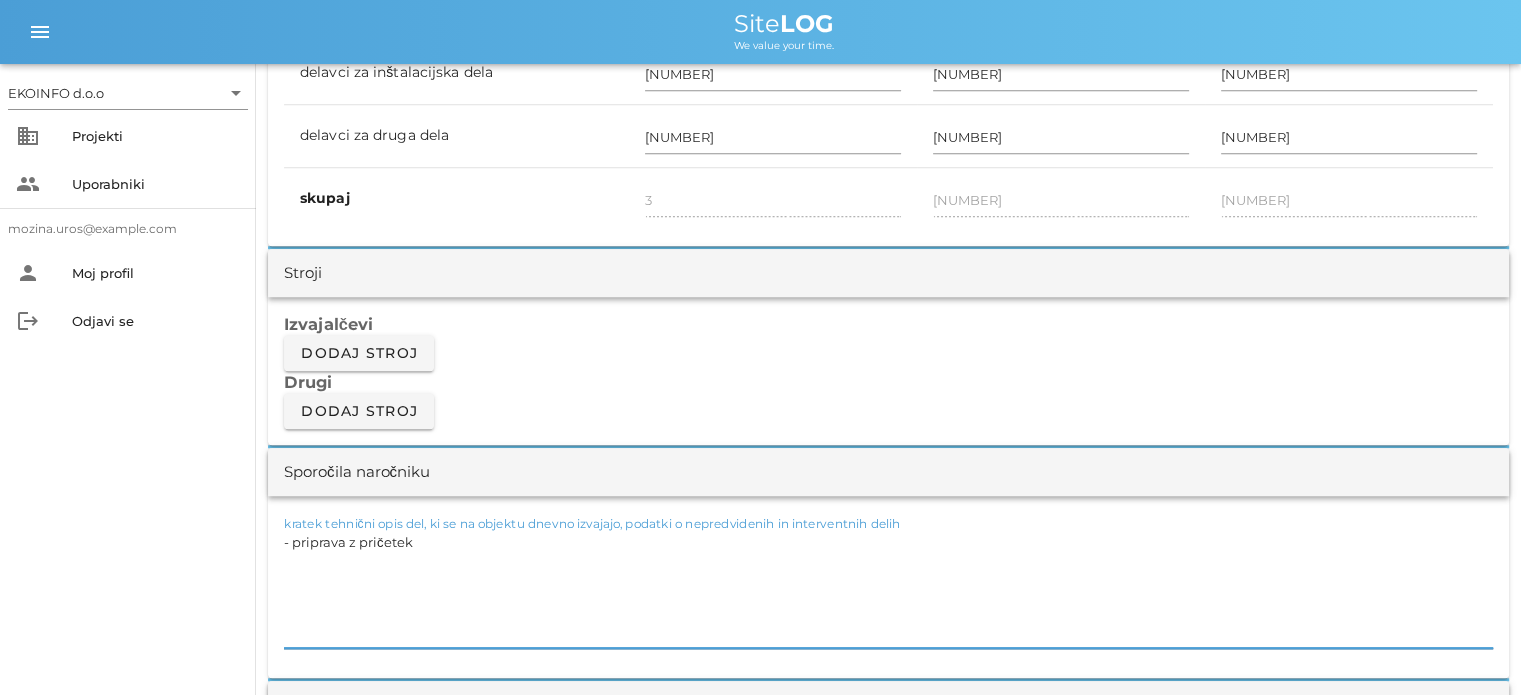 click on "- priprava z pričetek" at bounding box center [888, 588] 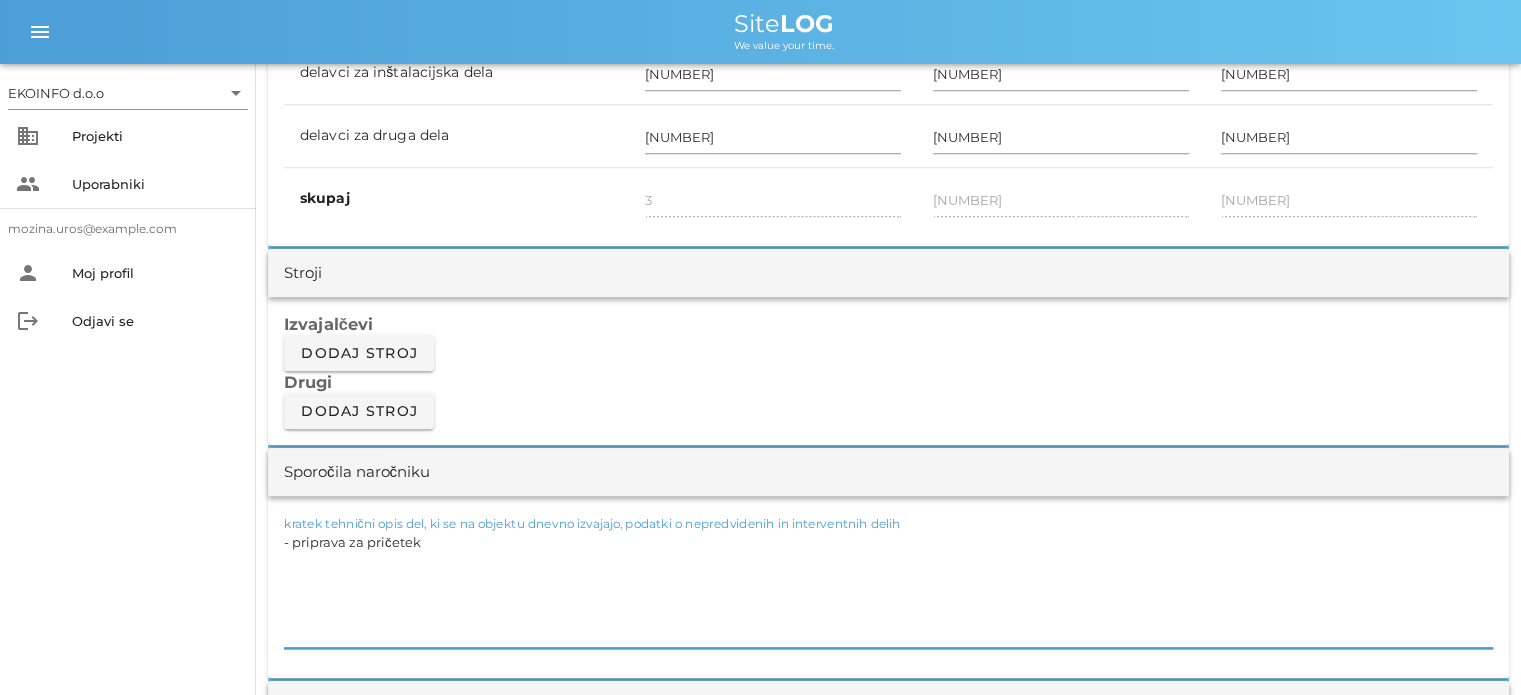 click on "- priprava za pričetek" at bounding box center [888, 588] 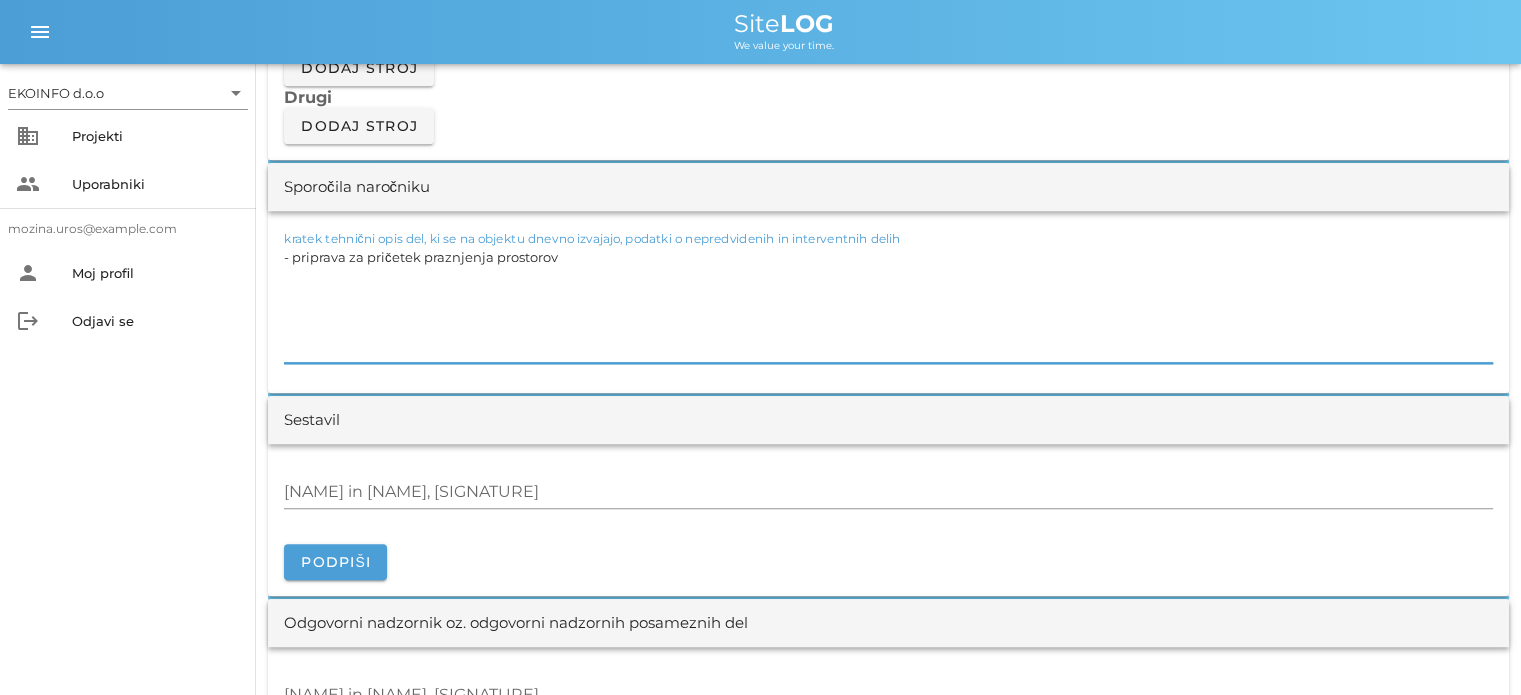 scroll, scrollTop: 1800, scrollLeft: 0, axis: vertical 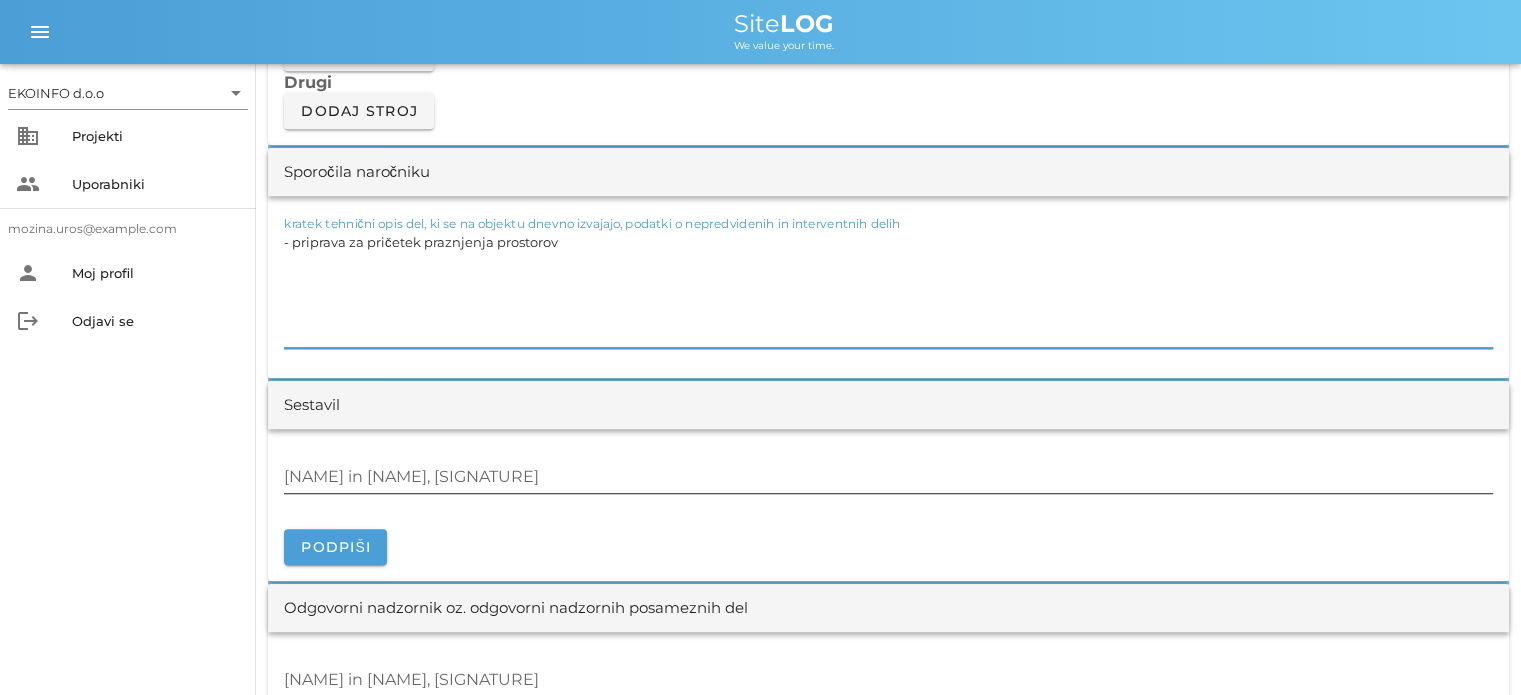 type on "- priprava za pričetek praznjenja prostorov" 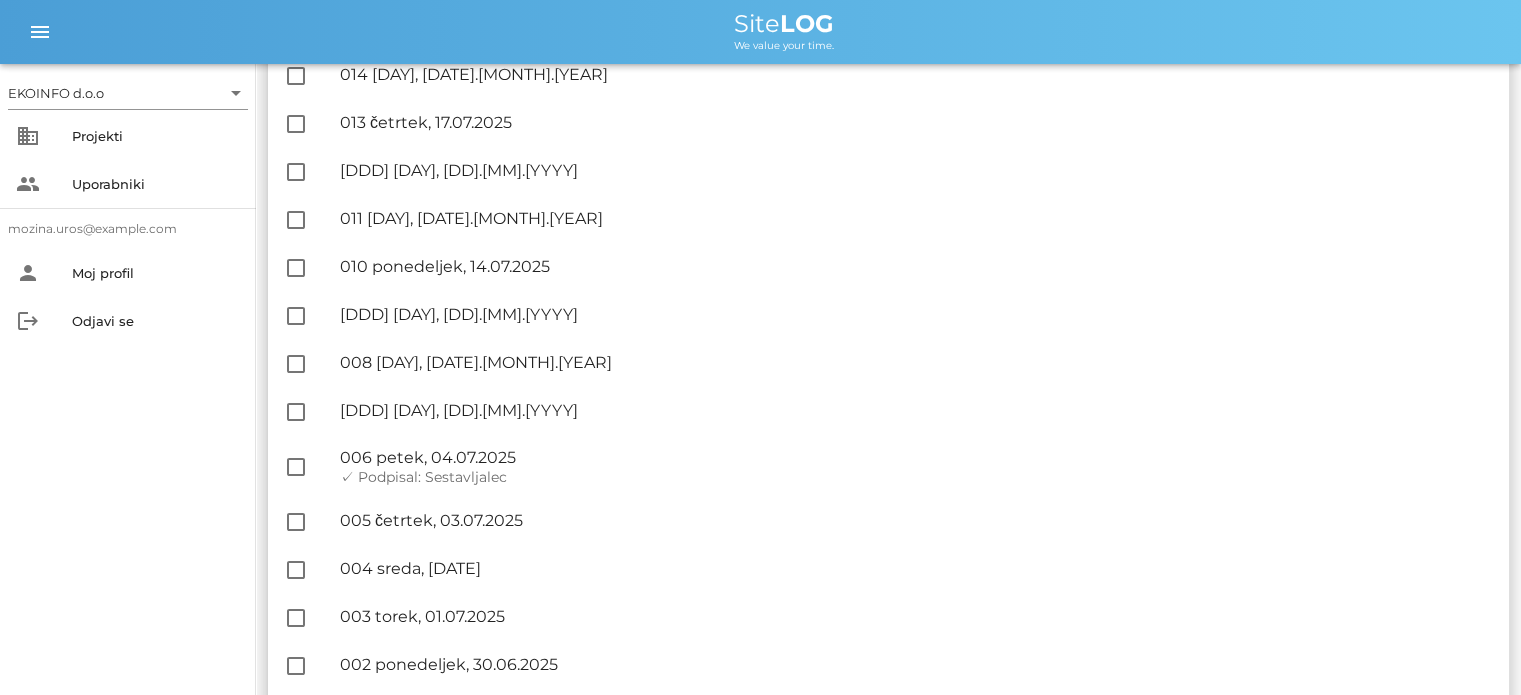 scroll, scrollTop: 929, scrollLeft: 0, axis: vertical 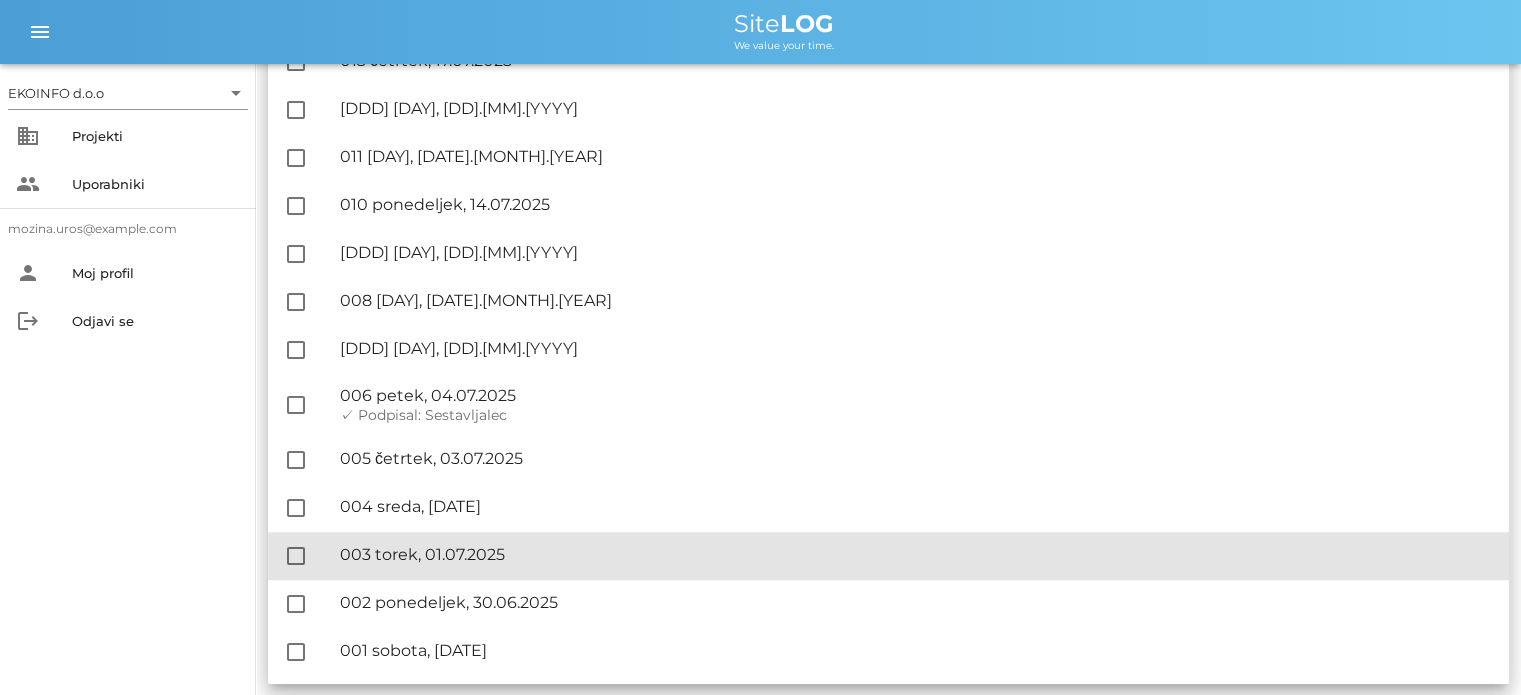click on "🔏  003 torek, [DATE]" at bounding box center (916, 554) 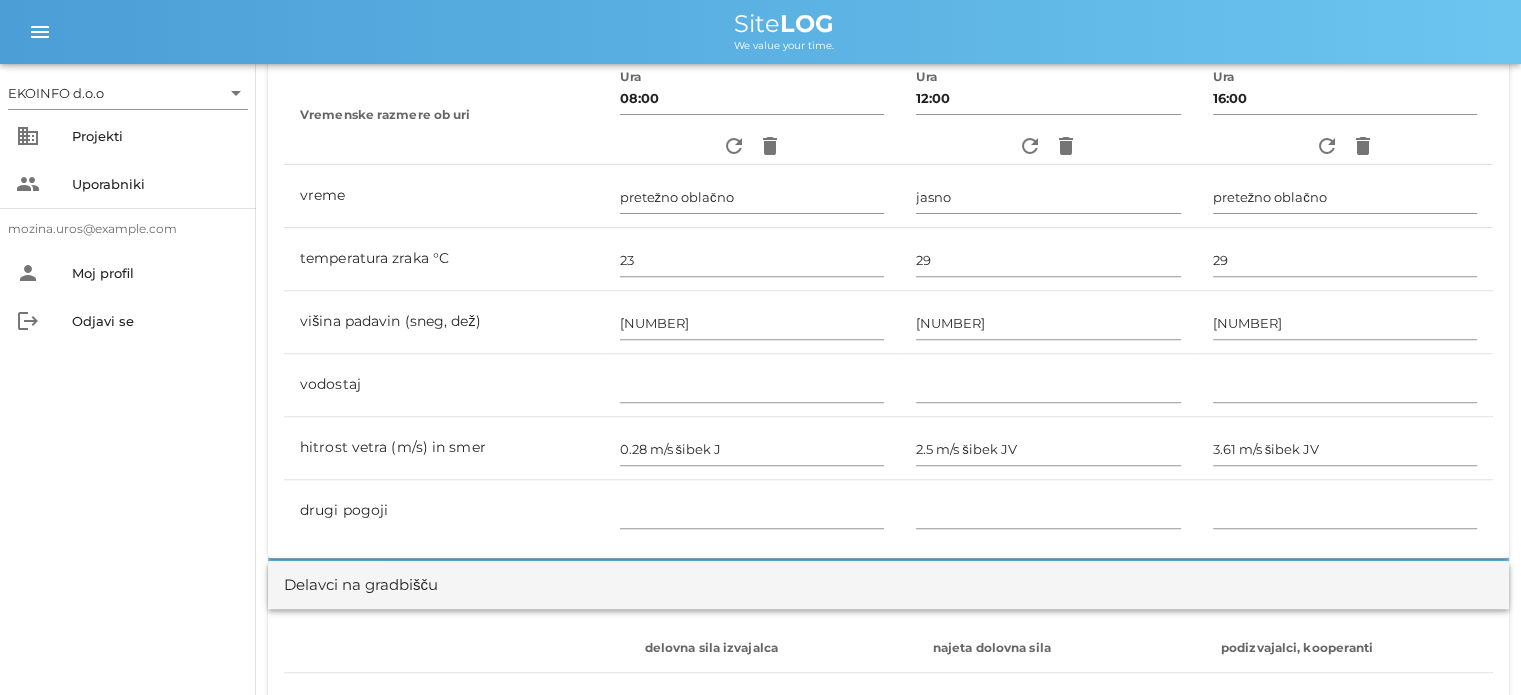 scroll, scrollTop: 900, scrollLeft: 0, axis: vertical 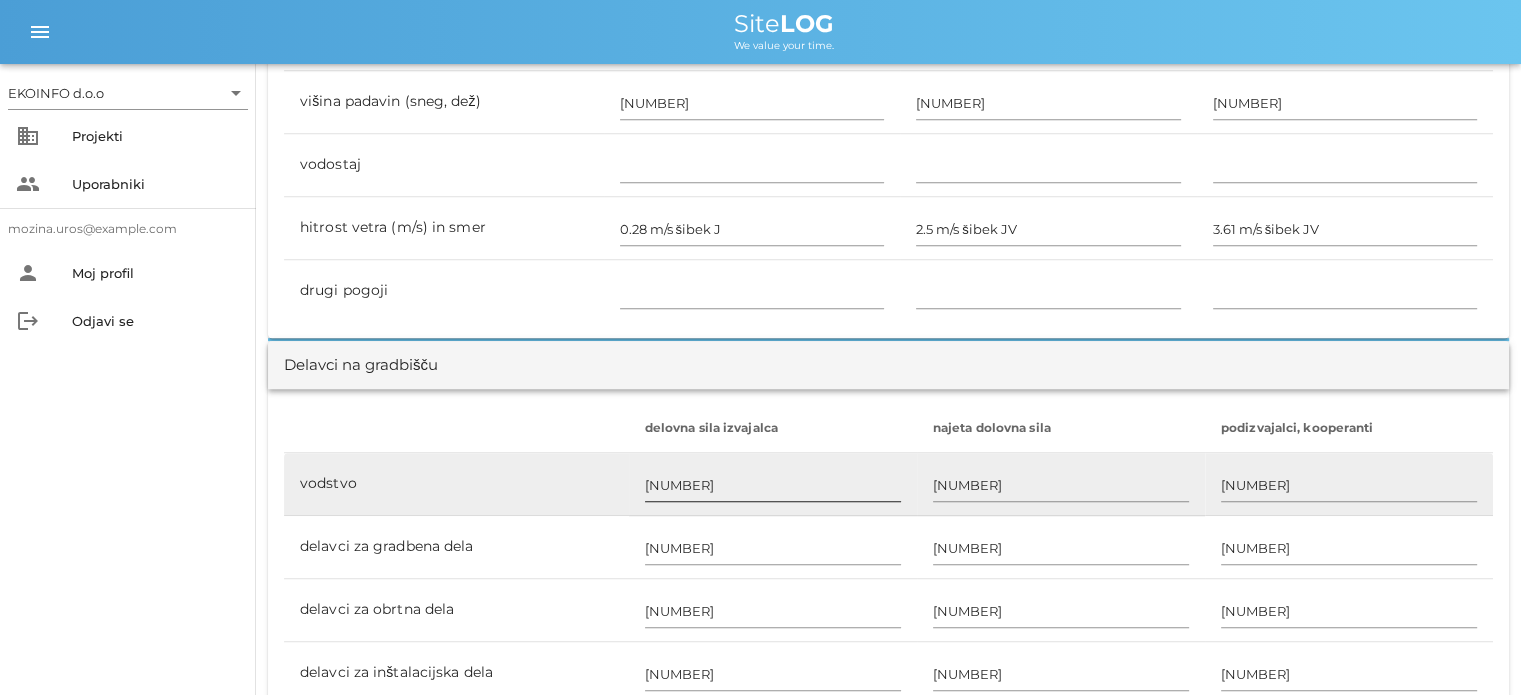 click on "[NUMBER]" at bounding box center [773, 485] 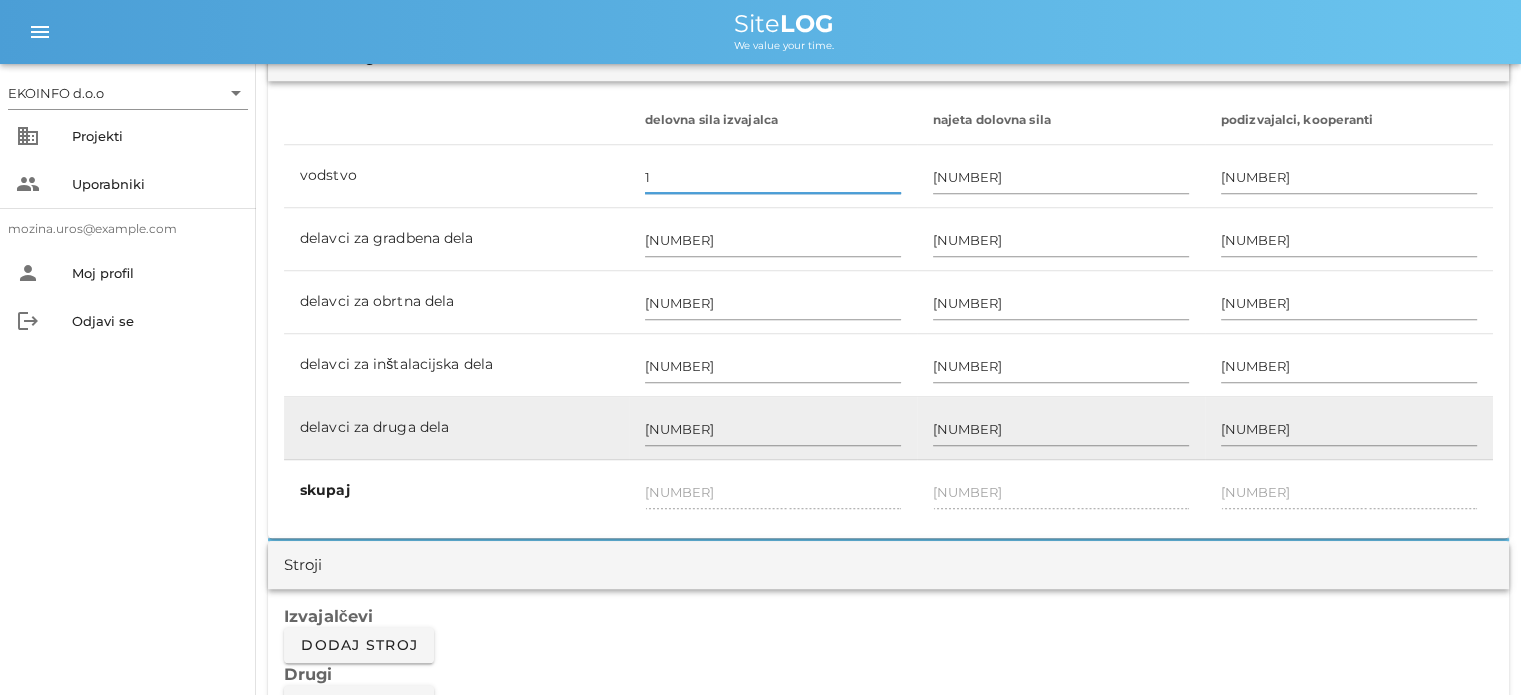 scroll, scrollTop: 1200, scrollLeft: 0, axis: vertical 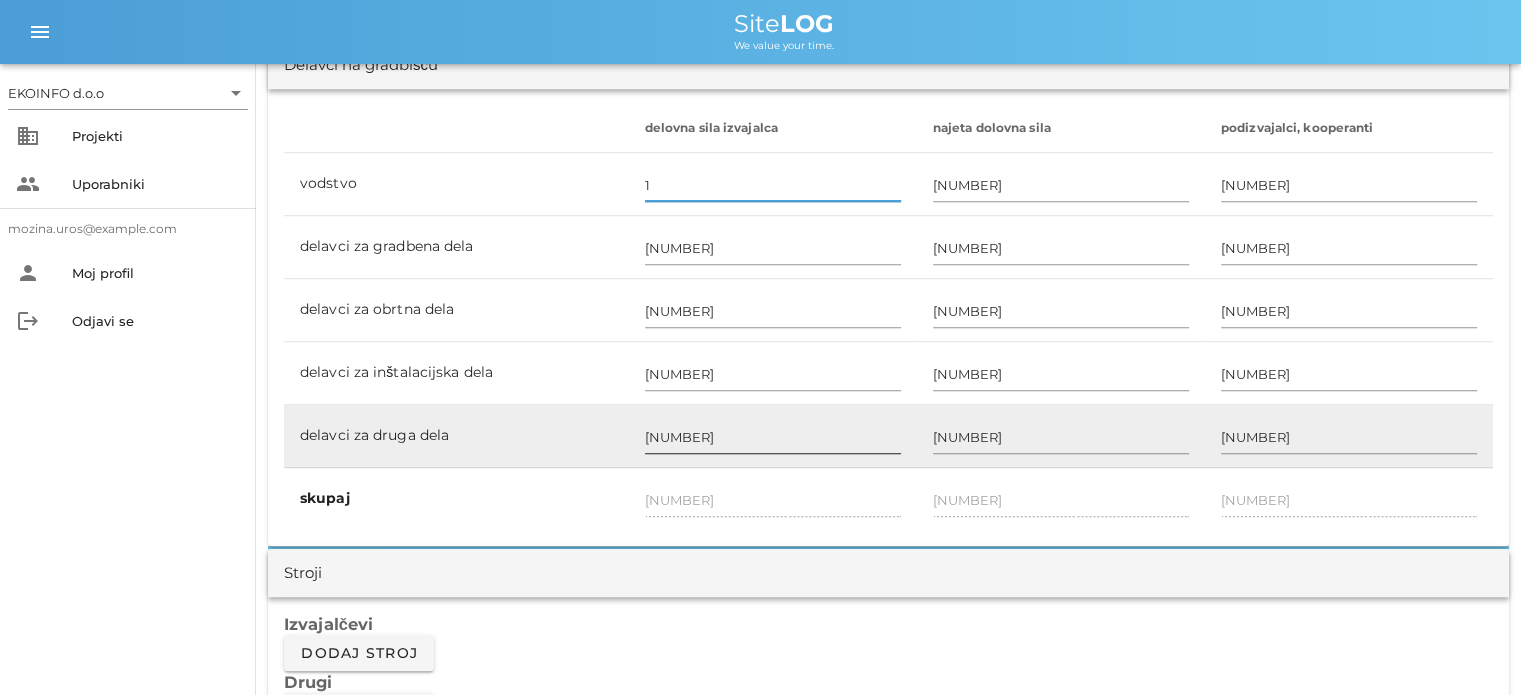 type on "1" 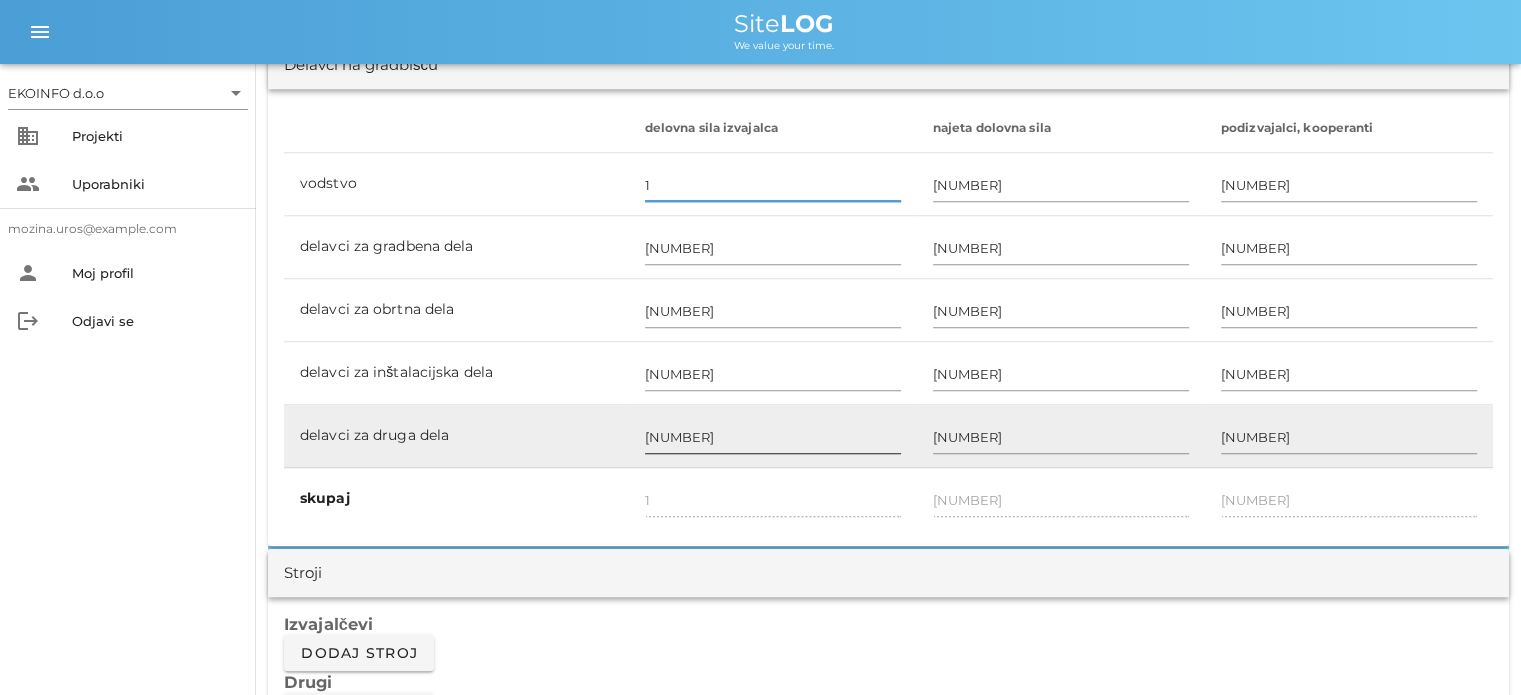 click on "[NUMBER]" at bounding box center [773, 437] 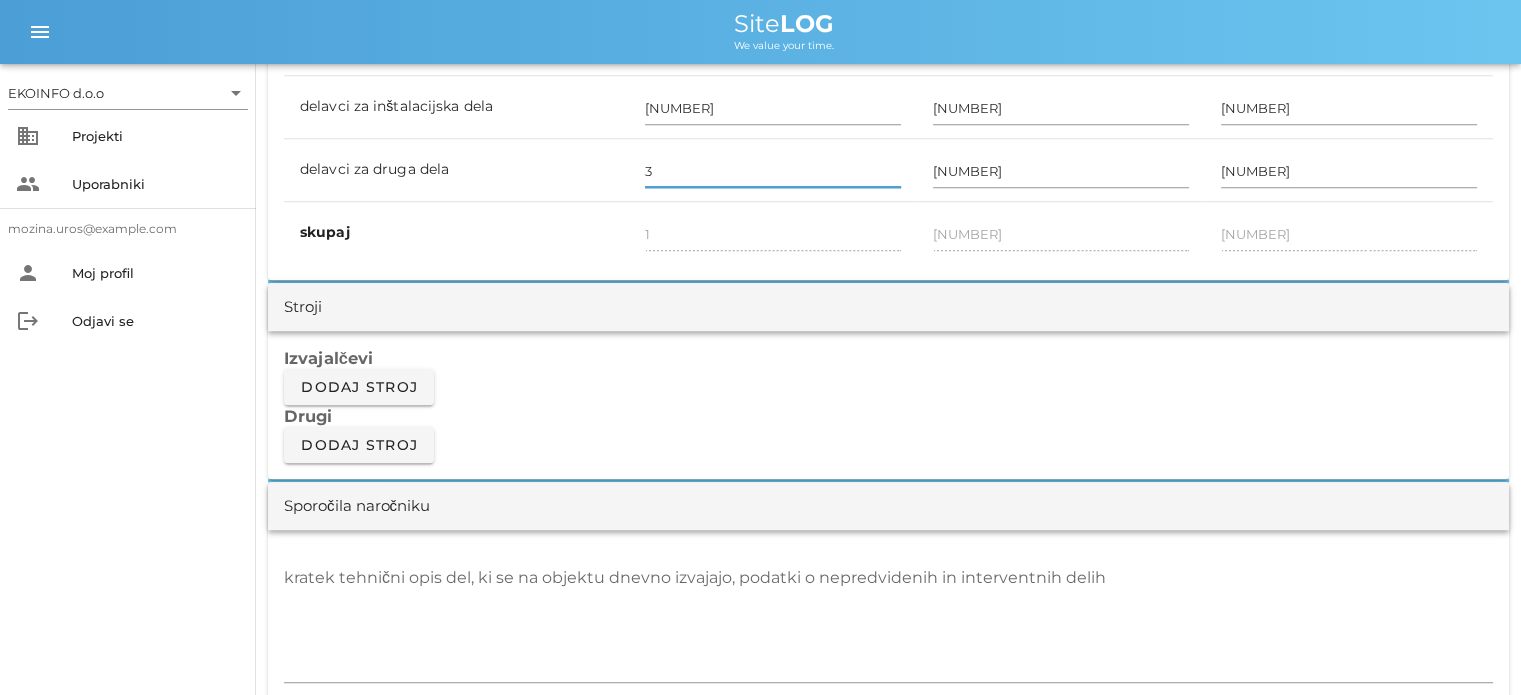 scroll, scrollTop: 1500, scrollLeft: 0, axis: vertical 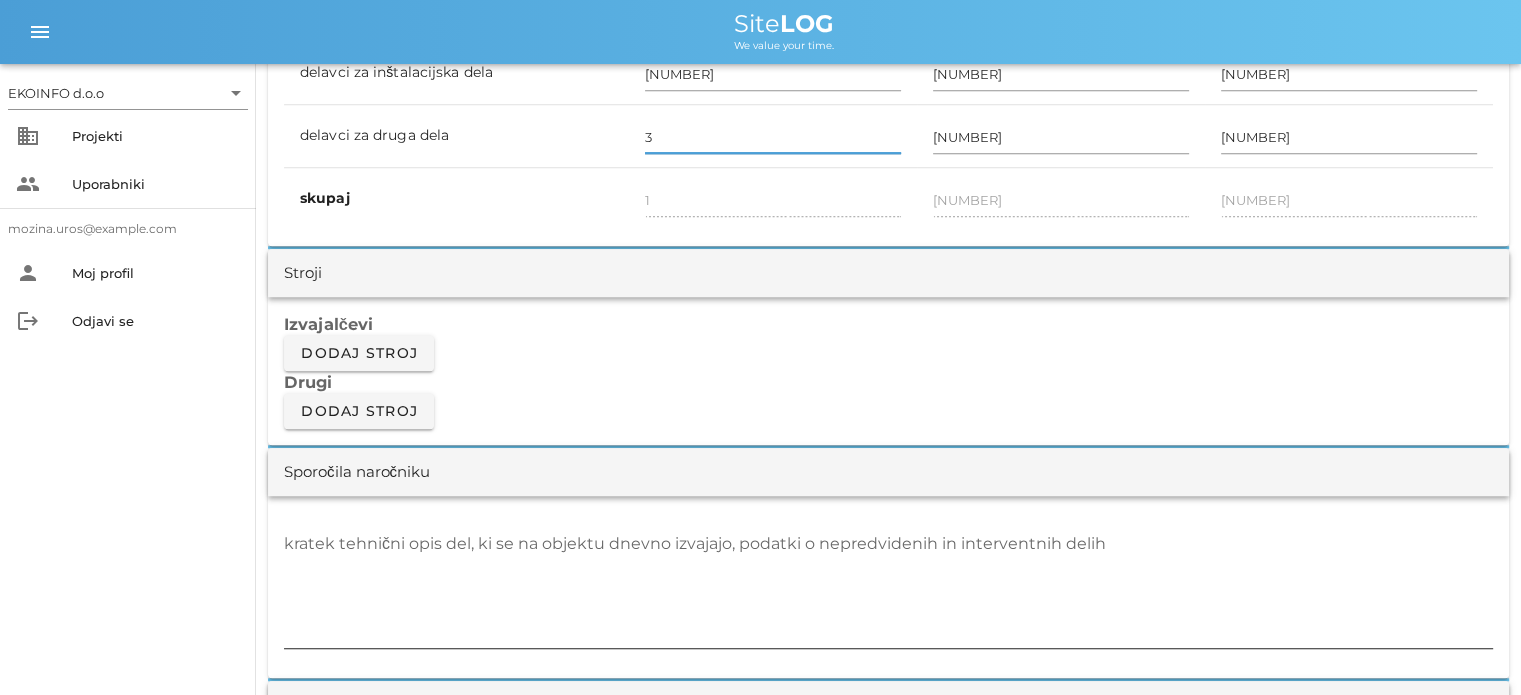 type on "3" 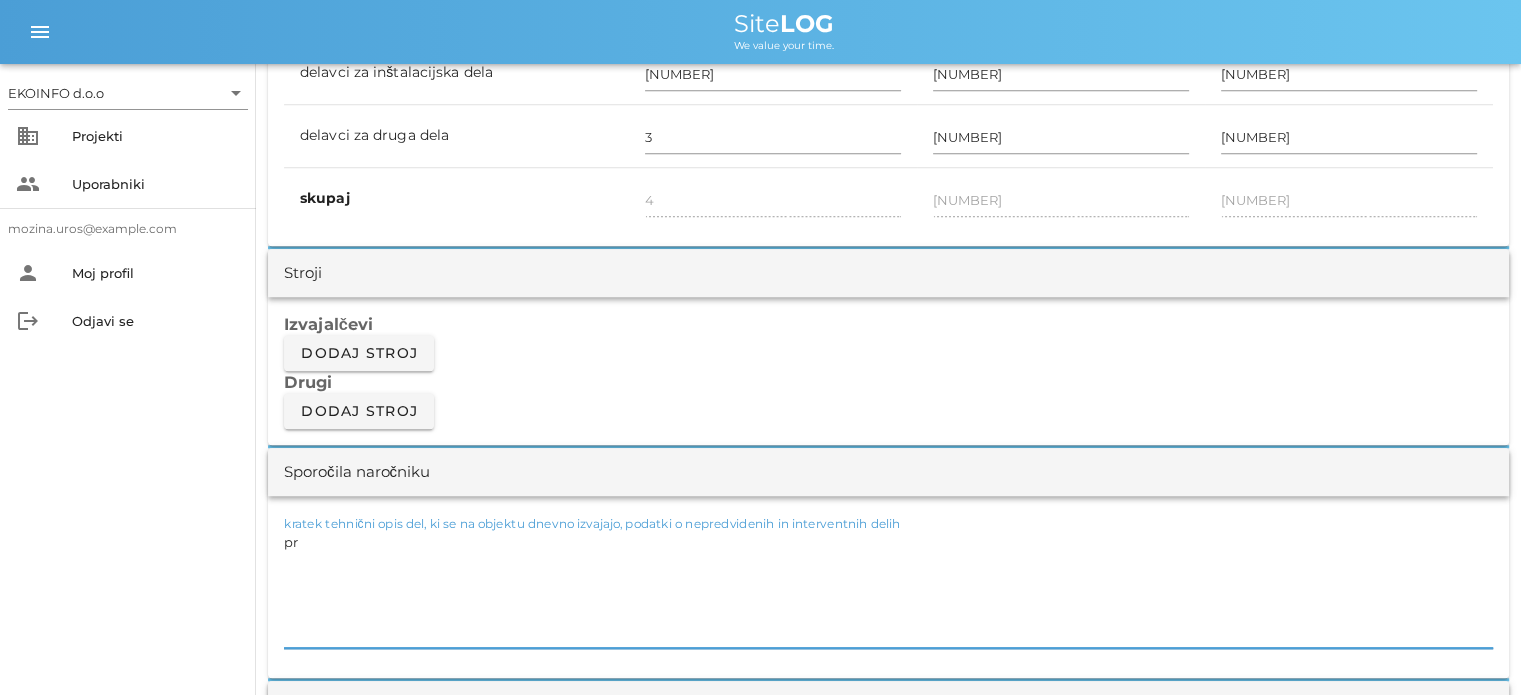 type on "p" 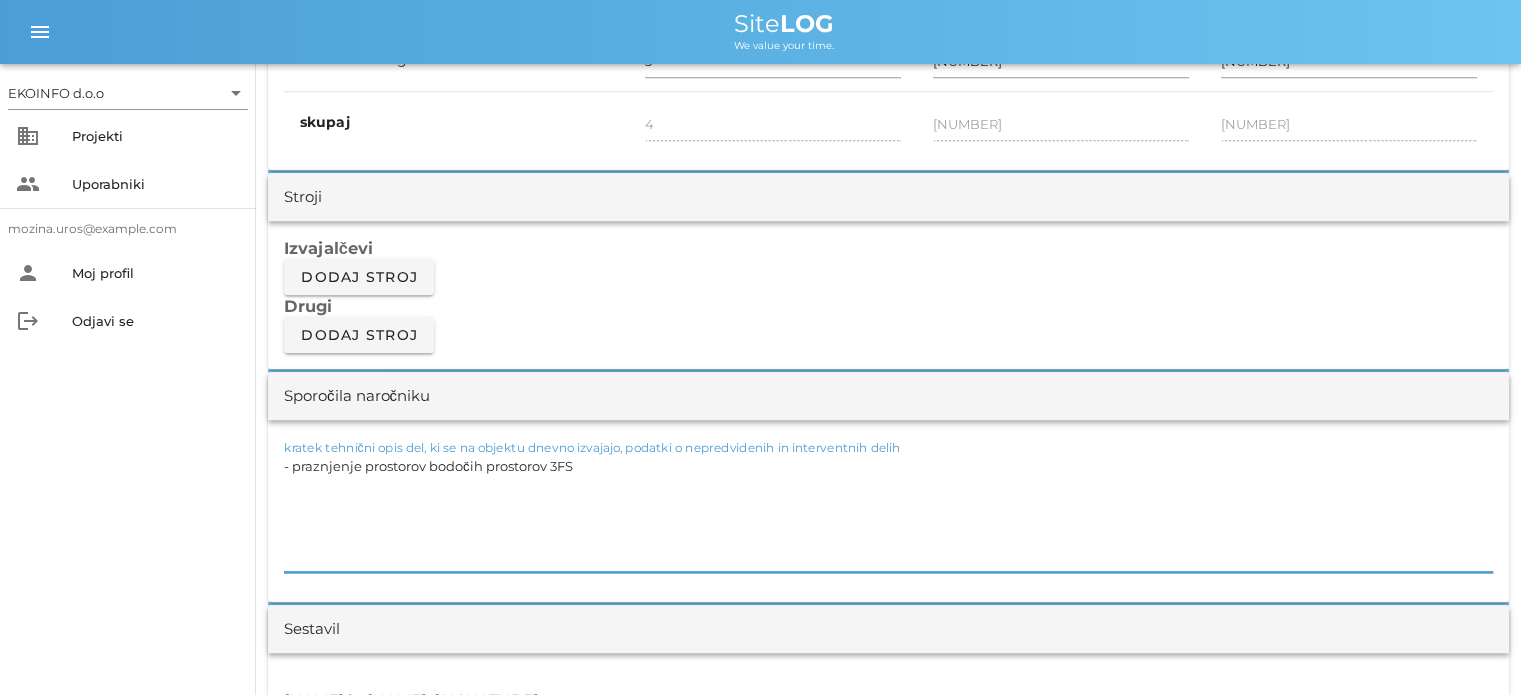 scroll, scrollTop: 1700, scrollLeft: 0, axis: vertical 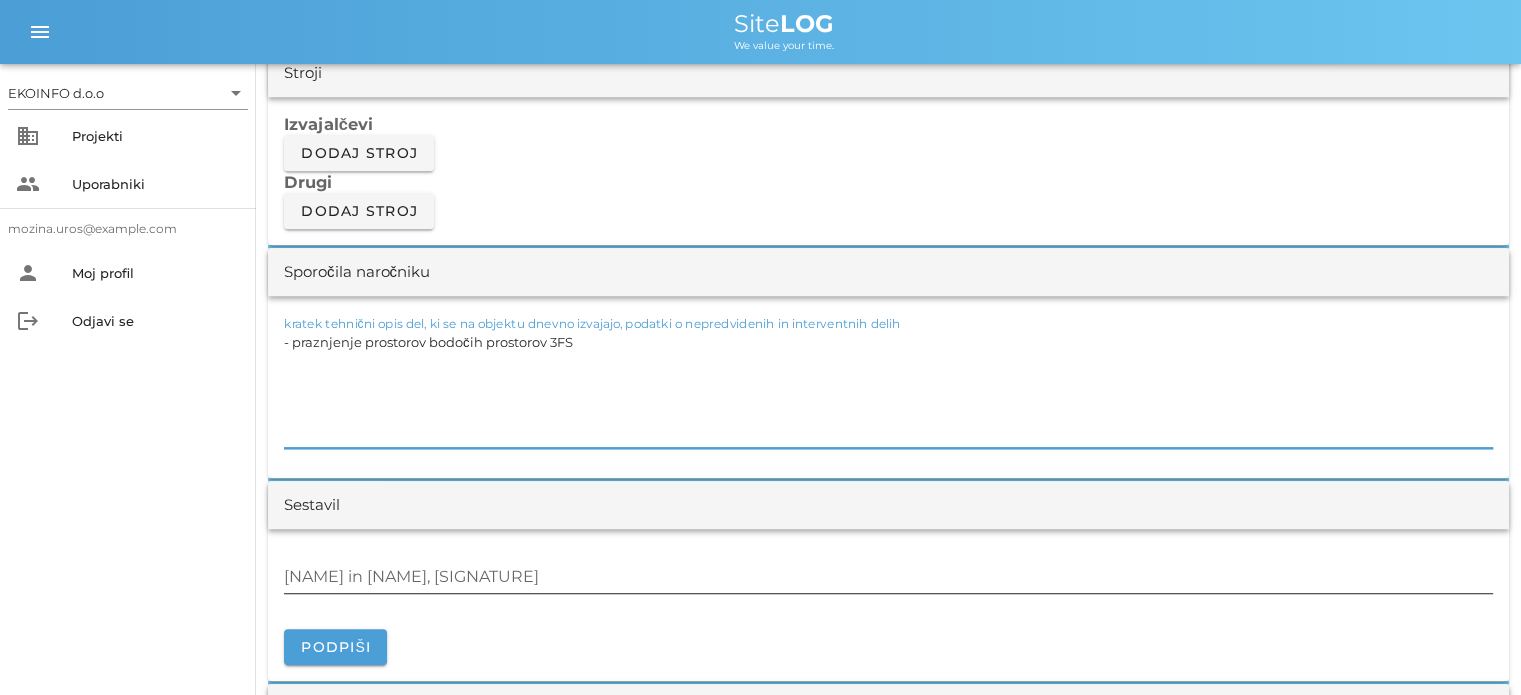type on "- praznjenje prostorov bodočih prostorov 3FS" 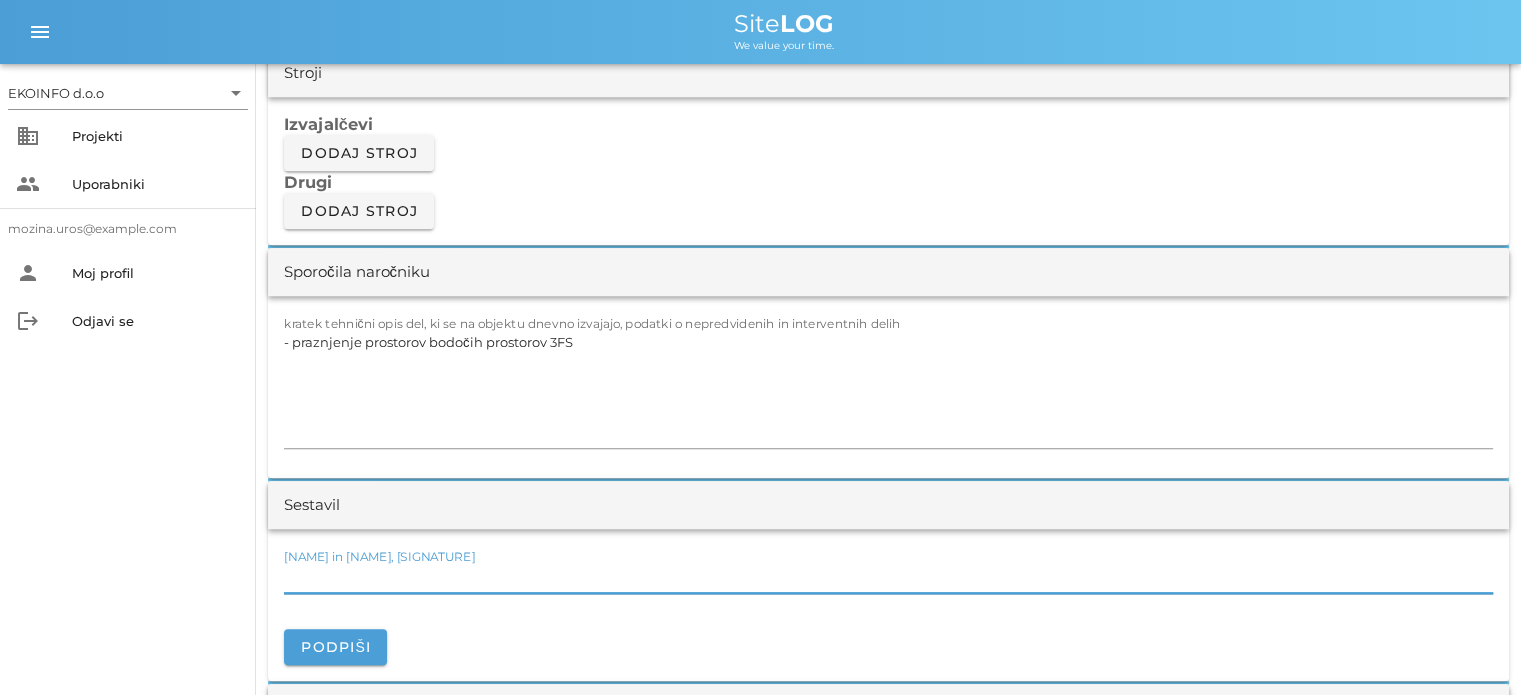 click on "[NAME] in [NAME], [SIGNATURE]" at bounding box center [888, 577] 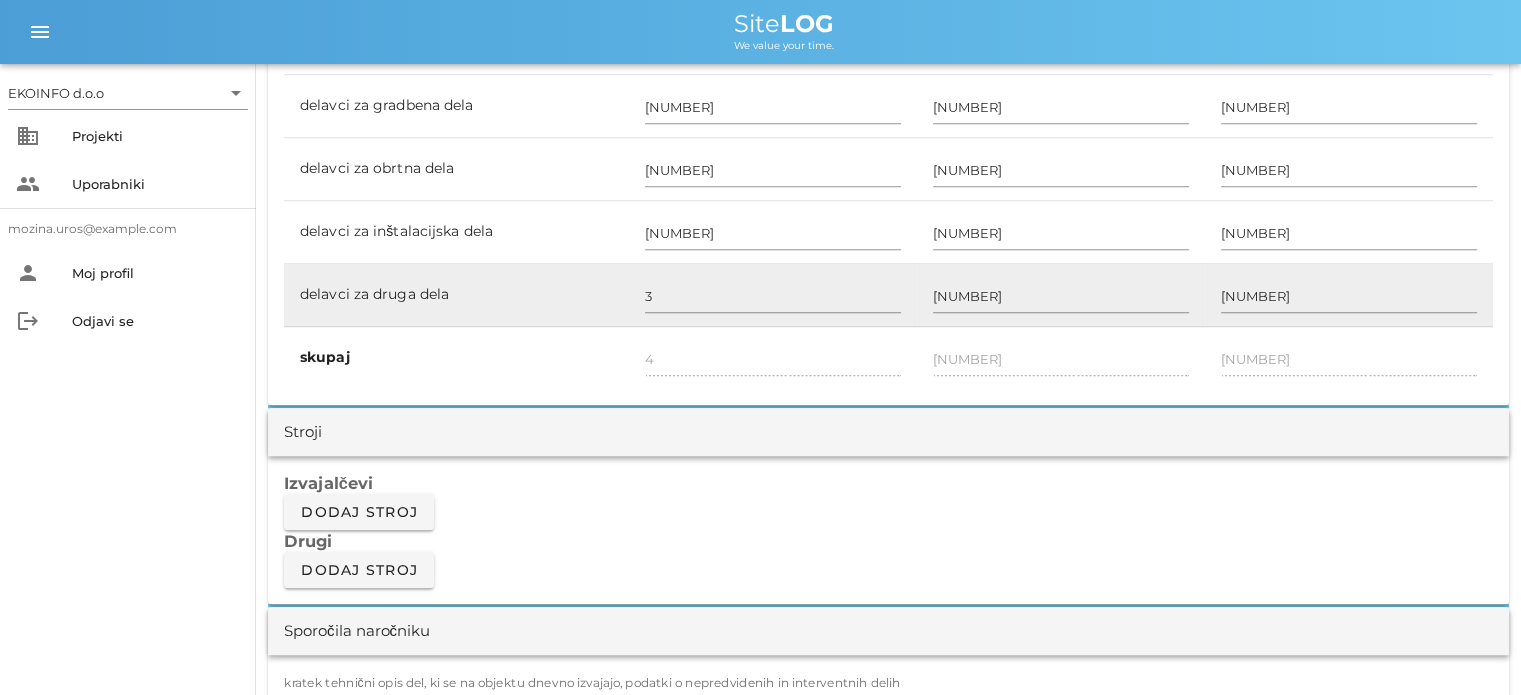 scroll, scrollTop: 1600, scrollLeft: 0, axis: vertical 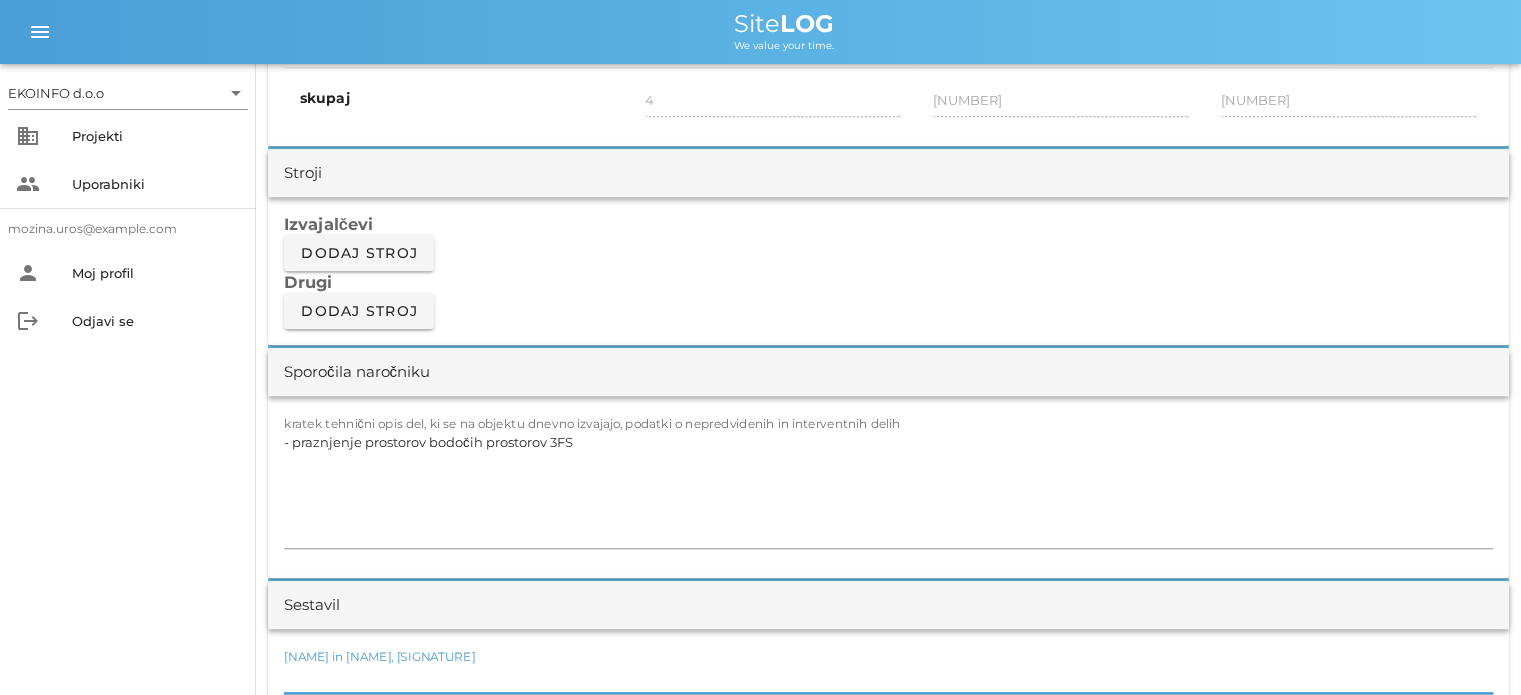 click on "[NAME] in [NAME], [SIGNATURE]" at bounding box center [379, 656] 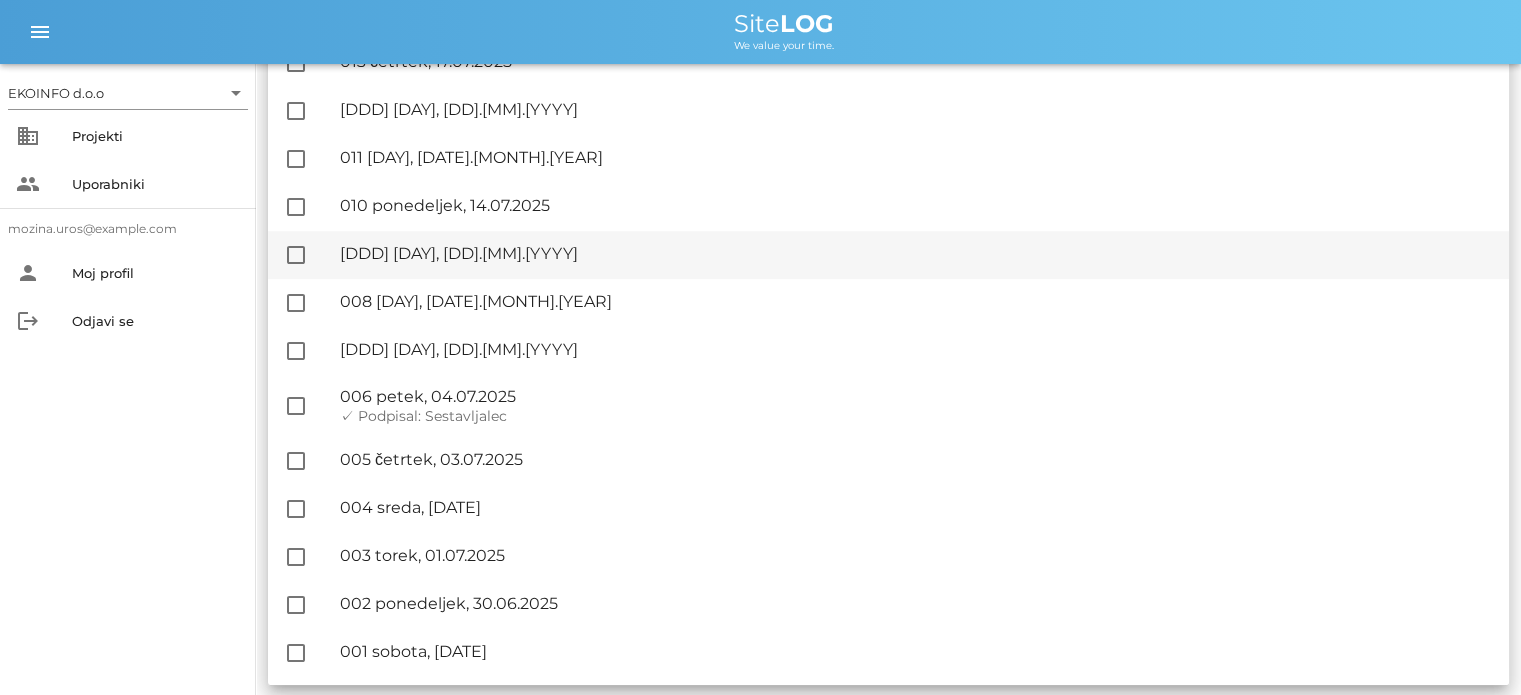 scroll, scrollTop: 929, scrollLeft: 0, axis: vertical 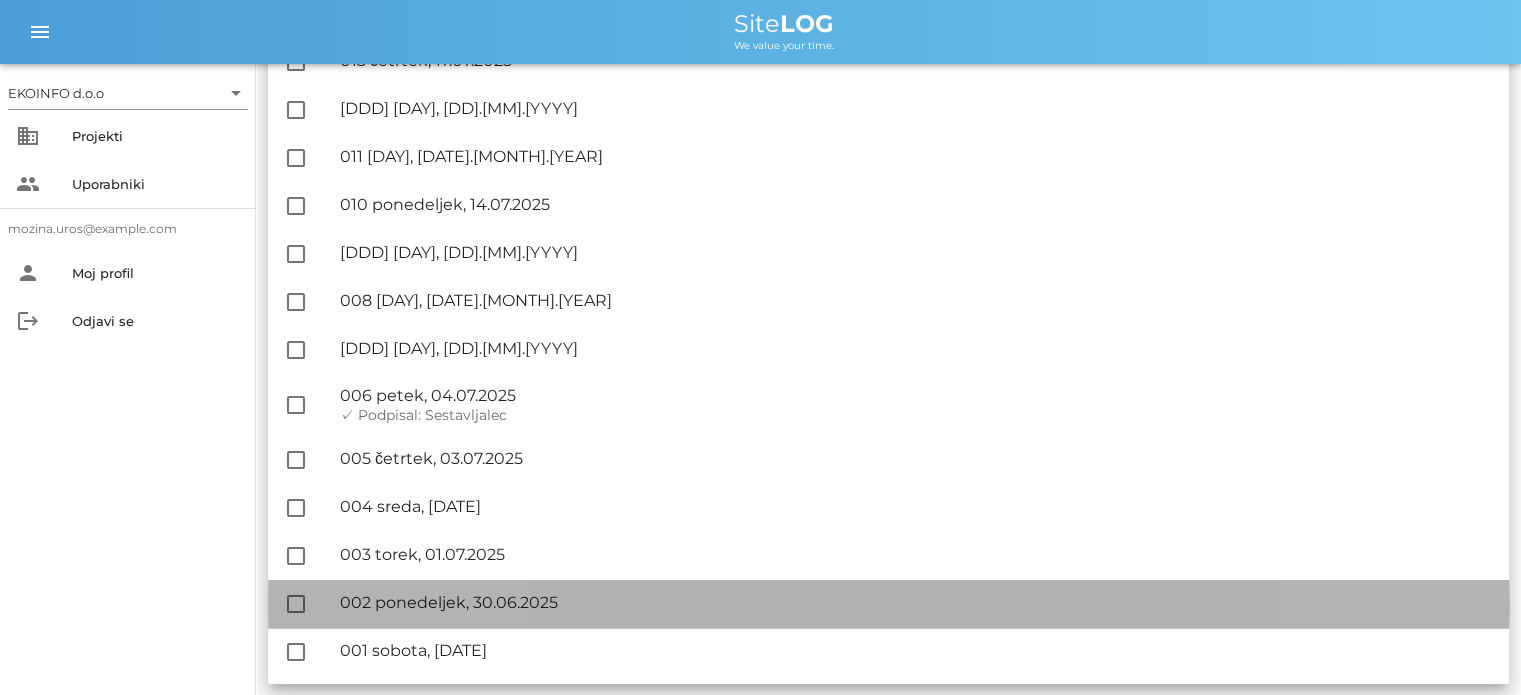 click on "🔏  [NUMBER] [DAY], [DD].[MM].[YYYY]" at bounding box center (916, 602) 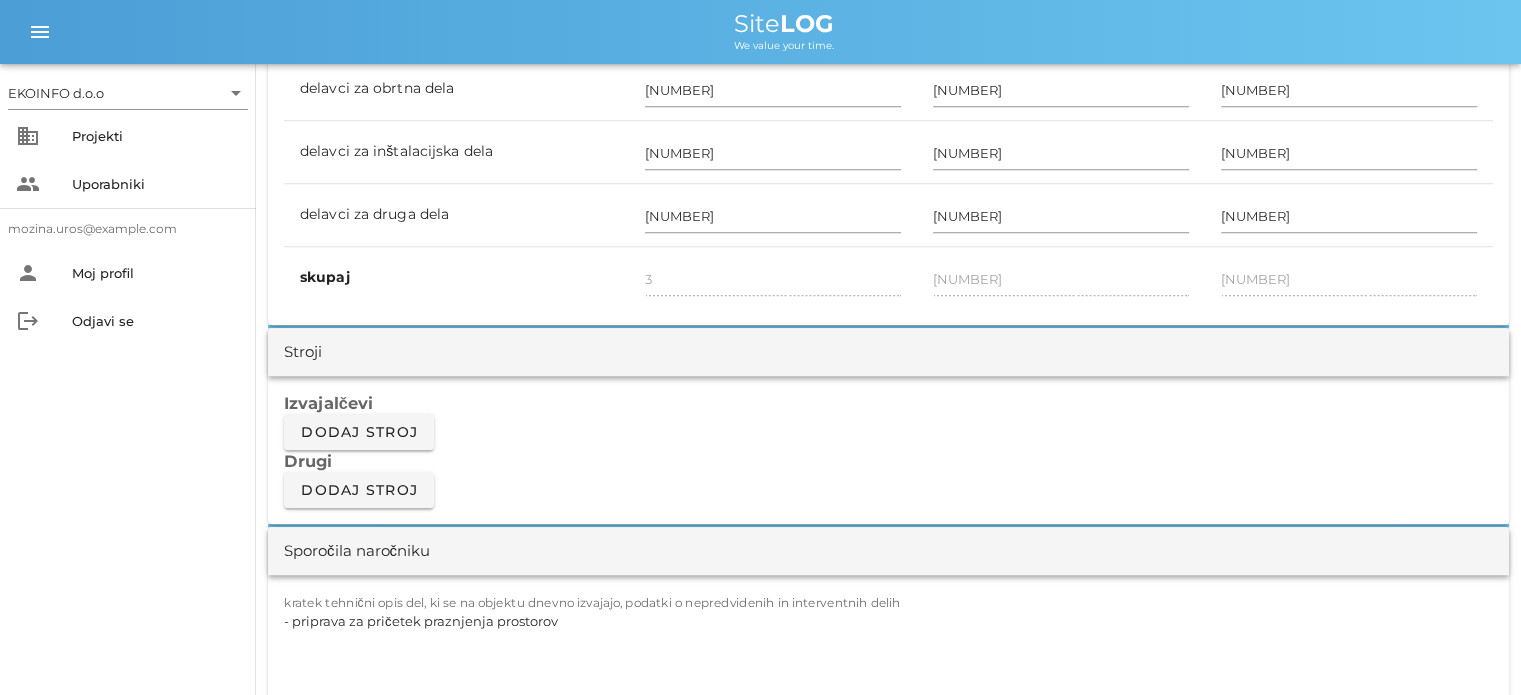 scroll, scrollTop: 1500, scrollLeft: 0, axis: vertical 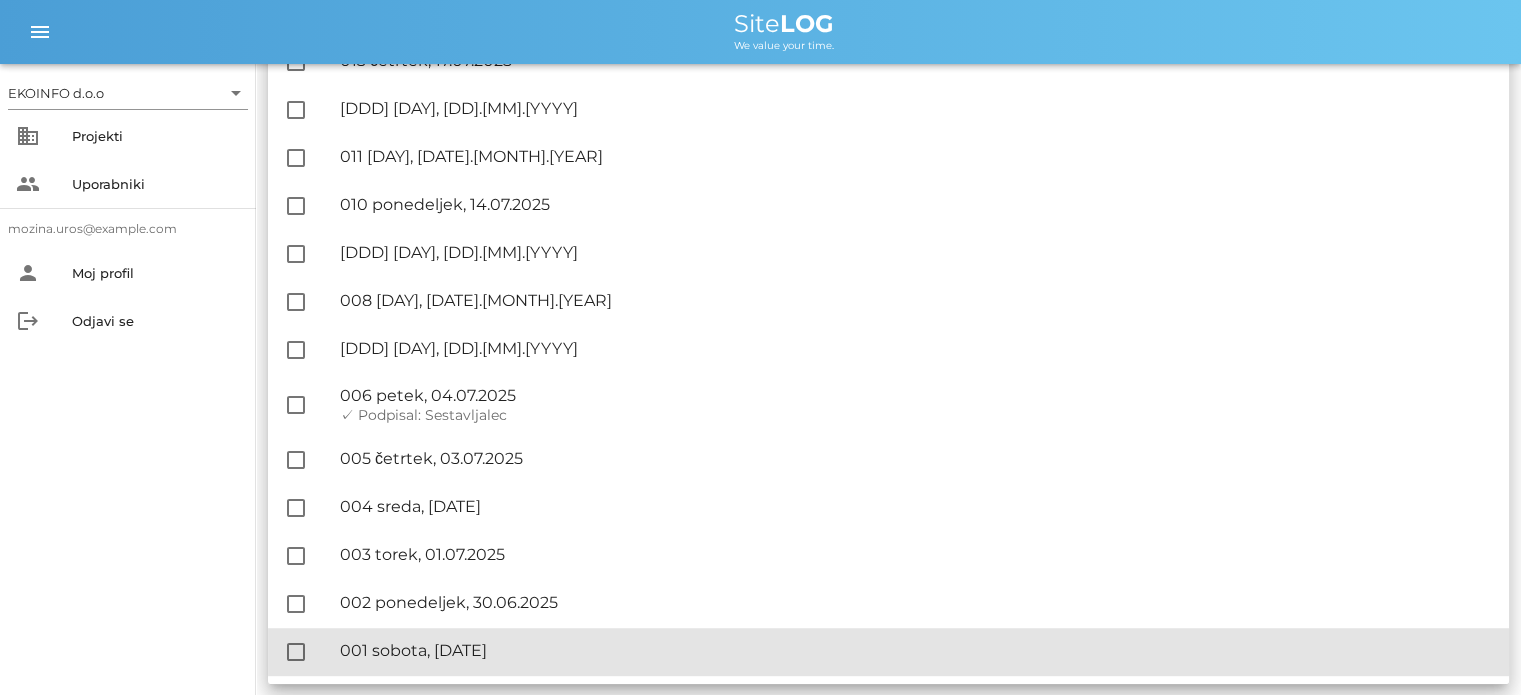 click on "🔏  001 [DAY], [DATE].2025" at bounding box center (916, 650) 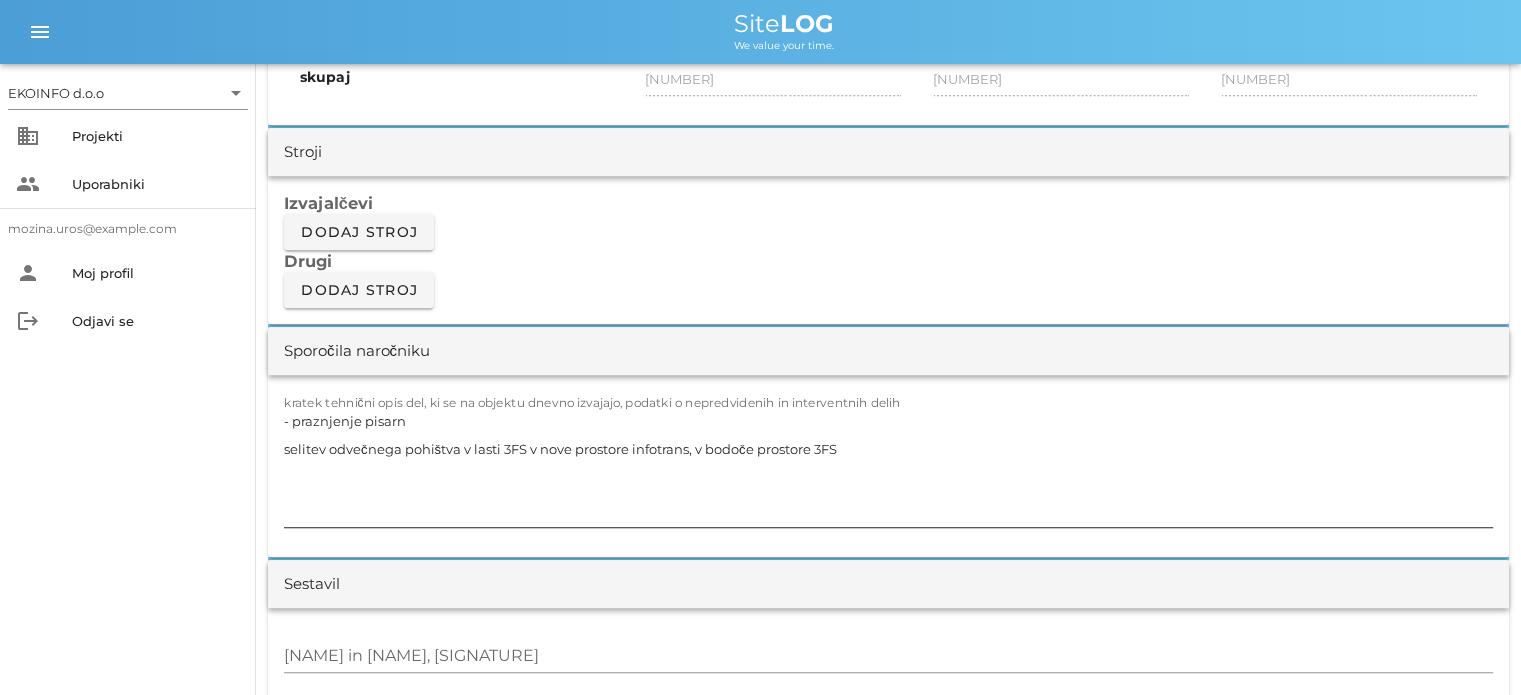 scroll, scrollTop: 1600, scrollLeft: 0, axis: vertical 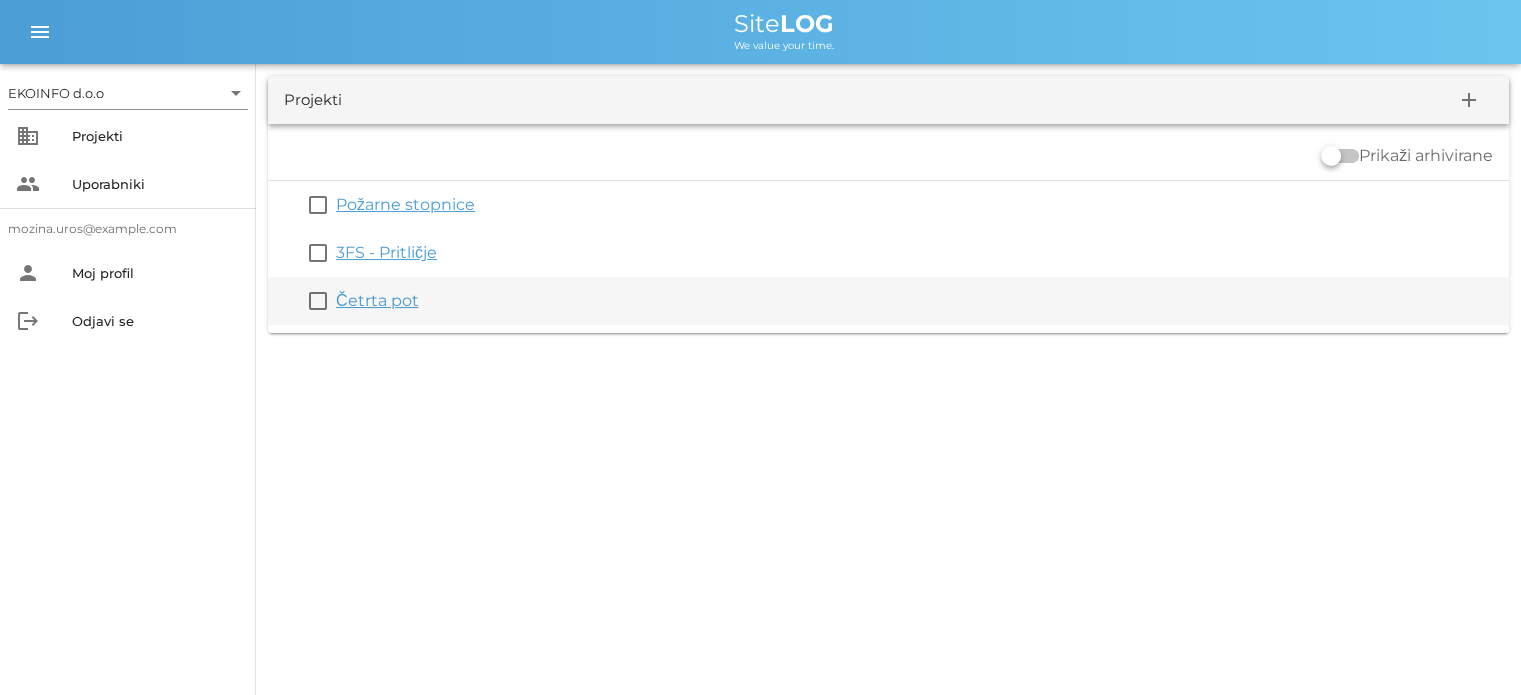 click on "Četrta pot" at bounding box center (377, 300) 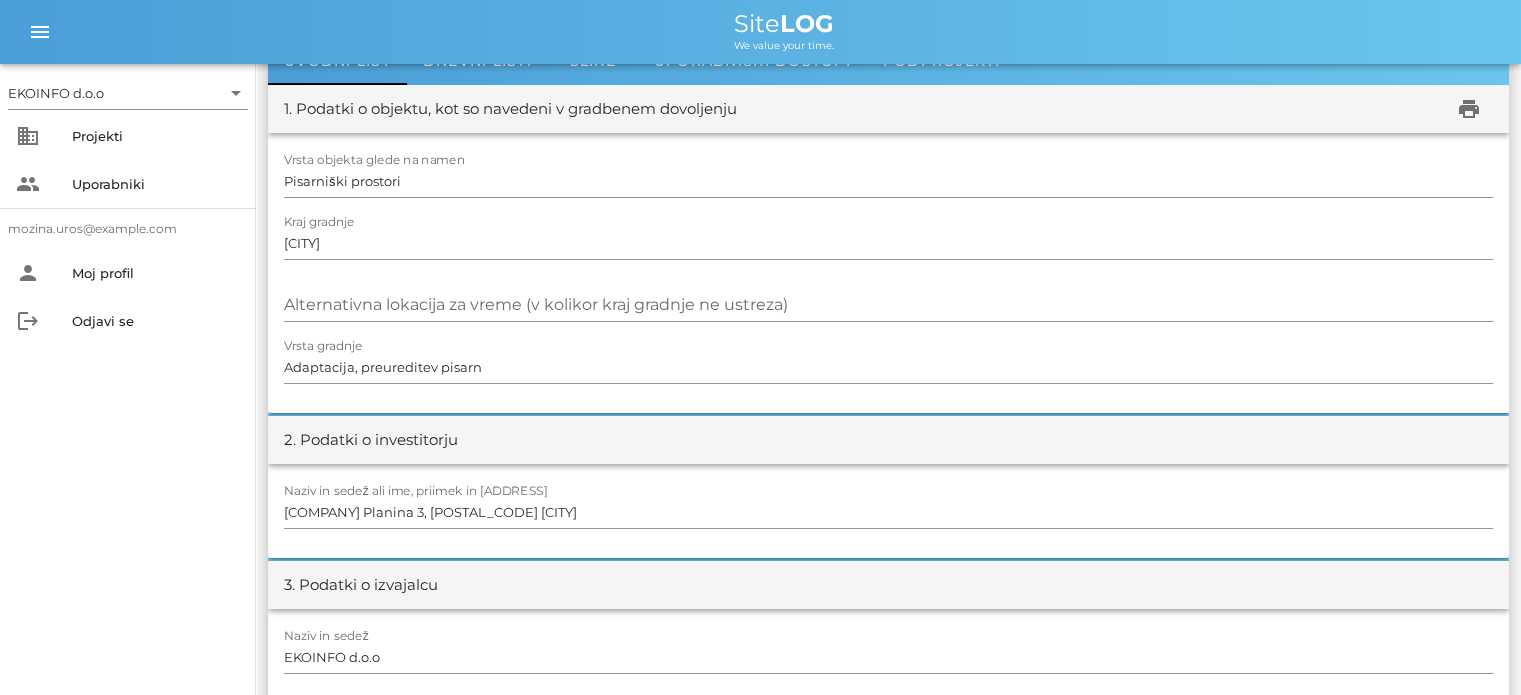 scroll, scrollTop: 0, scrollLeft: 0, axis: both 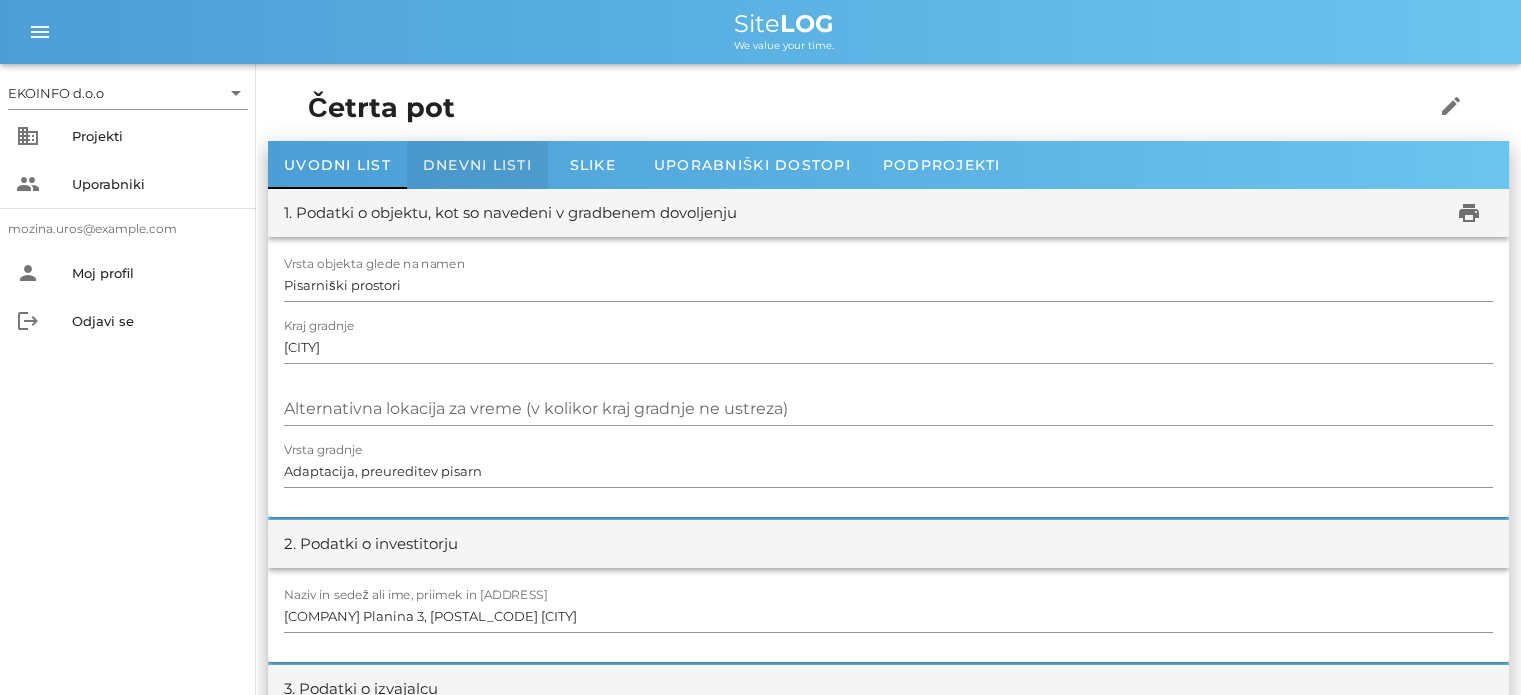 click on "Dnevni listi" at bounding box center (477, 165) 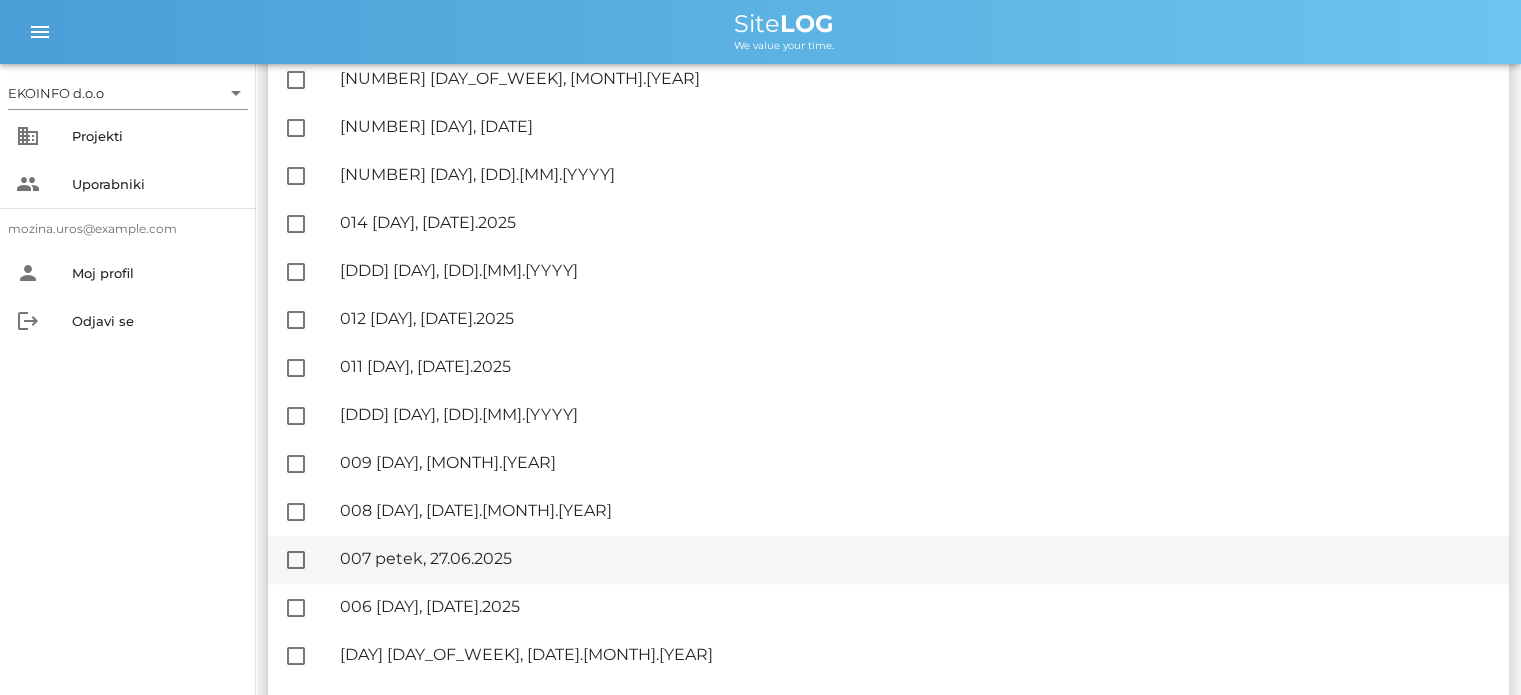 scroll, scrollTop: 1148, scrollLeft: 0, axis: vertical 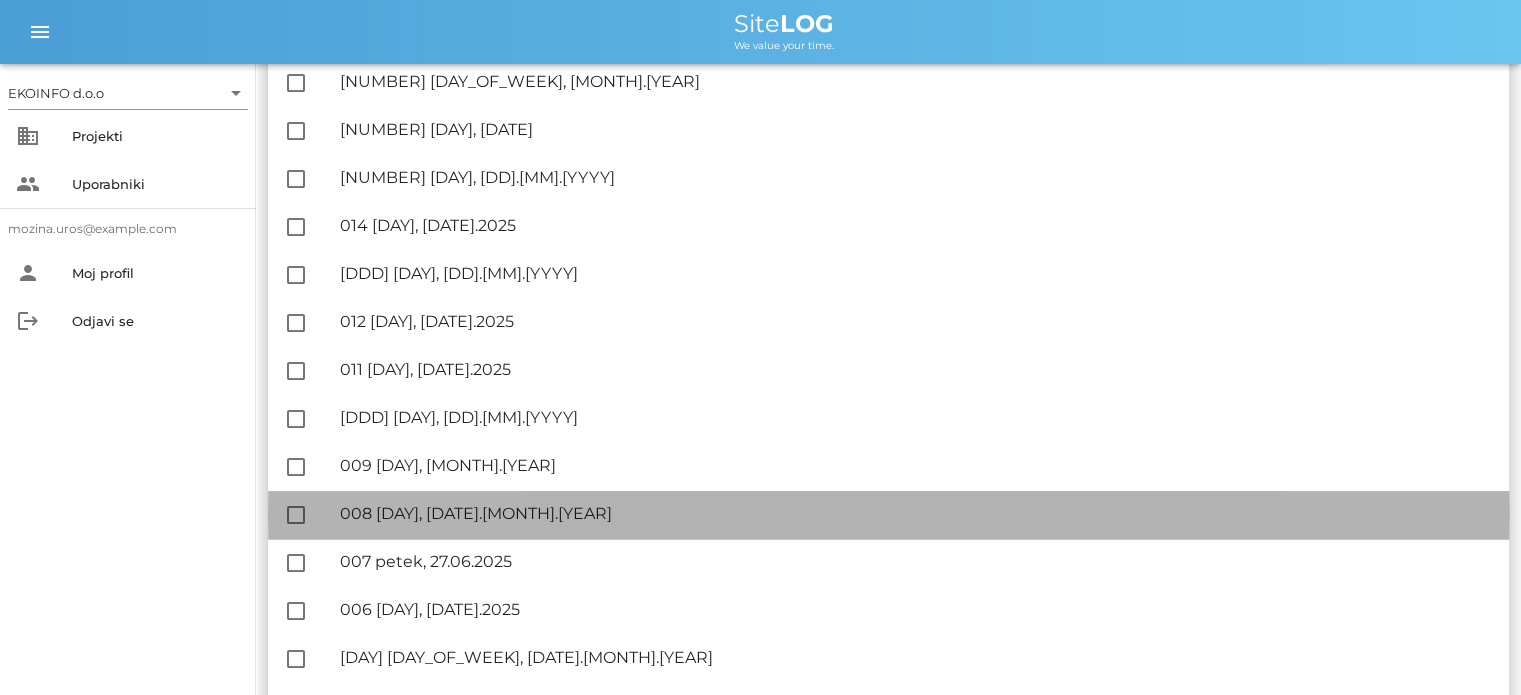 click on "🔏  008 ponedeljek, 30.06.2025" at bounding box center (916, 513) 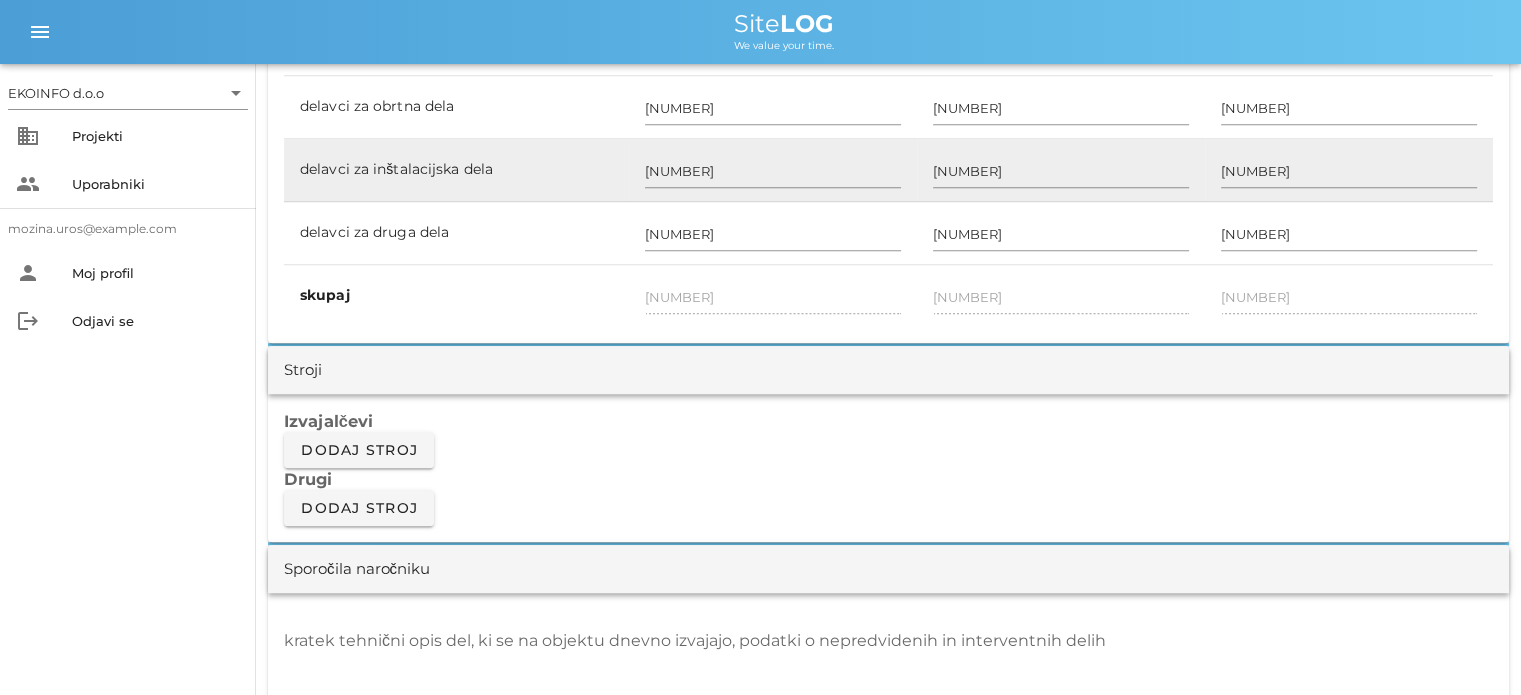 scroll, scrollTop: 1500, scrollLeft: 0, axis: vertical 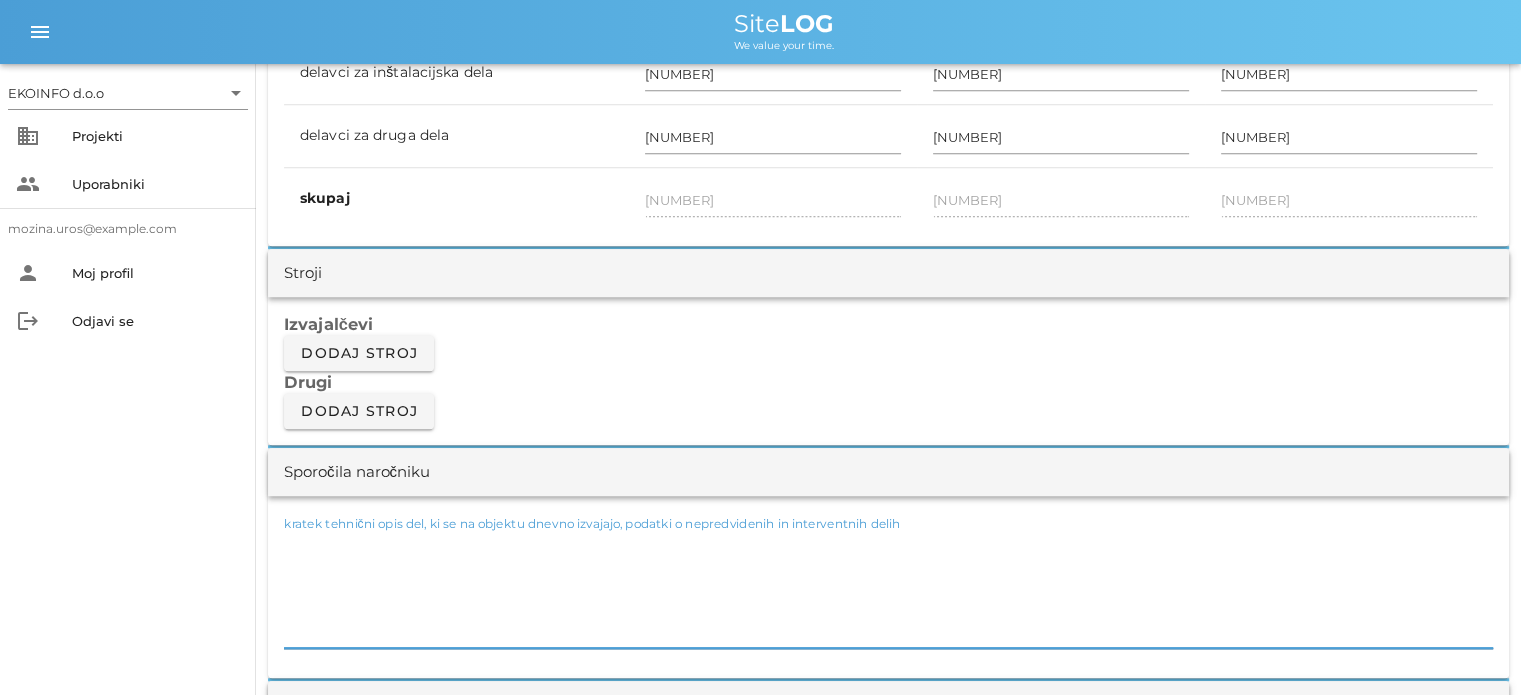 click on "kratek tehnični opis del, ki se na objektu dnevno izvajajo, podatki o nepredvidenih in interventnih delih" at bounding box center [888, 588] 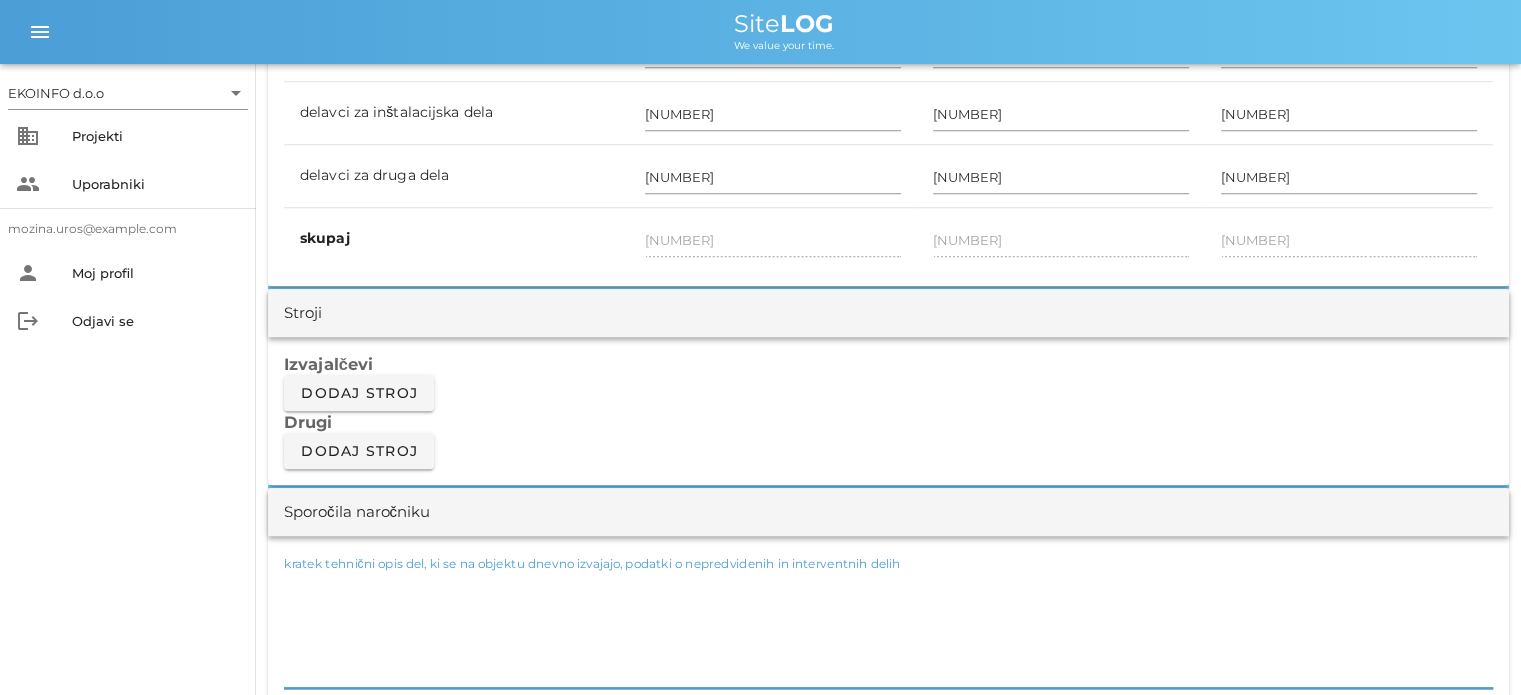 scroll, scrollTop: 1500, scrollLeft: 0, axis: vertical 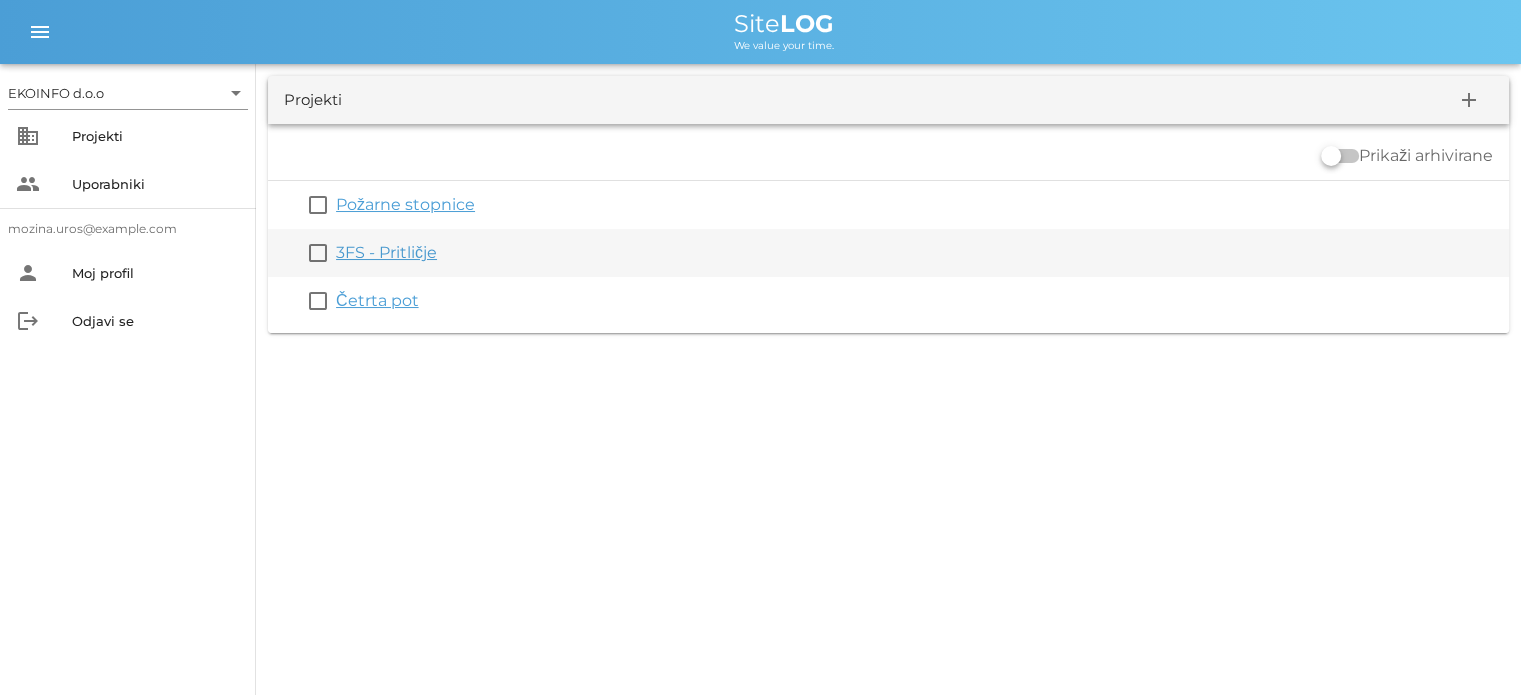 click on "3FS - Pritličje" at bounding box center [386, 252] 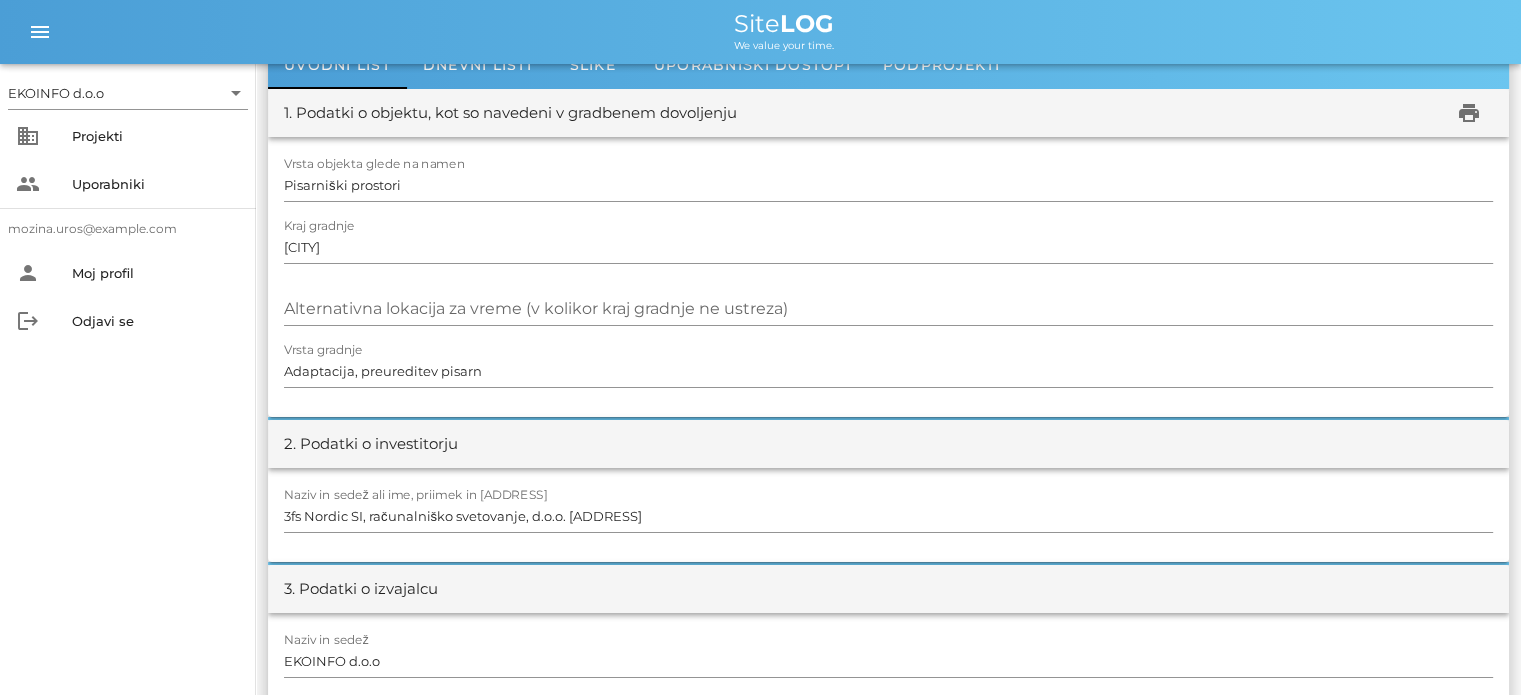 scroll, scrollTop: 0, scrollLeft: 0, axis: both 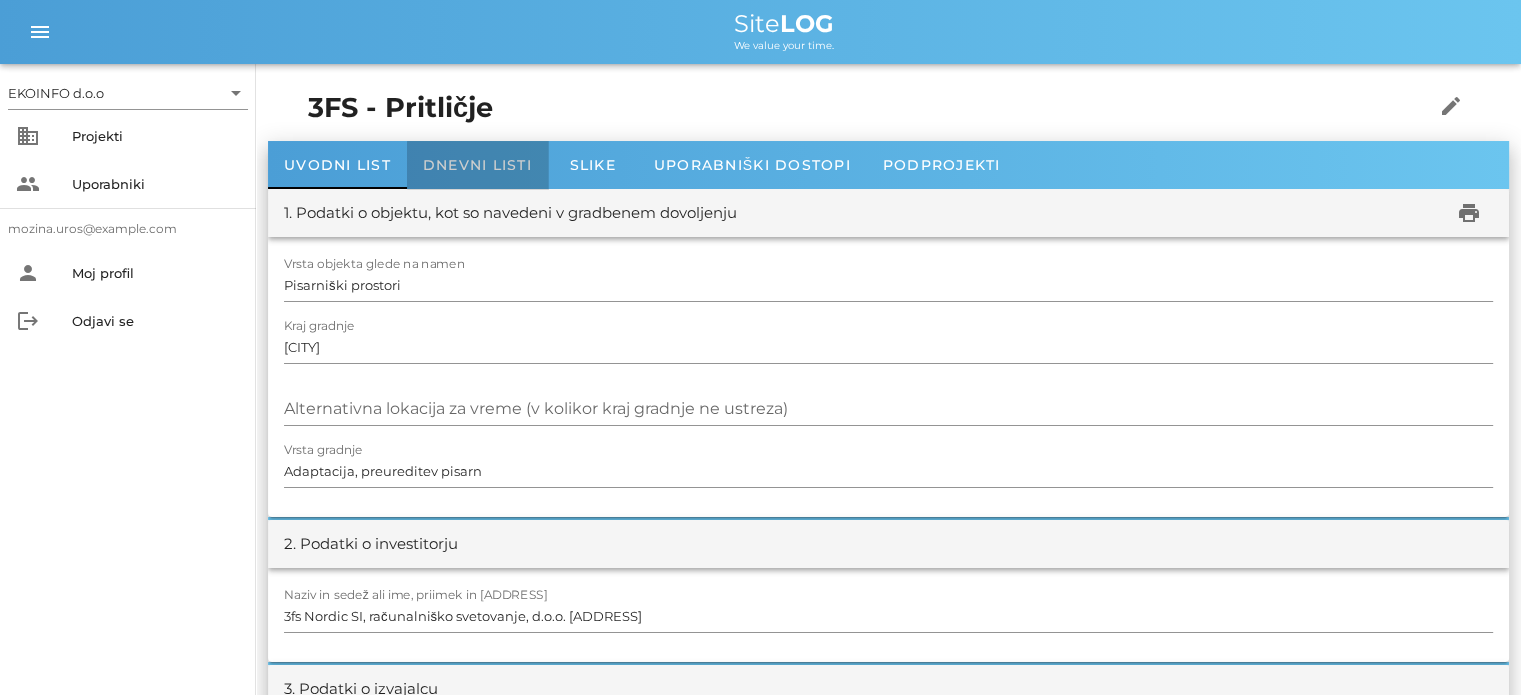click on "Dnevni listi" at bounding box center (477, 165) 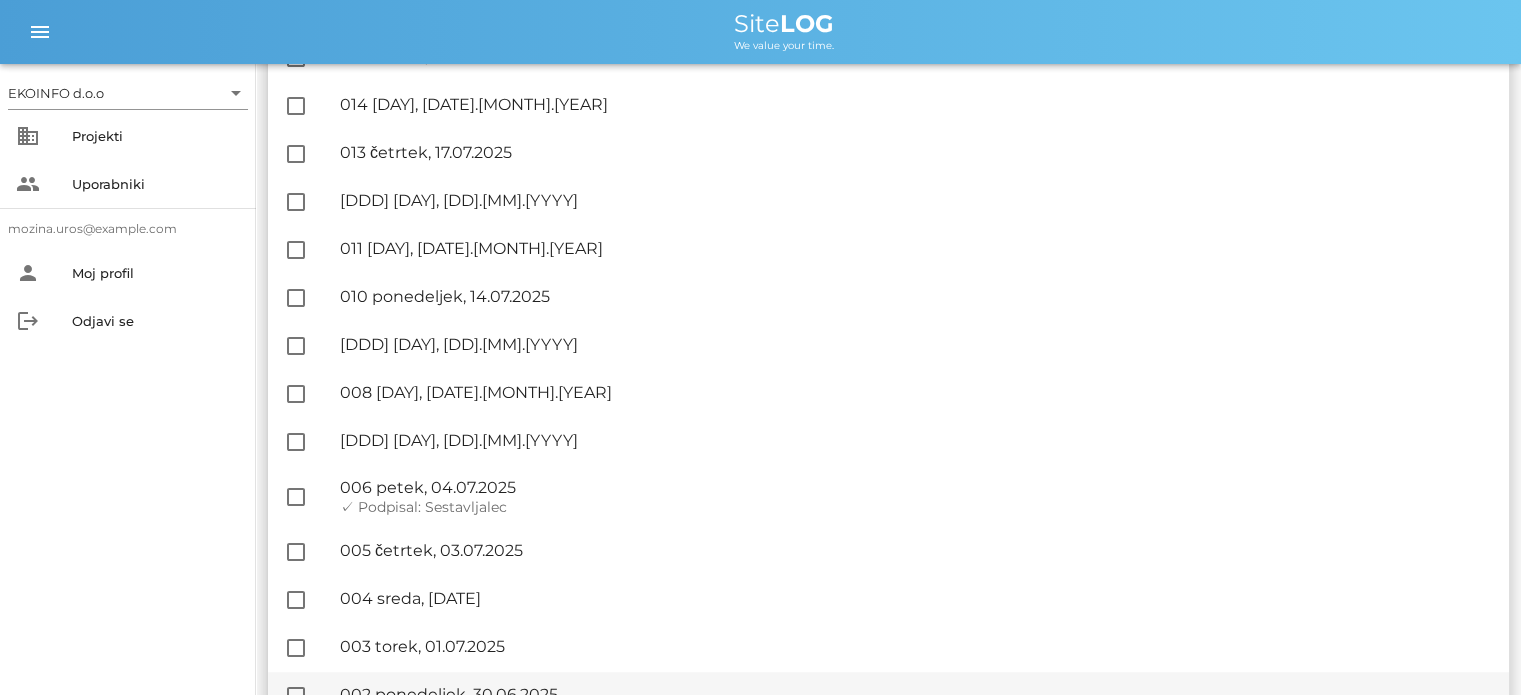 scroll, scrollTop: 900, scrollLeft: 0, axis: vertical 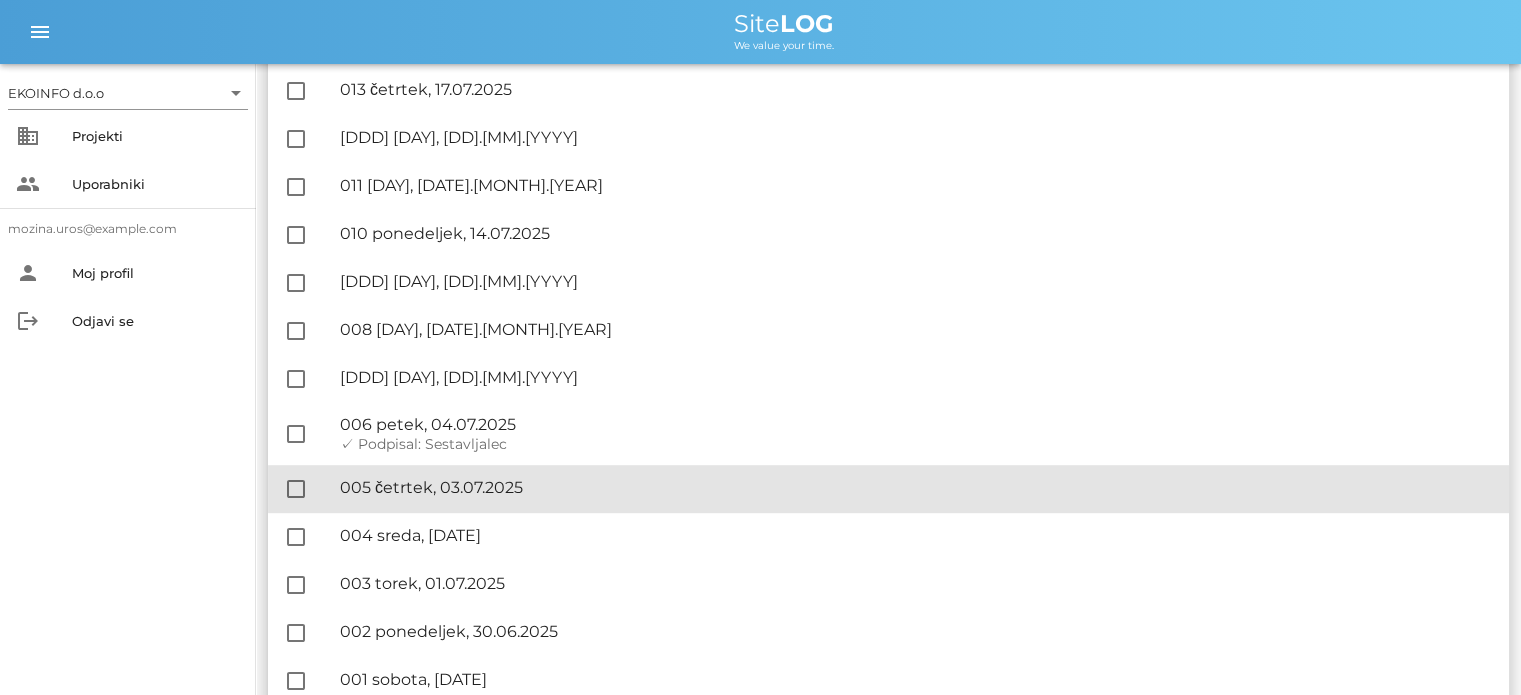 click on "🔏  005 [DAY], [DATE].2025" at bounding box center [916, 487] 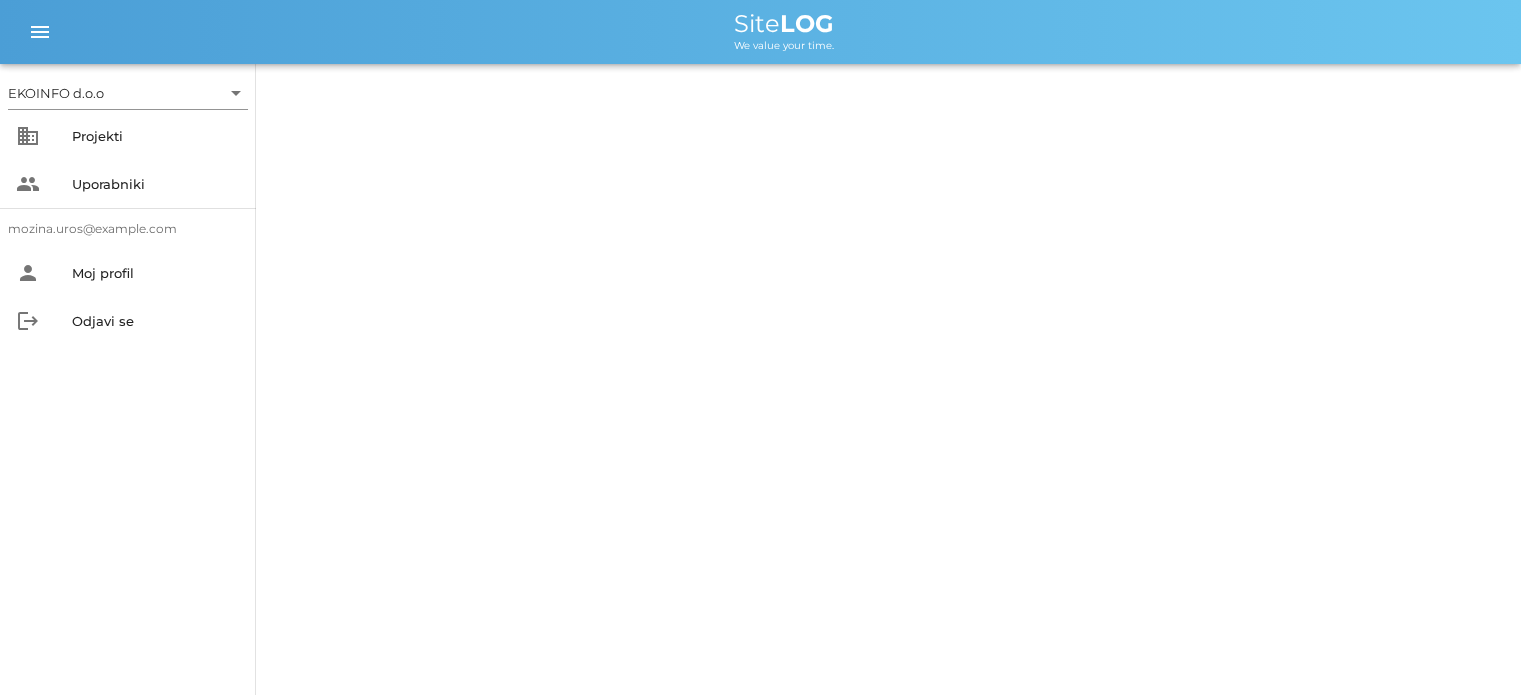 scroll, scrollTop: 0, scrollLeft: 0, axis: both 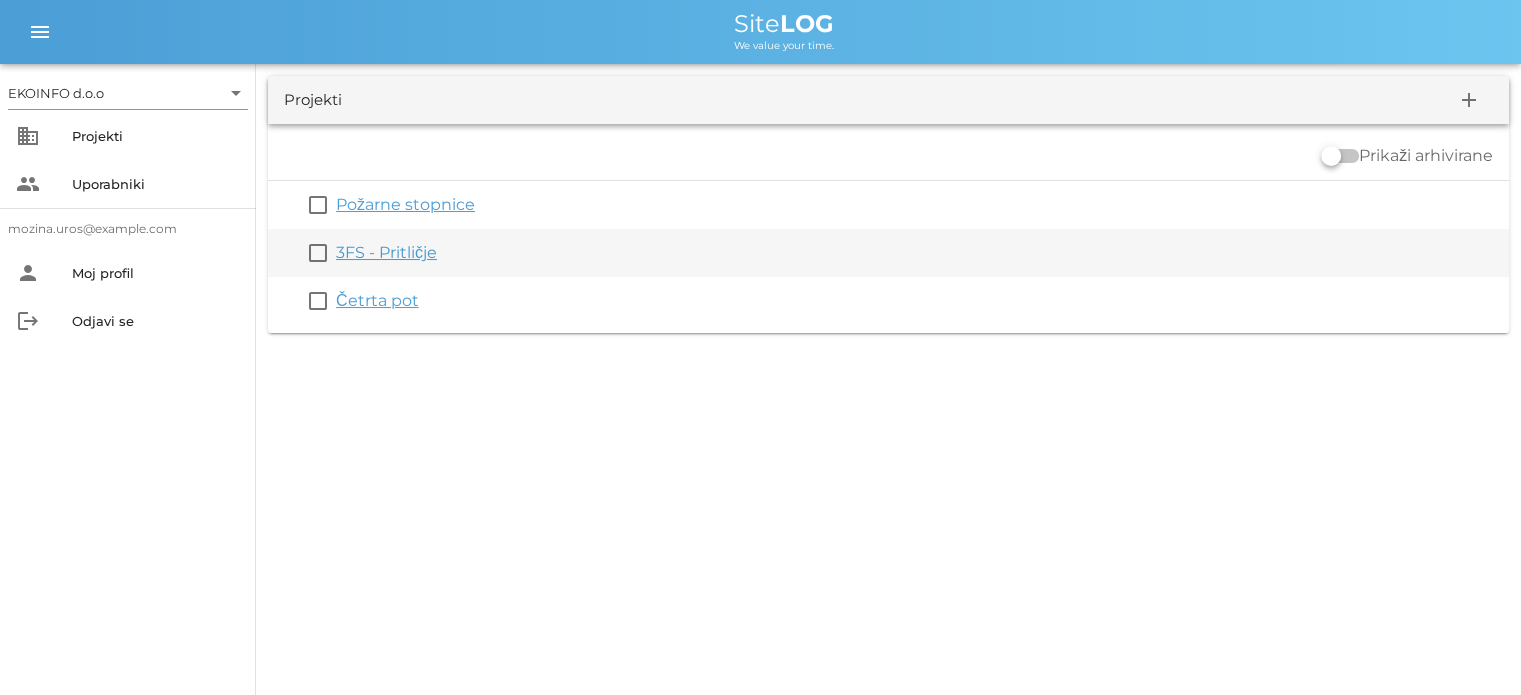 click on "3FS - Pritličje" at bounding box center [386, 252] 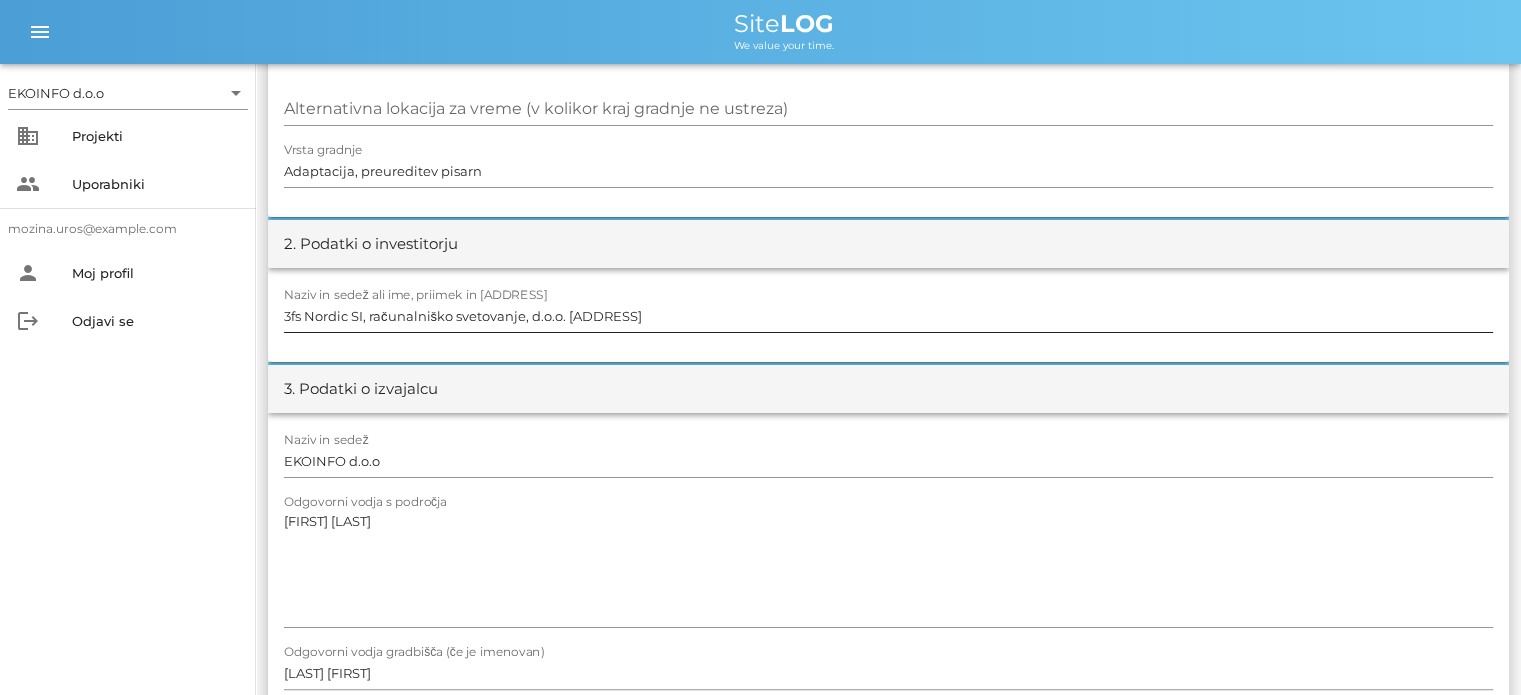 scroll, scrollTop: 0, scrollLeft: 0, axis: both 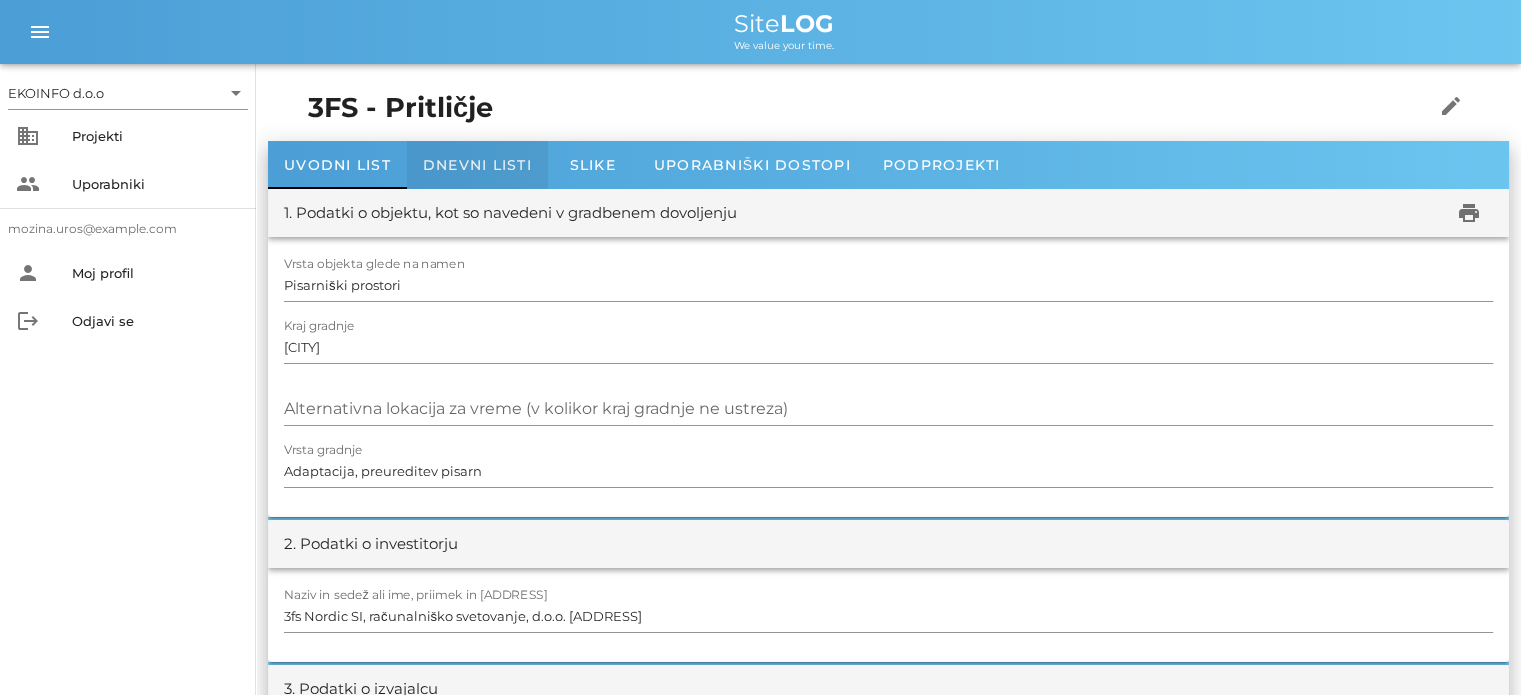 click on "Dnevni listi" at bounding box center [477, 165] 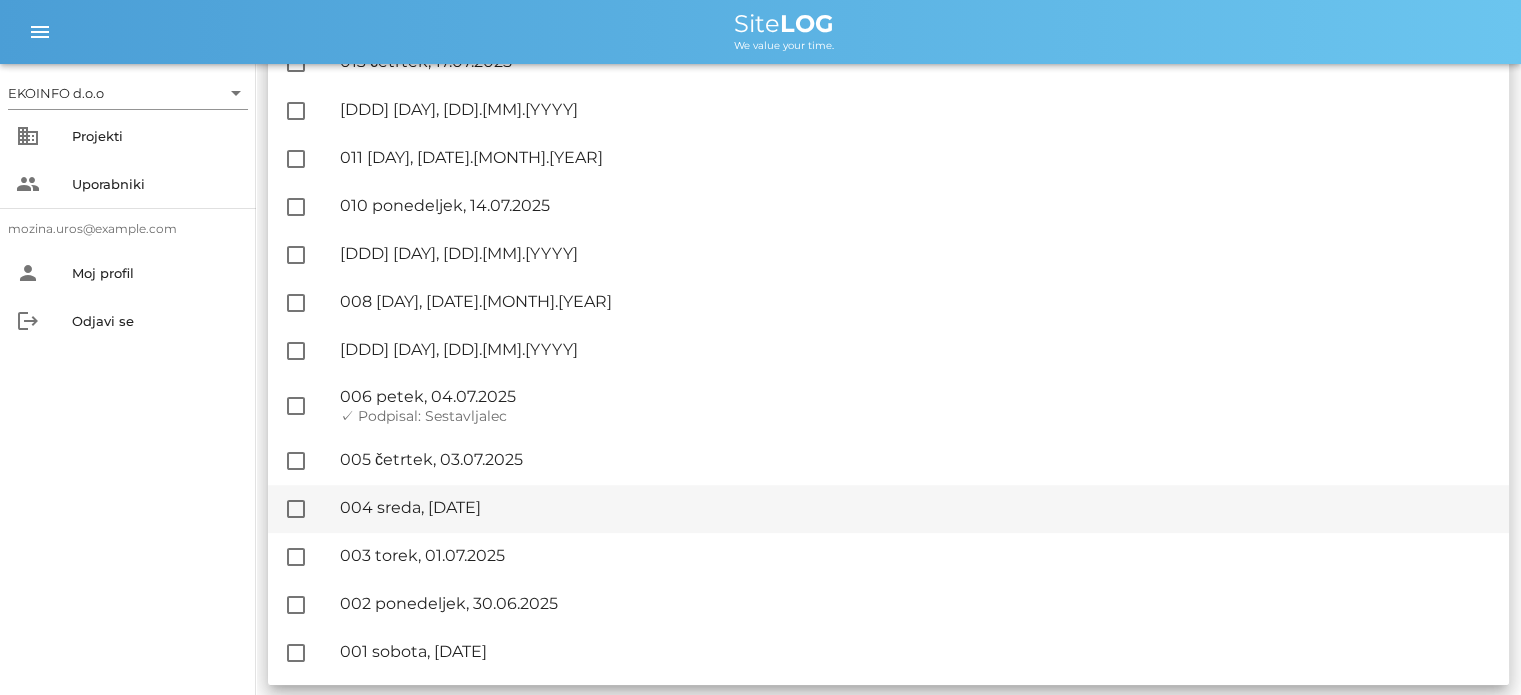 scroll, scrollTop: 929, scrollLeft: 0, axis: vertical 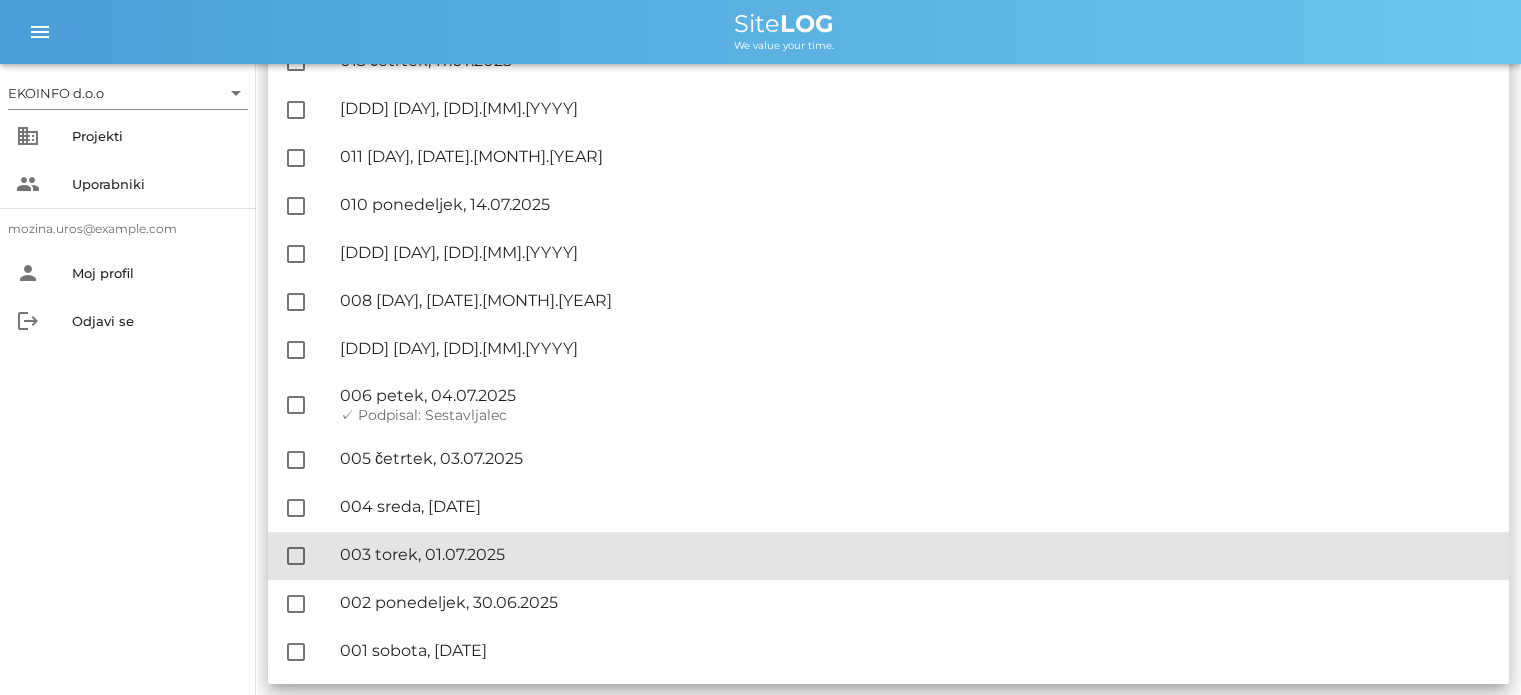 click on "🔏  003 torek, [DATE]" at bounding box center (916, 554) 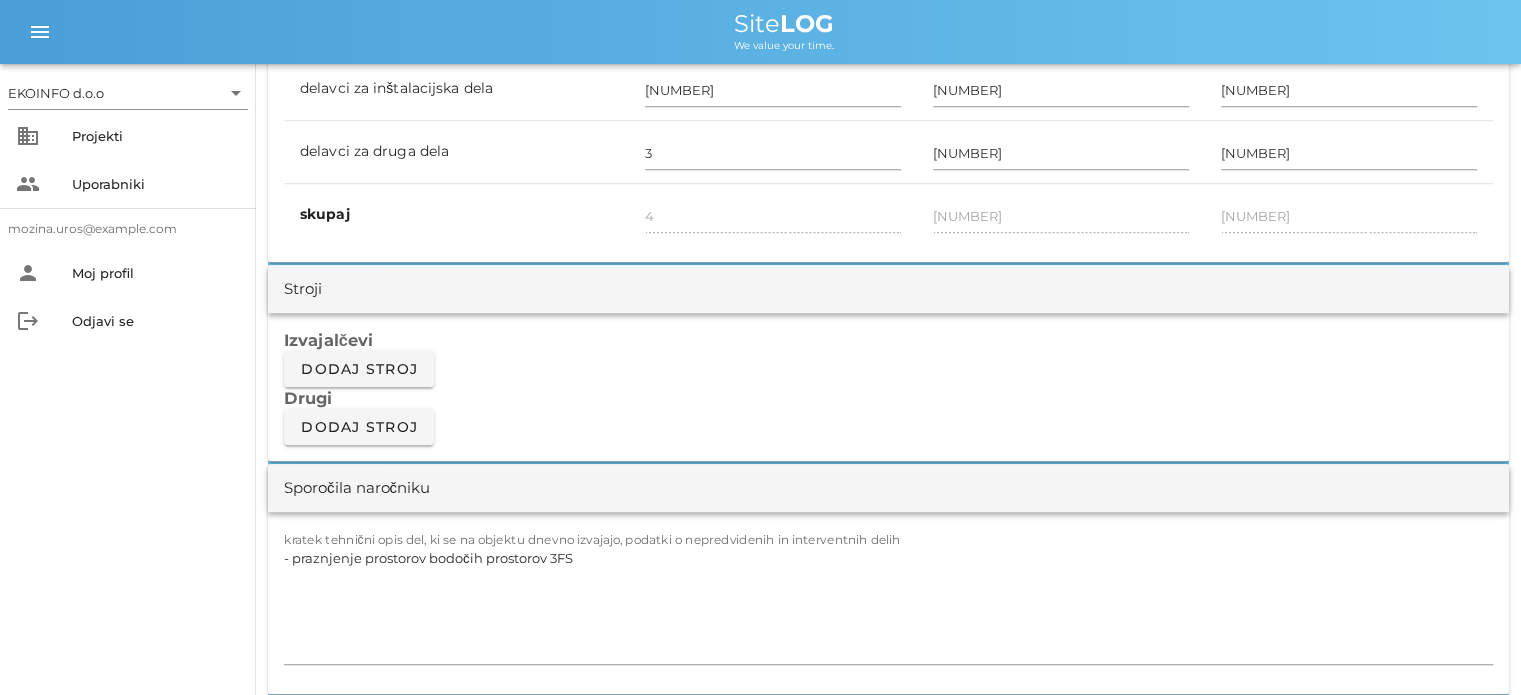 scroll, scrollTop: 1600, scrollLeft: 0, axis: vertical 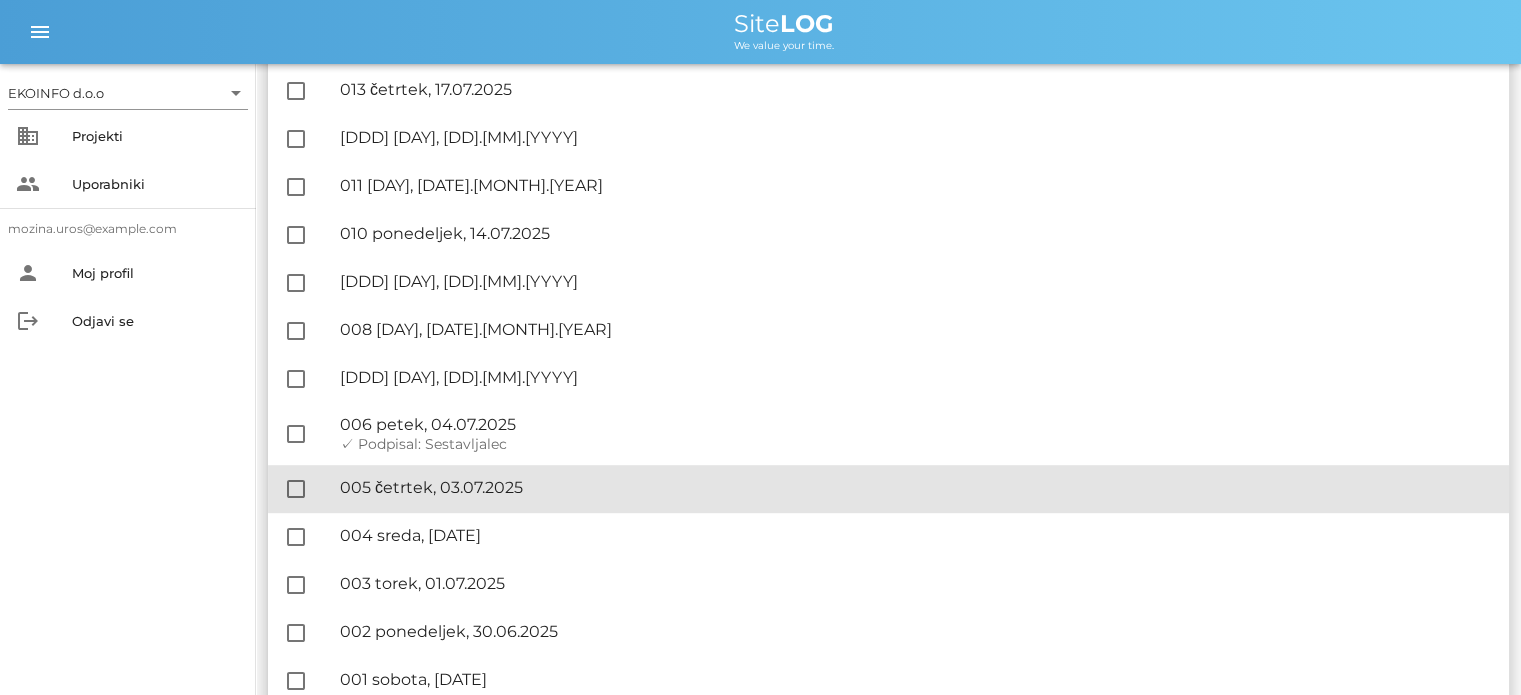 click on "🔏  005 [DAY], [DATE].2025" at bounding box center [916, 487] 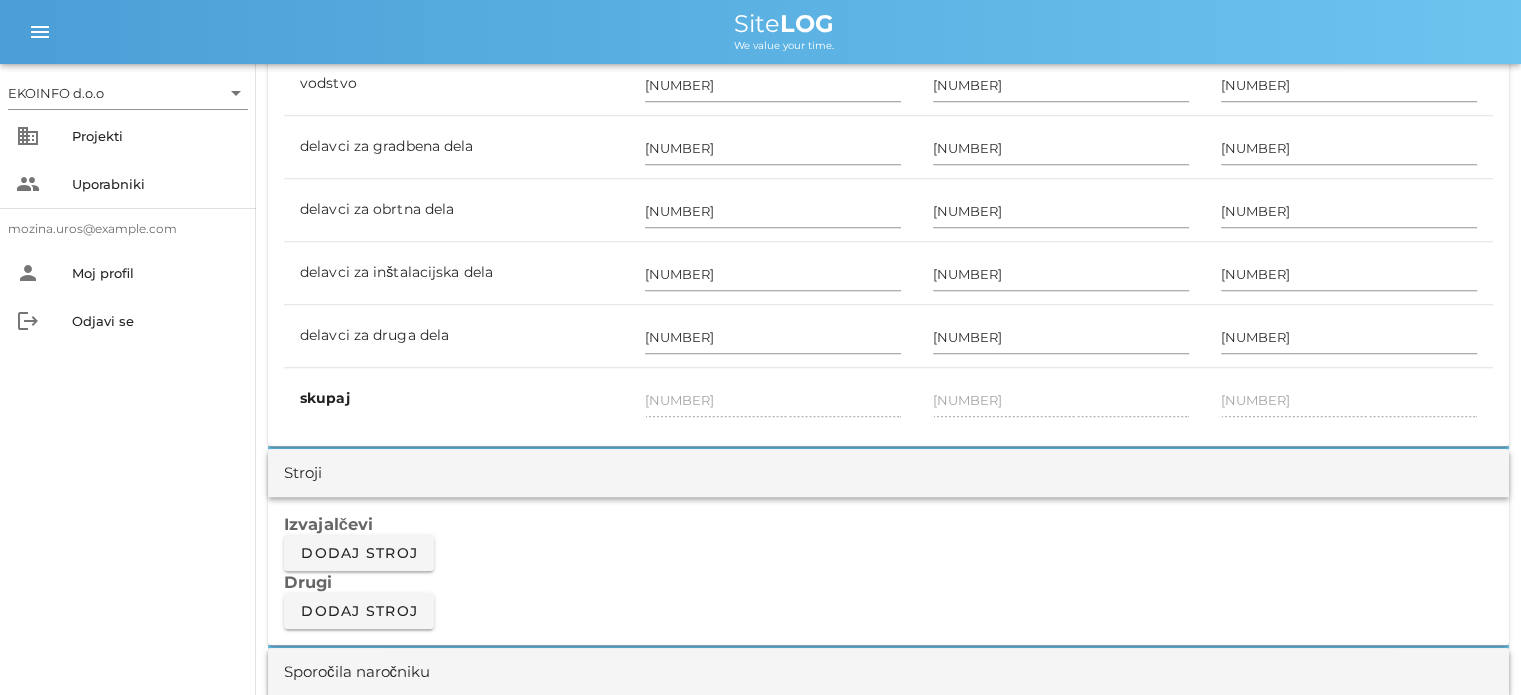 scroll, scrollTop: 1500, scrollLeft: 0, axis: vertical 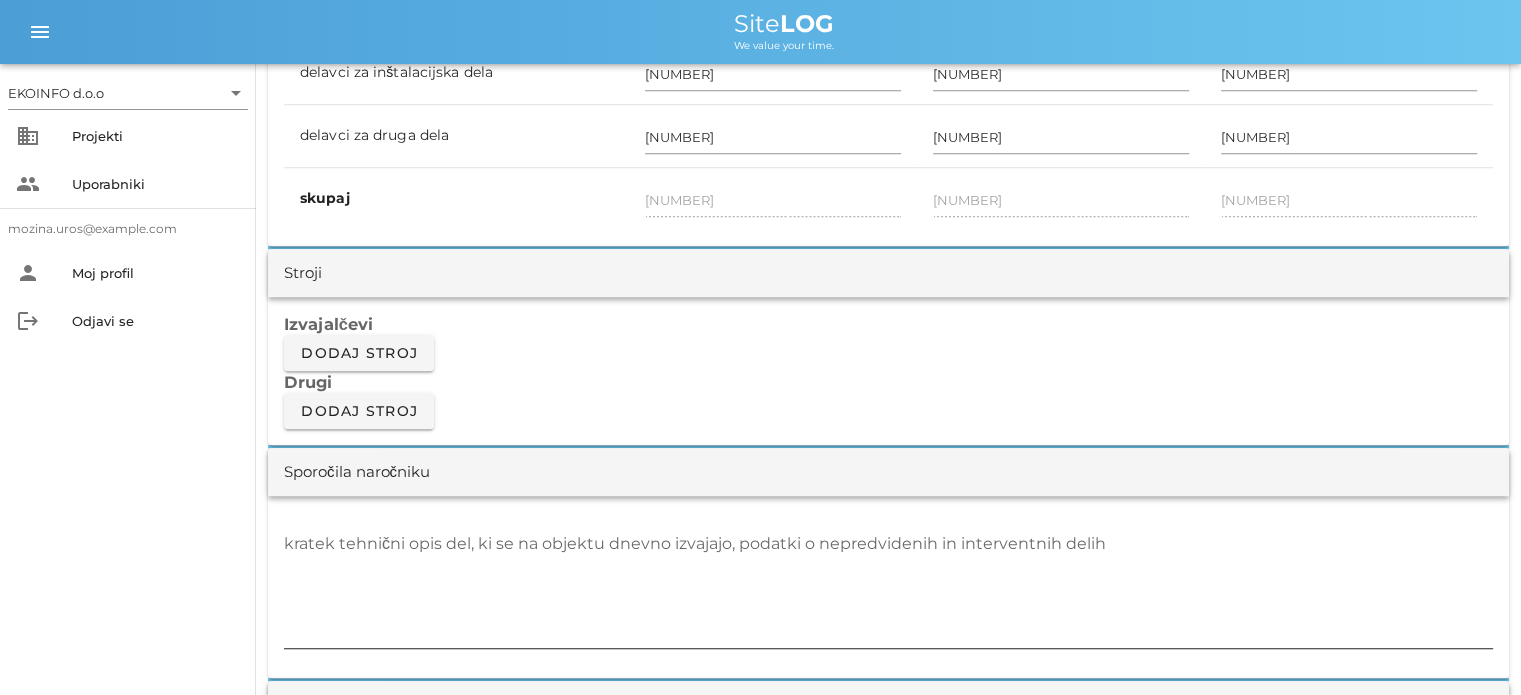 click on "kratek tehnični opis del, ki se na objektu dnevno izvajajo, podatki o nepredvidenih in interventnih delih" at bounding box center (888, 588) 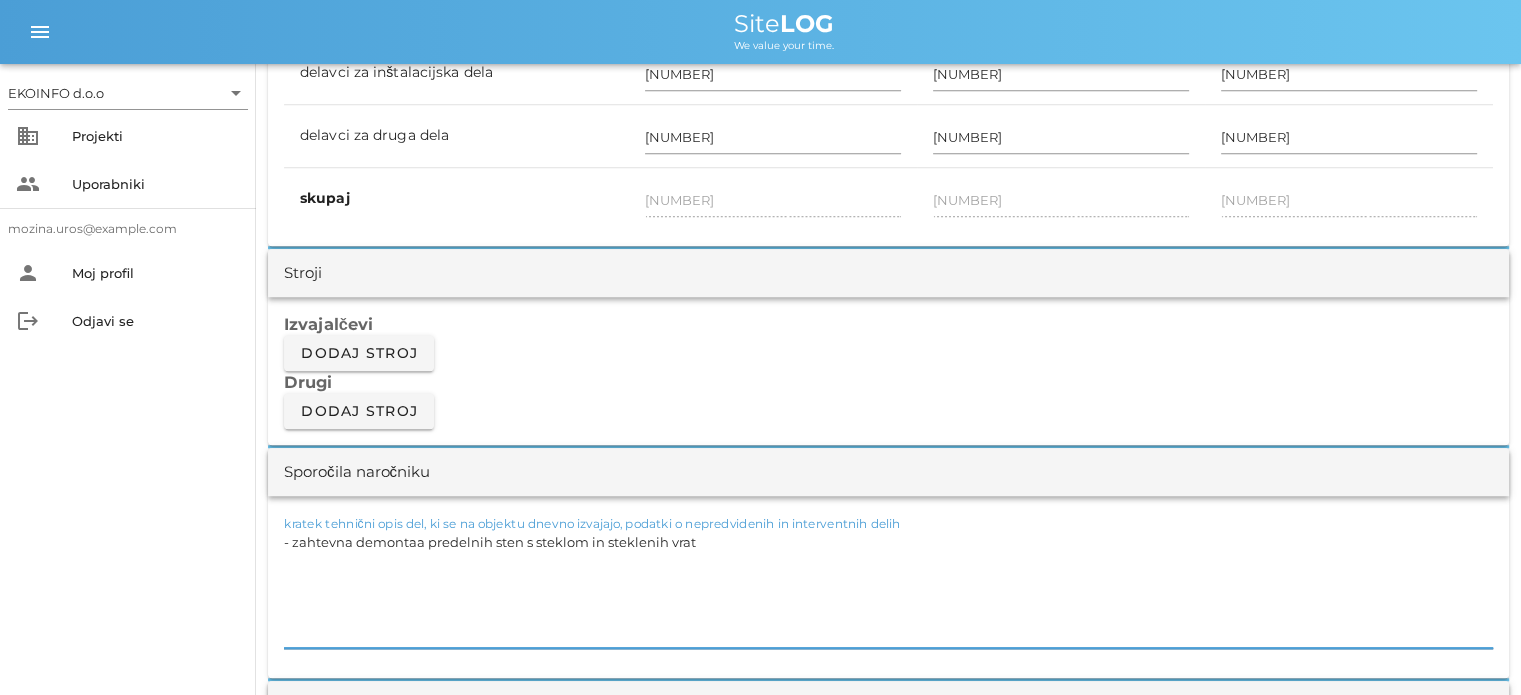click on "- zahtevna demontaa predelnih sten s steklom in steklenih vrat" at bounding box center (888, 588) 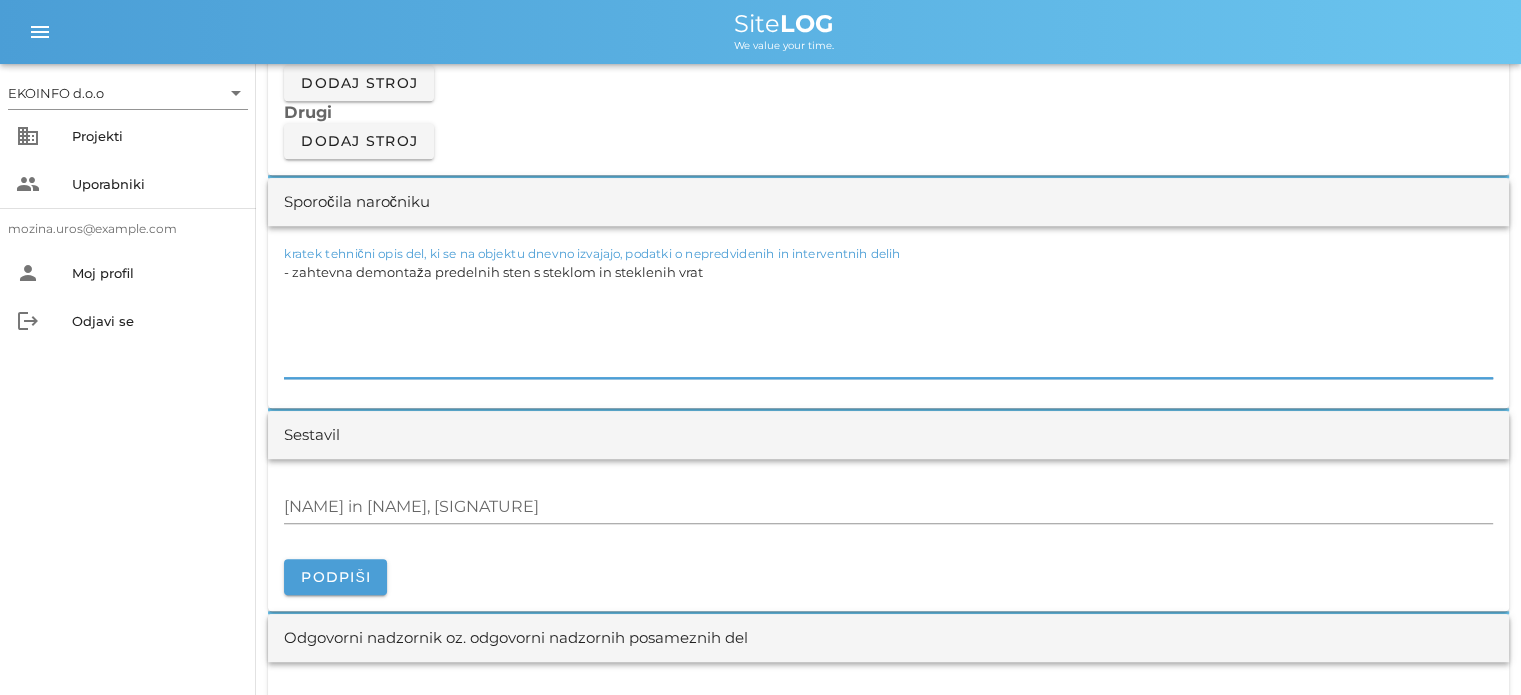 scroll, scrollTop: 1800, scrollLeft: 0, axis: vertical 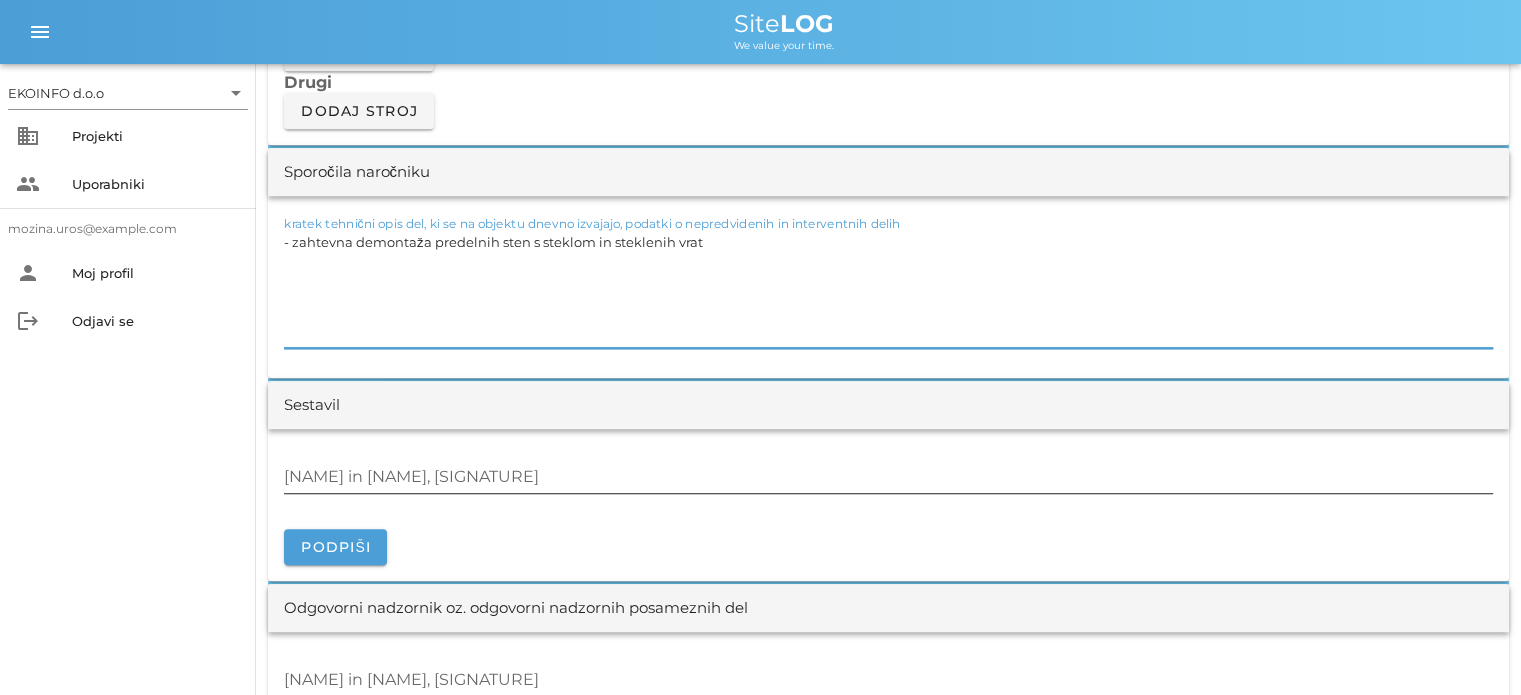 type on "- zahtevna demontaža predelnih sten s steklom in steklenih vrat" 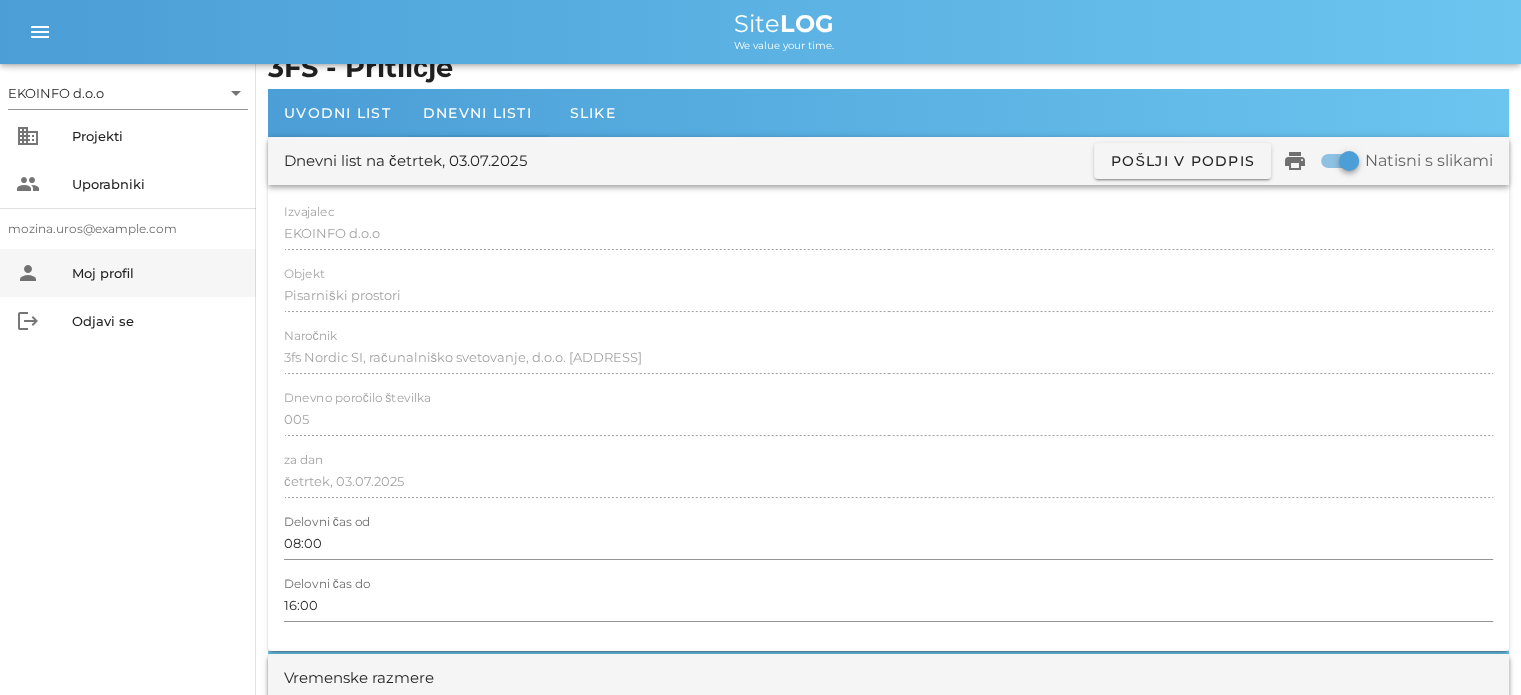 scroll, scrollTop: 0, scrollLeft: 0, axis: both 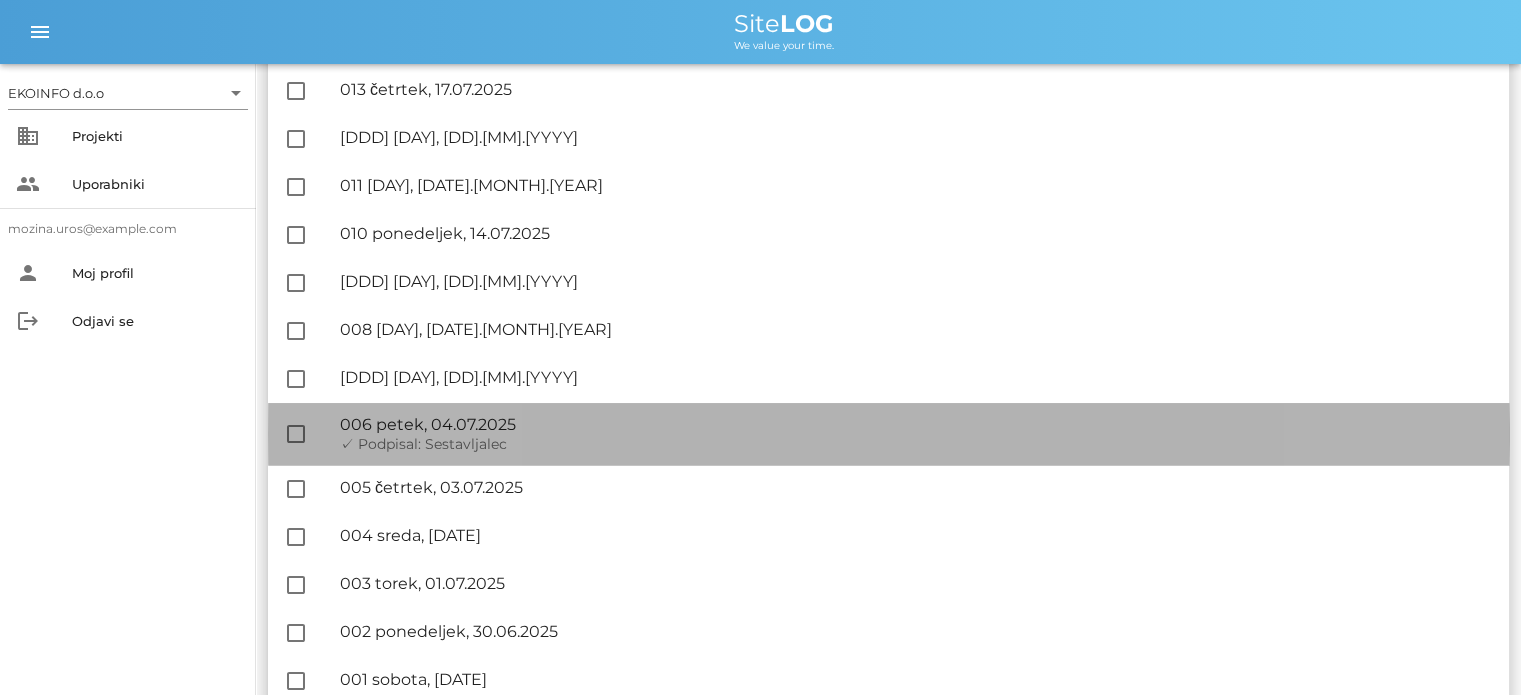 click on "🔏  006 petek, [DATE]" at bounding box center (916, 424) 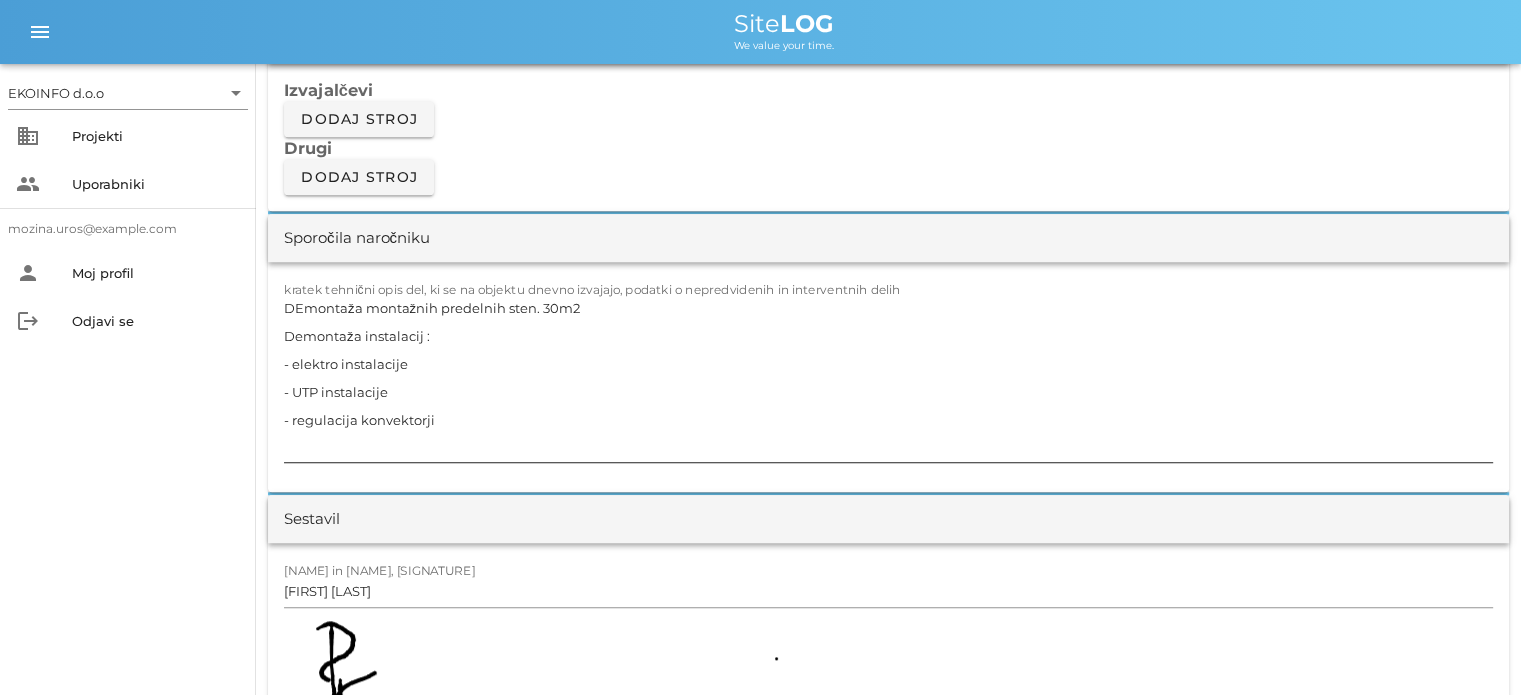 scroll, scrollTop: 1700, scrollLeft: 0, axis: vertical 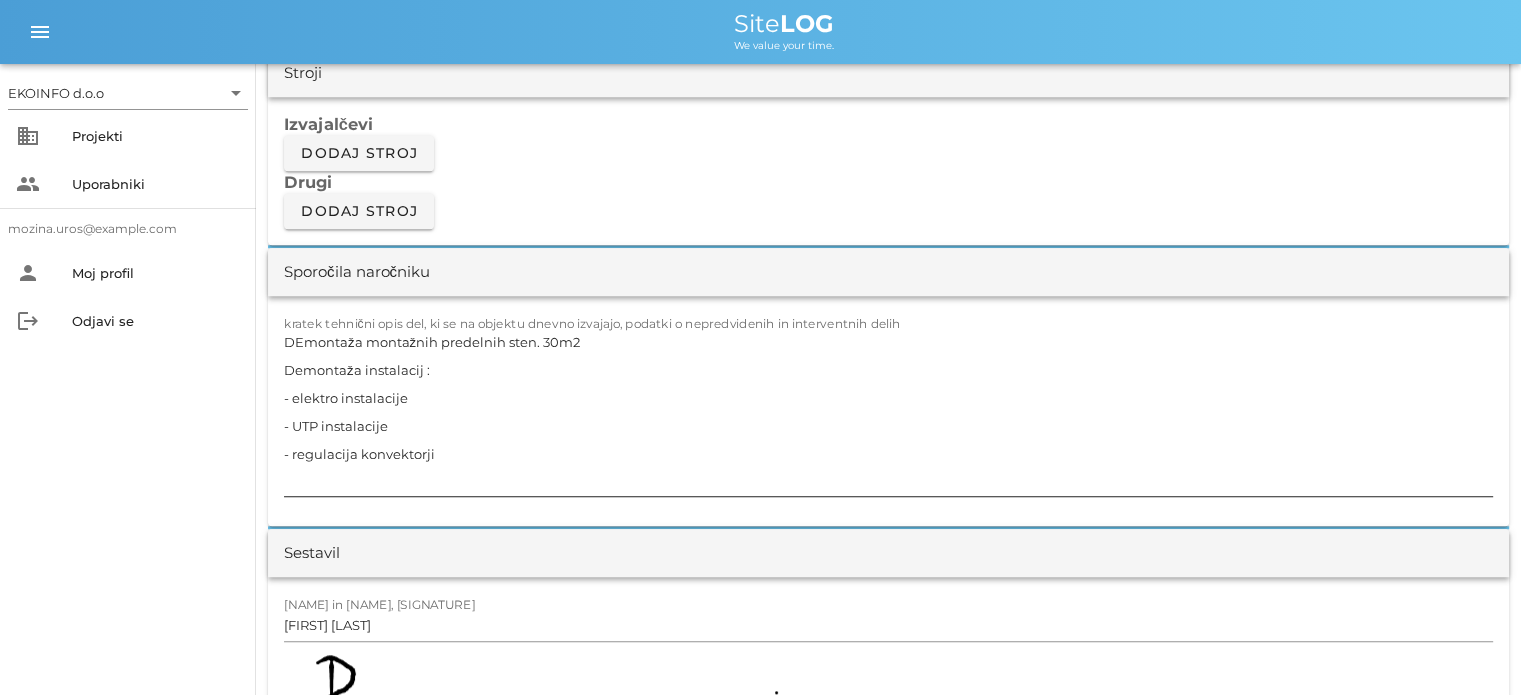 click on "DEmontaža montažnih predelnih sten. 30m2
Demontaža instalacij :
- elektro instalacije
- UTP instalacije
- regulacija konvektorji" at bounding box center (888, 412) 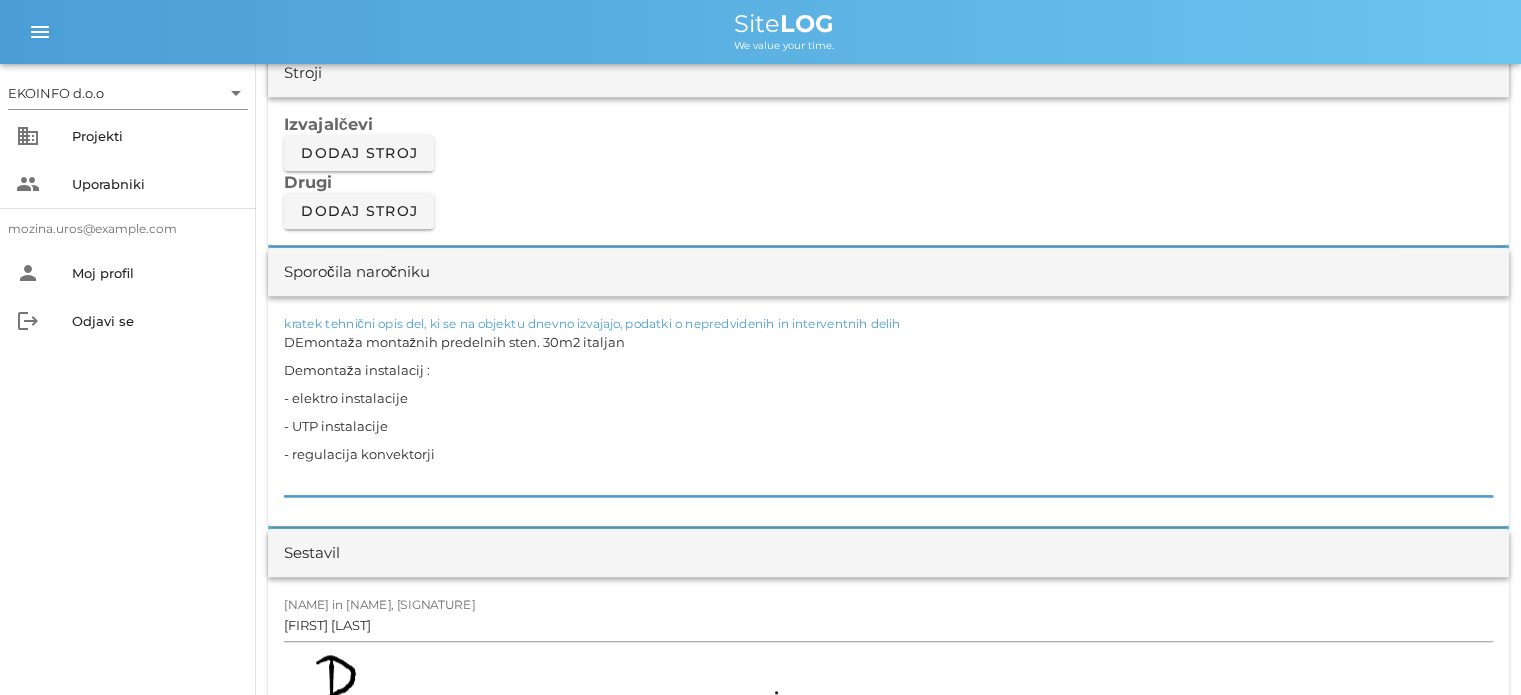 click on "DEmontaža montažnih predelnih sten. 30m2 italjan
Demontaža instalacij :
- elektro instalacije
- UTP instalacije
- regulacija konvektorji" at bounding box center (888, 412) 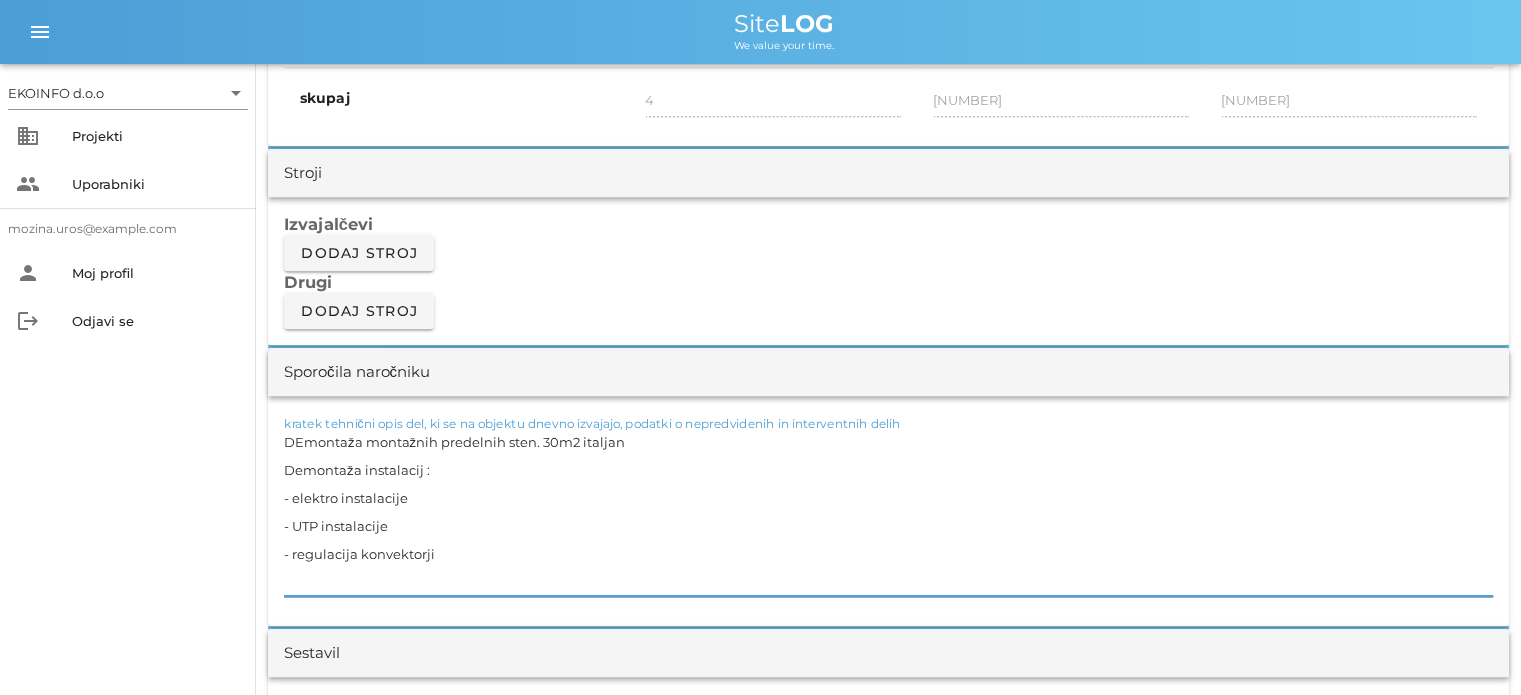 scroll, scrollTop: 1800, scrollLeft: 0, axis: vertical 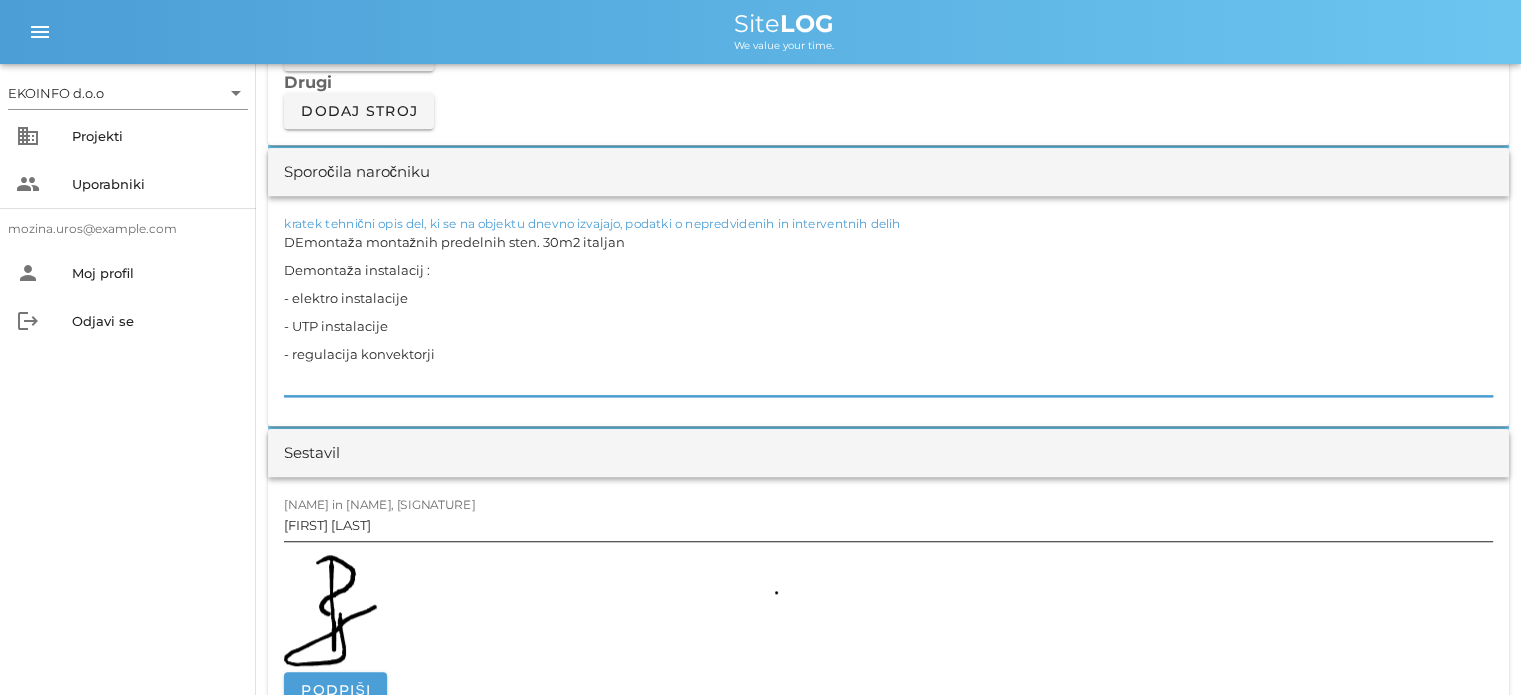 type on "DEmontaža montažnih predelnih sten. 30m2 italjan
Demontaža instalacij :
- elektro instalacije
- UTP instalacije
- regulacija konvektorji" 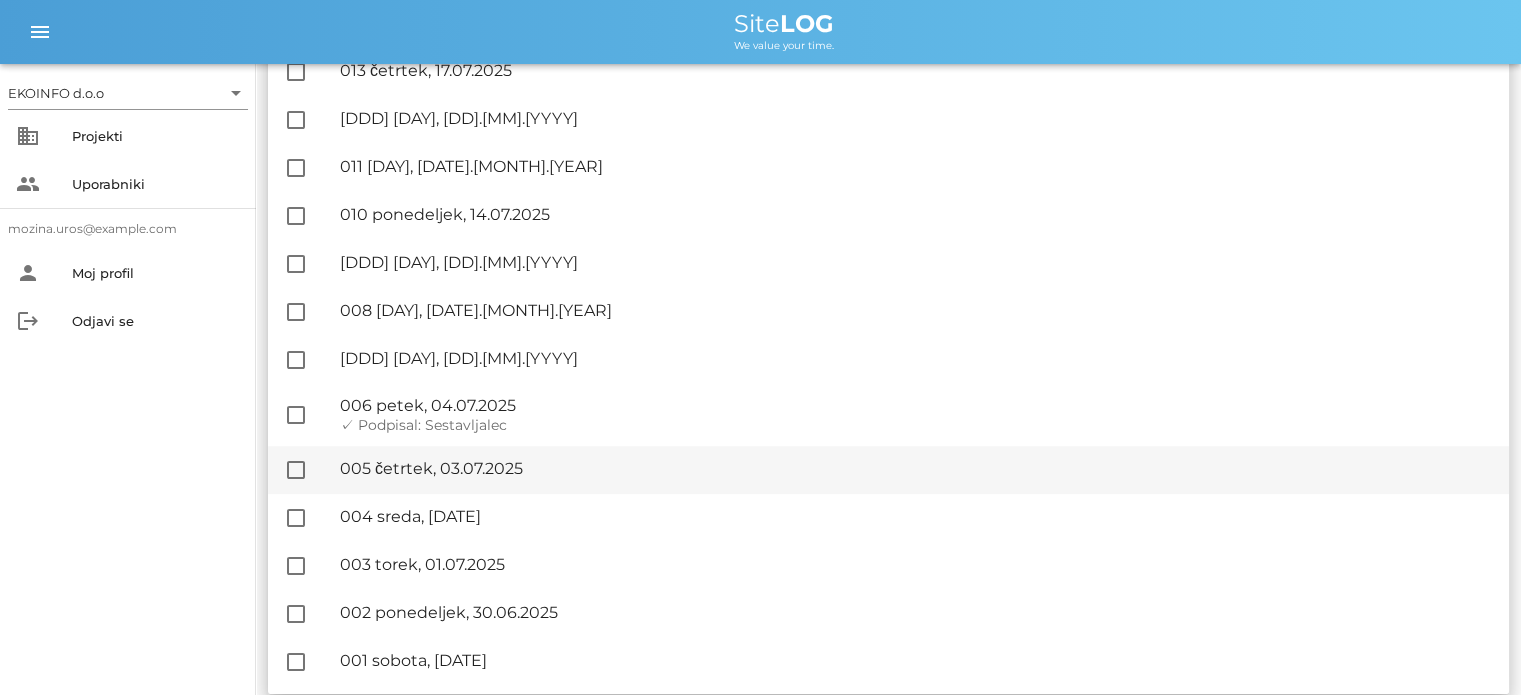 scroll, scrollTop: 929, scrollLeft: 0, axis: vertical 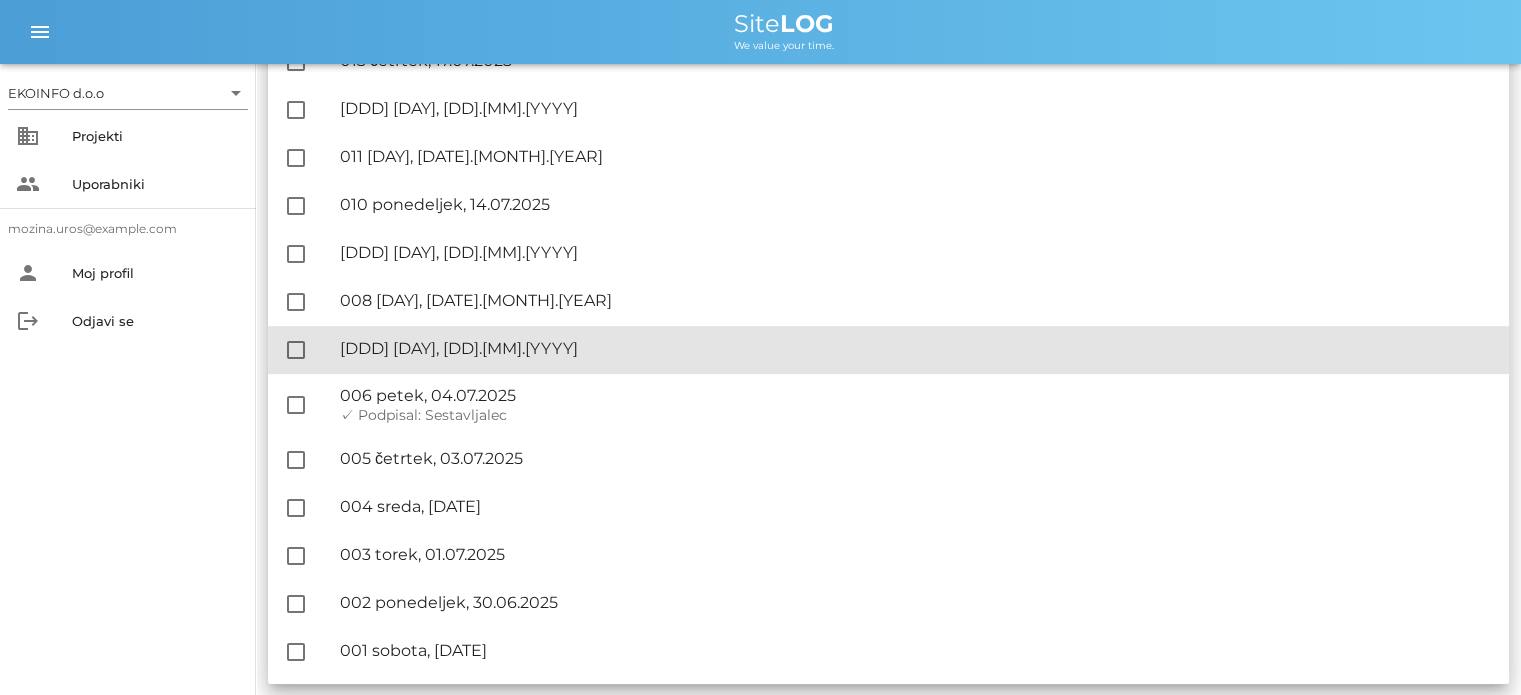 click on "🔏  007 [DAY], [MONTH].[YEAR]" at bounding box center [916, 348] 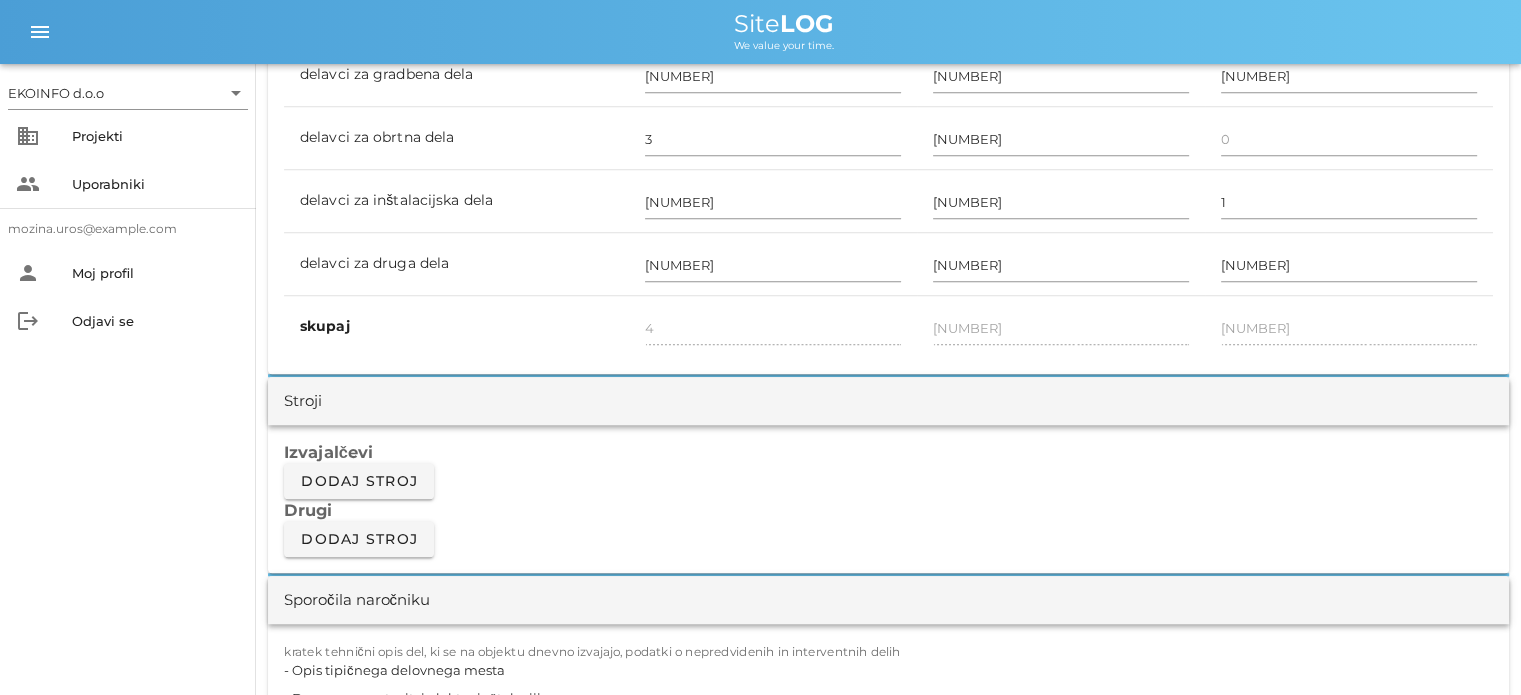 scroll, scrollTop: 1500, scrollLeft: 0, axis: vertical 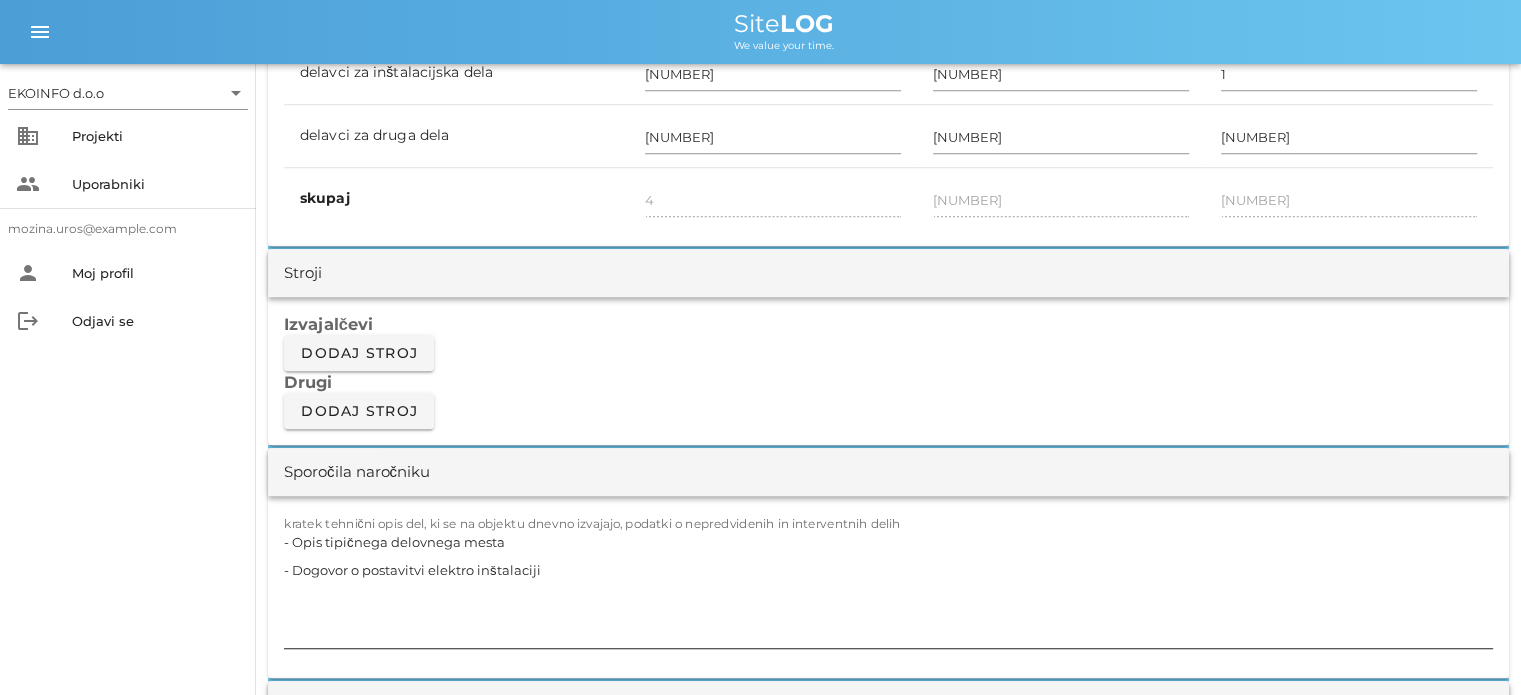 click on "- Opis tipičnega delovnega mesta
- Dogovor o postavitvi elektro inštalaciji" at bounding box center [888, 588] 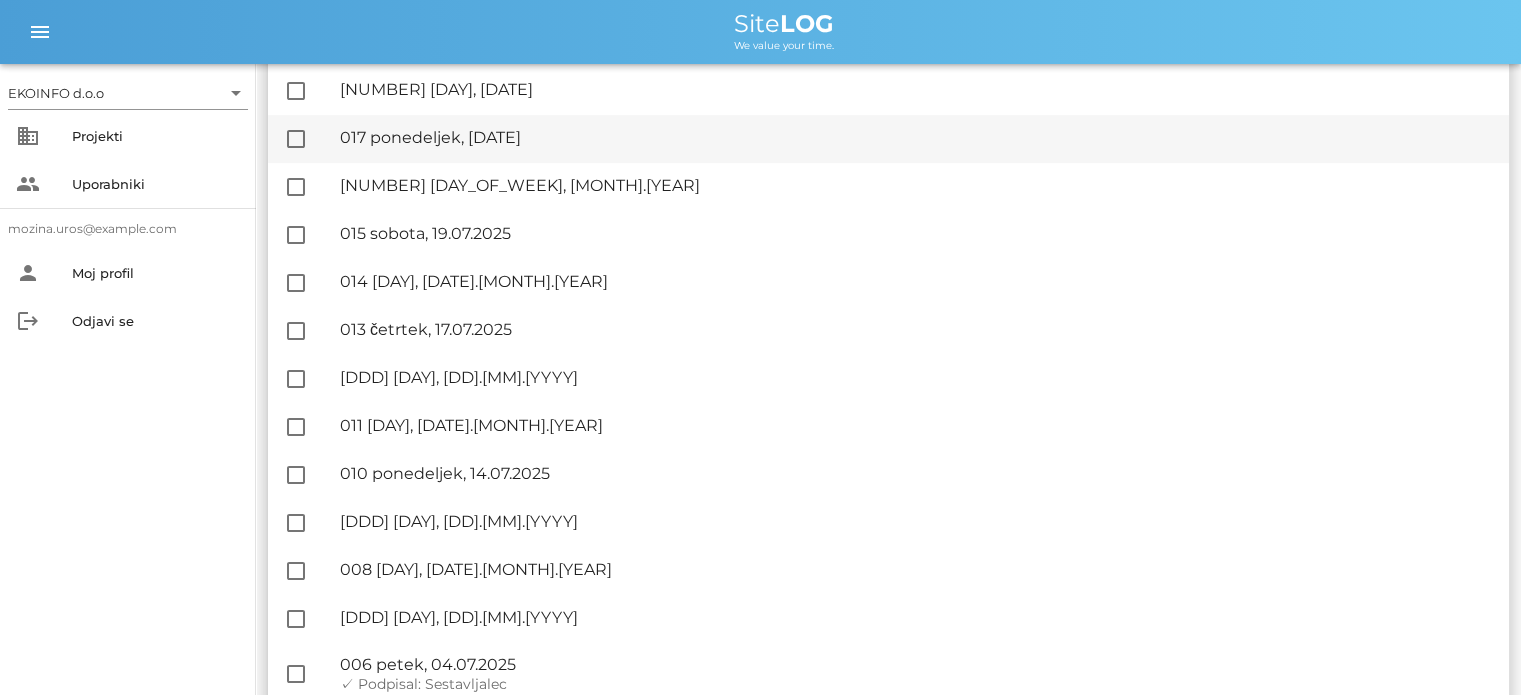scroll, scrollTop: 800, scrollLeft: 0, axis: vertical 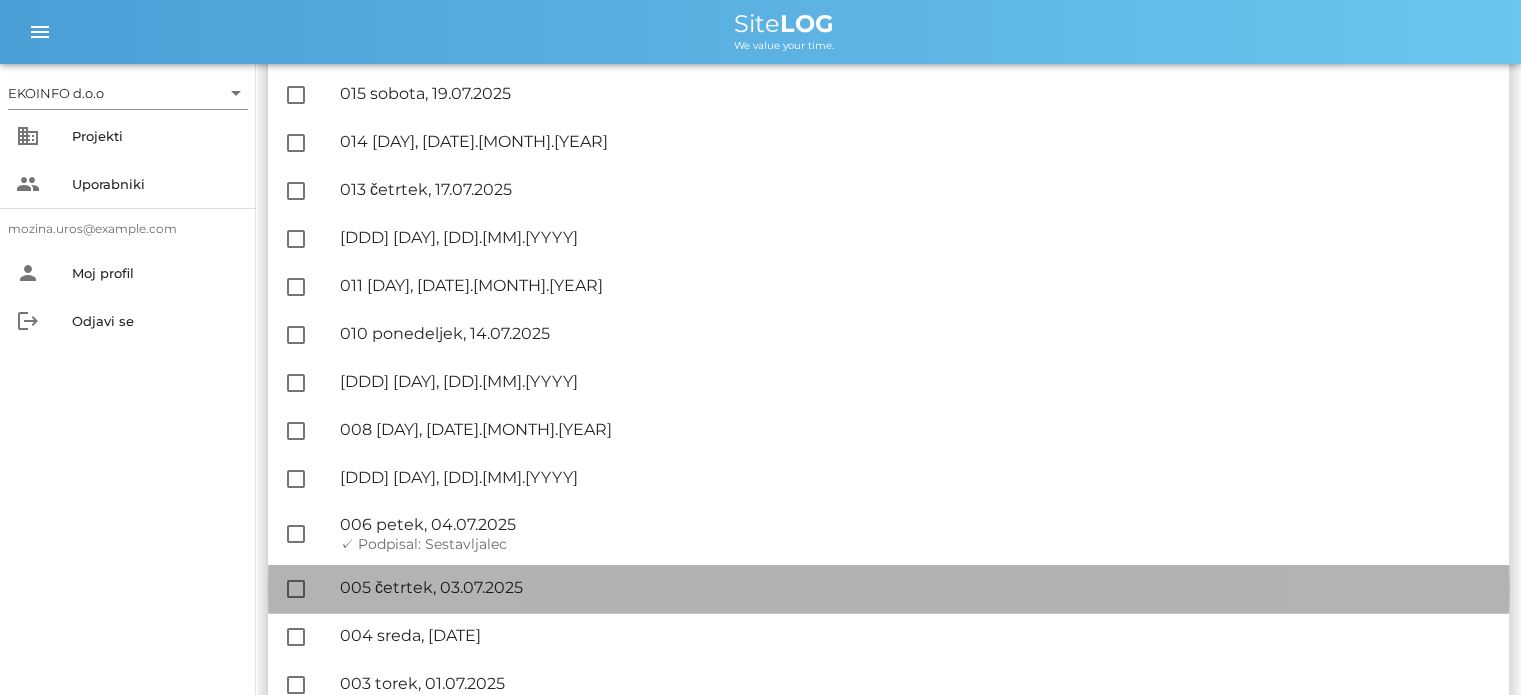 click on "🔏  005 četrtek, [DATE]  ✓ Podpisal: Nadzornik  ✓ Podpisal: Sestavljalec  ✓ Podpisal: Odgovorni" at bounding box center (916, 588) 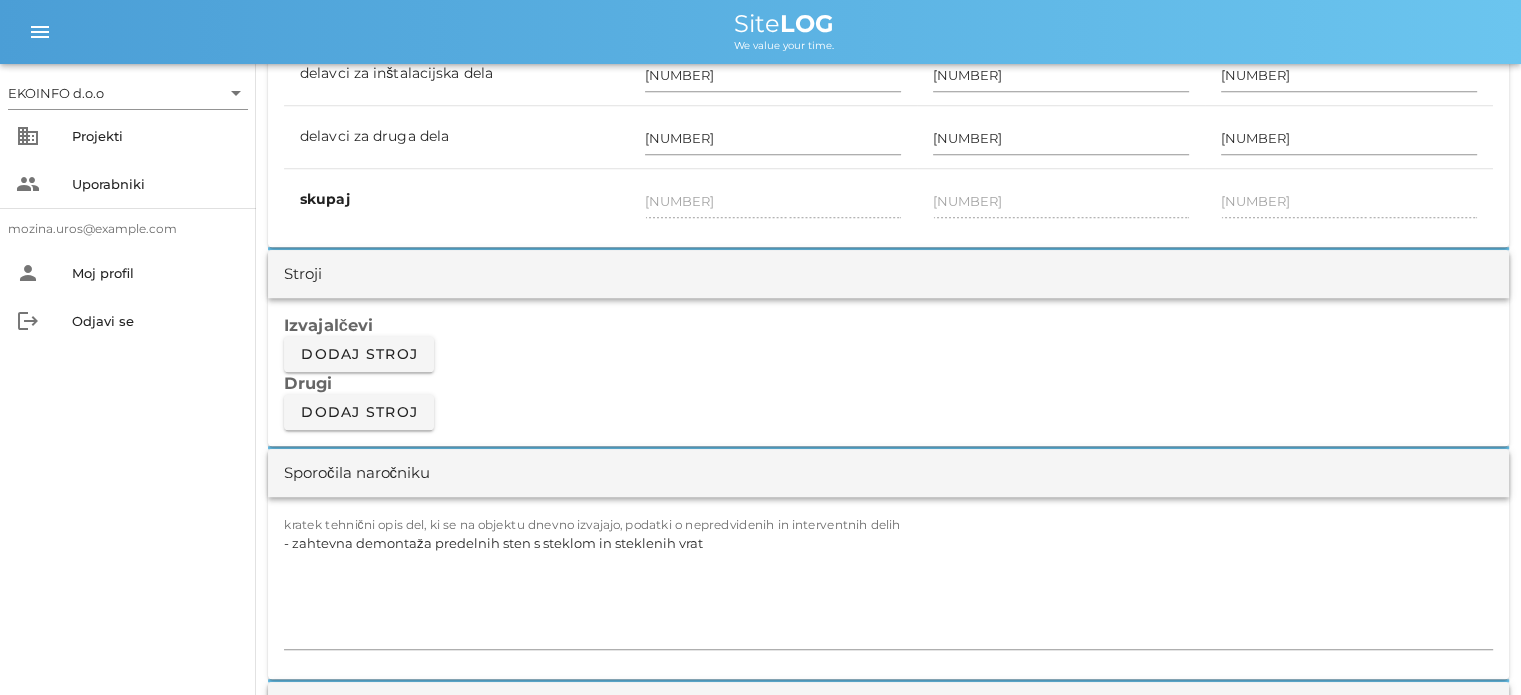 scroll, scrollTop: 1500, scrollLeft: 0, axis: vertical 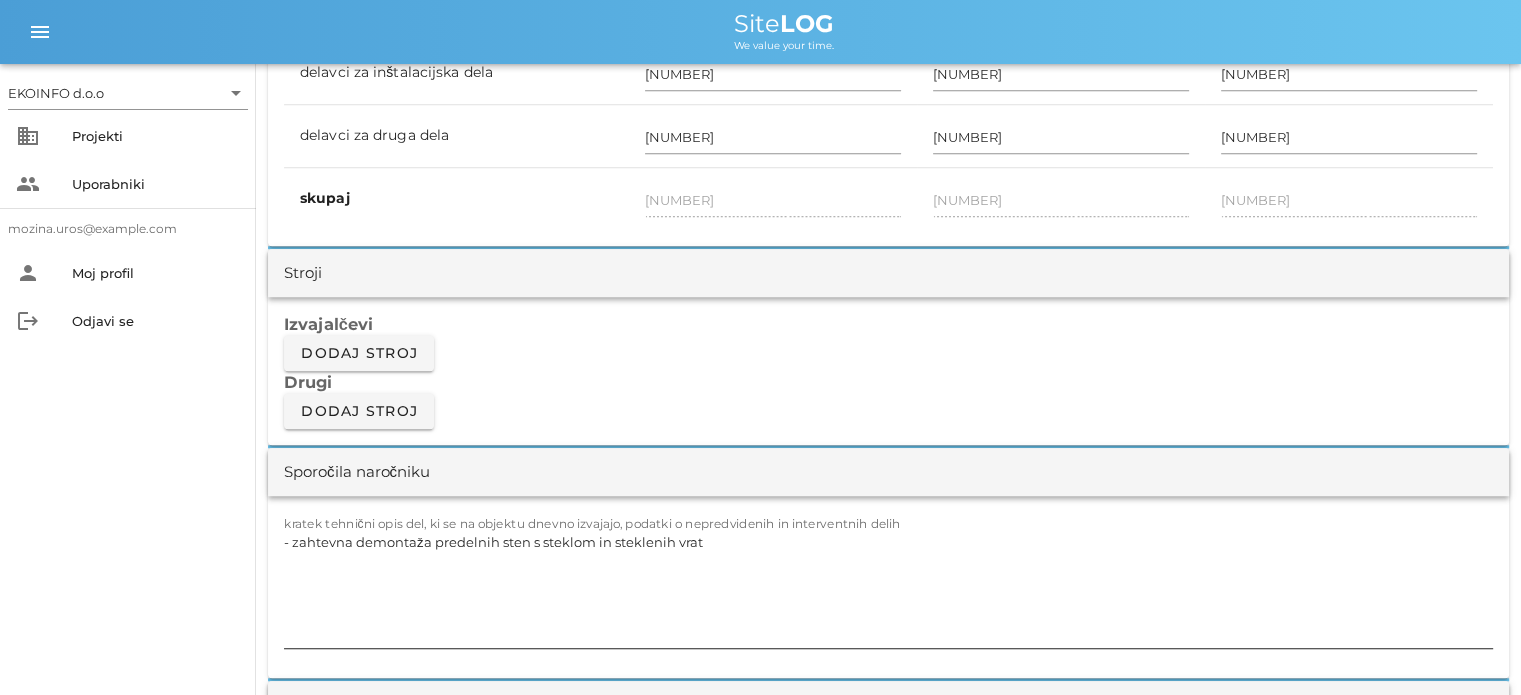 drag, startPoint x: 700, startPoint y: 540, endPoint x: 764, endPoint y: 560, distance: 67.052216 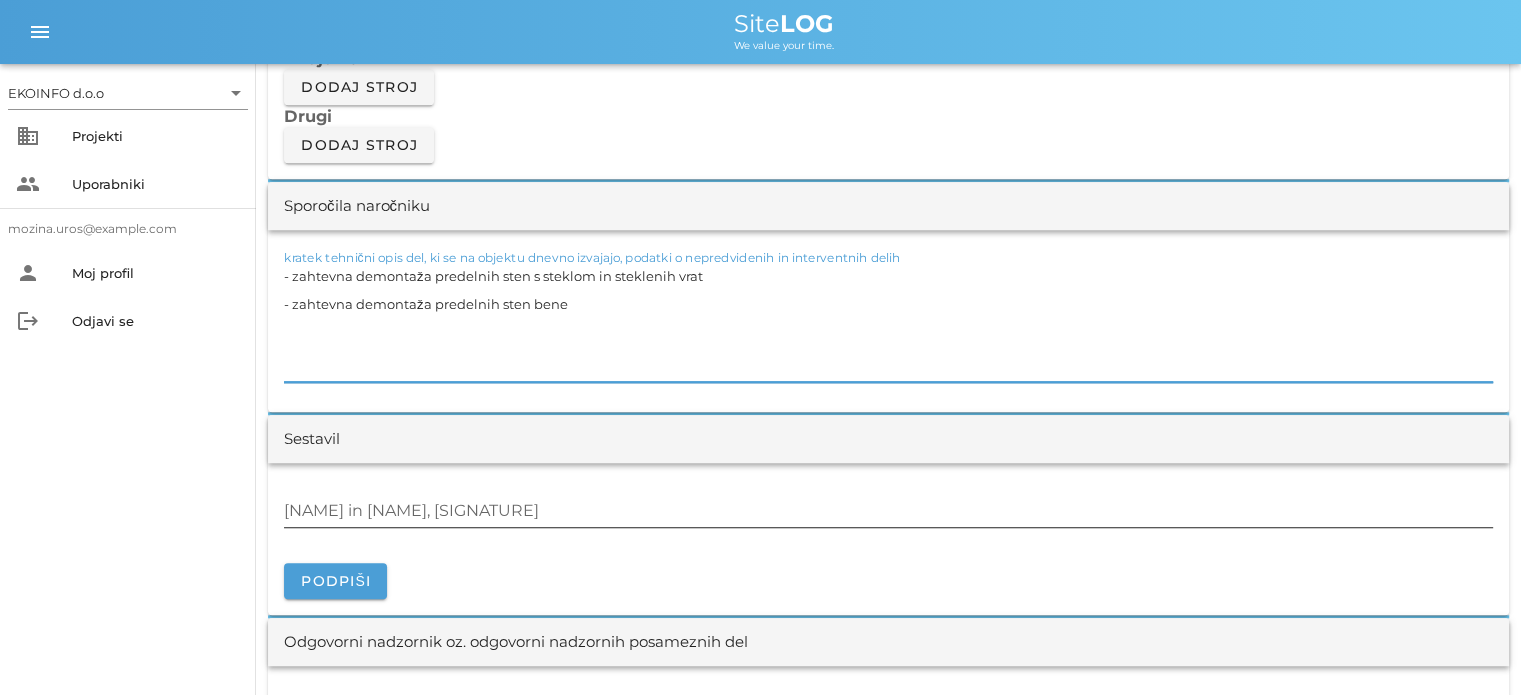 scroll, scrollTop: 1800, scrollLeft: 0, axis: vertical 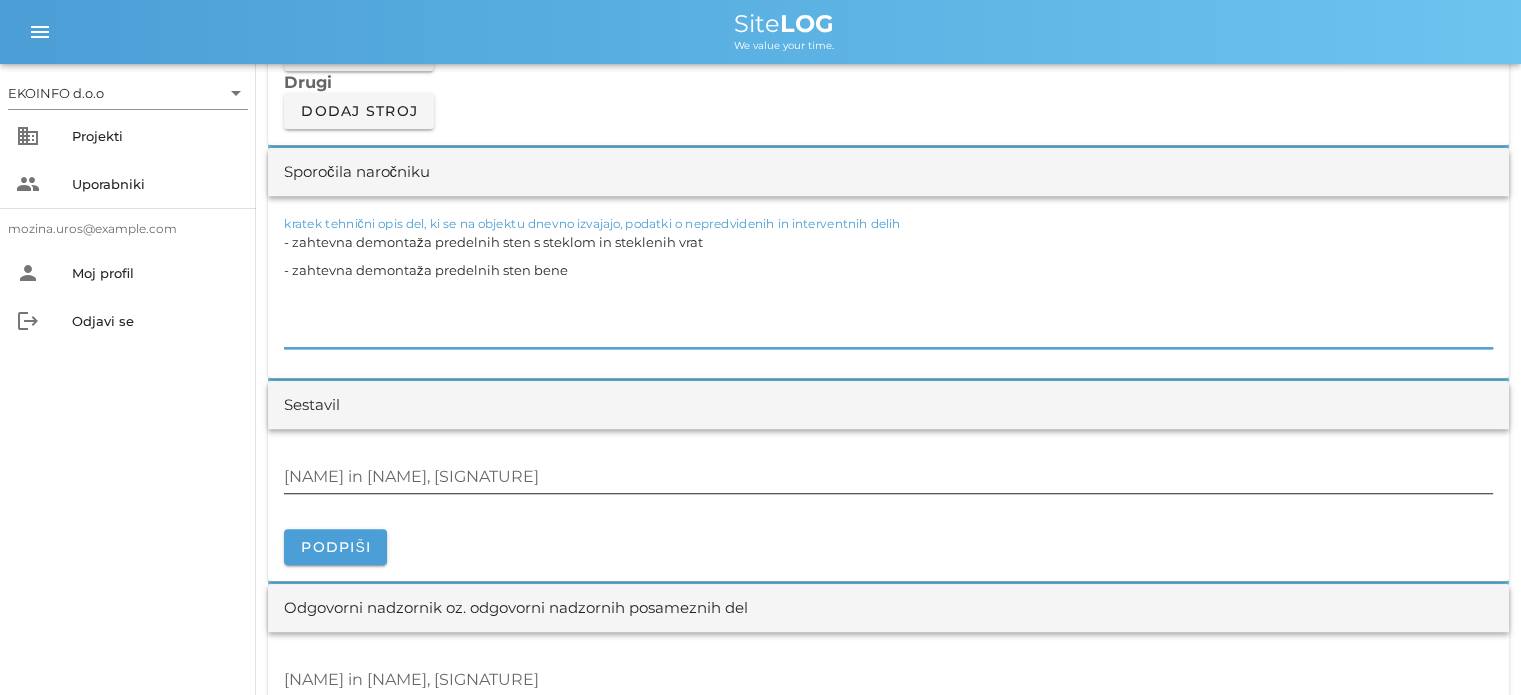type on "- zahtevna demontaža predelnih sten s steklom in steklenih vrat
- zahtevna demontaža predelnih sten bene" 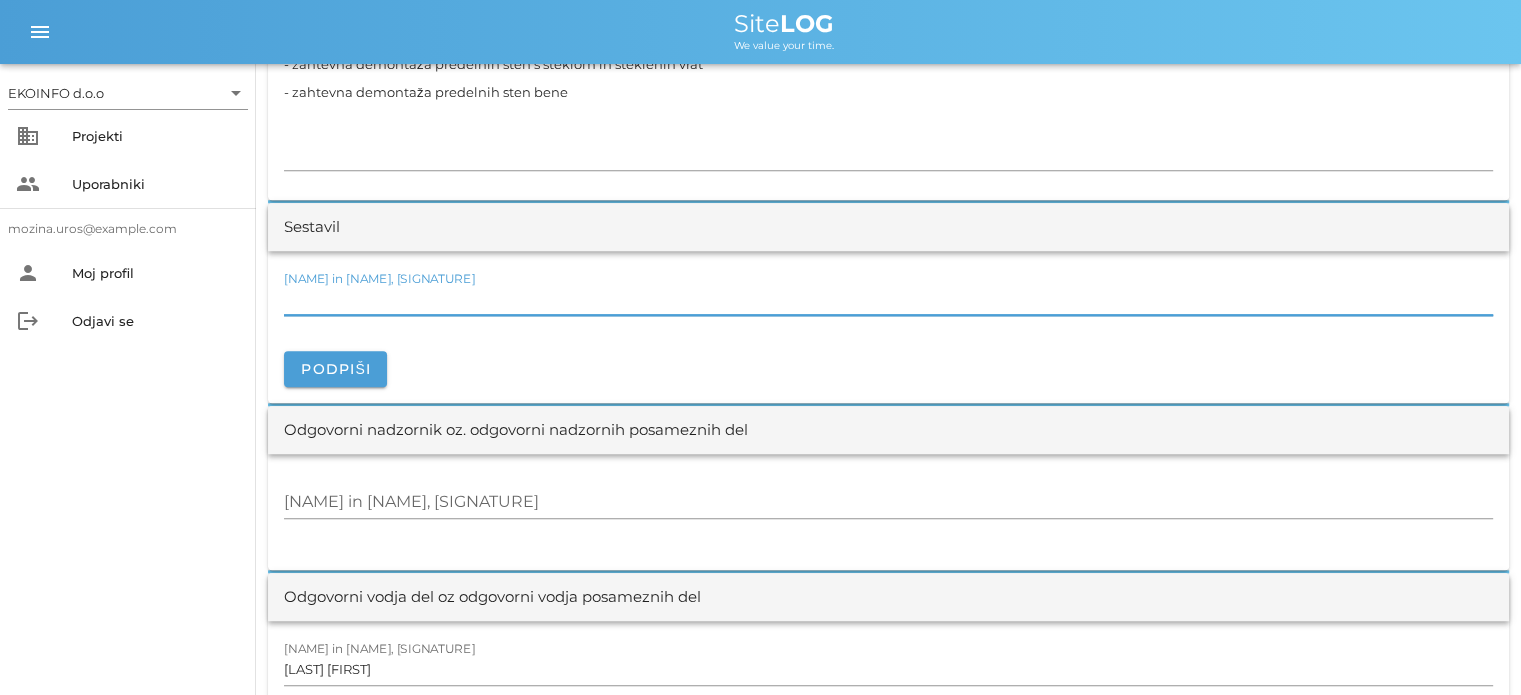 scroll, scrollTop: 2000, scrollLeft: 0, axis: vertical 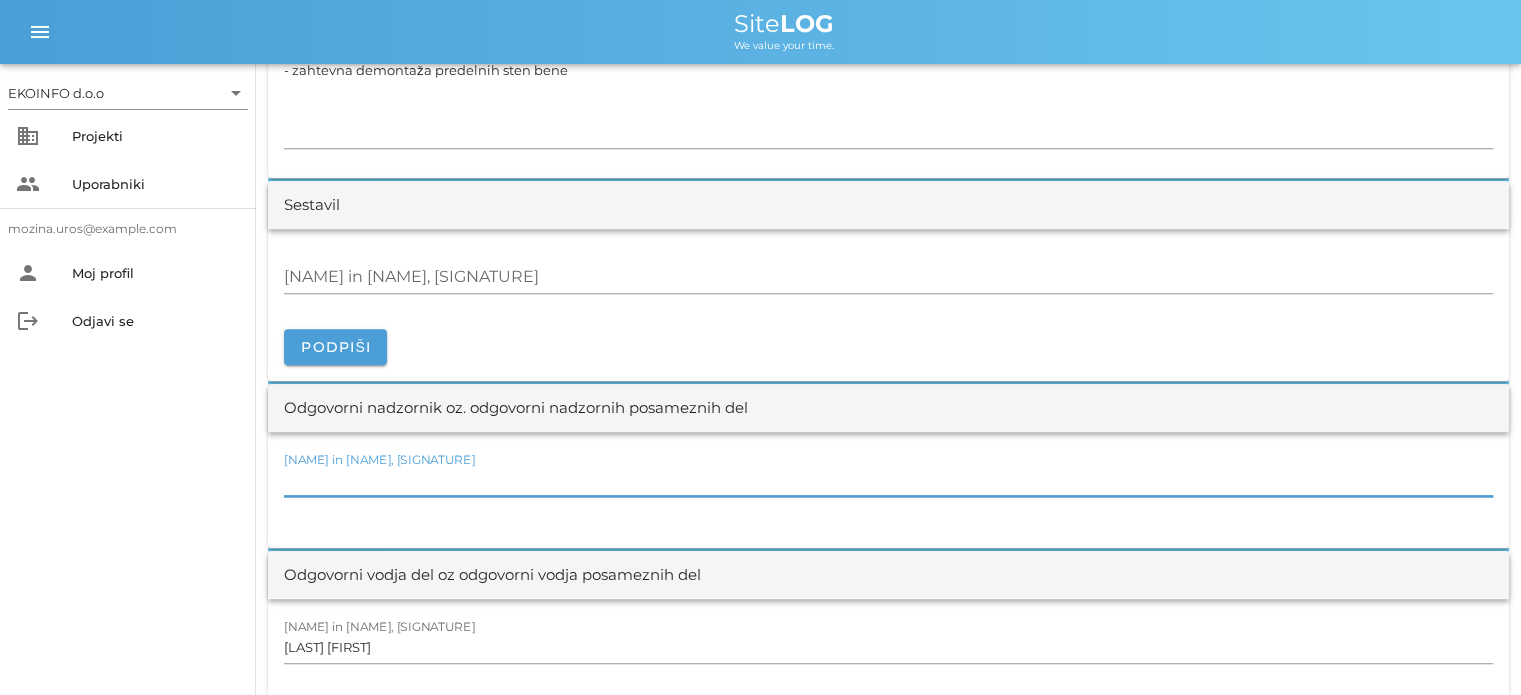 click on "[NAME] in [NAME], [SIGNATURE]" at bounding box center [888, 480] 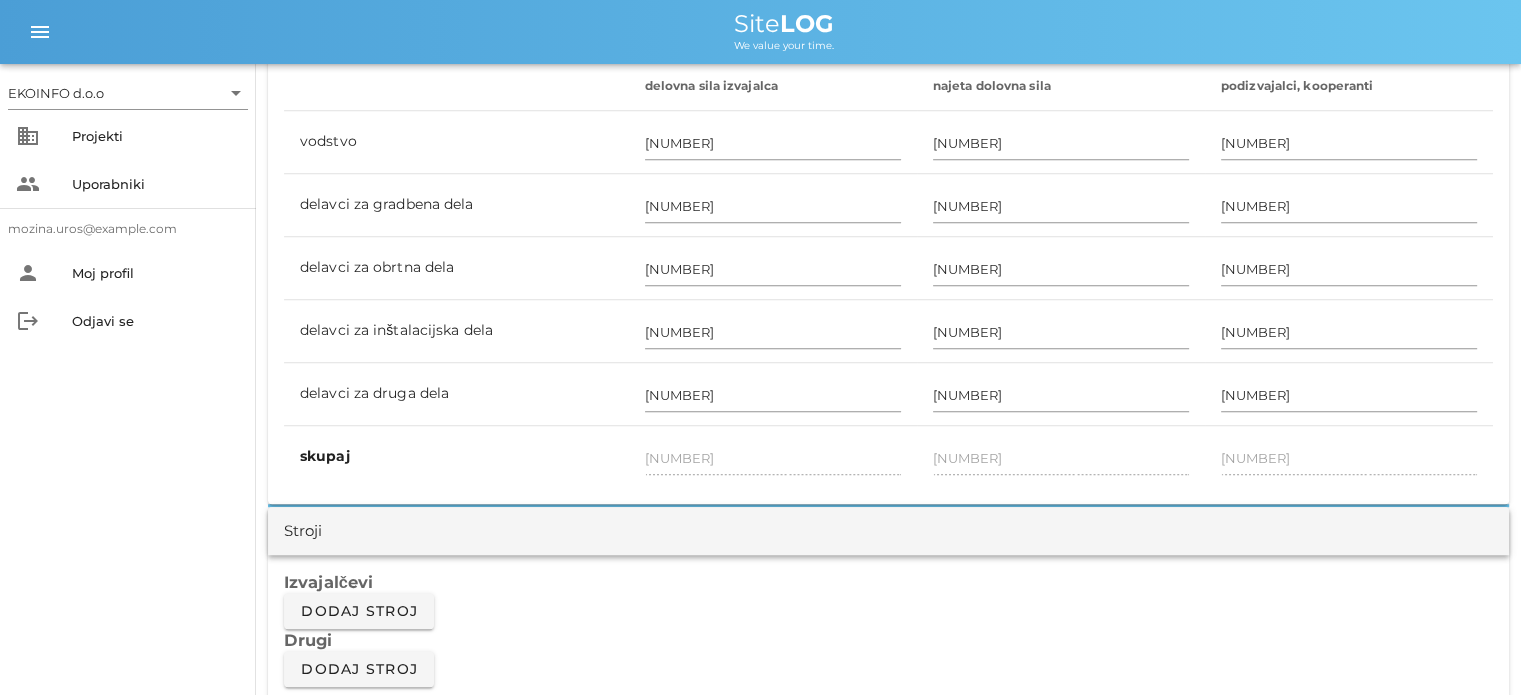 scroll, scrollTop: 1200, scrollLeft: 0, axis: vertical 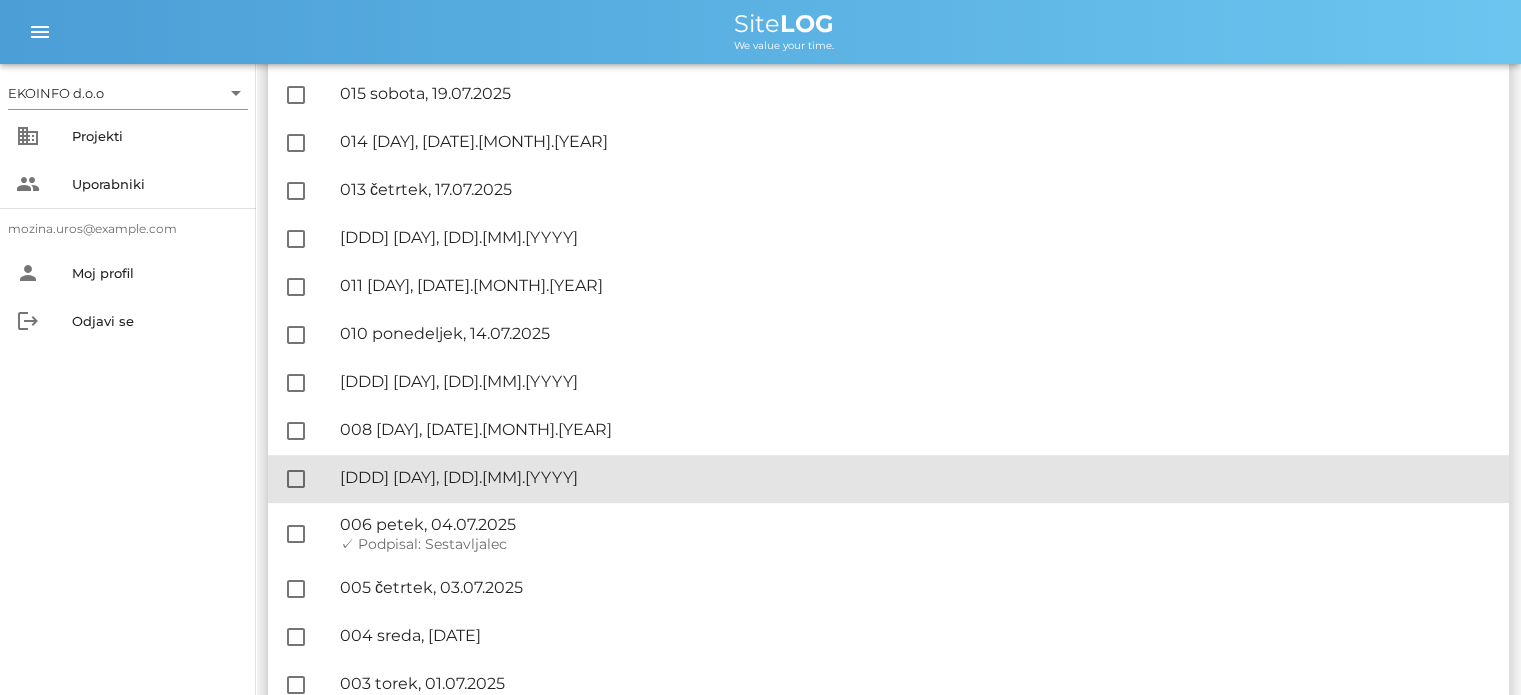 click on "🔏  007 [DAY], [MONTH].[YEAR]" at bounding box center [916, 477] 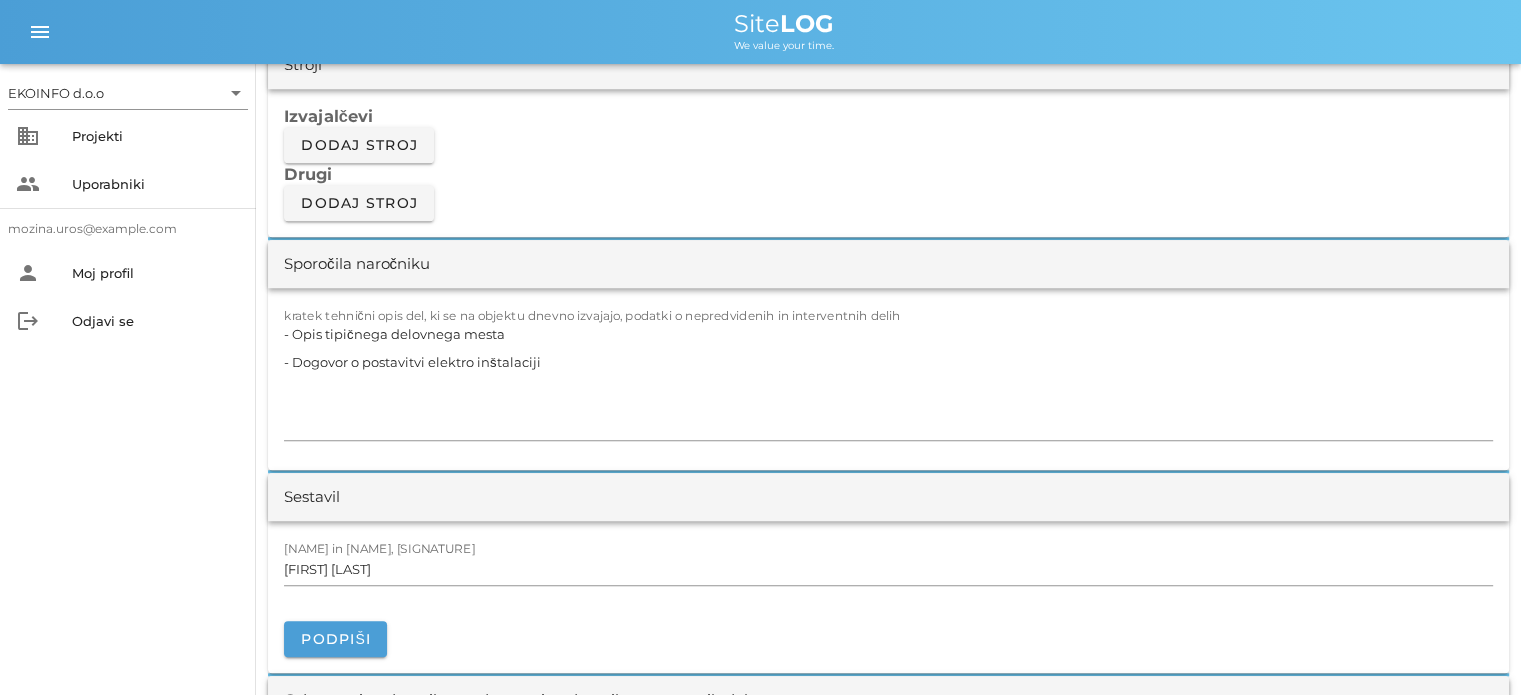 scroll, scrollTop: 1600, scrollLeft: 0, axis: vertical 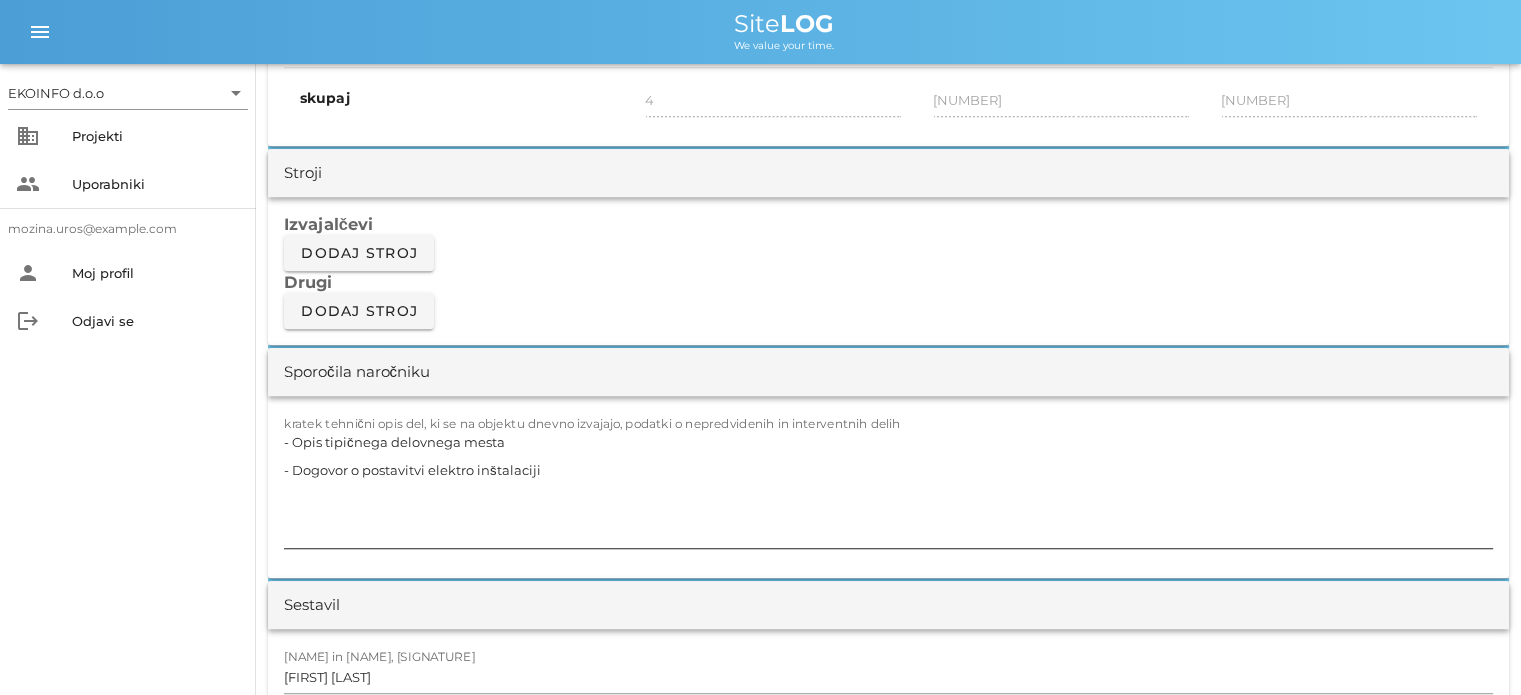 click on "- Opis tipičnega delovnega mesta
- Dogovor o postavitvi elektro inštalaciji" at bounding box center [888, 488] 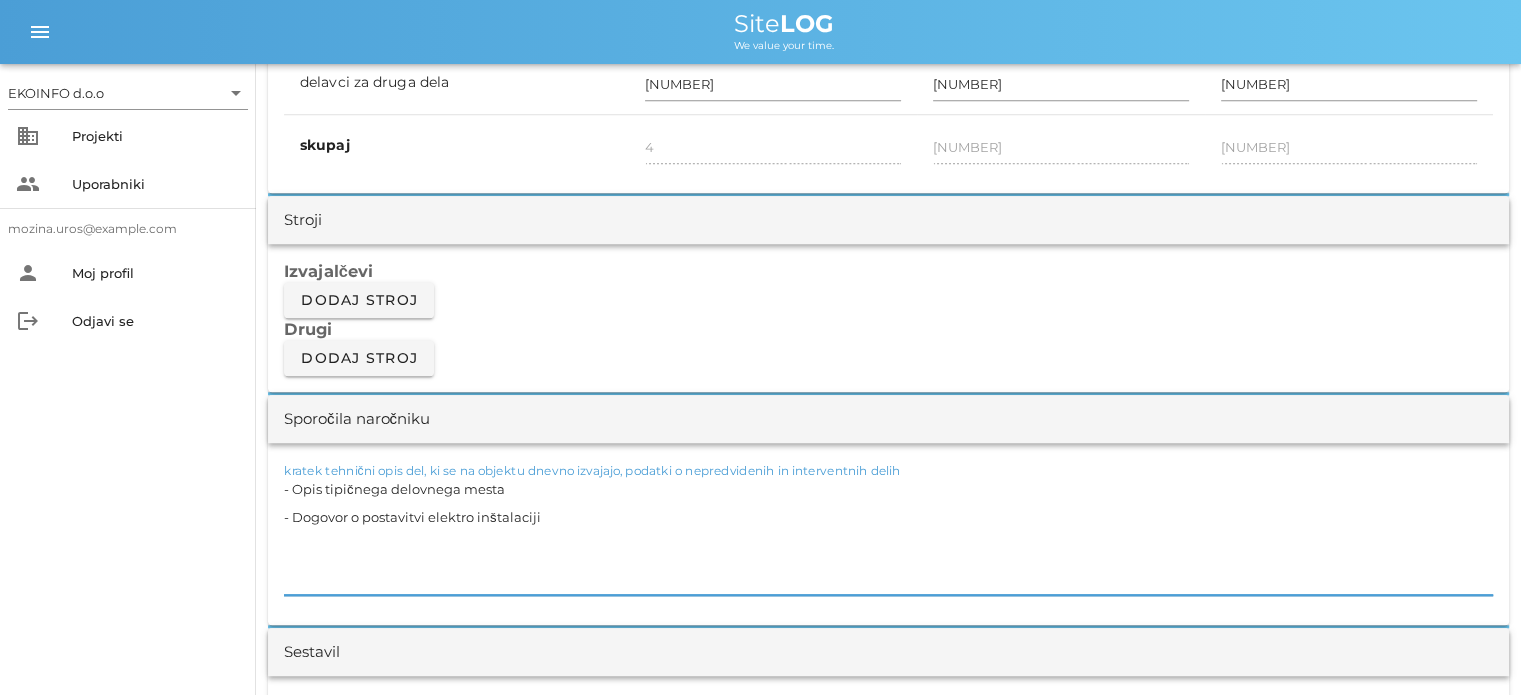 scroll, scrollTop: 1500, scrollLeft: 0, axis: vertical 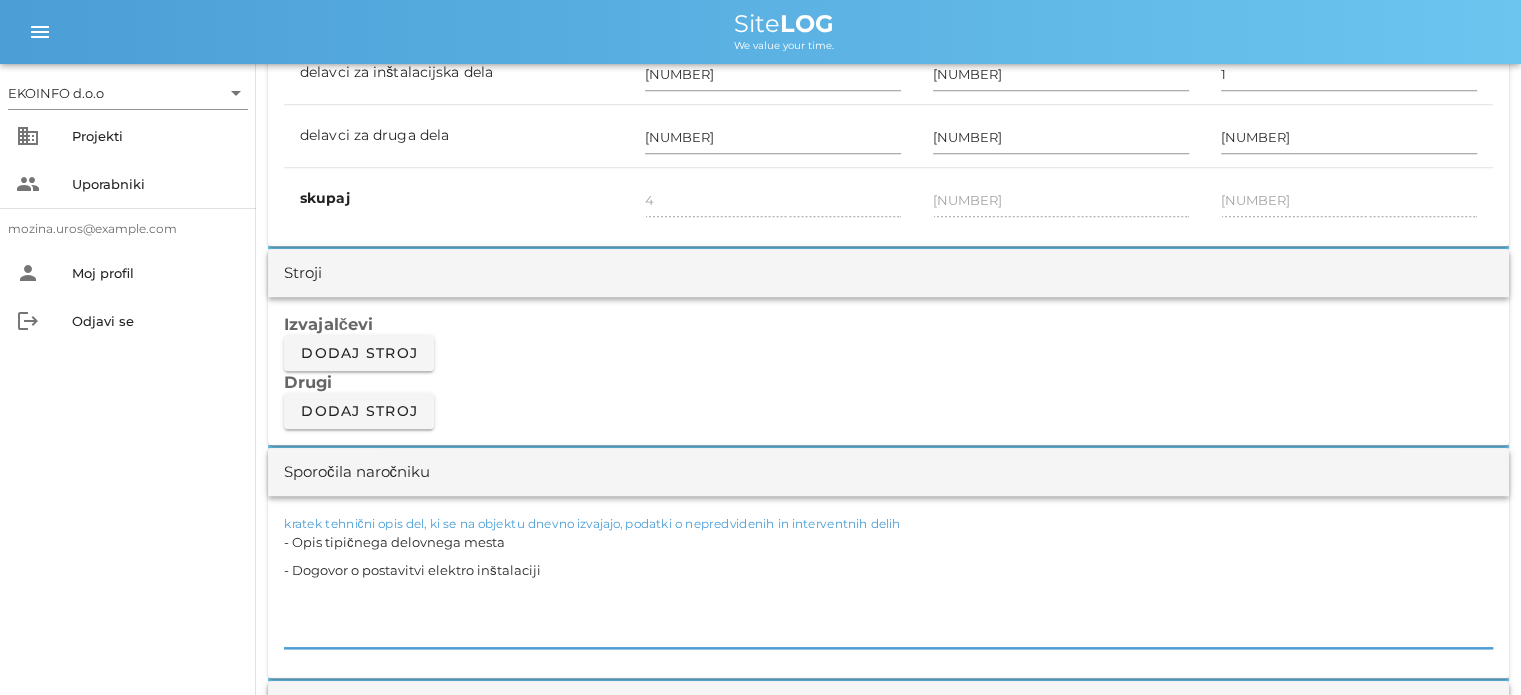 drag, startPoint x: 553, startPoint y: 563, endPoint x: 280, endPoint y: 541, distance: 273.885 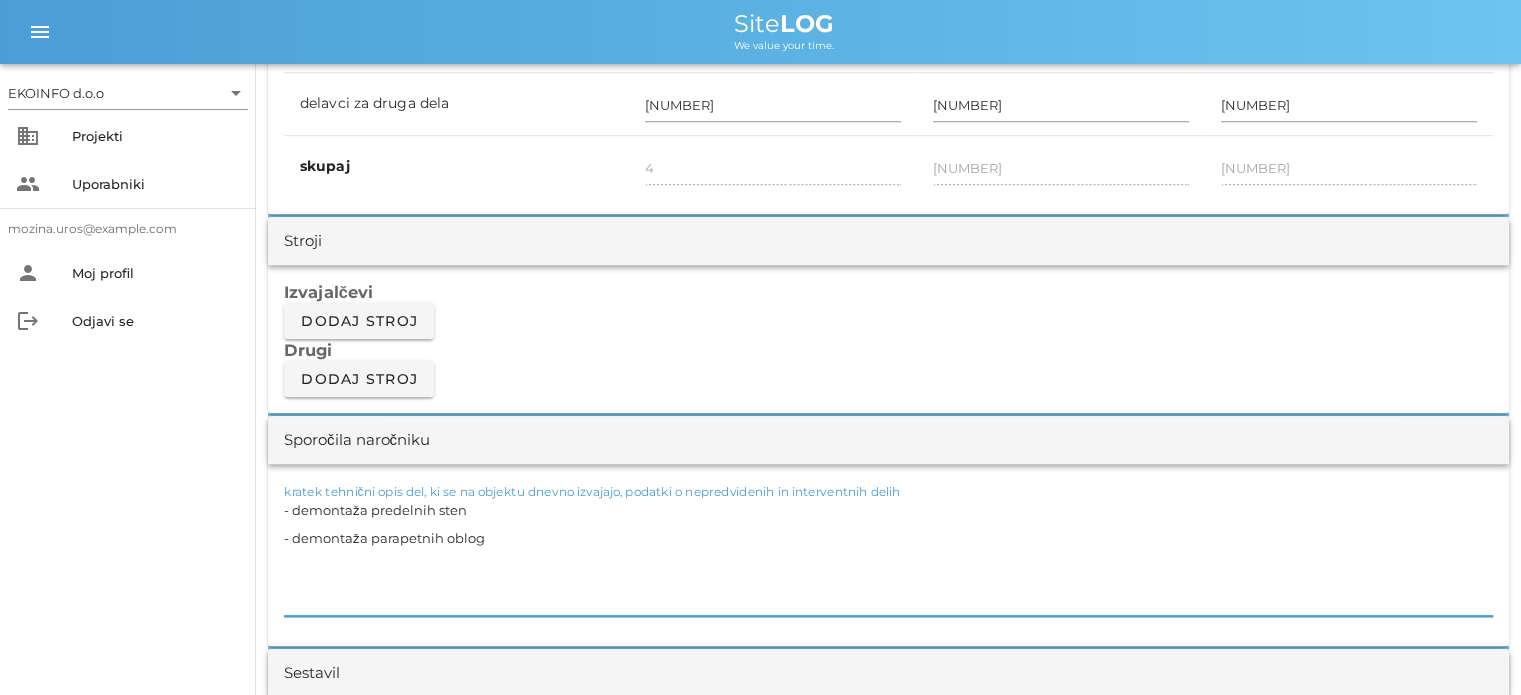 scroll, scrollTop: 1900, scrollLeft: 0, axis: vertical 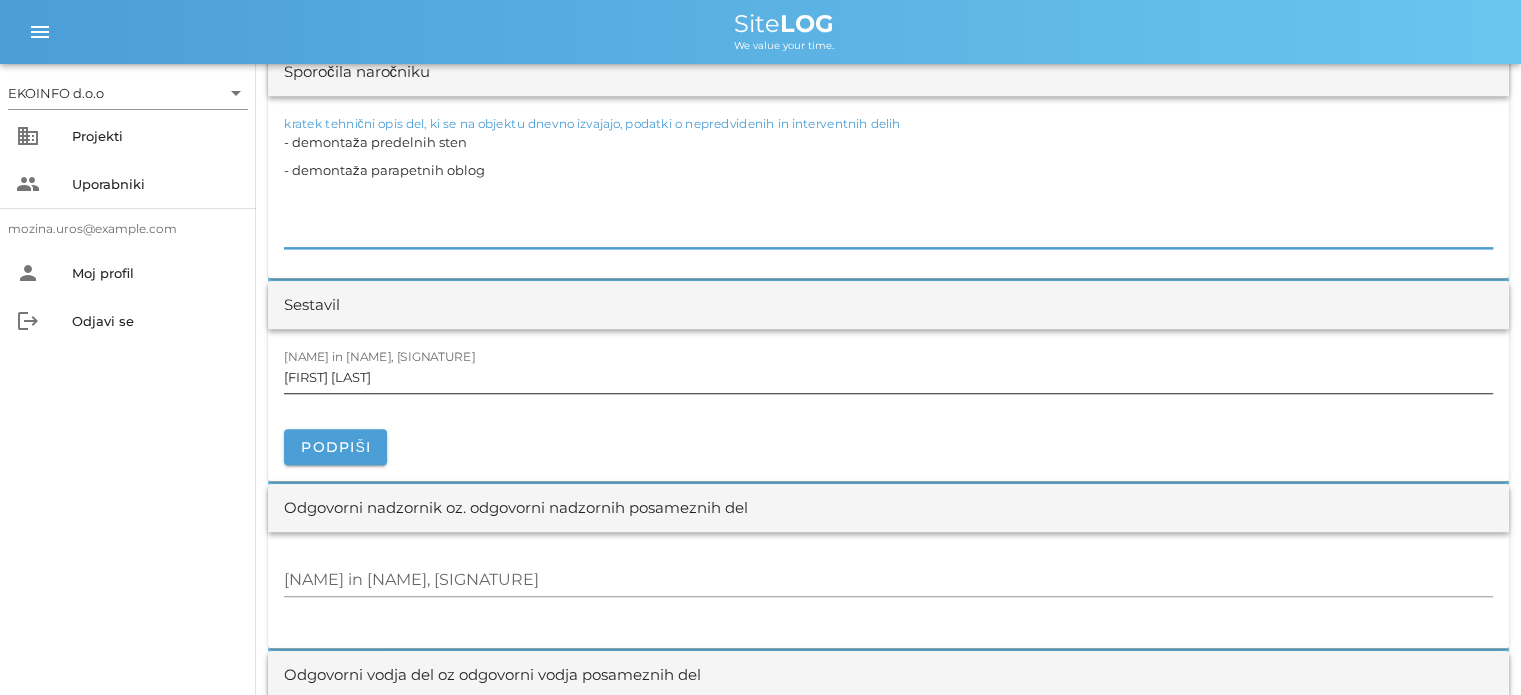 type on "- demontaža predelnih sten
- demontaža parapetnih oblog" 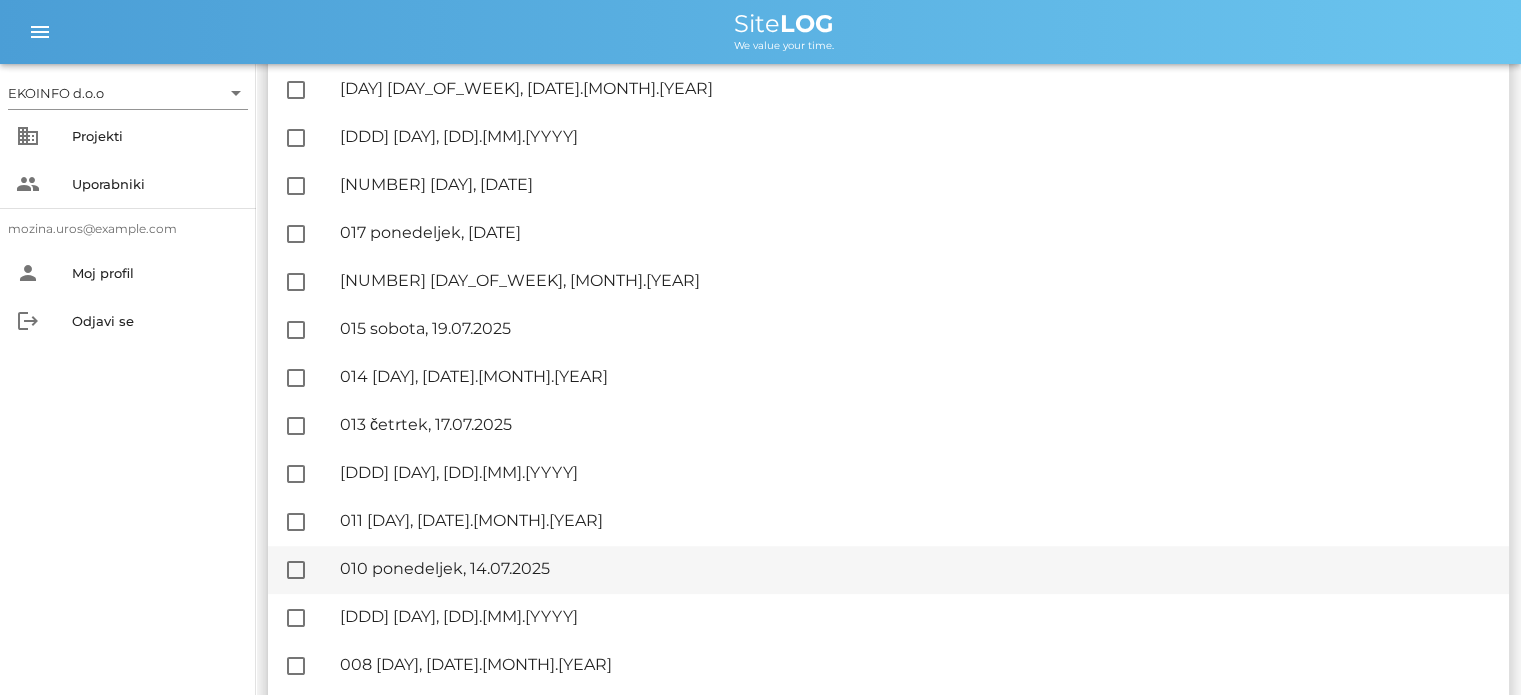 scroll, scrollTop: 600, scrollLeft: 0, axis: vertical 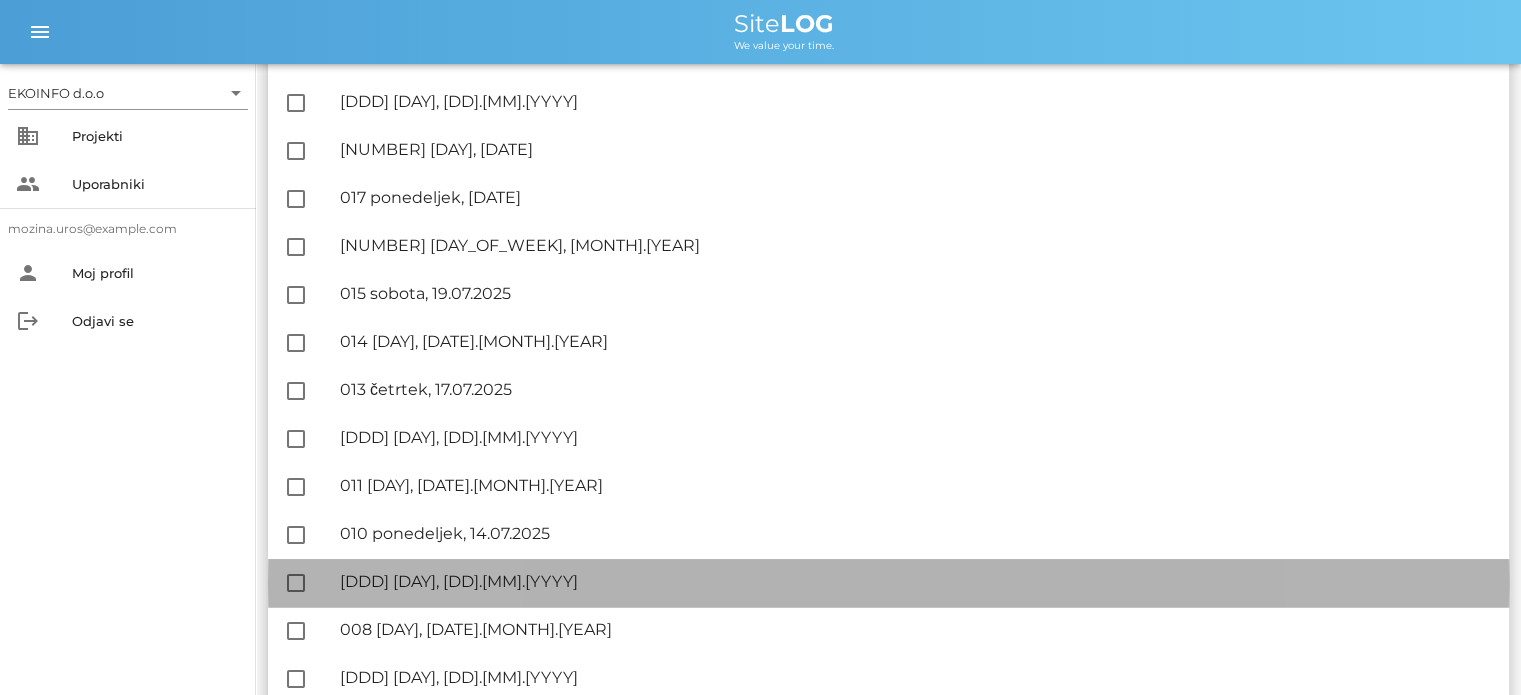 click on "🔏  [NUMBER] [DAY_OF_WEEK], [MONTH].[YEAR]" at bounding box center (916, 581) 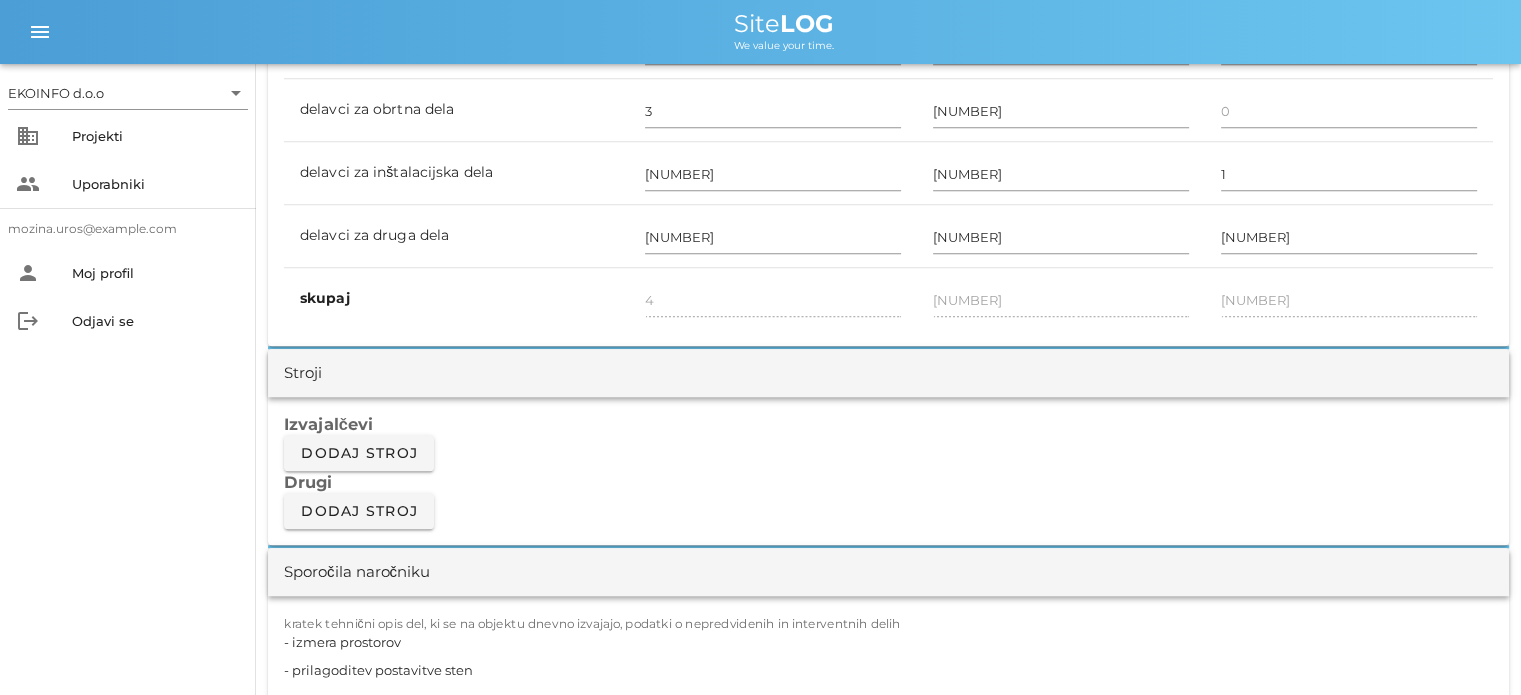 scroll, scrollTop: 1700, scrollLeft: 0, axis: vertical 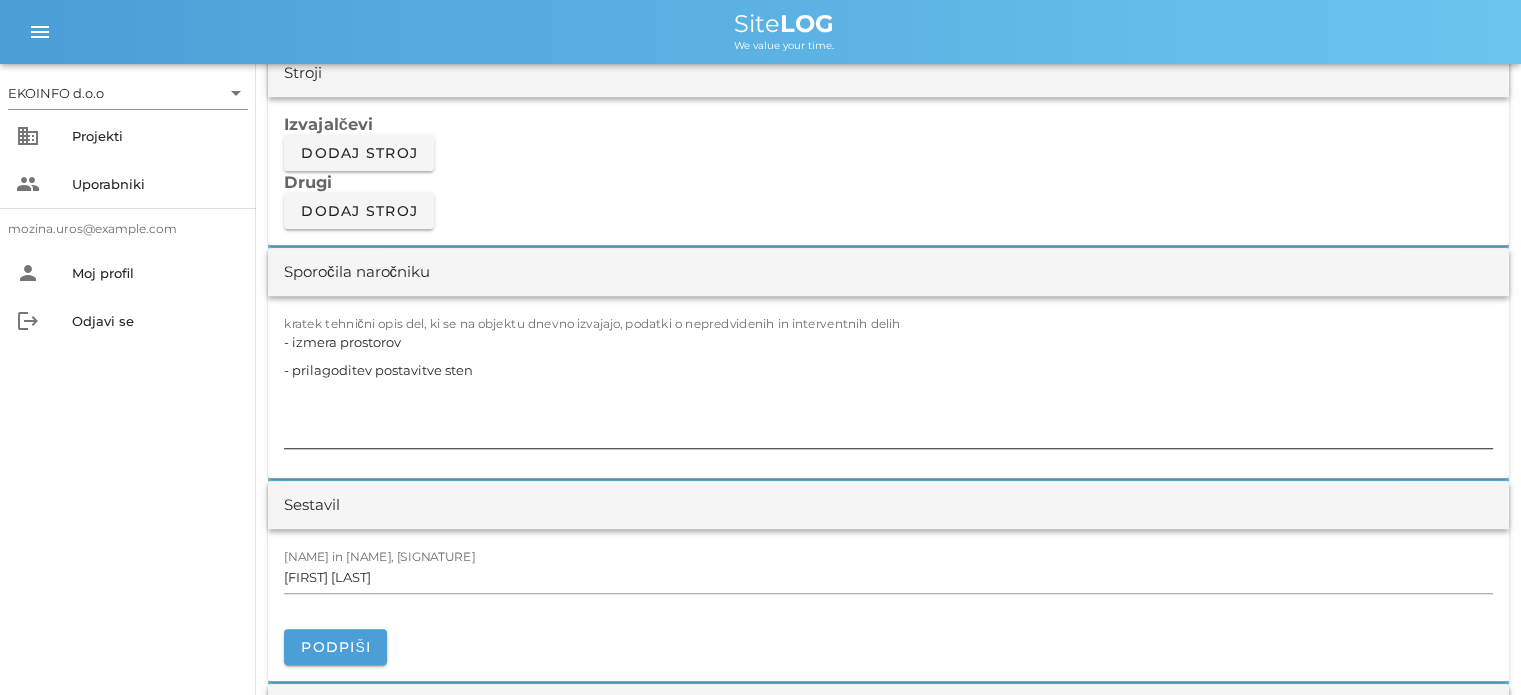click on "- izmera prostorov
- prilagoditev postavitve sten" at bounding box center [888, 388] 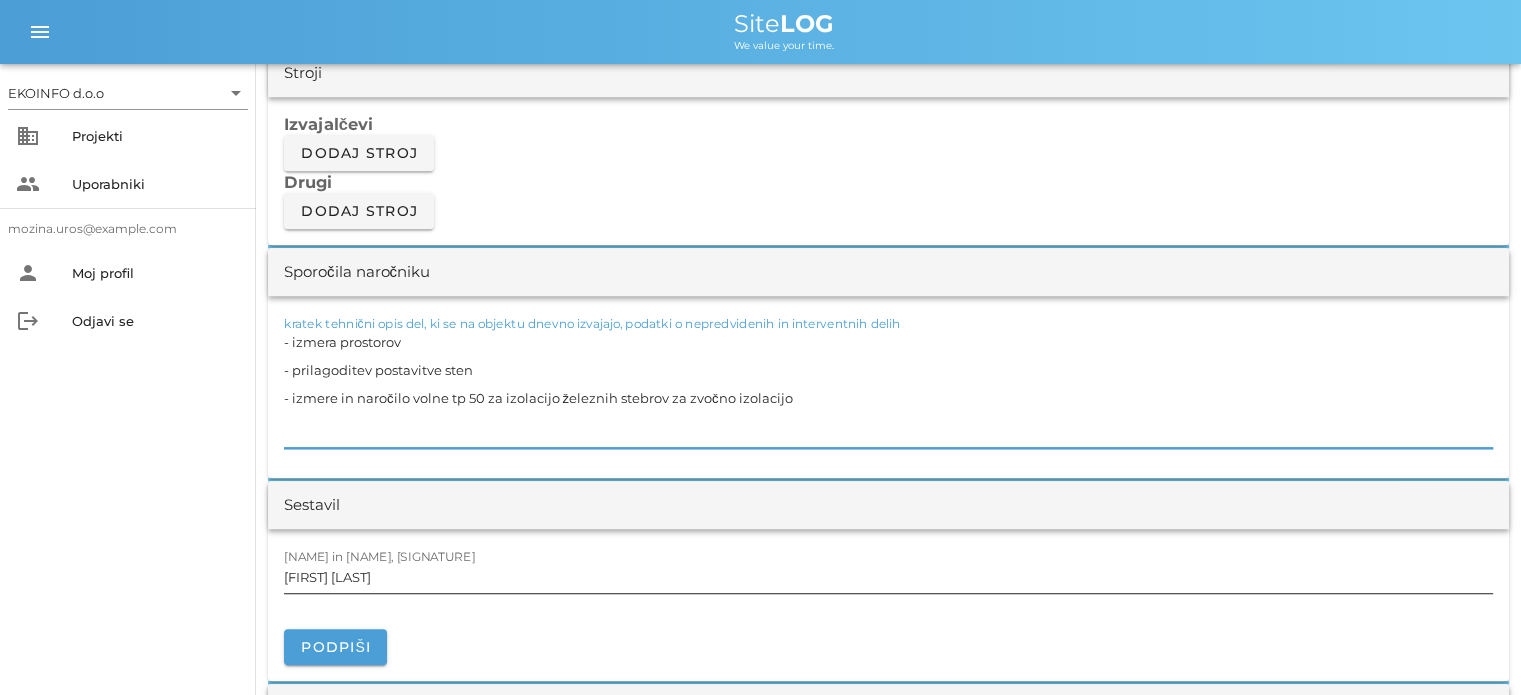 type on "- izmera prostorov
- prilagoditev postavitve sten
- izmere in naročilo volne tp 50 za izolacijo železnih stebrov za zvočno izolacijo" 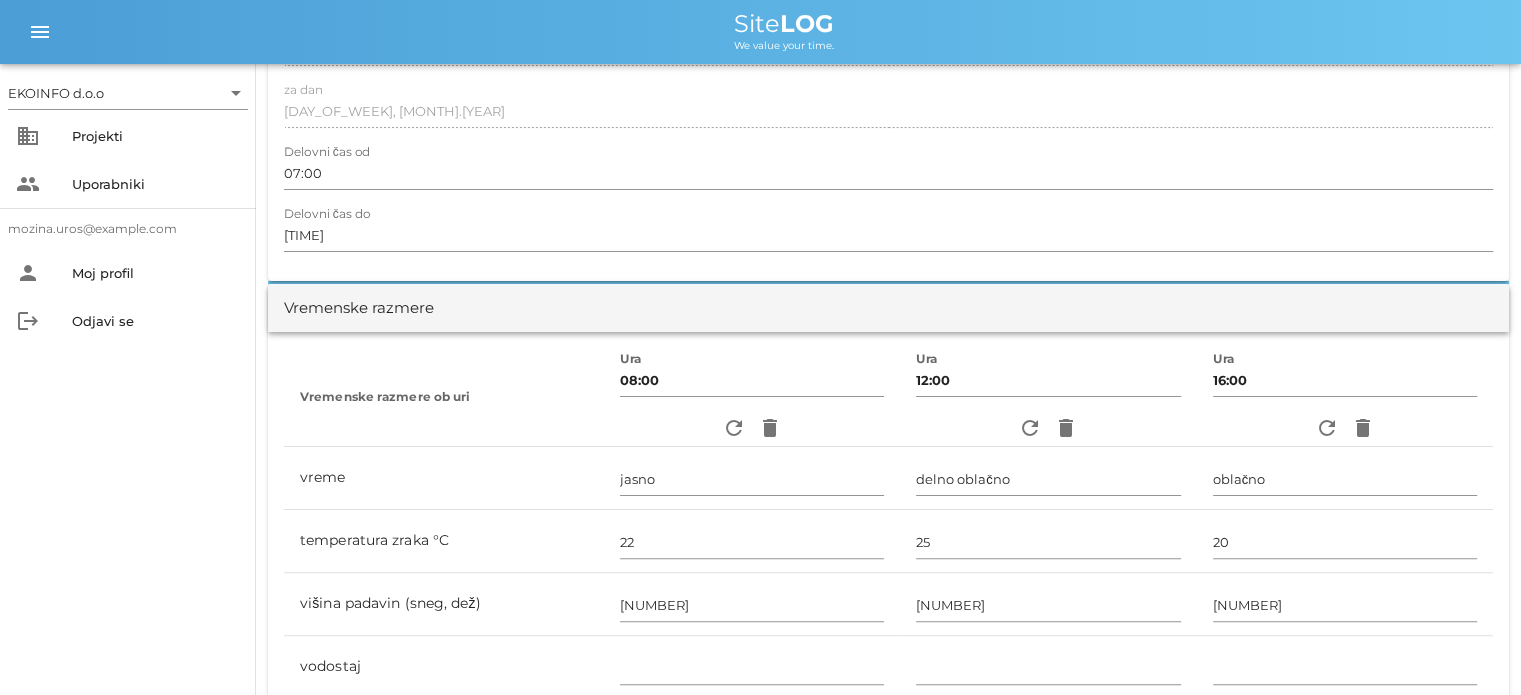 scroll, scrollTop: 0, scrollLeft: 0, axis: both 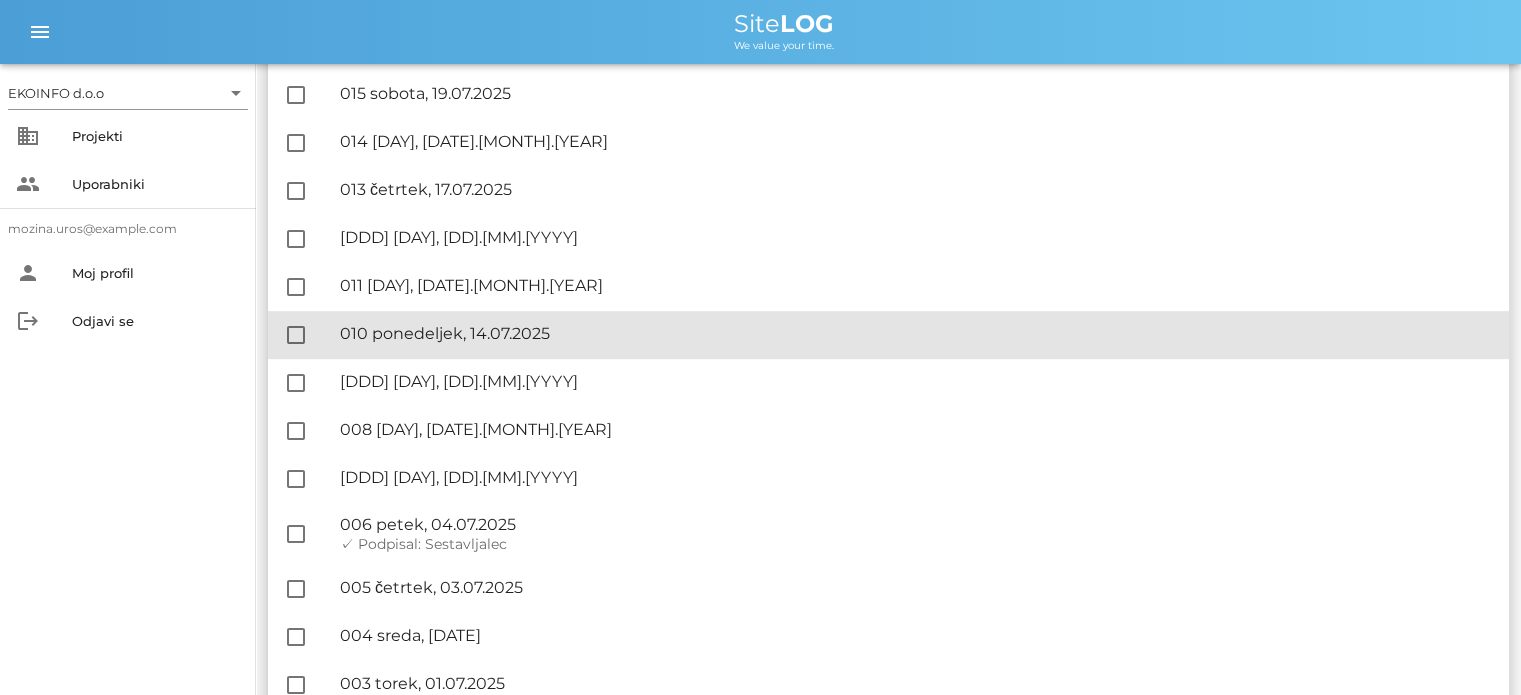 click on "🔏  [NUMBER] [DAY], [DATE]" at bounding box center [916, 333] 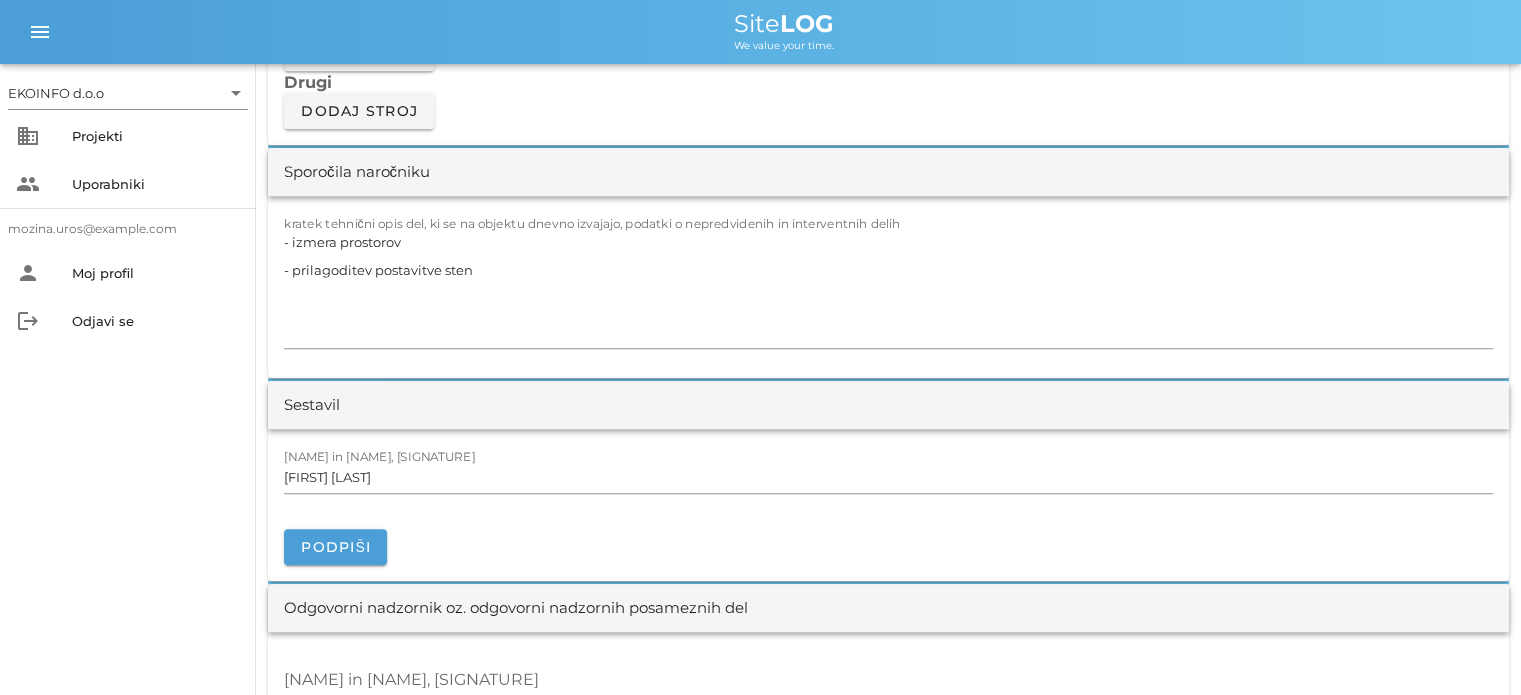 scroll, scrollTop: 1700, scrollLeft: 0, axis: vertical 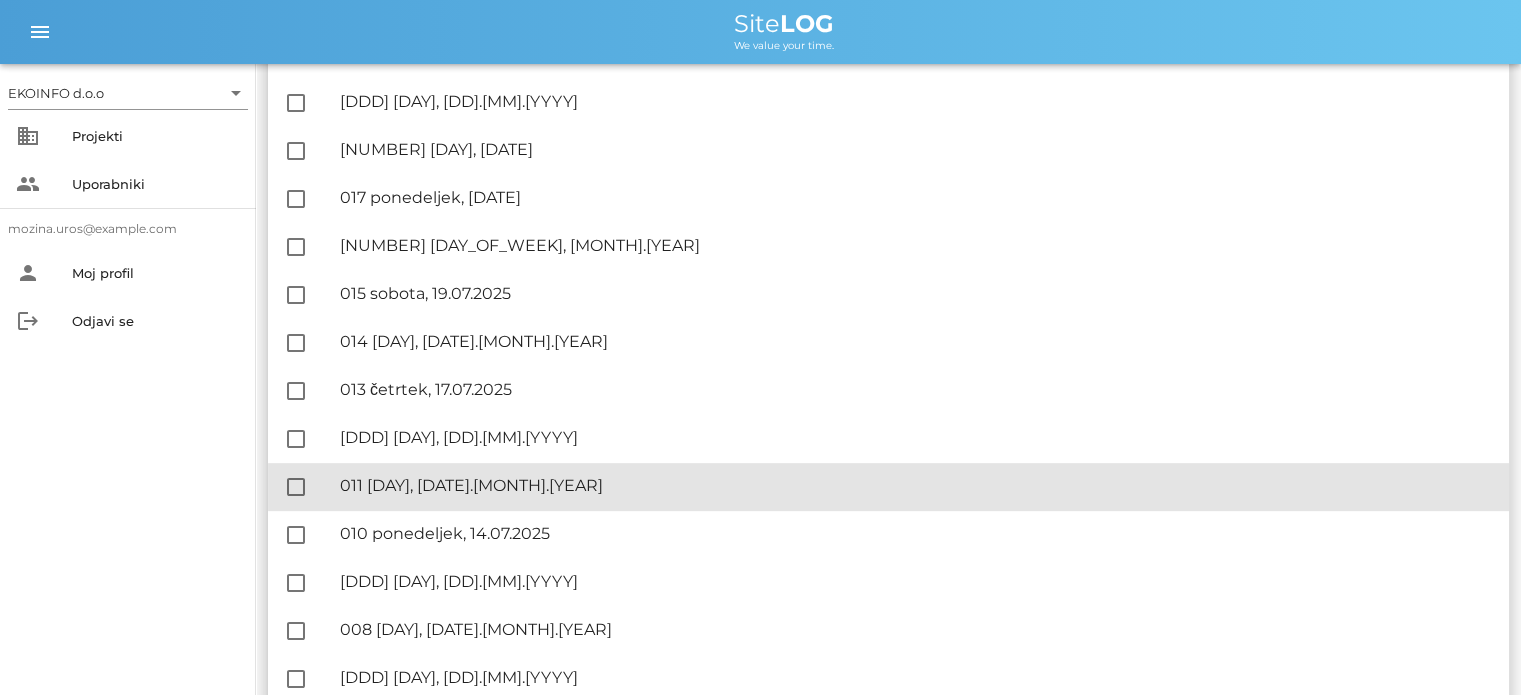 click on "🔏  011 torek, 15.07.2025" at bounding box center [916, 485] 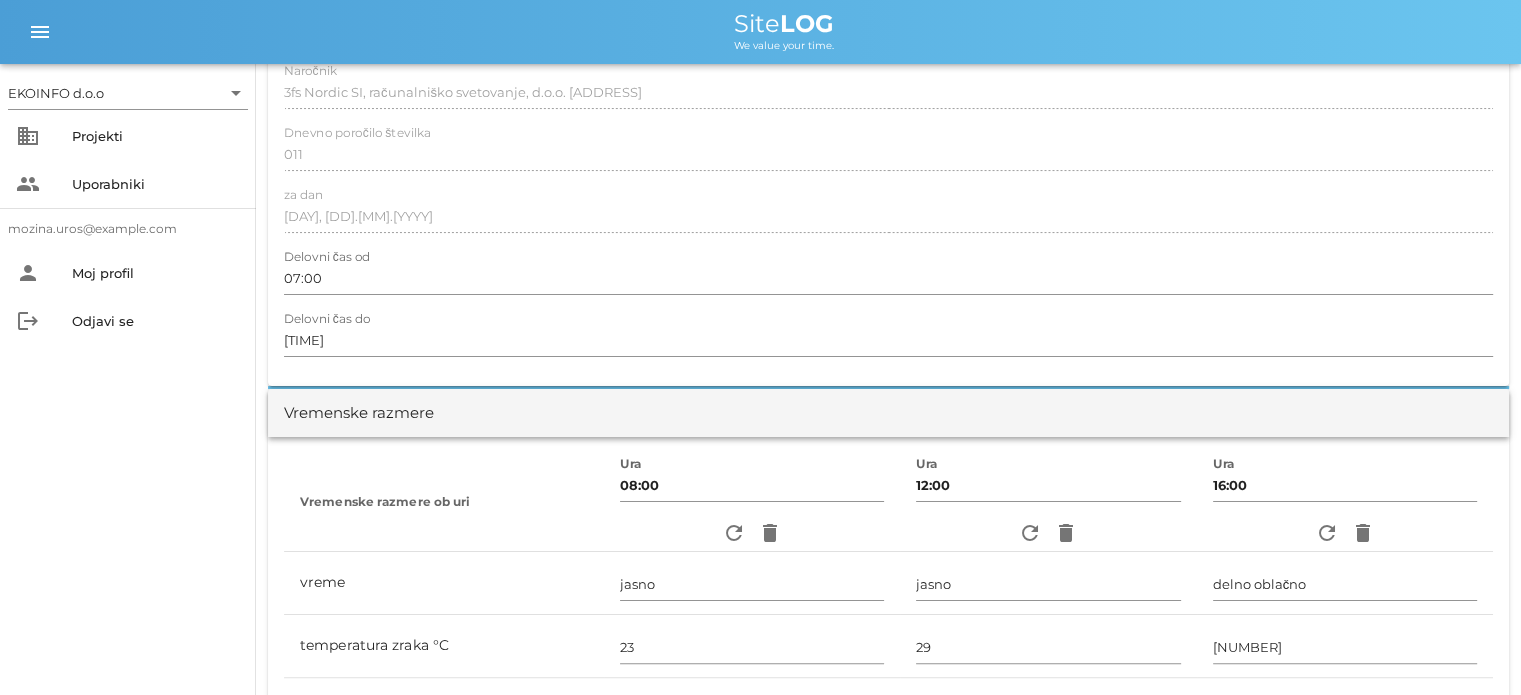 scroll, scrollTop: 0, scrollLeft: 0, axis: both 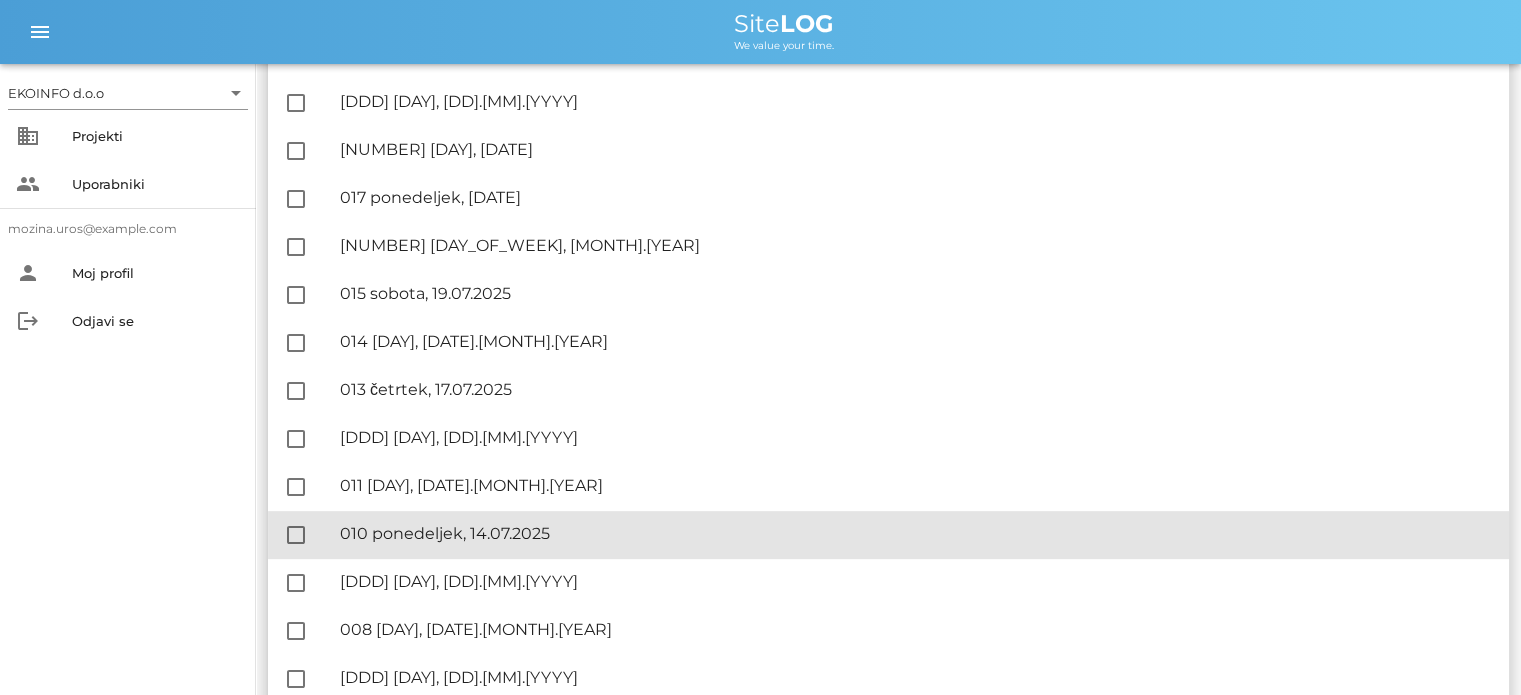 click on "🔏  [NUMBER] [DAY], [DATE]" at bounding box center (916, 533) 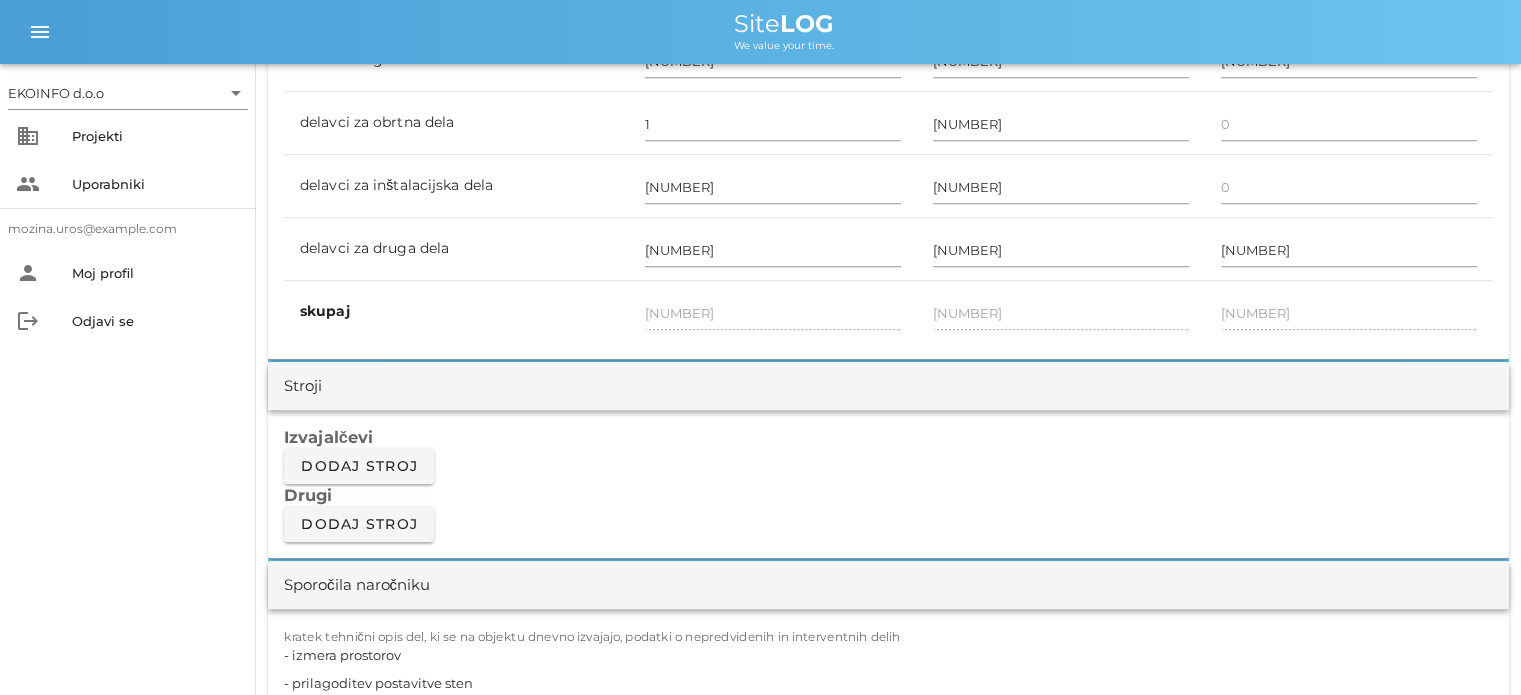 scroll, scrollTop: 1600, scrollLeft: 0, axis: vertical 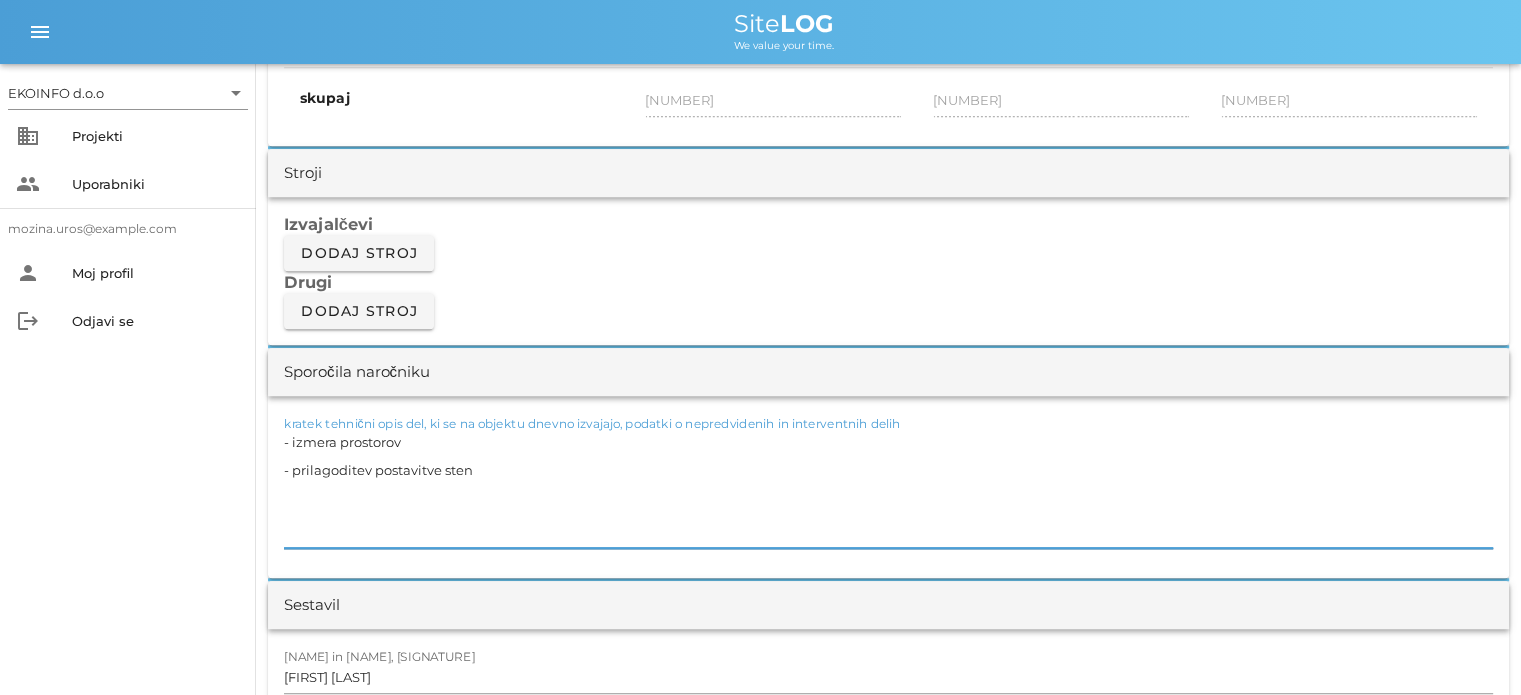 drag, startPoint x: 424, startPoint y: 474, endPoint x: 292, endPoint y: 439, distance: 136.56134 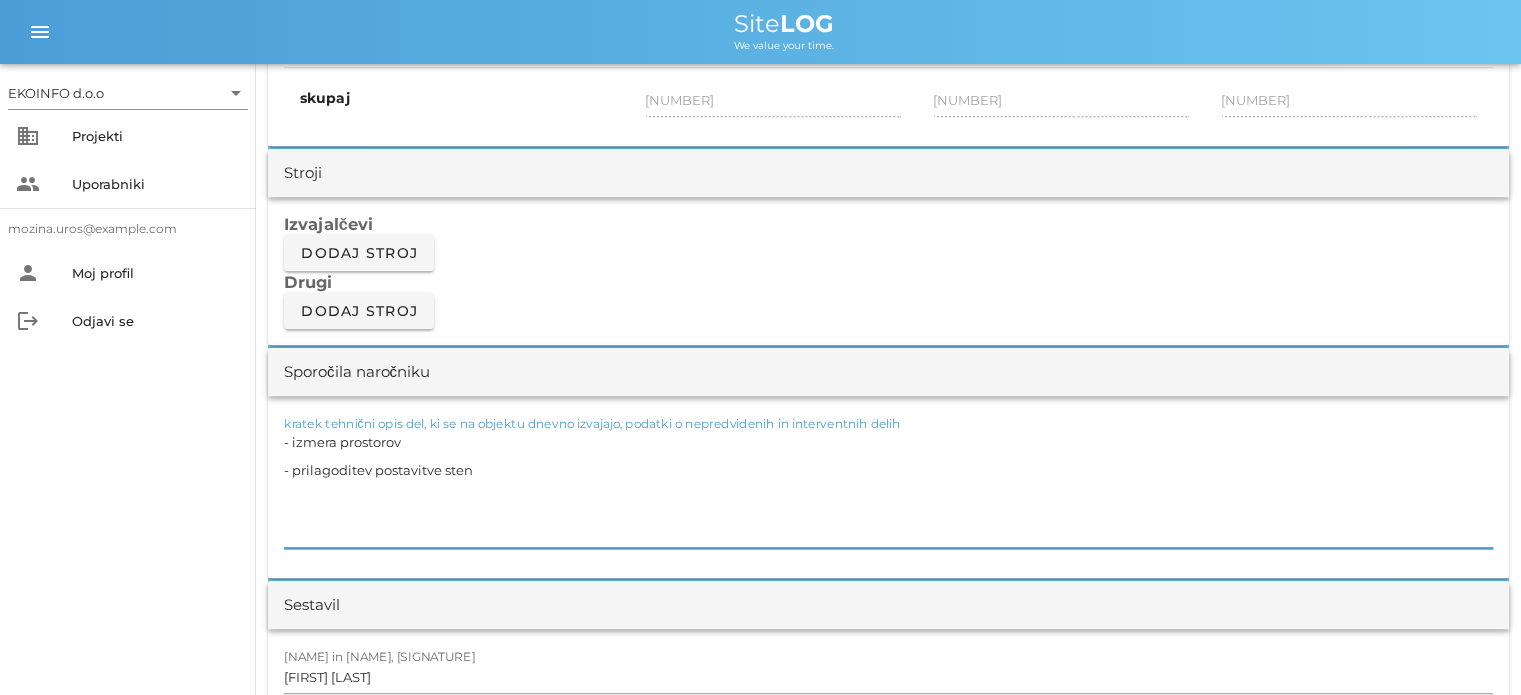 click on "- izmera prostorov
- prilagoditev postavitve sten" at bounding box center [888, 488] 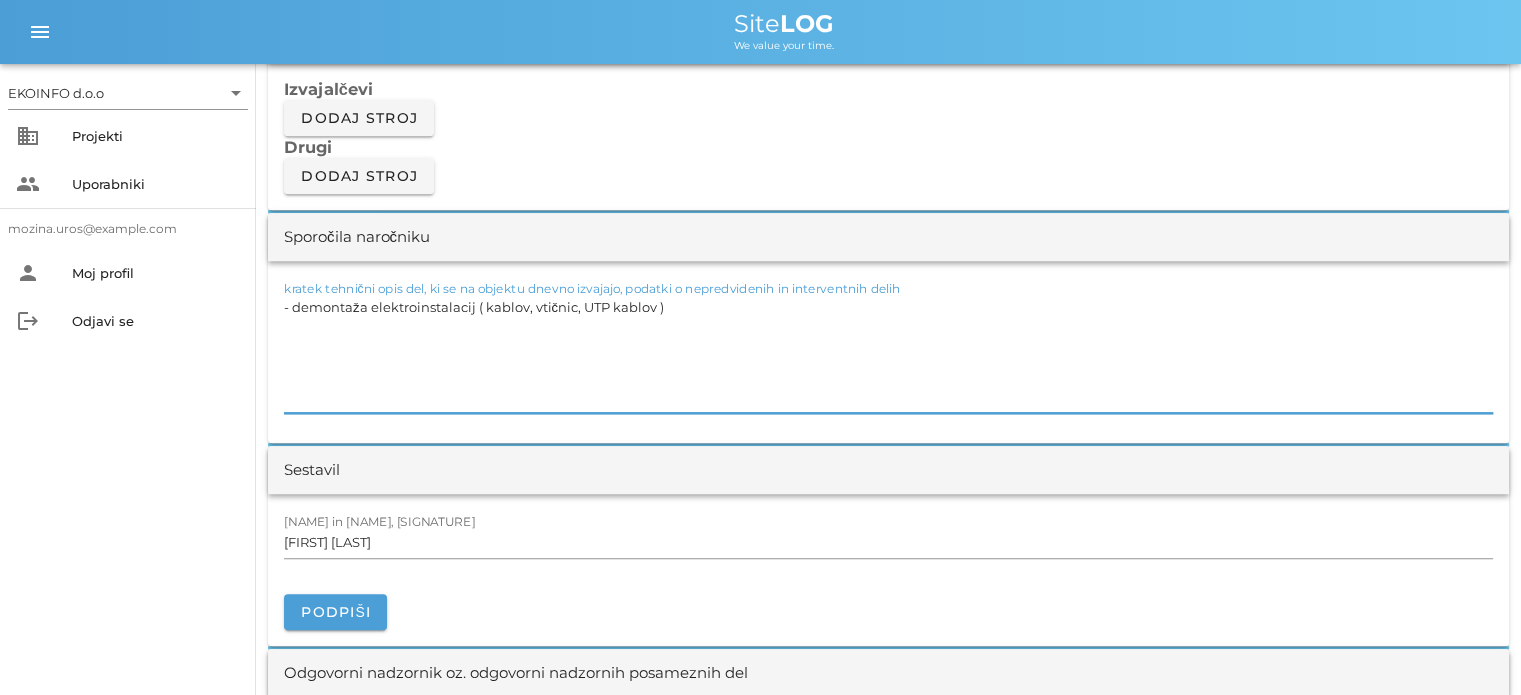 scroll, scrollTop: 1900, scrollLeft: 0, axis: vertical 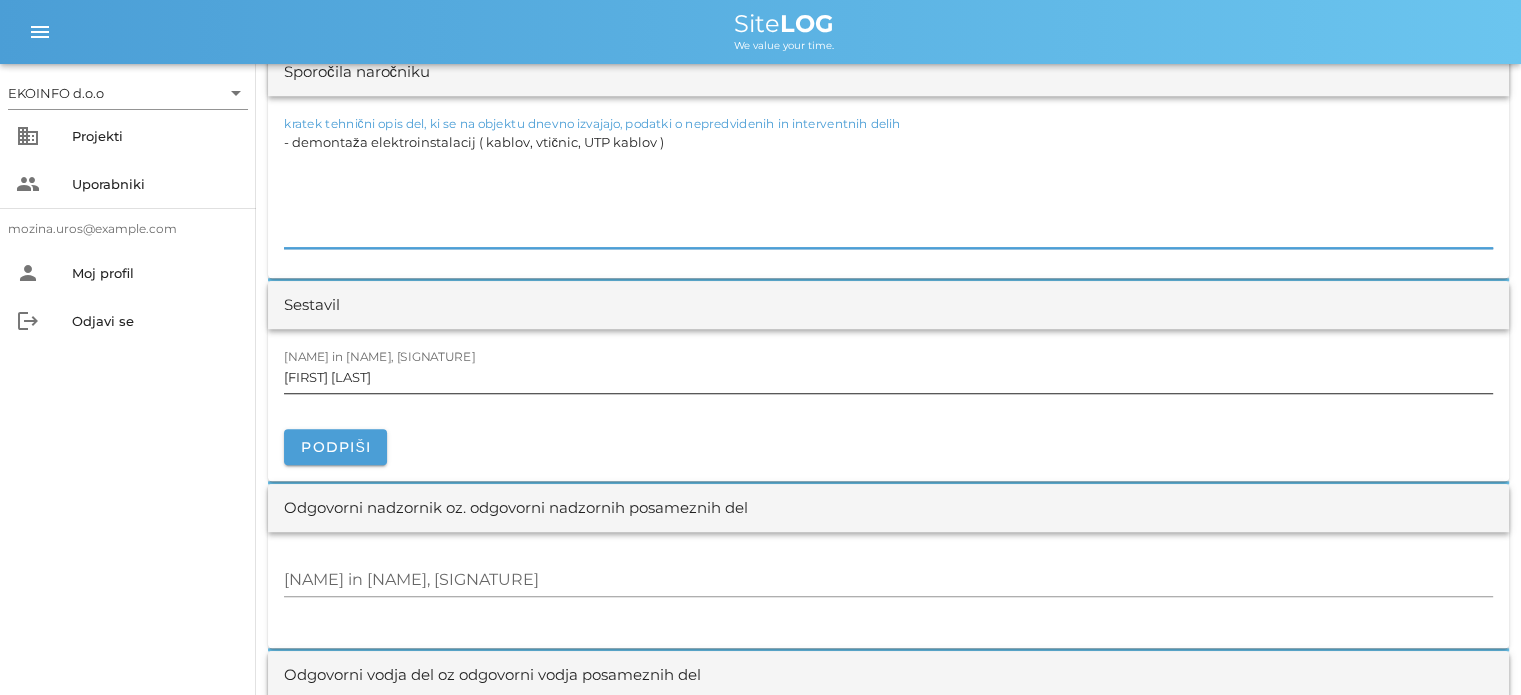 type on "- demontaža elektroinstalacij ( kablov, vtičnic, UTP kablov )" 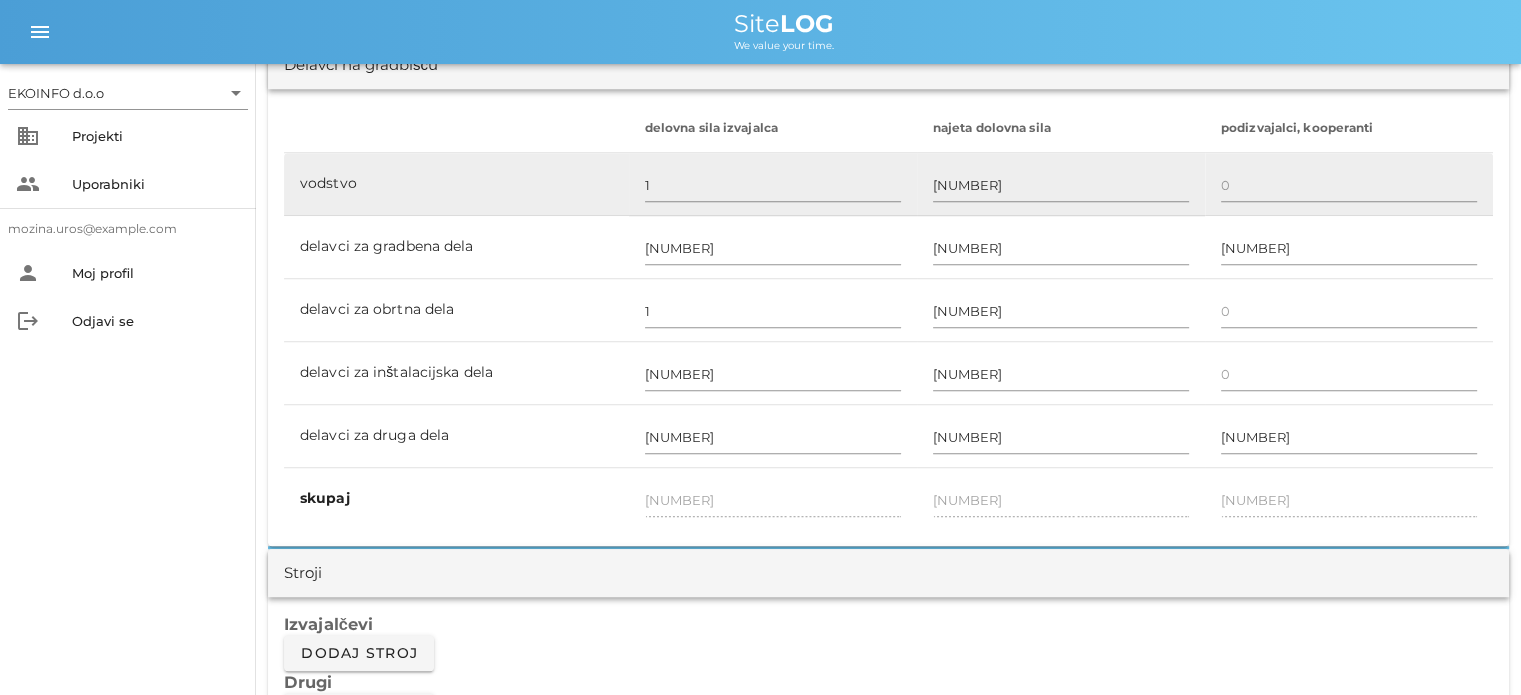 scroll, scrollTop: 1100, scrollLeft: 0, axis: vertical 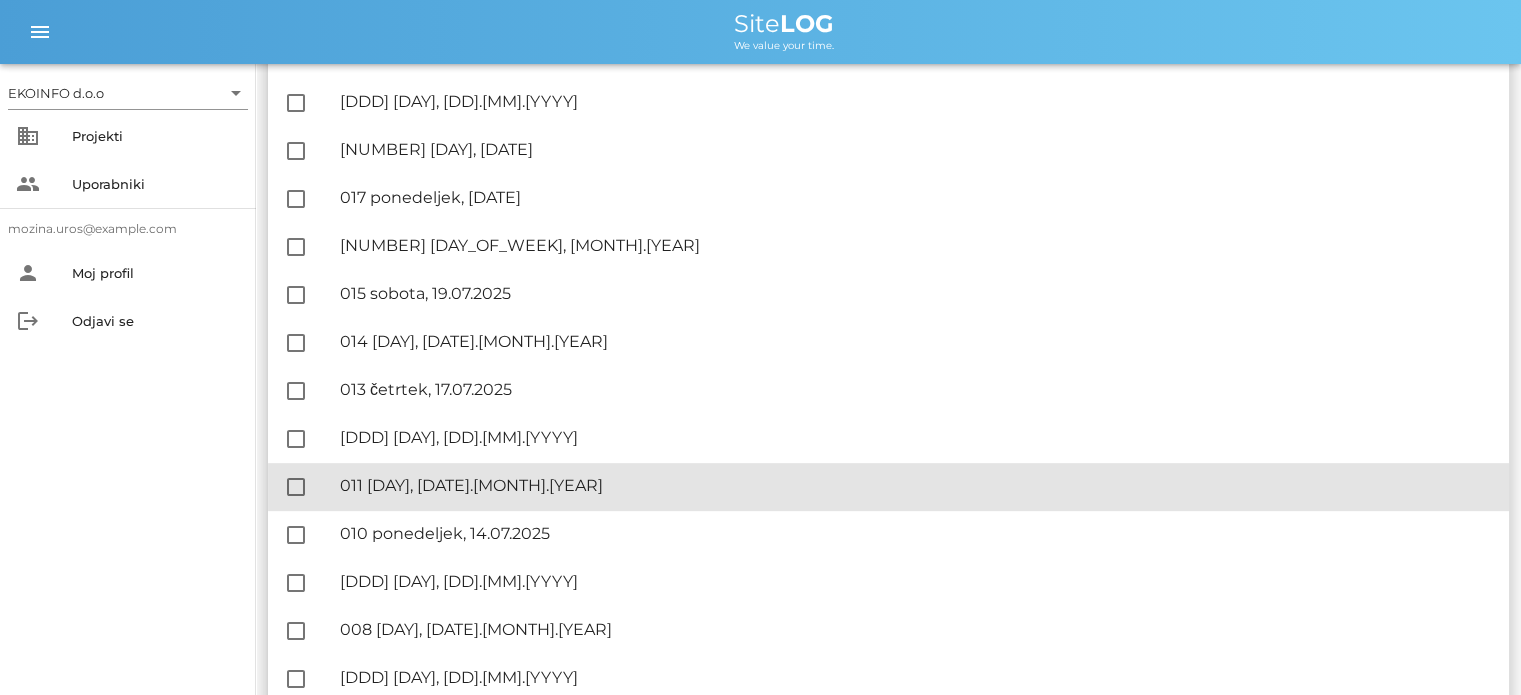 click on "🔏  011 torek, 15.07.2025" at bounding box center (916, 485) 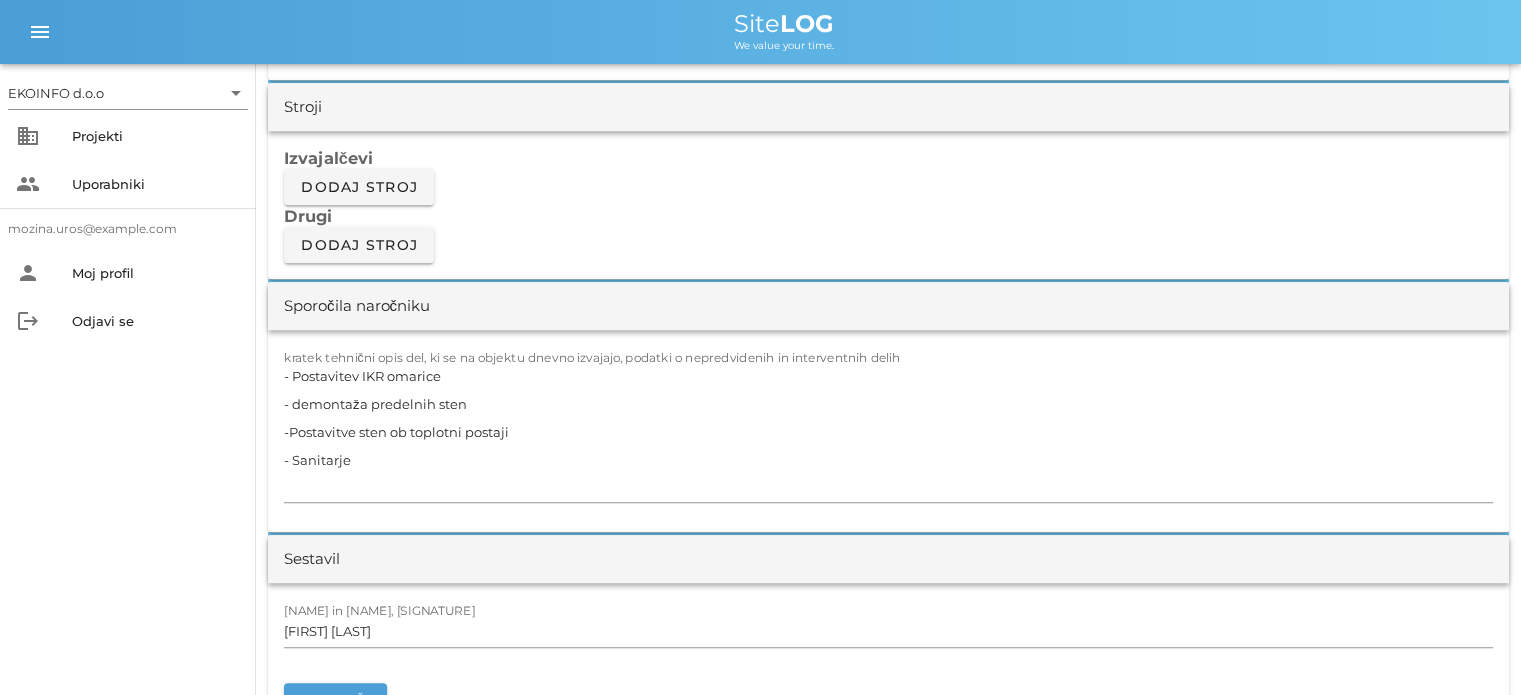 scroll, scrollTop: 1700, scrollLeft: 0, axis: vertical 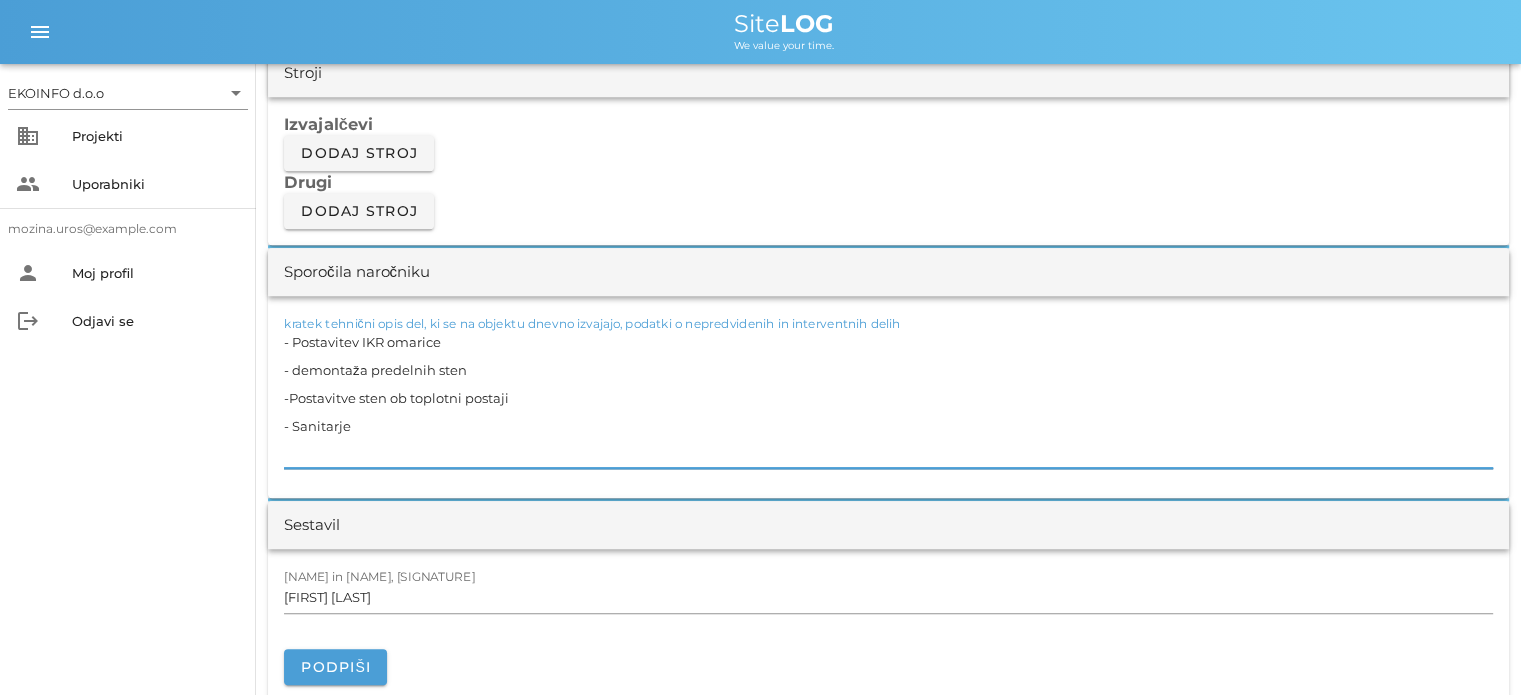 click on "- Postavitev IKR omarice
- demontaža predelnih sten
-Postavitve sten ob toplotni postaji
- Sanitarje" at bounding box center (888, 398) 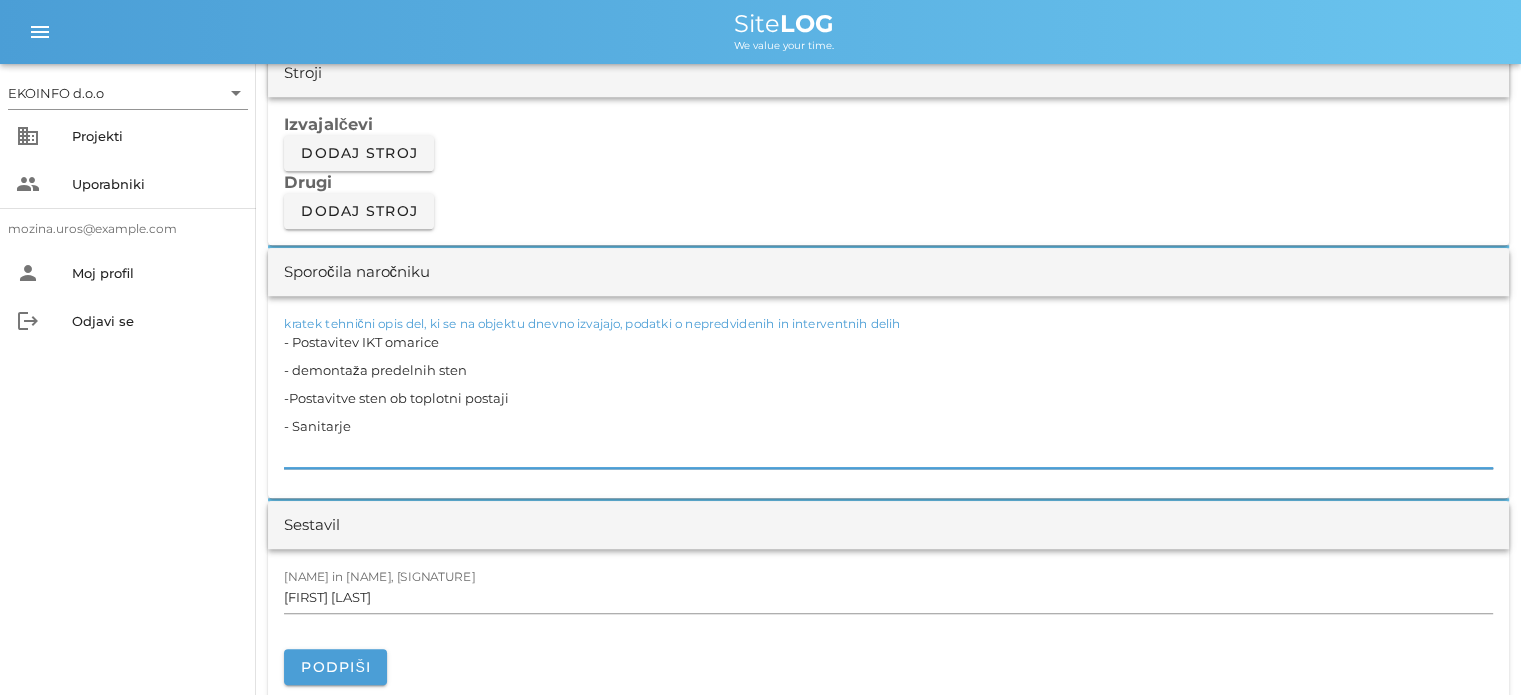 click on "- Postavitev IKT omarice
- demontaža predelnih sten
-Postavitve sten ob toplotni postaji
- Sanitarje" at bounding box center [888, 398] 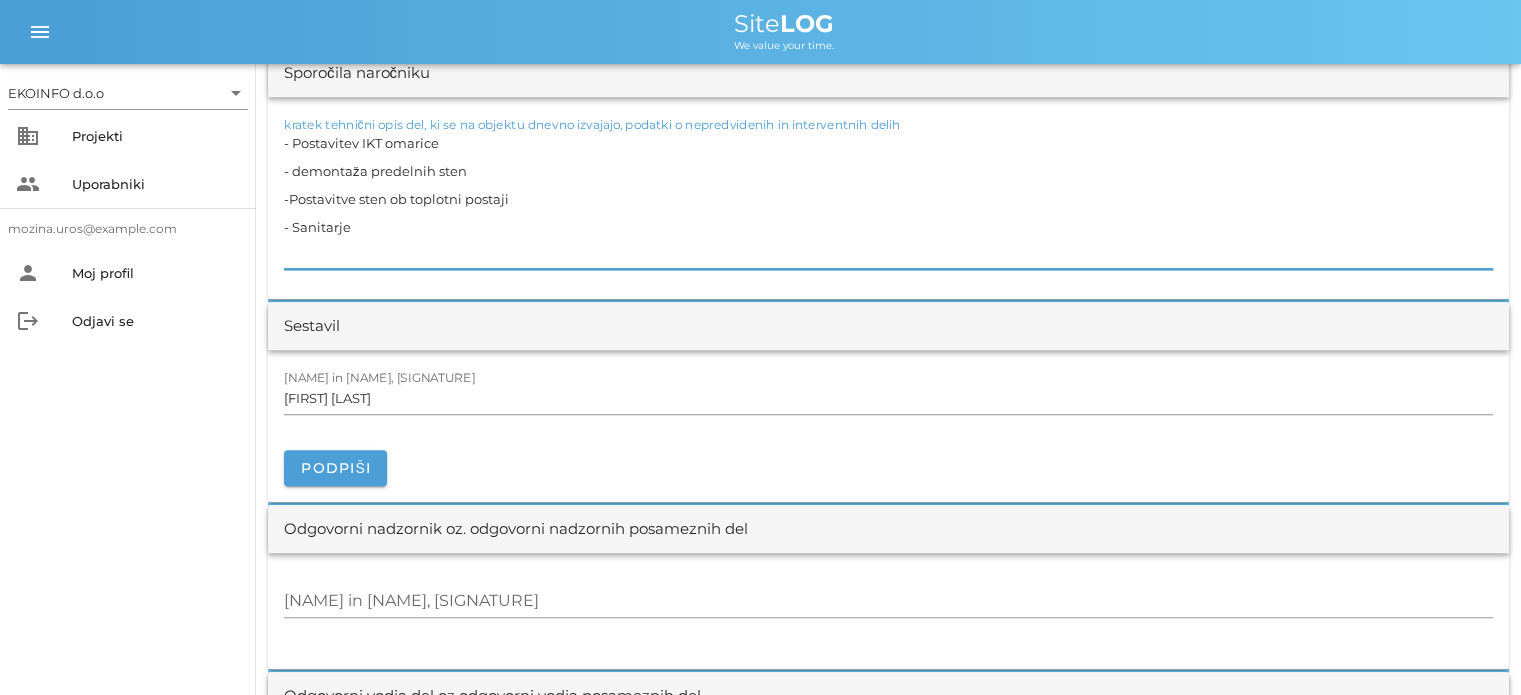 scroll, scrollTop: 1900, scrollLeft: 0, axis: vertical 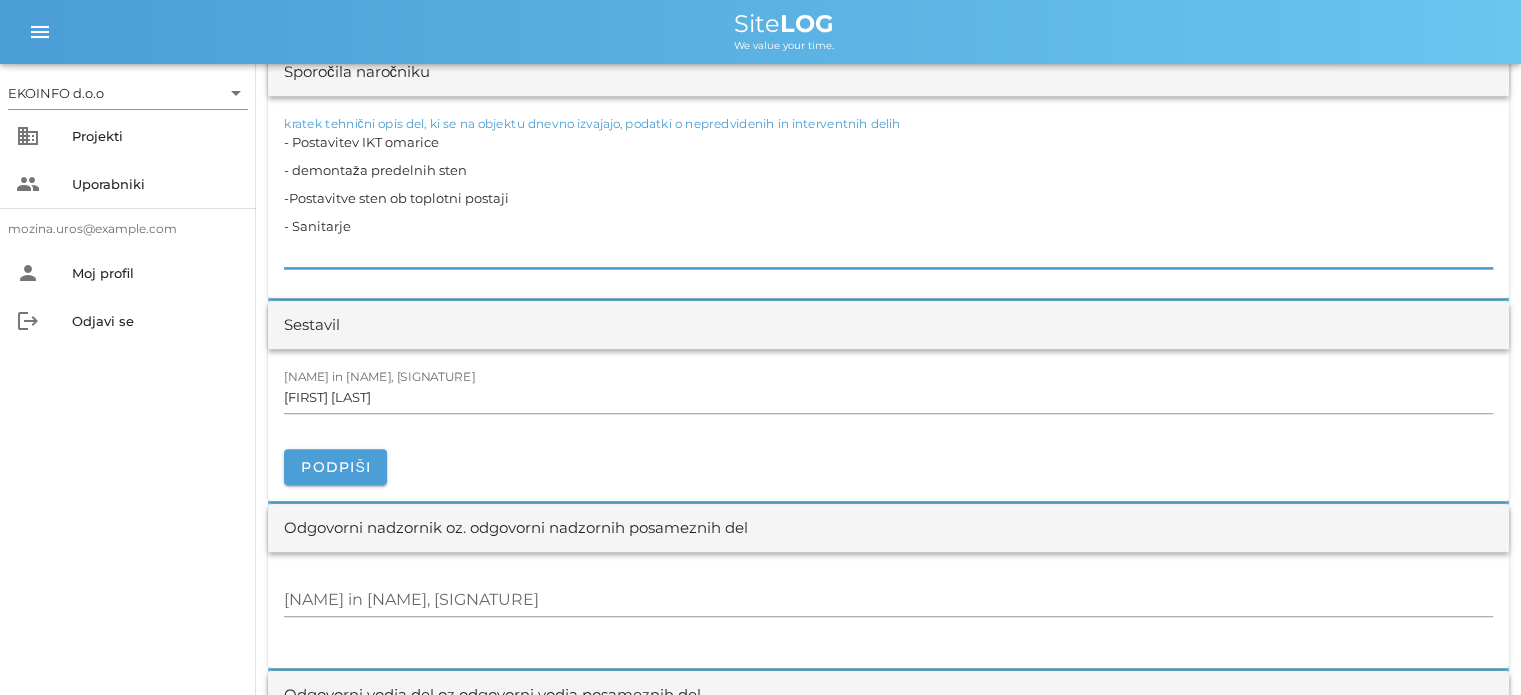 click on "- Postavitev IKT omarice
- demontaža predelnih sten
-Postavitve sten ob toplotni postaji
- Sanitarje" at bounding box center (888, 198) 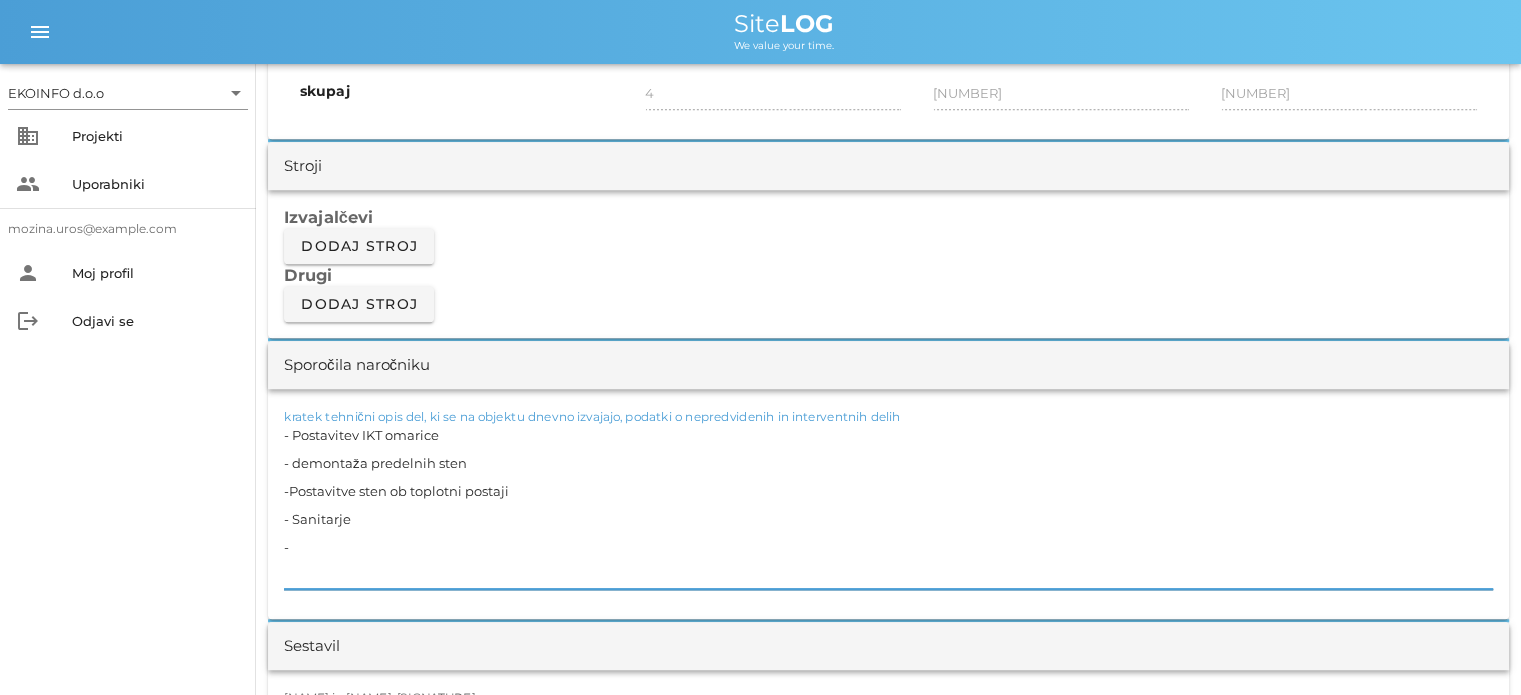scroll, scrollTop: 1700, scrollLeft: 0, axis: vertical 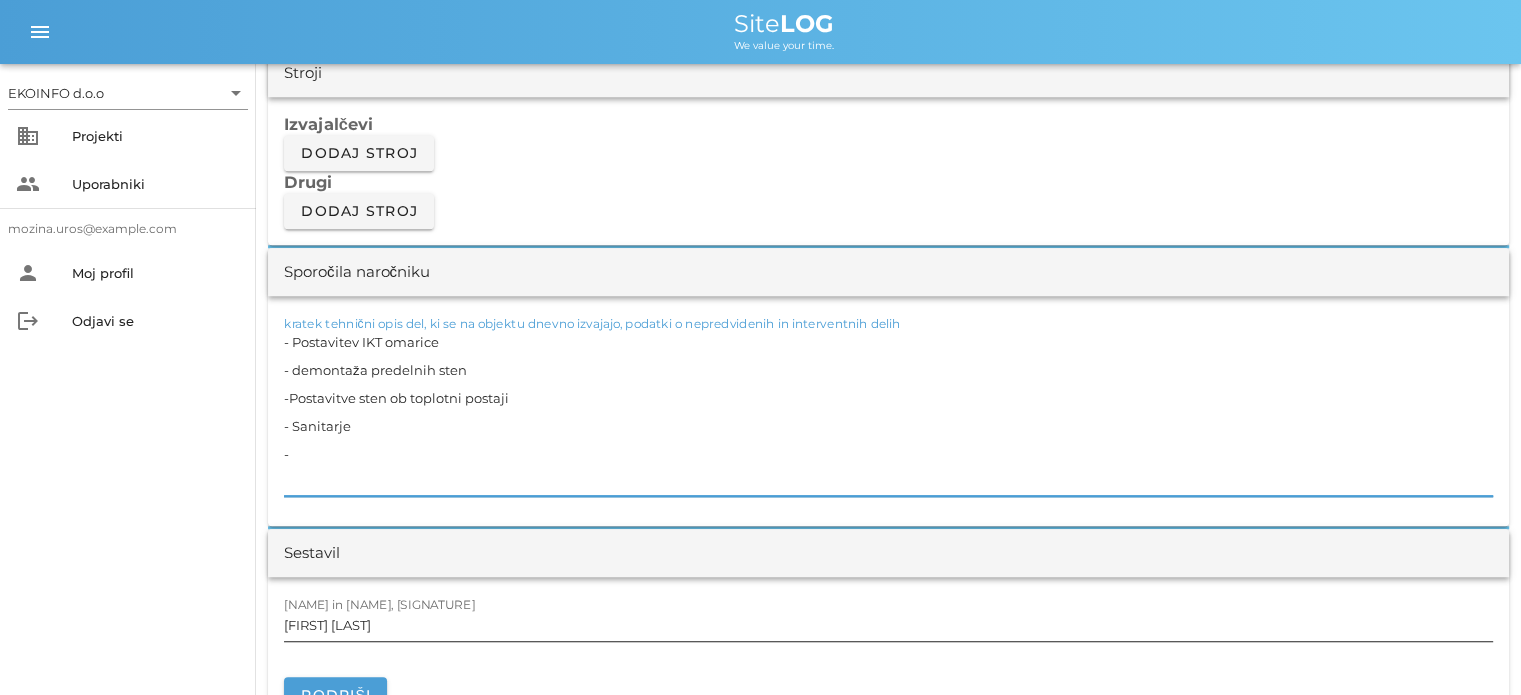 type on "- Postavitev IKT omarice
- demontaža predelnih sten
-Postavitve sten ob toplotni postaji
- Sanitarje
-" 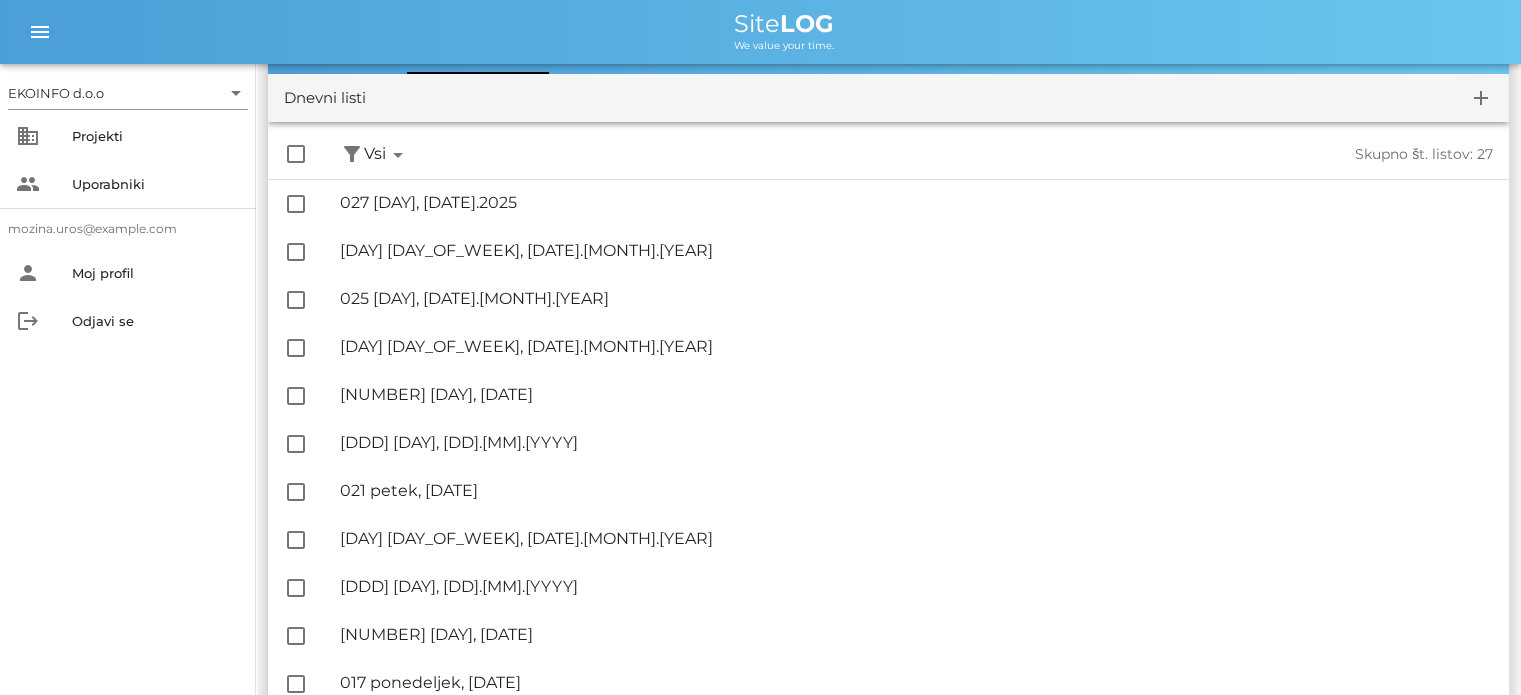 scroll, scrollTop: 200, scrollLeft: 0, axis: vertical 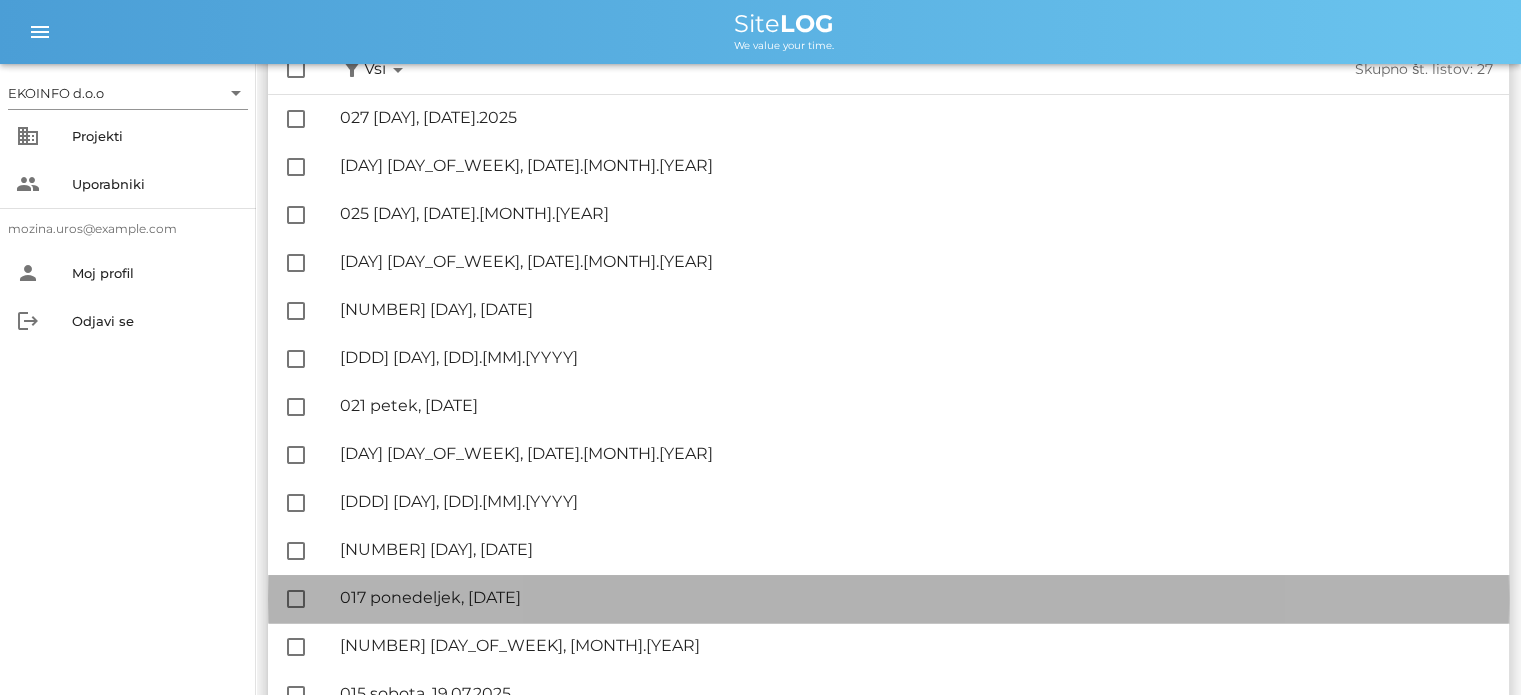 click on "🔏  [NUMBER] [DAY_OF_WEEK], [MONTH].[YEAR]" at bounding box center (916, 597) 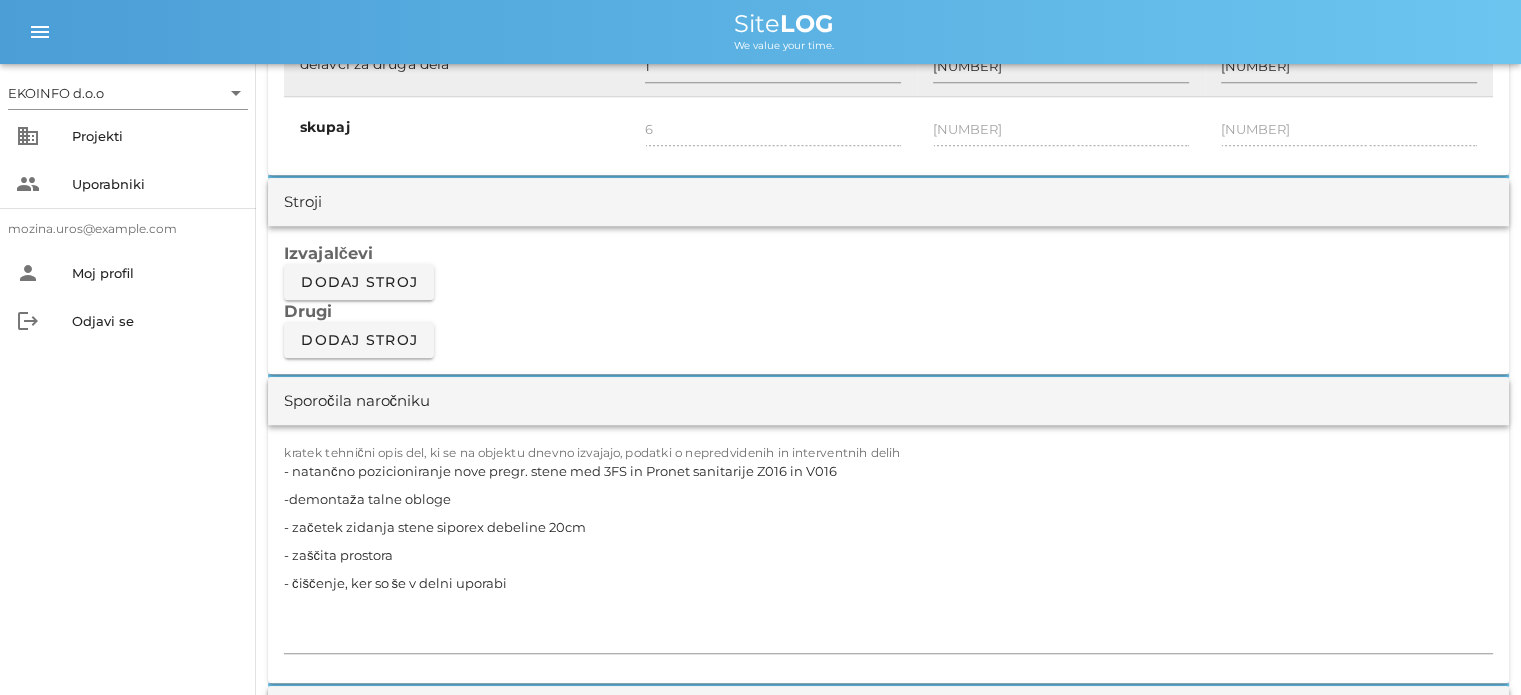 scroll, scrollTop: 1600, scrollLeft: 0, axis: vertical 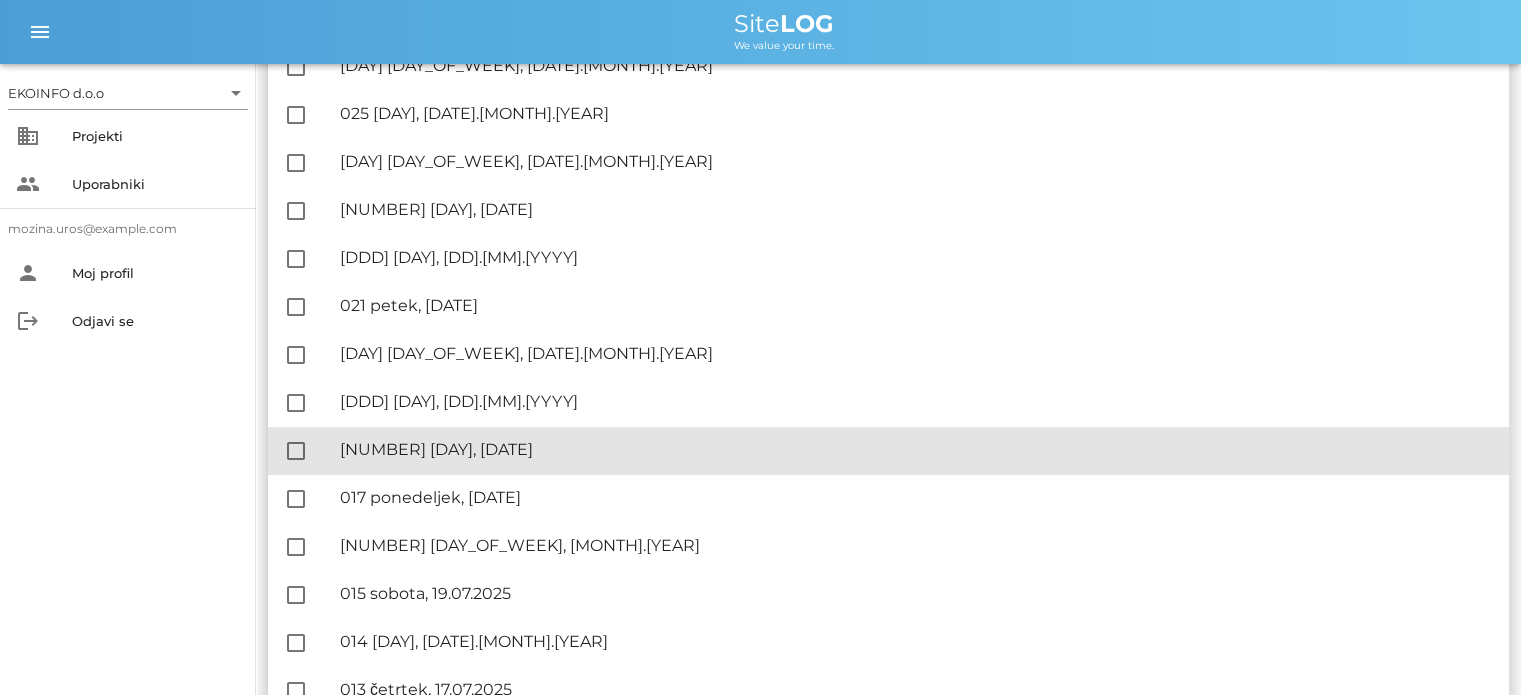 click on "🔏  018 [DAY], [MONTH].[YEAR]" at bounding box center [916, 449] 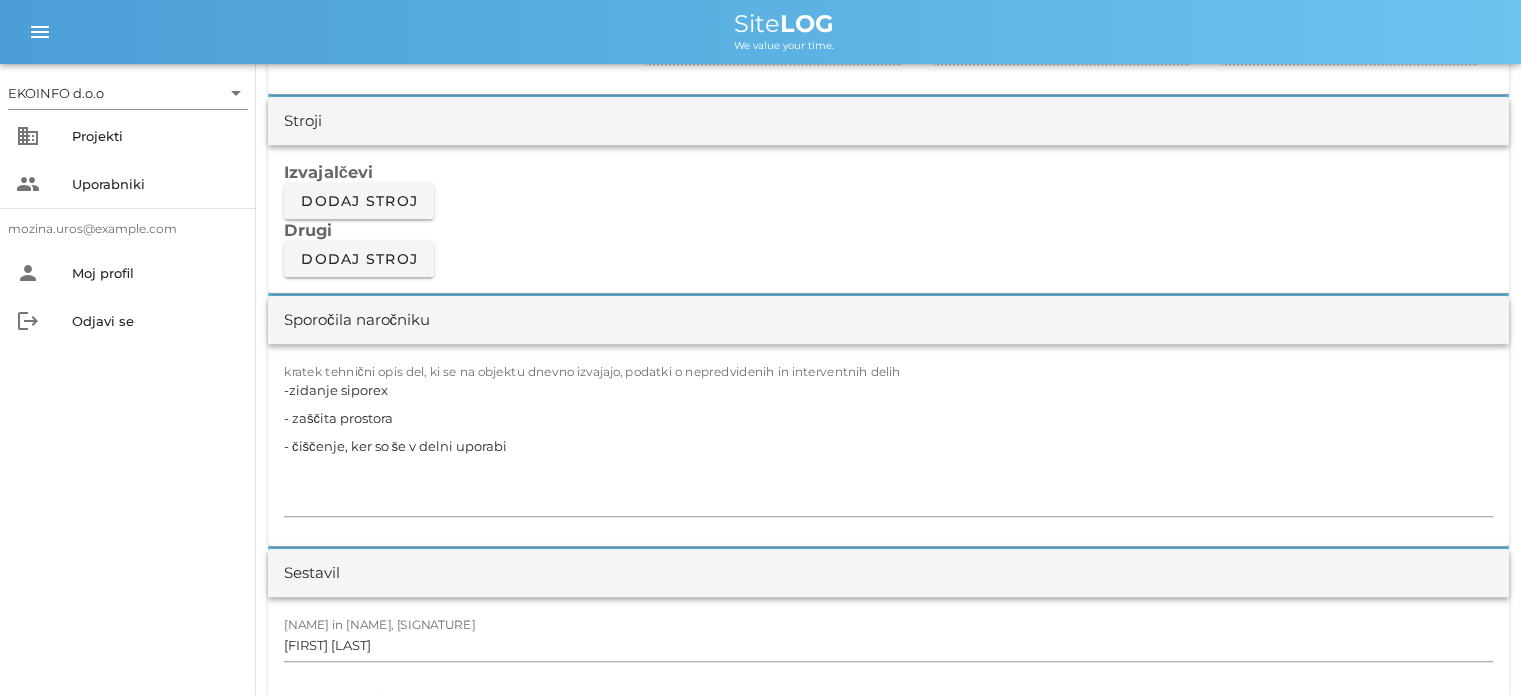 scroll, scrollTop: 1700, scrollLeft: 0, axis: vertical 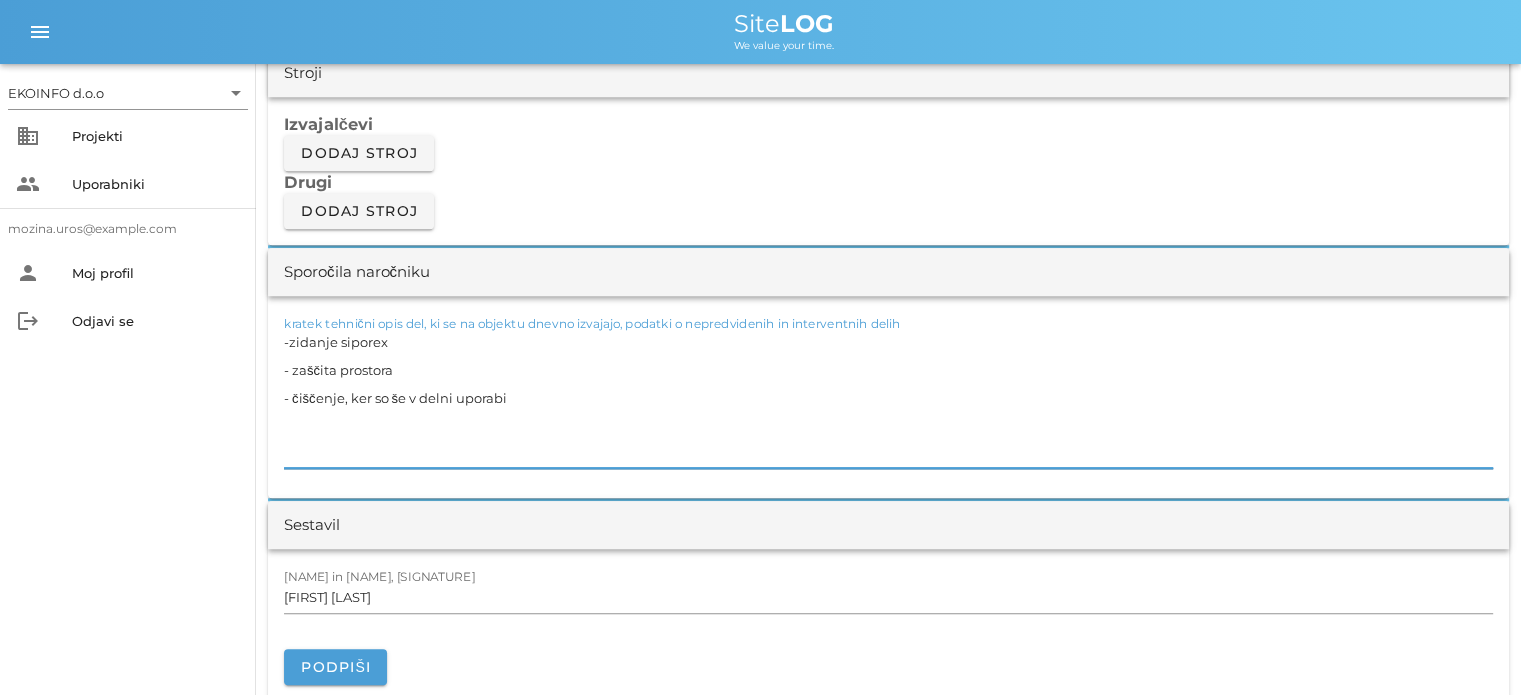 click on "-zidanje siporex
- zaščita prostora
- čiščenje, ker so še v delni uporabi" at bounding box center [888, 398] 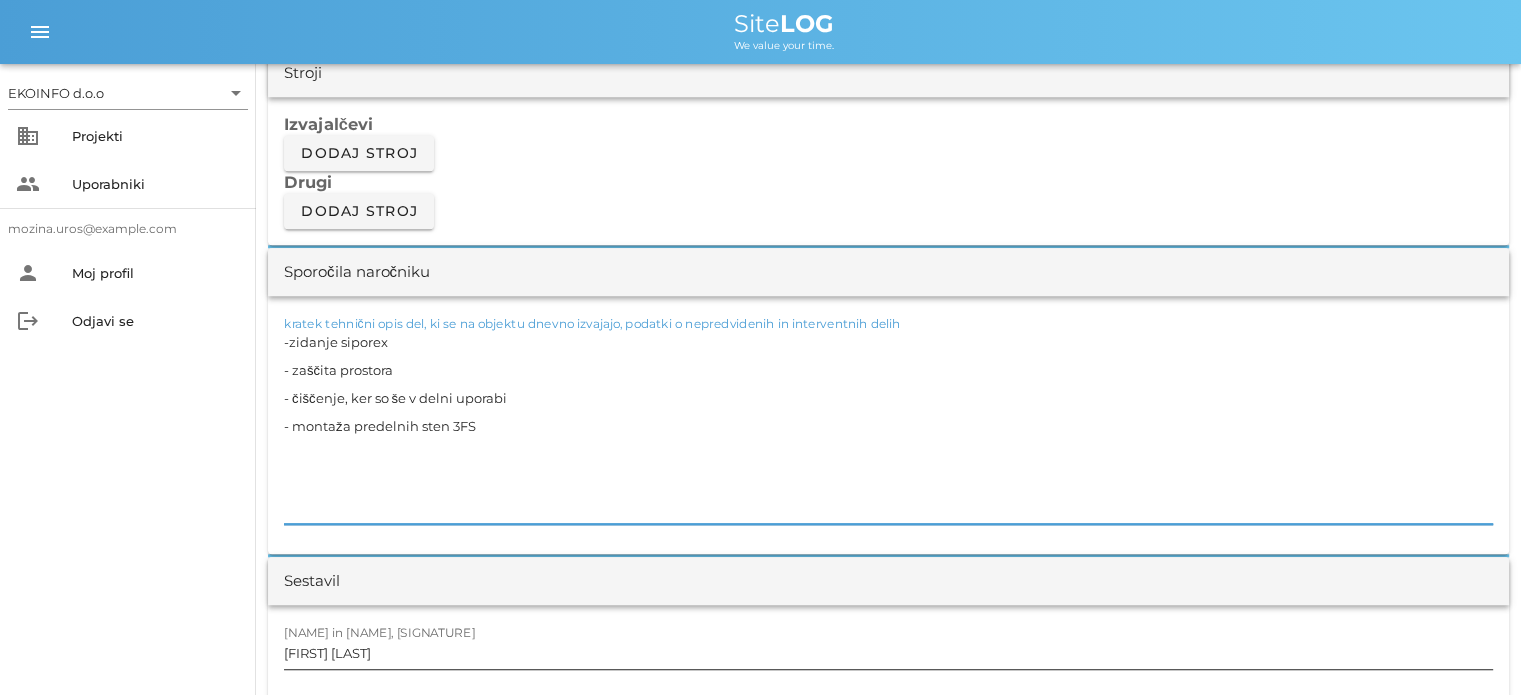 type on "-zidanje siporex
- zaščita prostora
- čiščenje, ker so še v delni uporabi
- montaža predelnih sten 3FS" 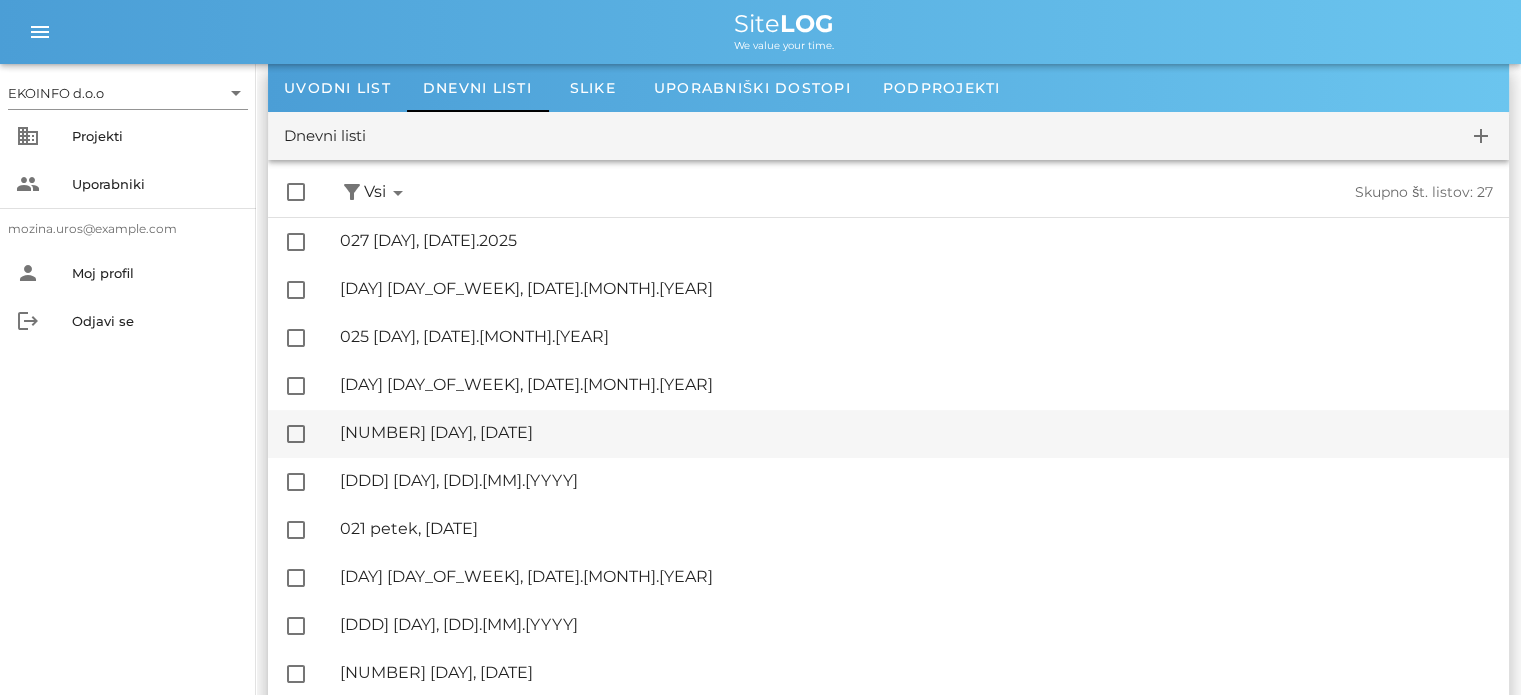 scroll, scrollTop: 200, scrollLeft: 0, axis: vertical 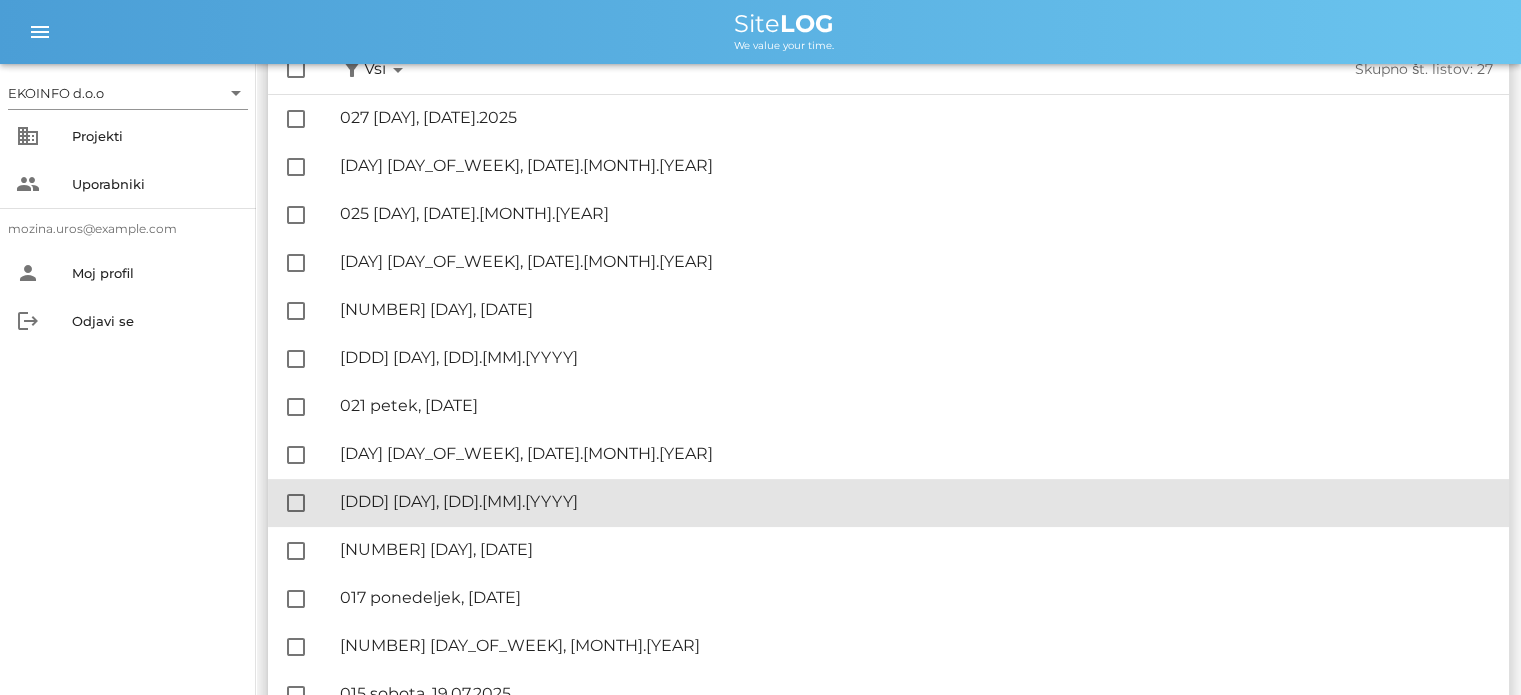 click on "🔏  019 sreda, 23.07.2025" at bounding box center [916, 501] 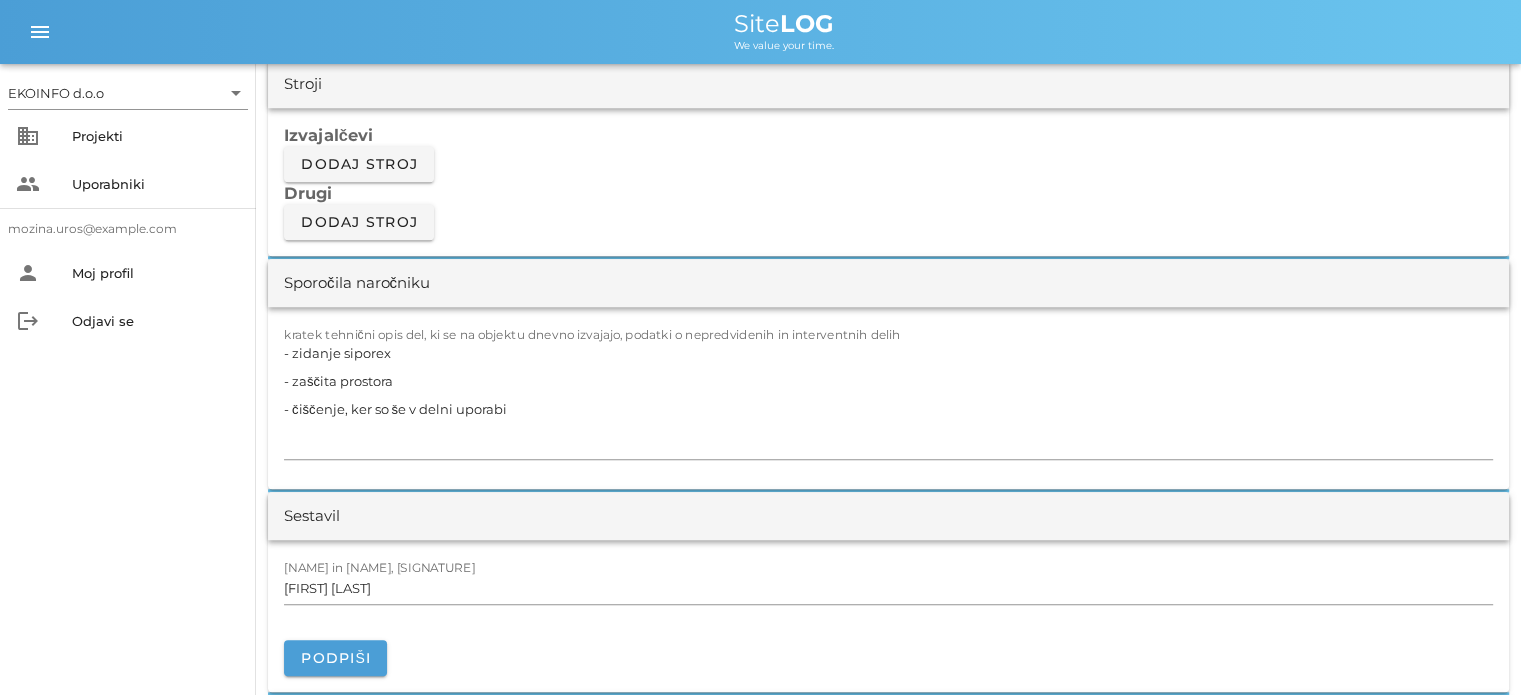 scroll, scrollTop: 1700, scrollLeft: 0, axis: vertical 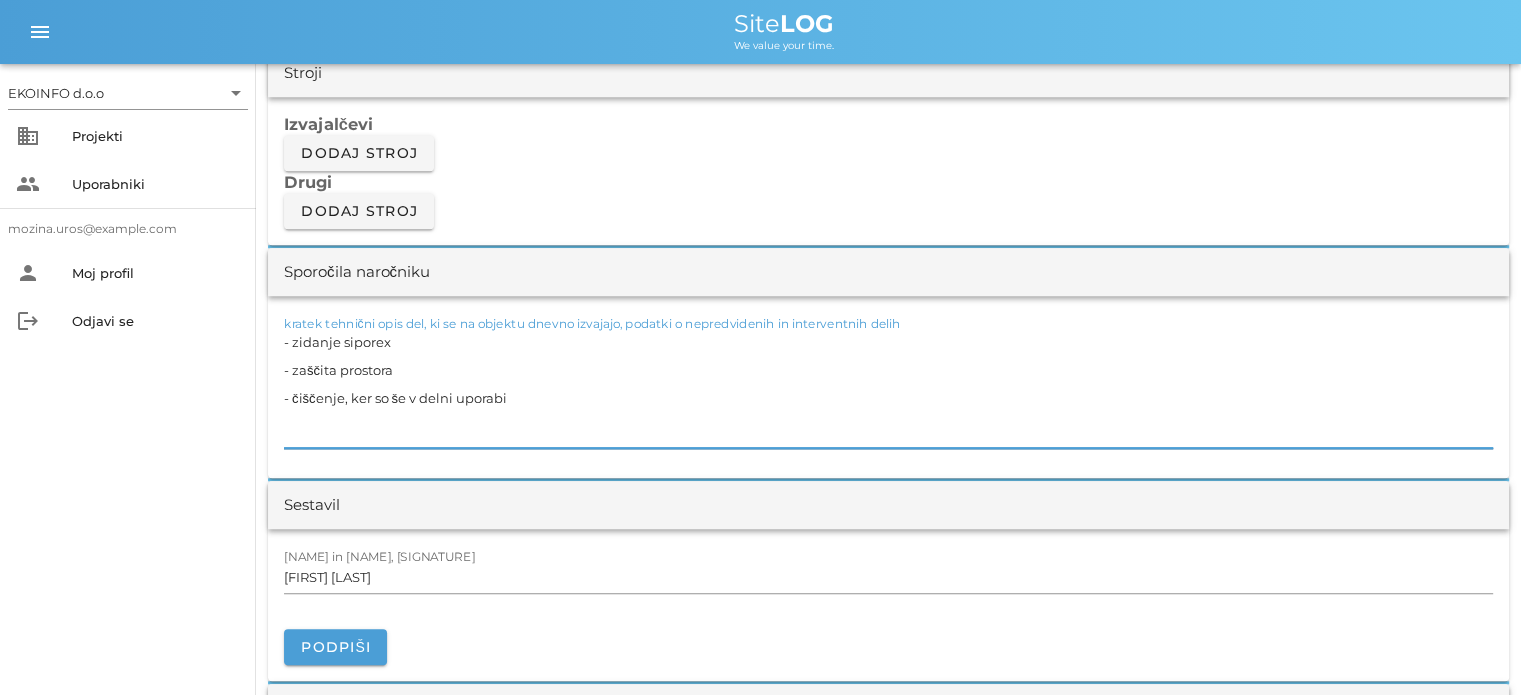 click on "- zidanje siporex
- zaščita prostora
- čiščenje, ker so še v delni uporabi" at bounding box center [888, 388] 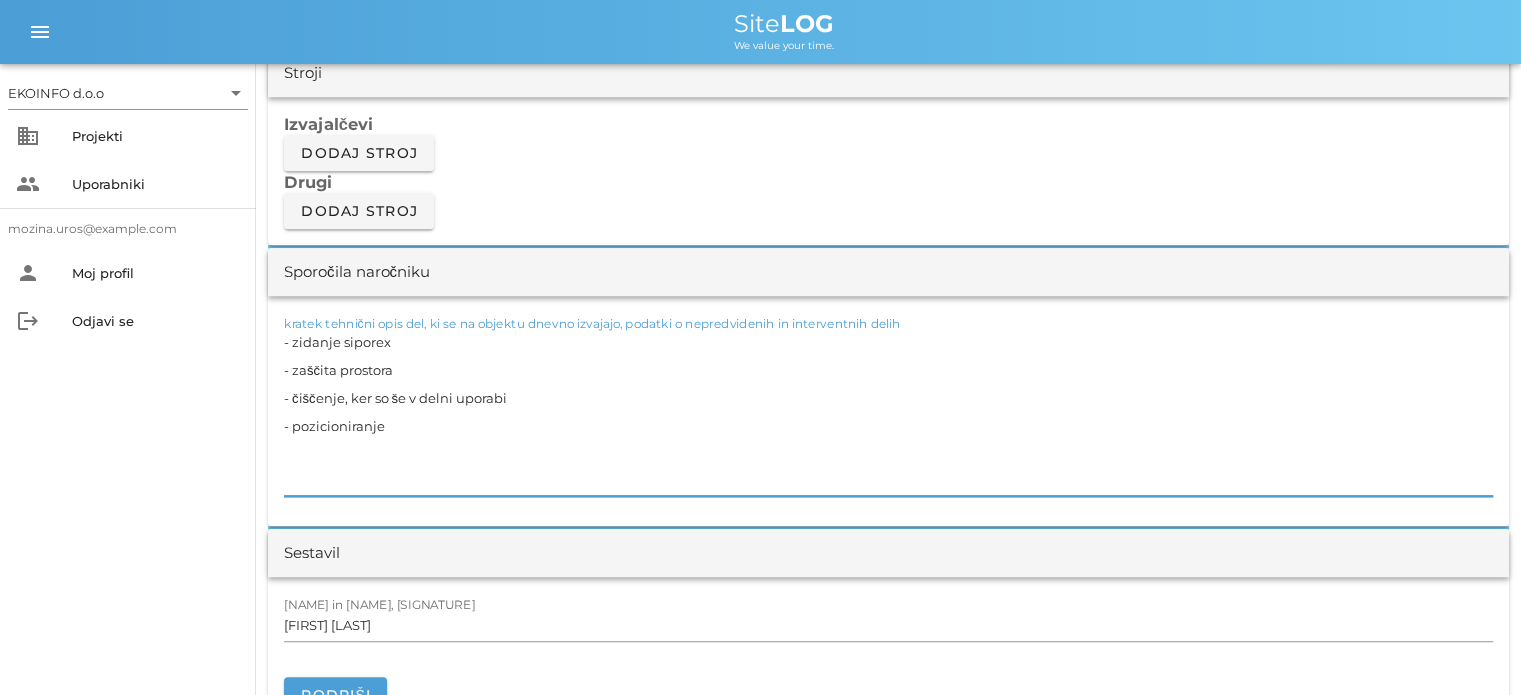 scroll, scrollTop: 2000, scrollLeft: 0, axis: vertical 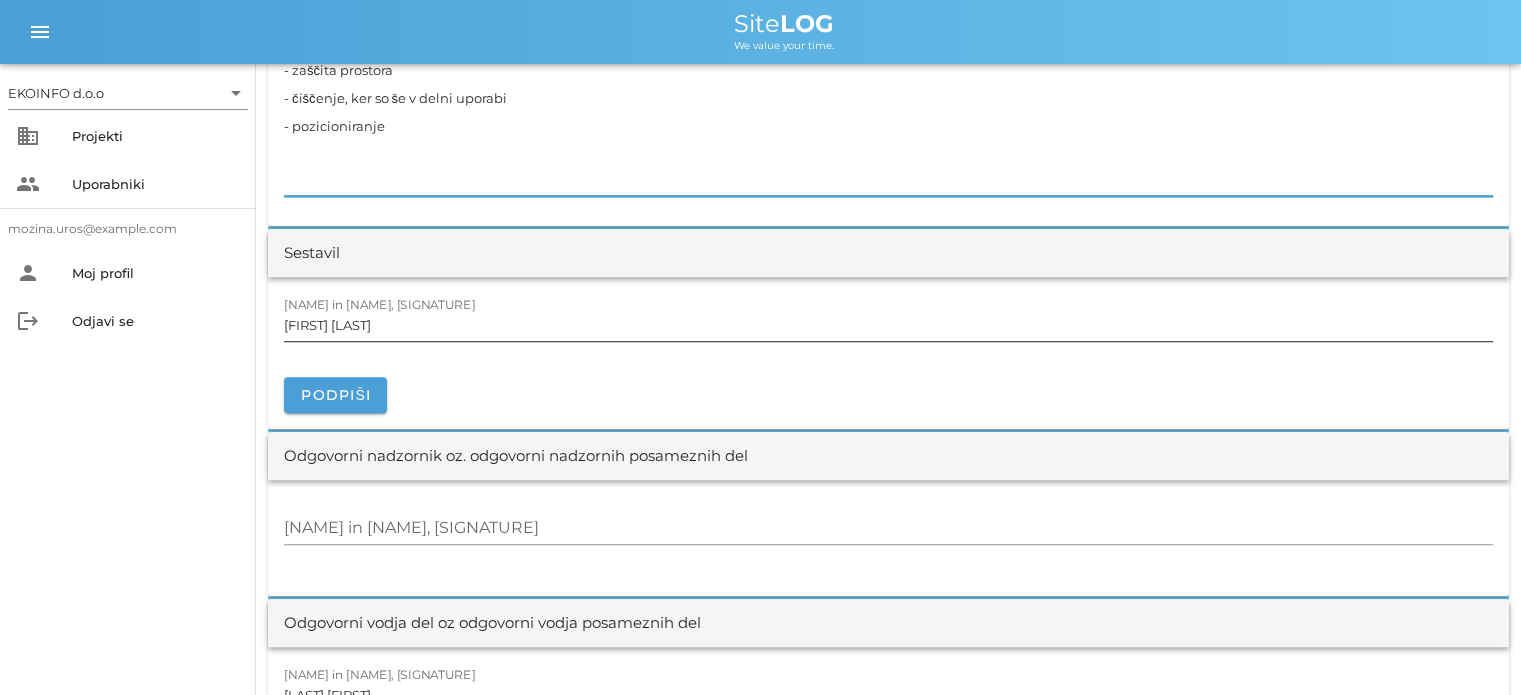 type on "- zidanje siporex
- zaščita prostora
- čiščenje, ker so še v delni uporabi
- pozicioniranje" 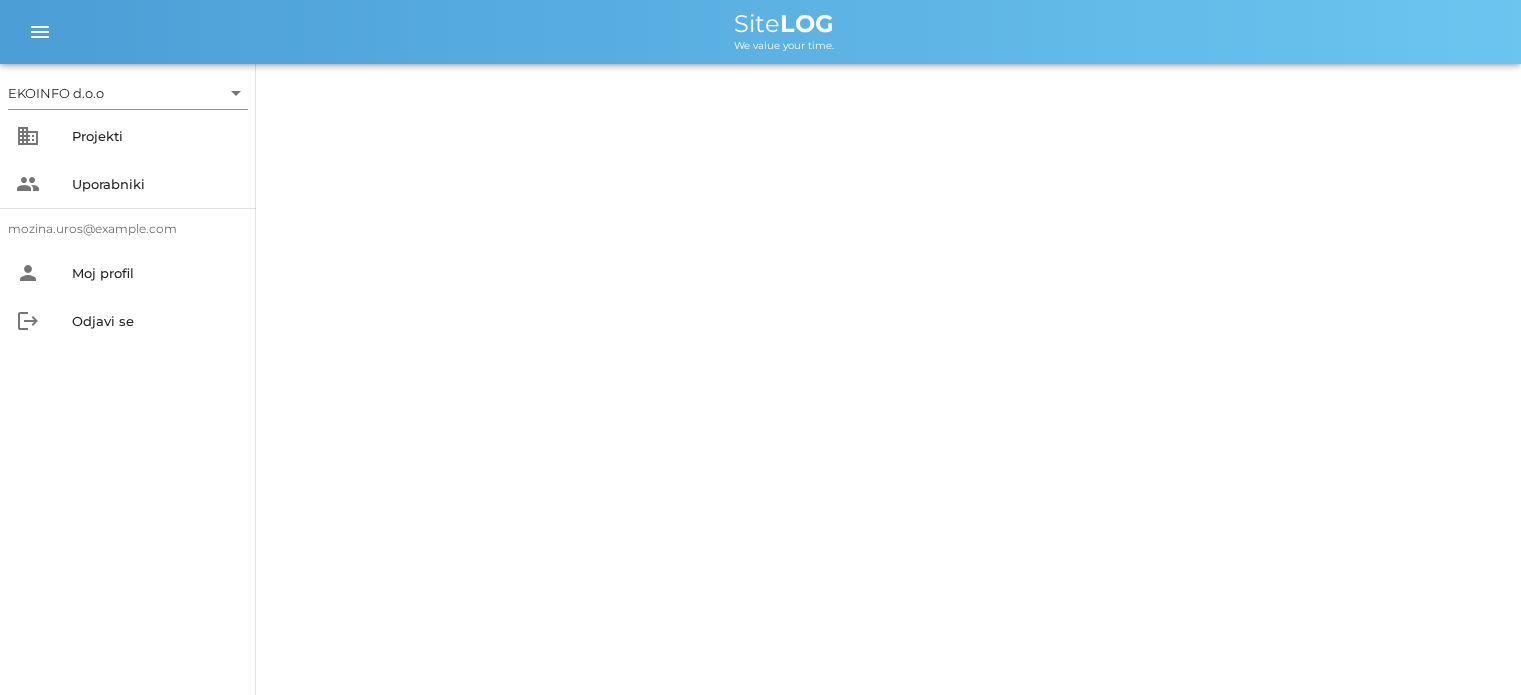 scroll, scrollTop: 0, scrollLeft: 0, axis: both 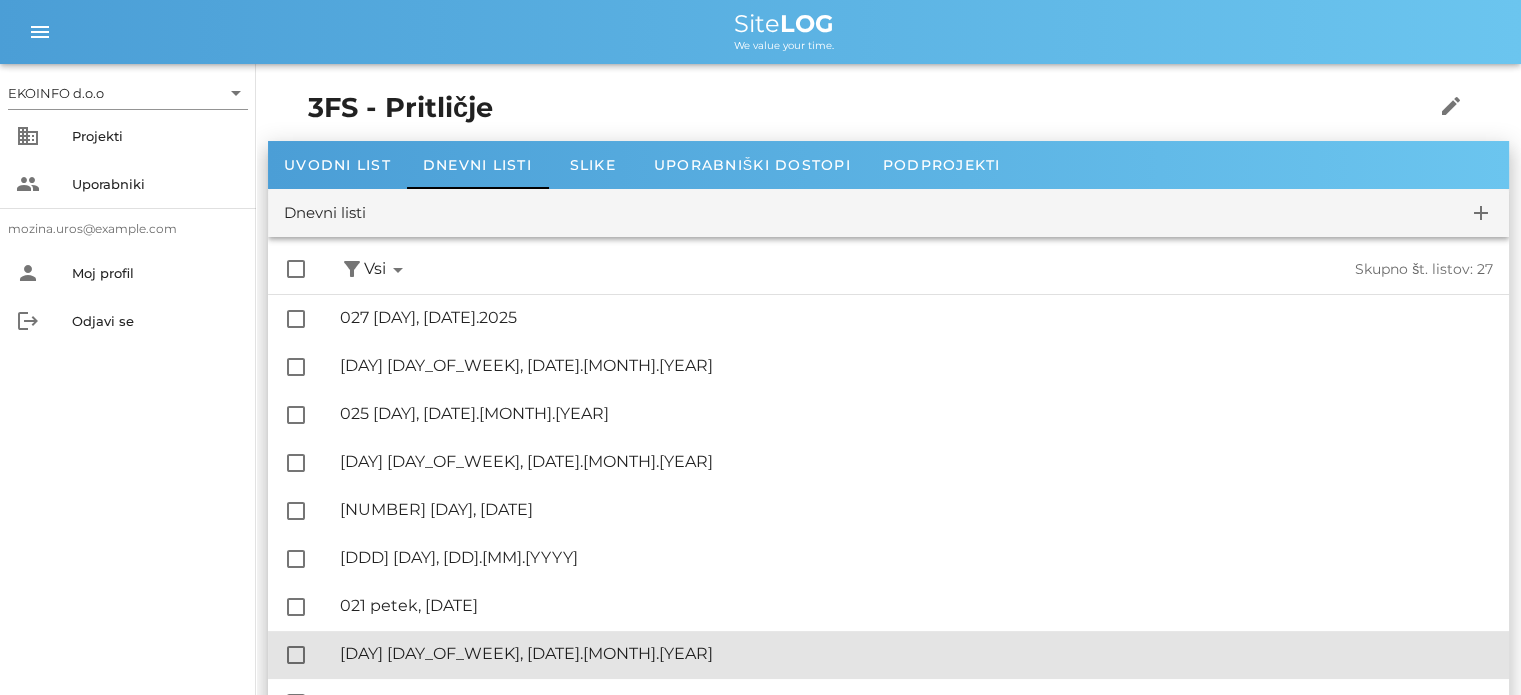 click on "🔏  020 [DAY], [DATE].[MONTH].[YEAR]" at bounding box center (916, 653) 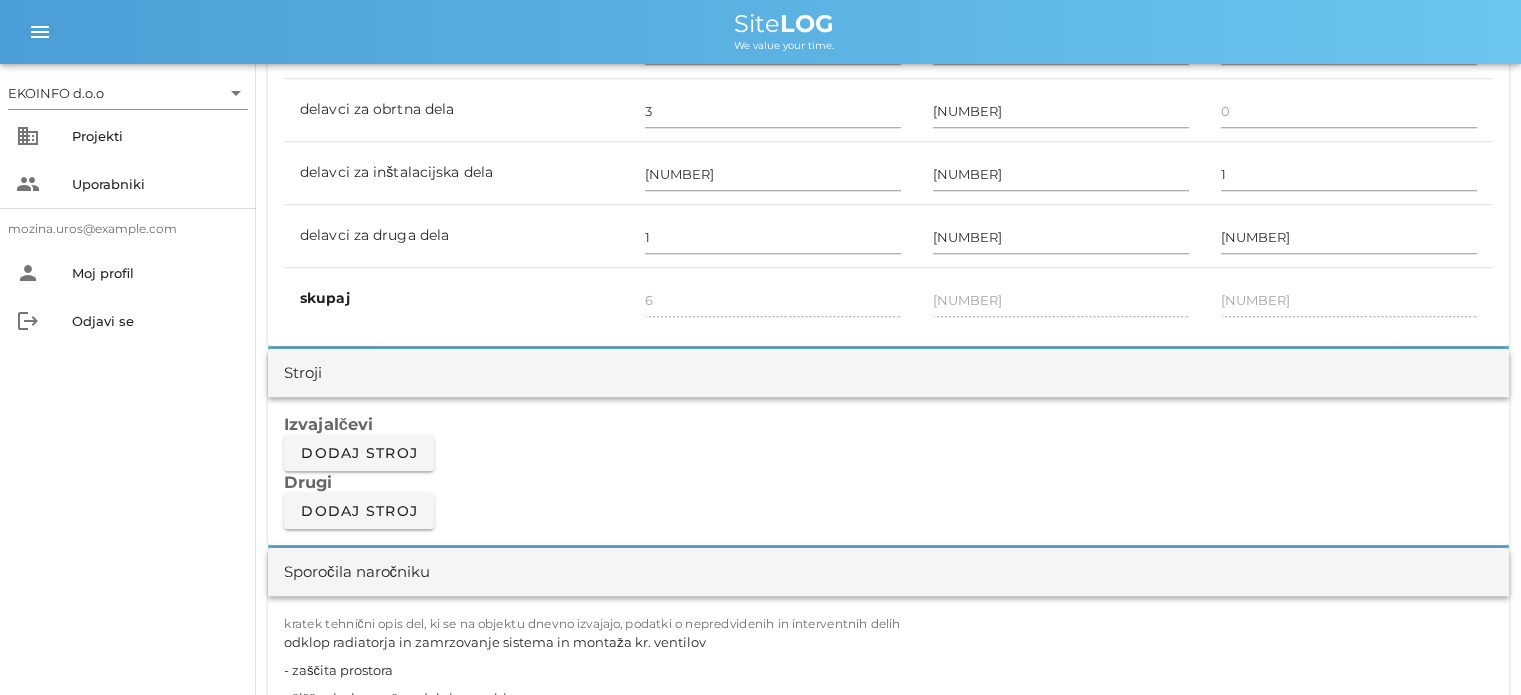 scroll, scrollTop: 1700, scrollLeft: 0, axis: vertical 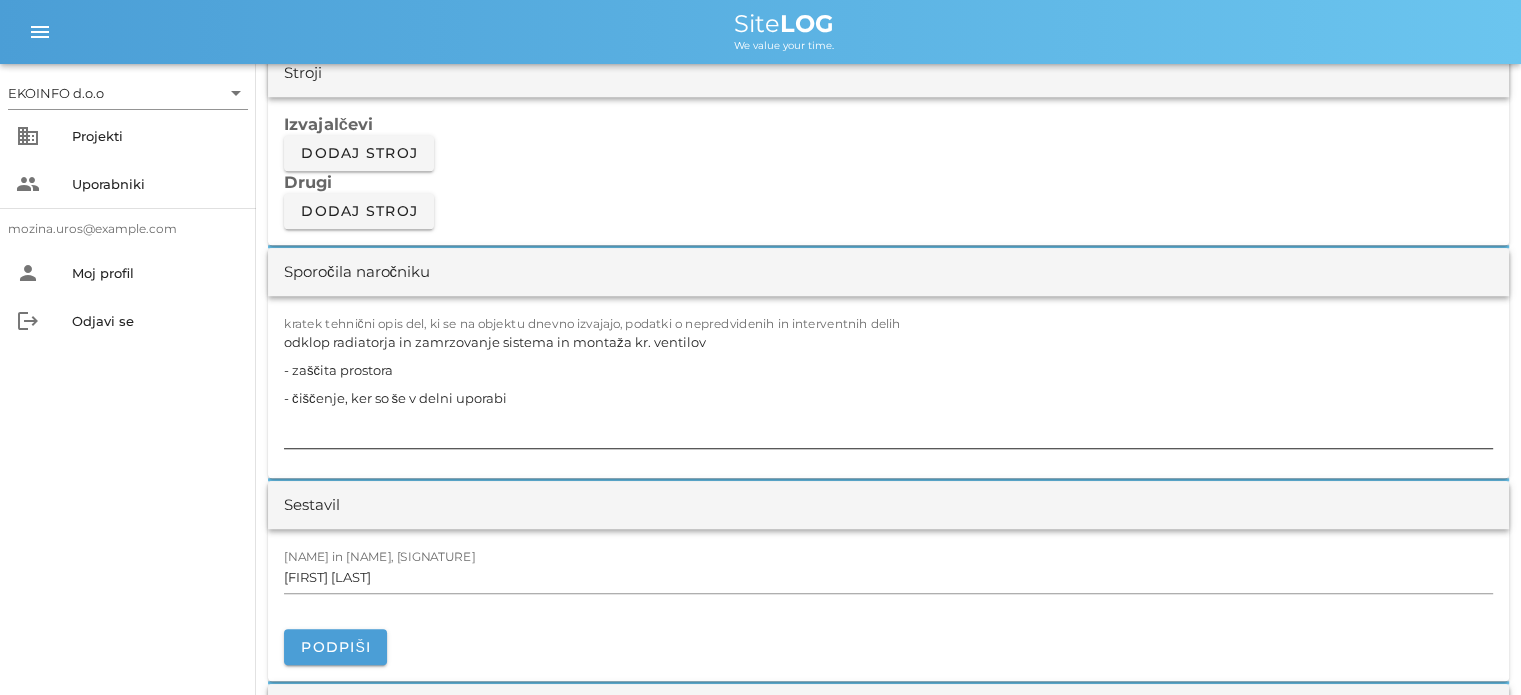 click on "odklop radiatorja in zamrzovanje sistema in montaža kr. ventilov
- zaščita prostora
- čiščenje, ker so še v delni uporabi" at bounding box center (888, 388) 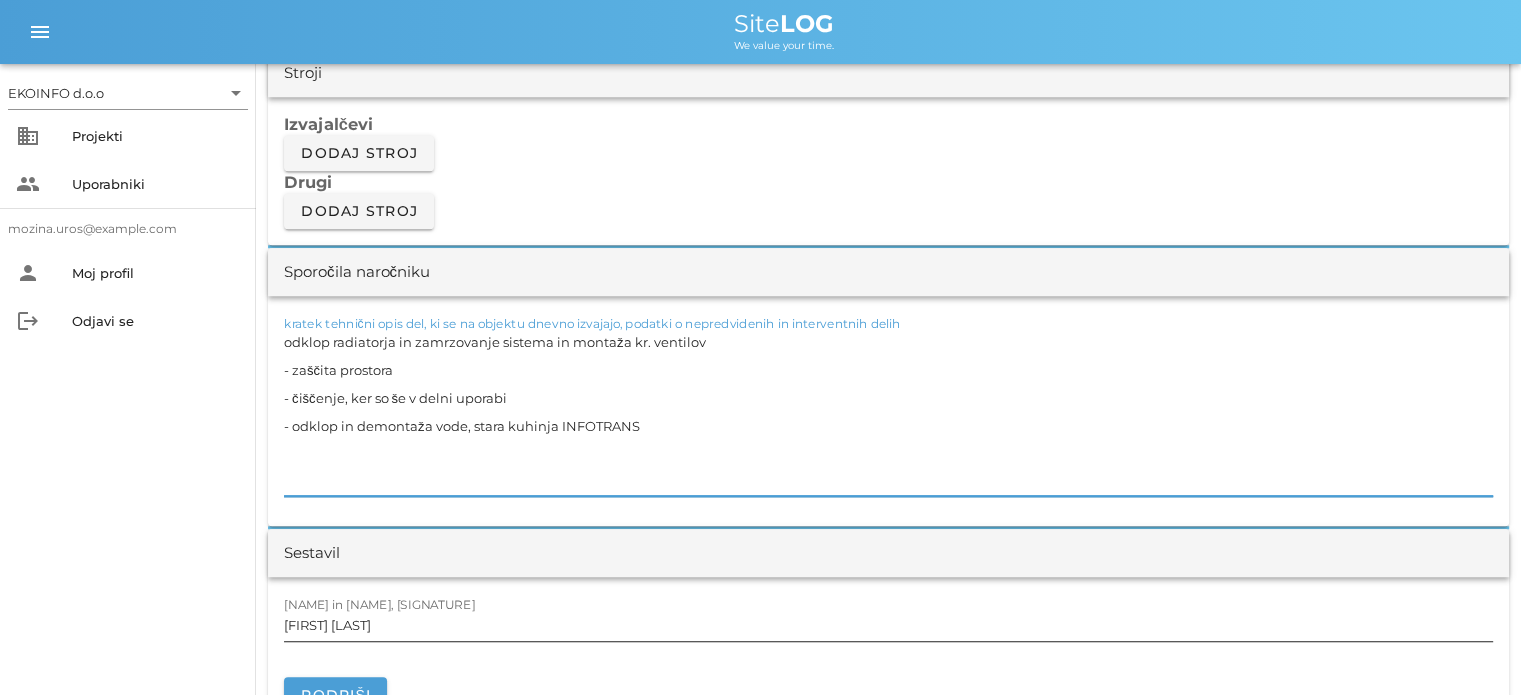 click on "[FIRST] [LAST]" at bounding box center (888, 625) 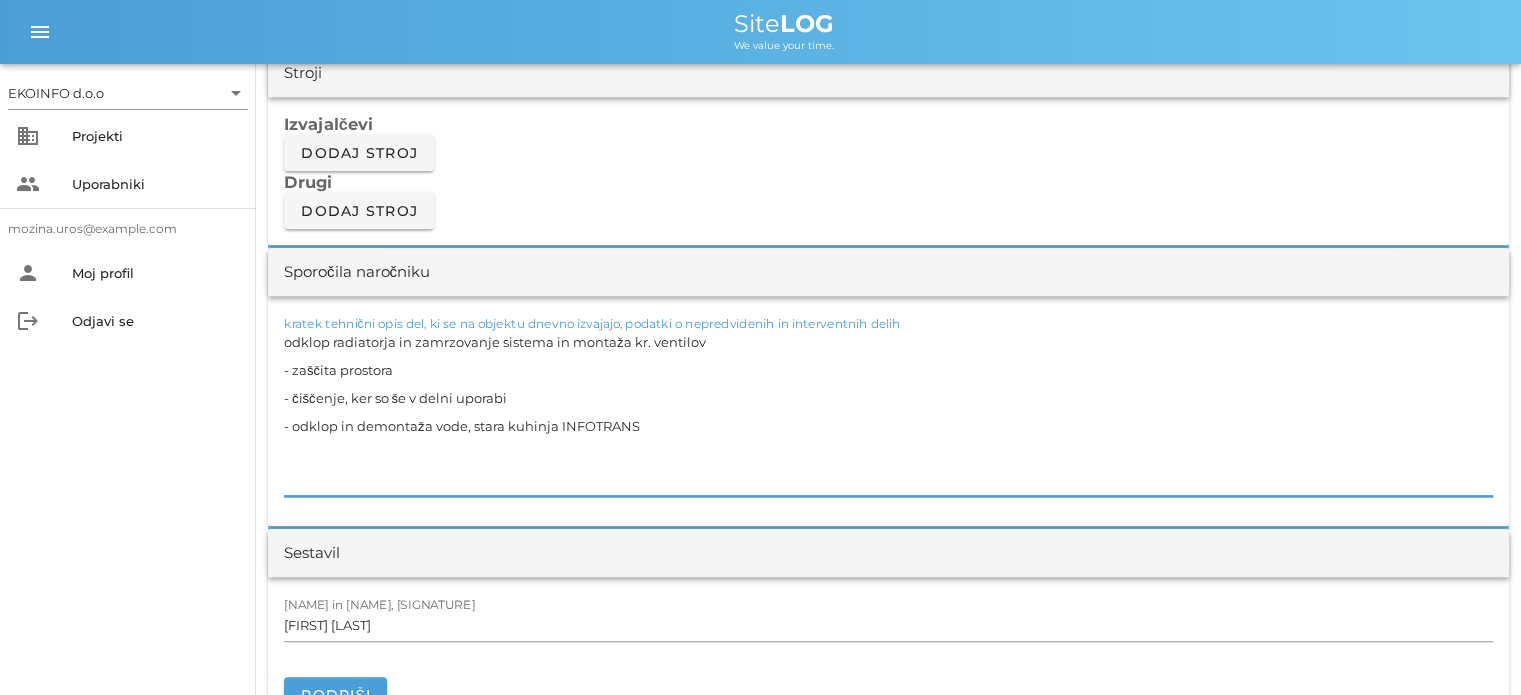 click on "odklop radiatorja in zamrzovanje sistema in montaža kr. ventilov
- zaščita prostora
- čiščenje, ker so še v delni uporabi
- odklop in demontaža vode, stara kuhinja INFOTRANS" at bounding box center [888, 412] 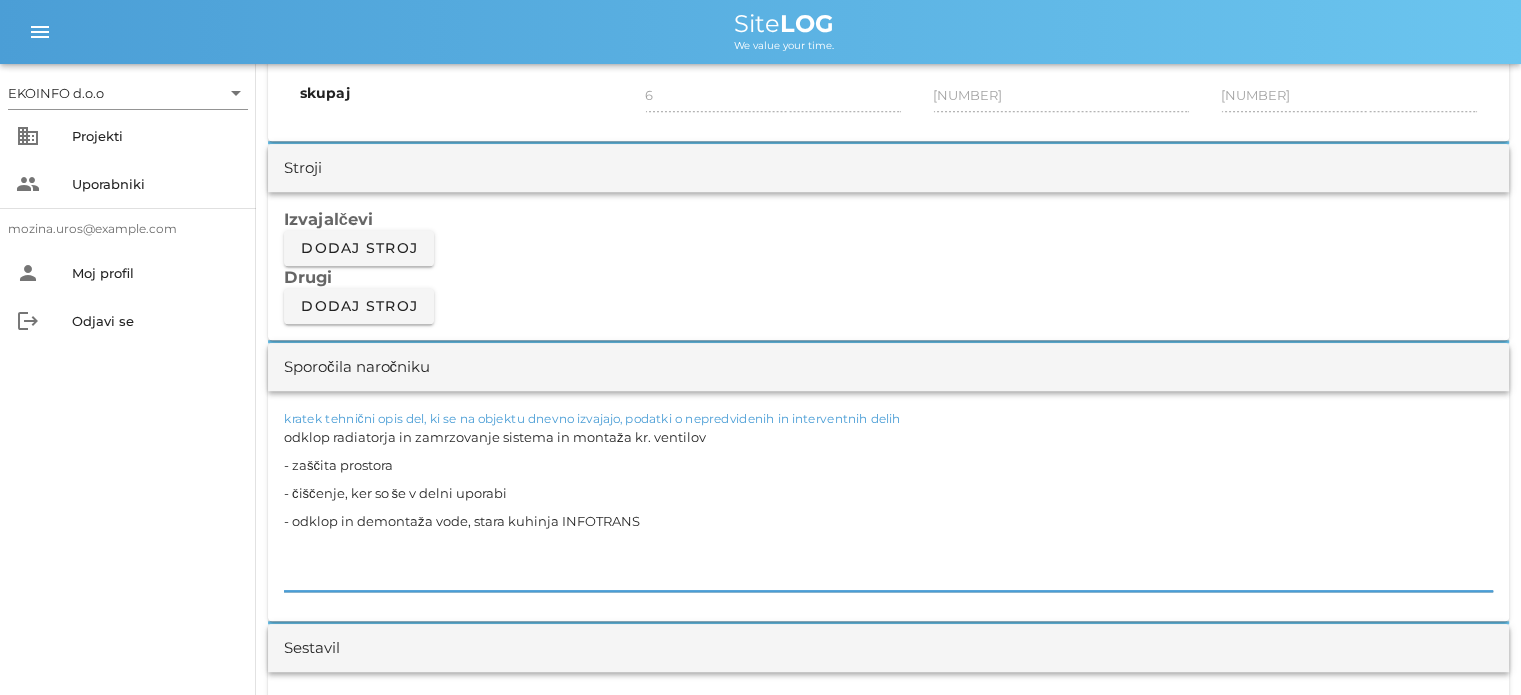 scroll, scrollTop: 2000, scrollLeft: 0, axis: vertical 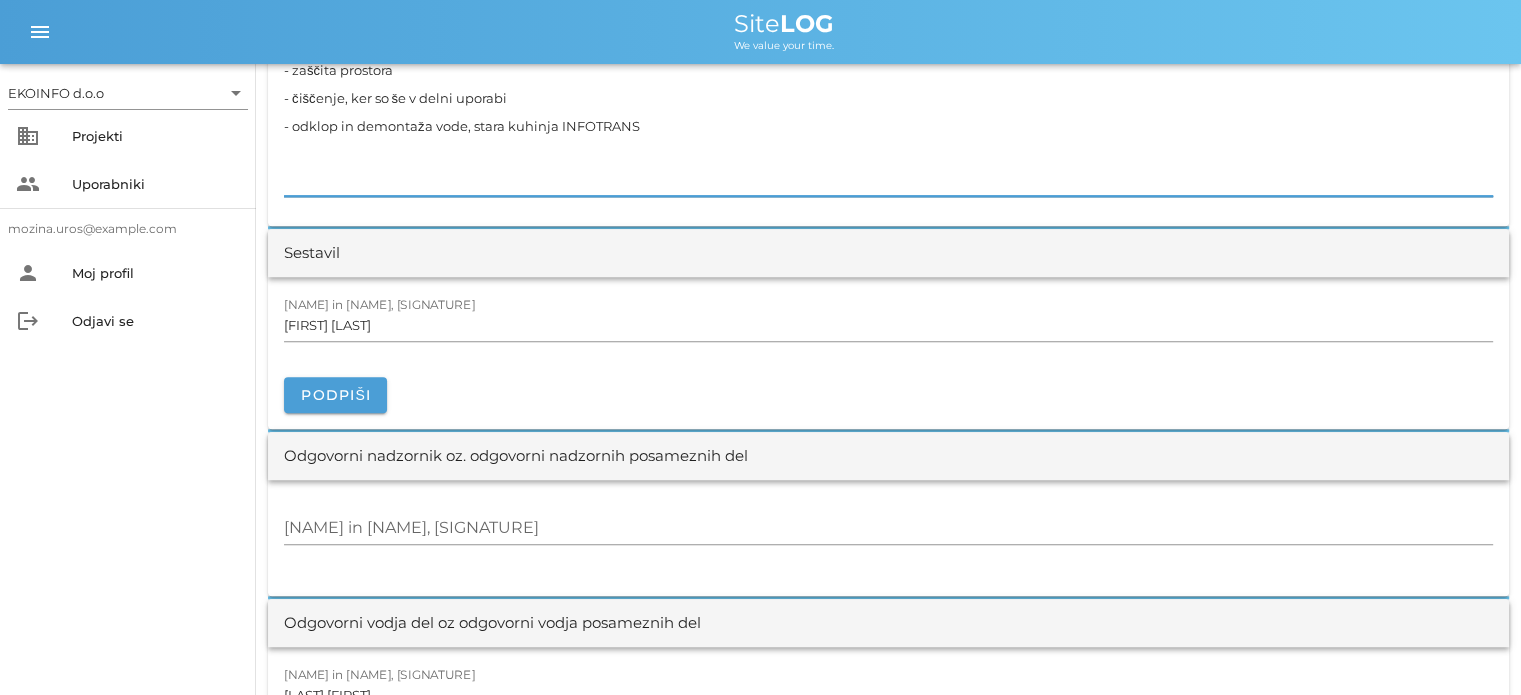 click on "odklop radiatorja in zamrzovanje sistema in montaža kr. ventilov
- zaščita prostora
- čiščenje, ker so še v delni uporabi
- odklop in demontaža vode, stara kuhinja INFOTRANS" at bounding box center [888, 112] 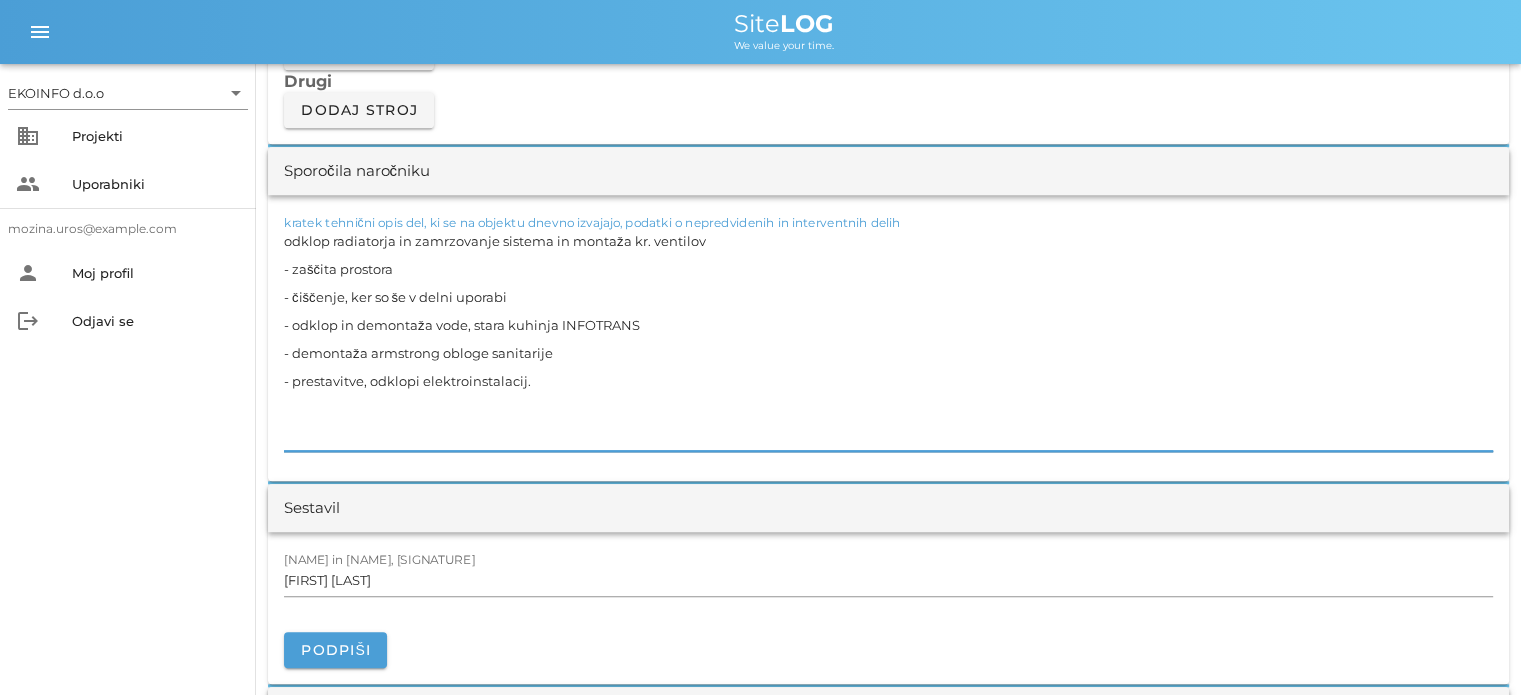 scroll, scrollTop: 1800, scrollLeft: 0, axis: vertical 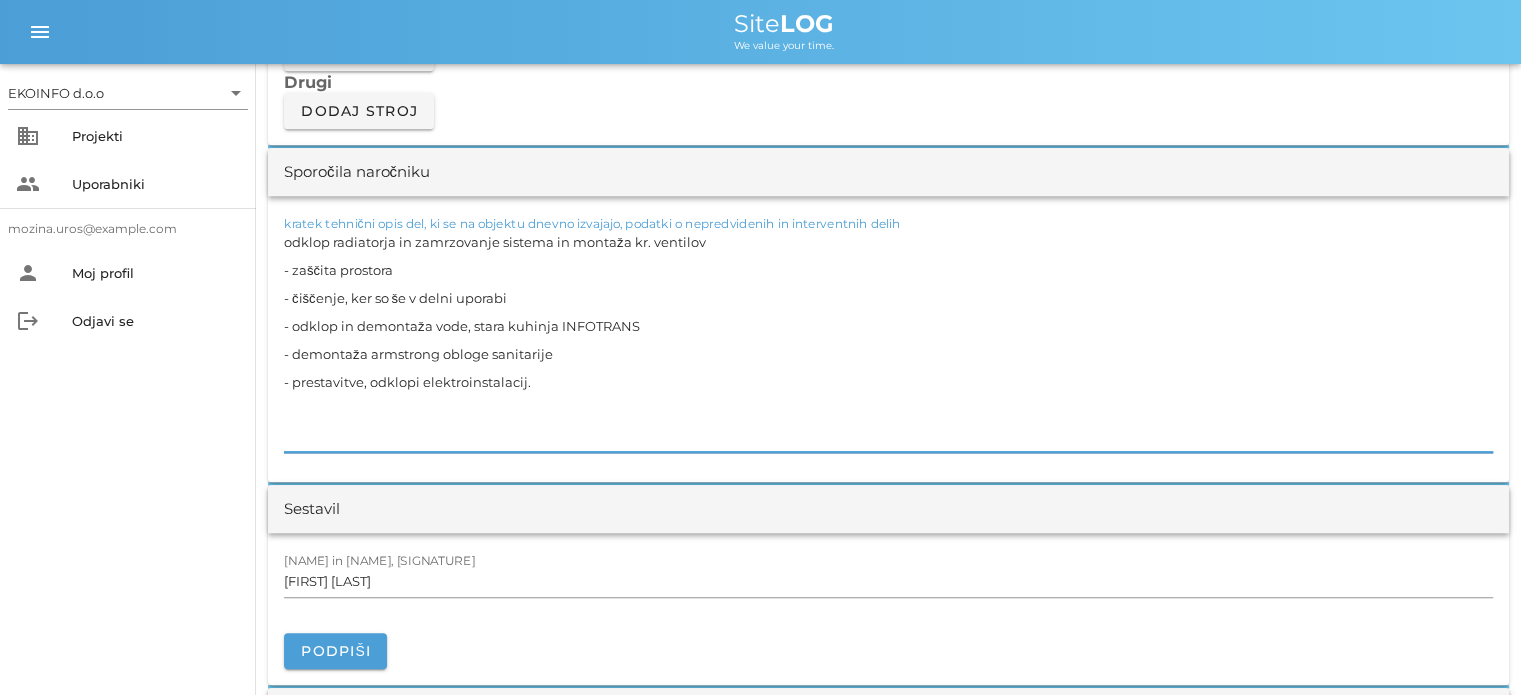click on "odklop radiatorja in zamrzovanje sistema in montaža kr. ventilov
- zaščita prostora
- čiščenje, ker so še v delni uporabi
- odklop in demontaža vode, stara kuhinja INFOTRANS
- demontaža armstrong obloge sanitarije
- prestavitve, odklopi elektroinstalacij." at bounding box center (888, 340) 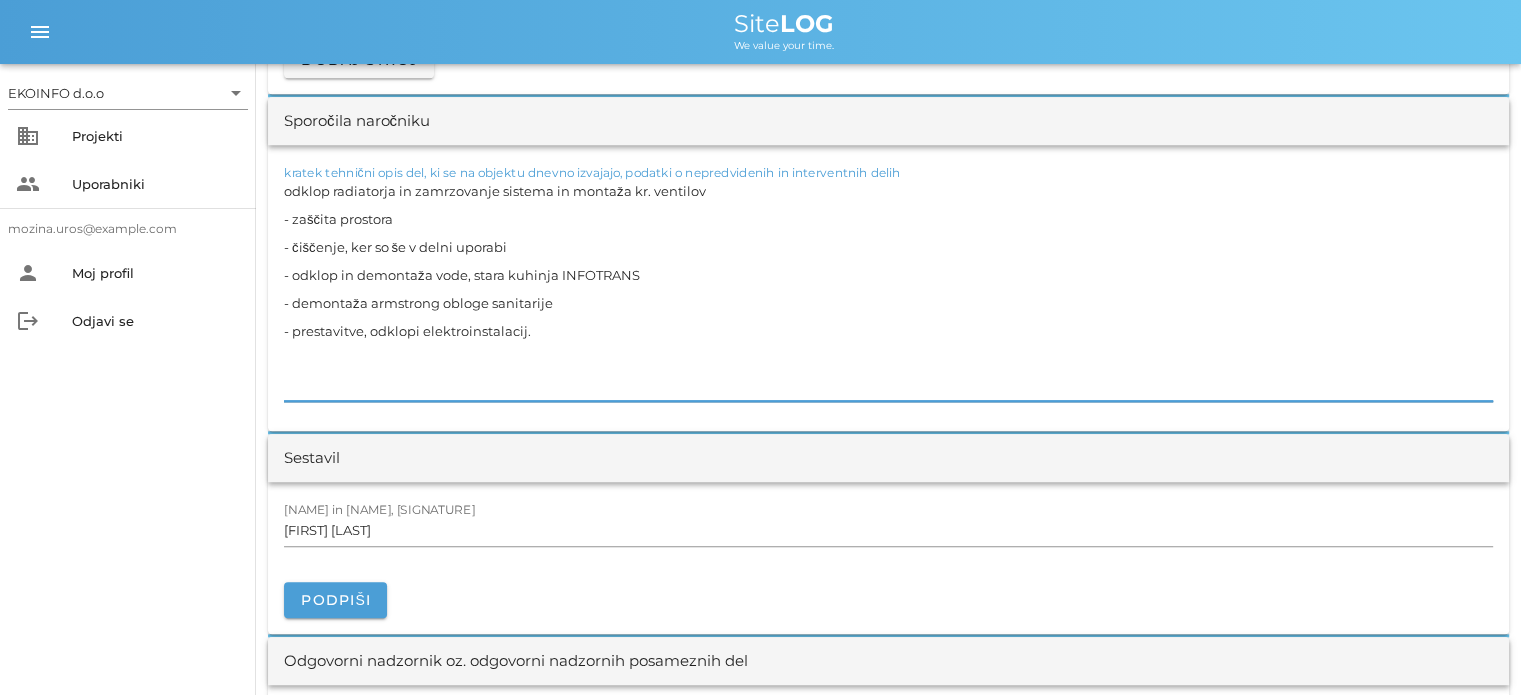 scroll, scrollTop: 1900, scrollLeft: 0, axis: vertical 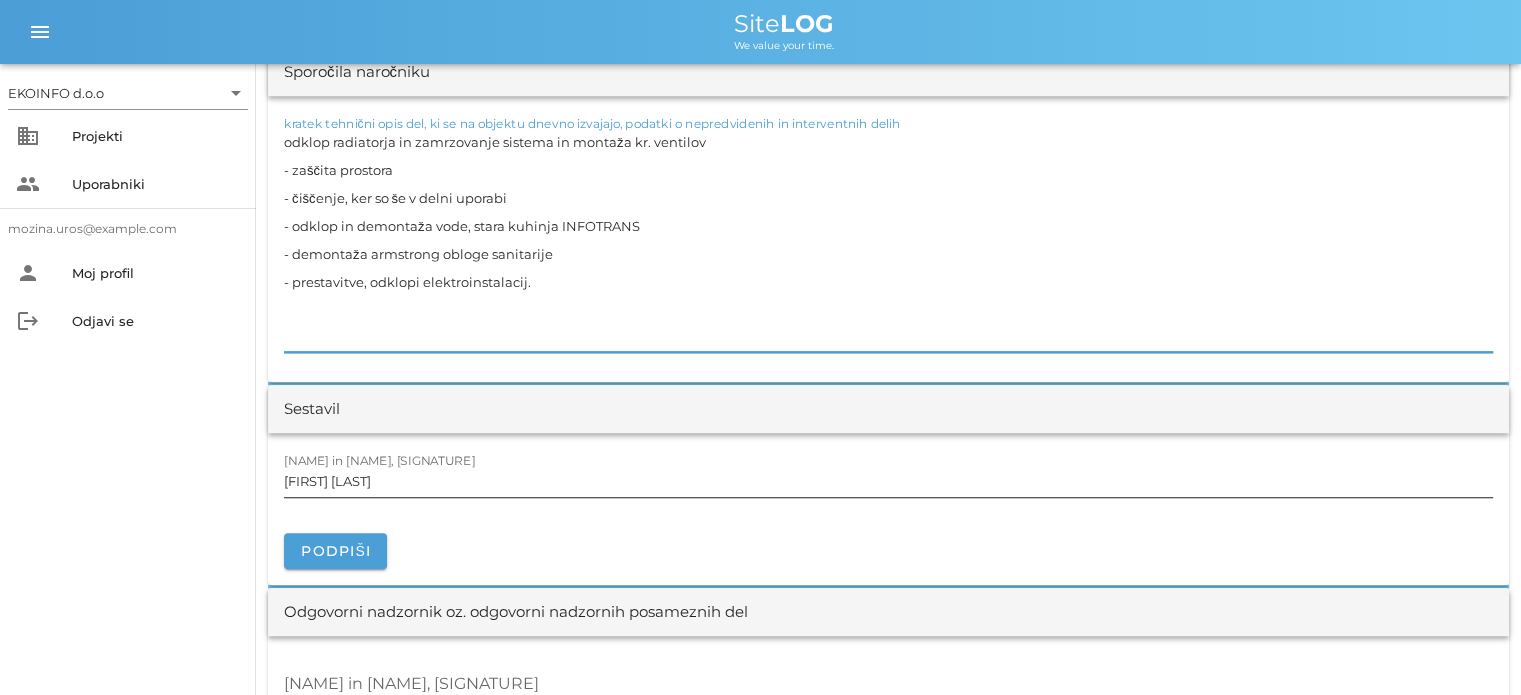 type on "odklop radiatorja in zamrzovanje sistema in montaža kr. ventilov
- zaščita prostora
- čiščenje, ker so še v delni uporabi
- odklop in demontaža vode, stara kuhinja INFOTRANS
- demontaža armstrong obloge sanitarije
- prestavitve, odklopi elektroinstalacij." 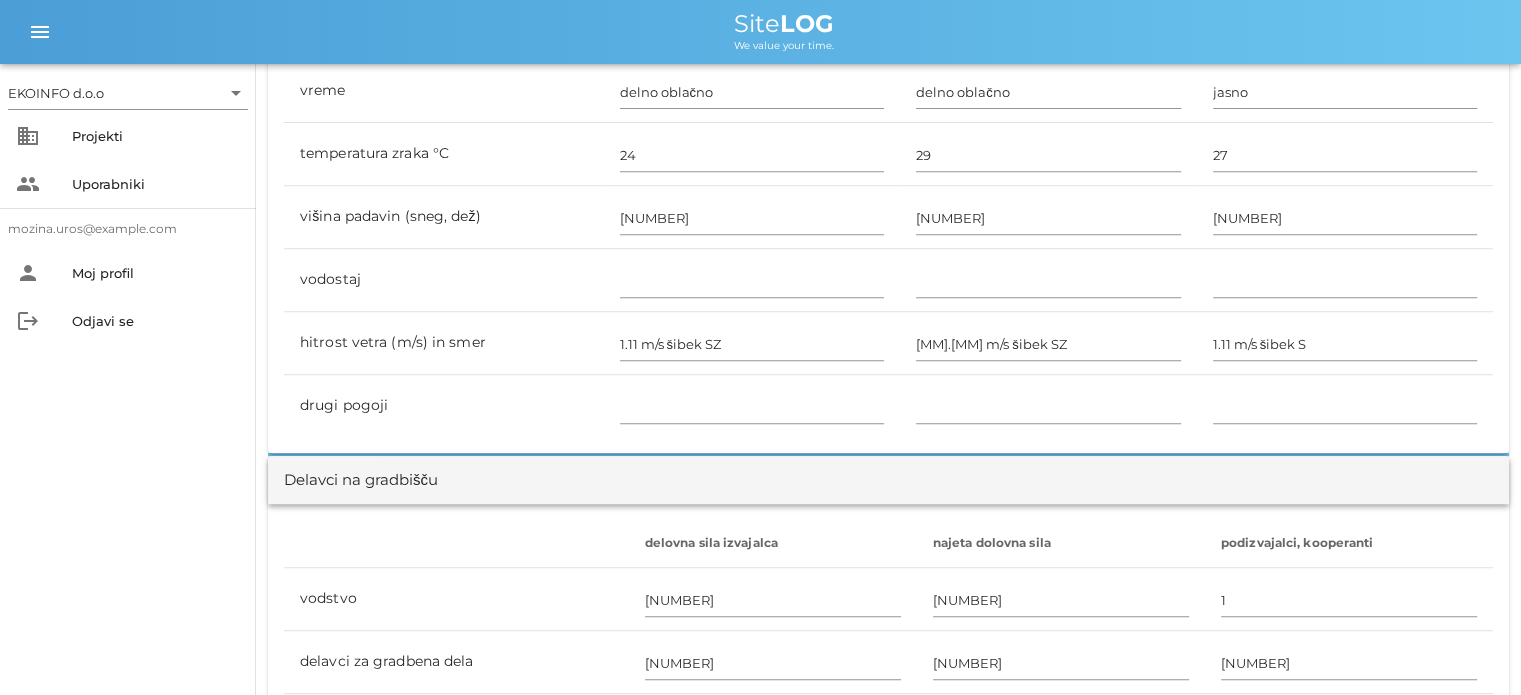 scroll, scrollTop: 600, scrollLeft: 0, axis: vertical 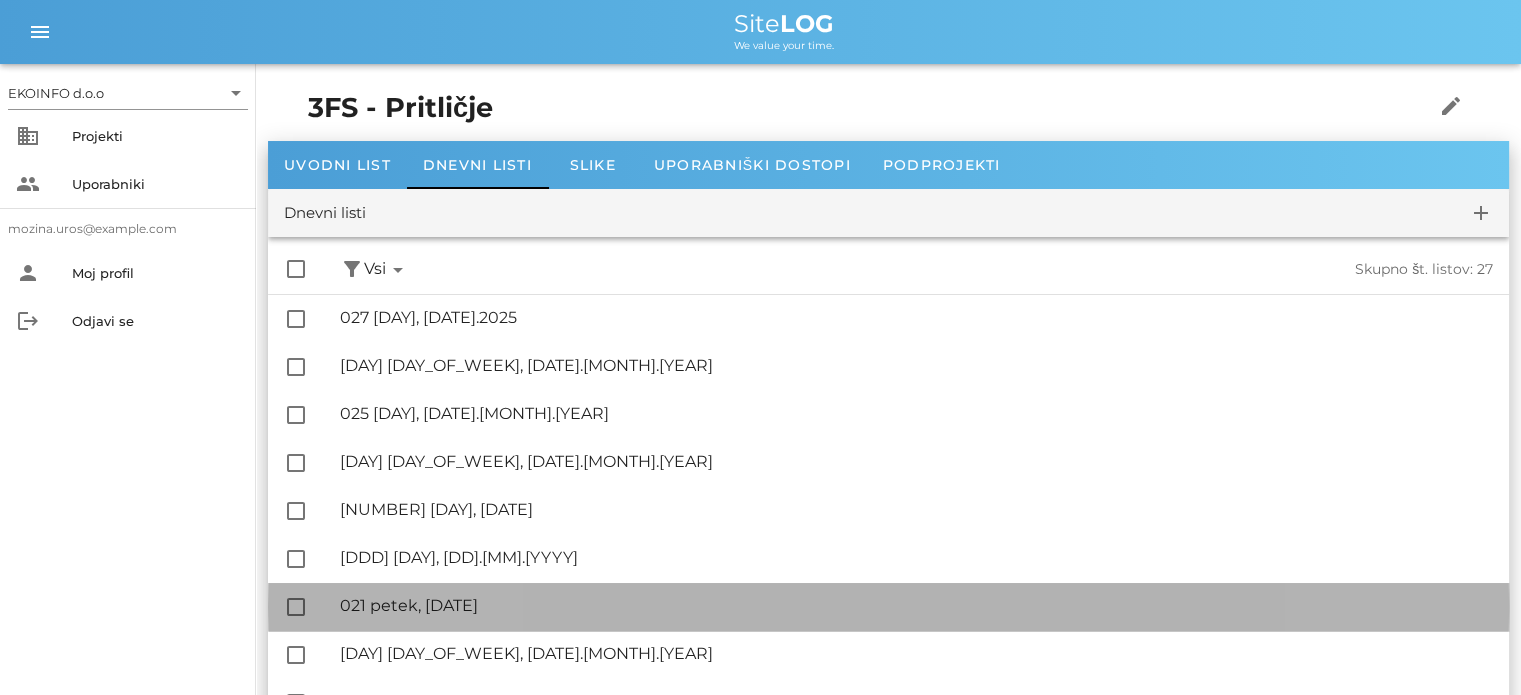 click on "🔏  [NUMBER] [DAY], [DATE]" at bounding box center (916, 605) 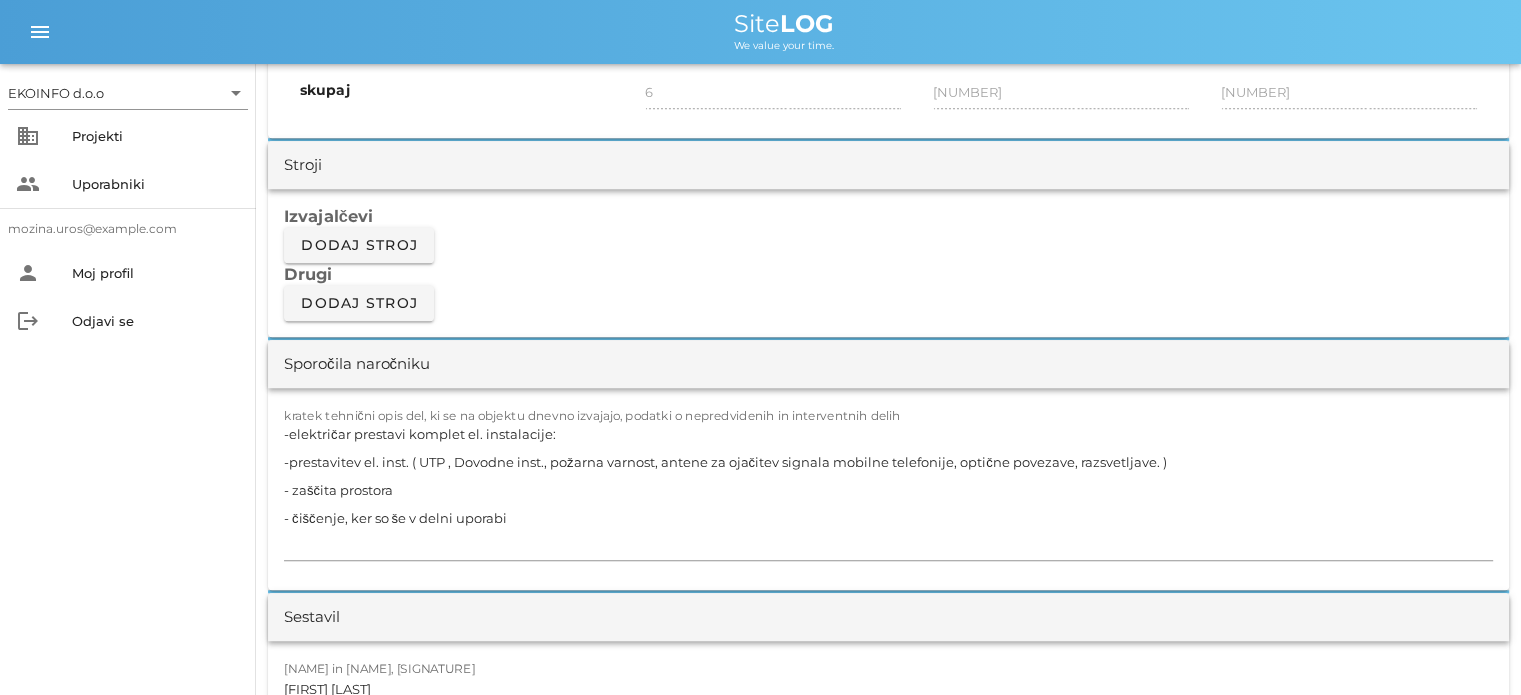 scroll, scrollTop: 1700, scrollLeft: 0, axis: vertical 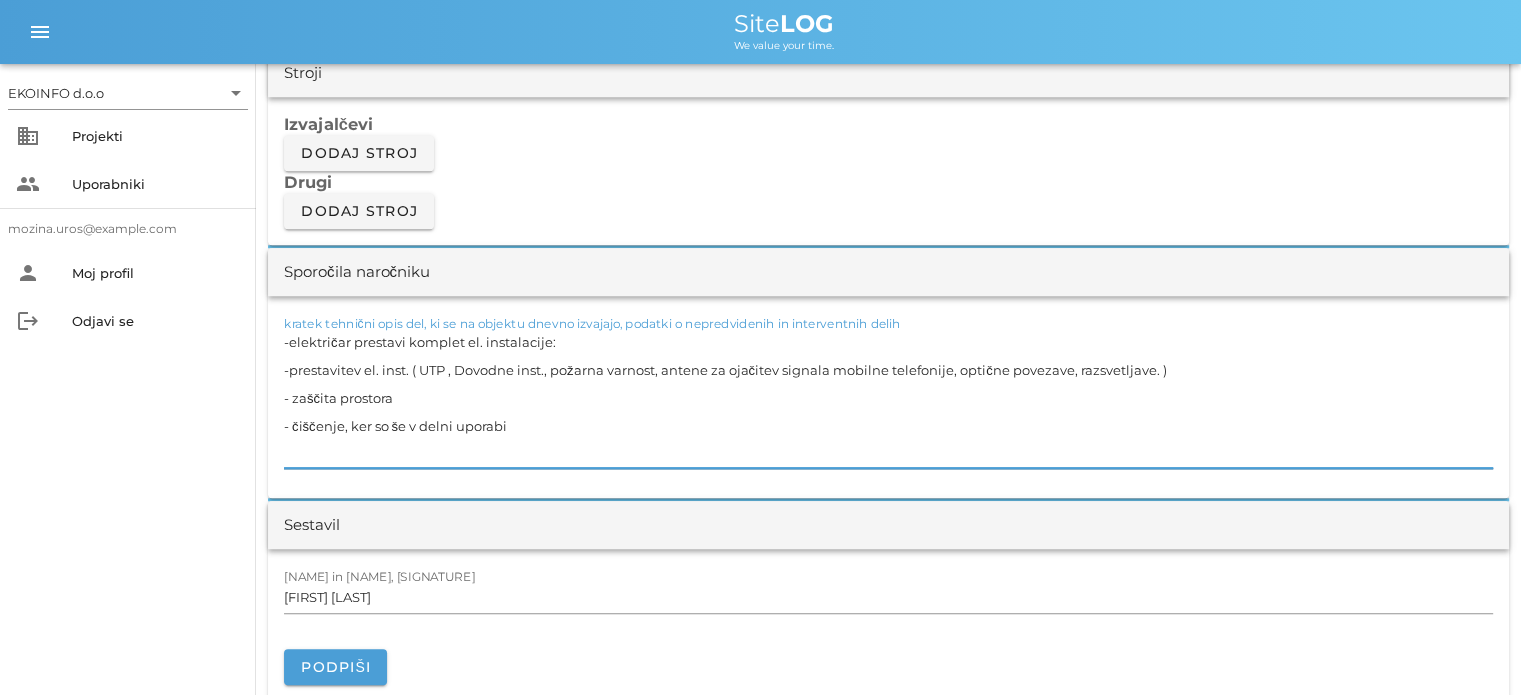 click on "-električar prestavi komplet el. instalacije:
-prestavitev el. inst. ( UTP , Dovodne inst., požarna varnost, antene za ojačitev signala mobilne telefonije, optične povezave, razsvetljave. )
- zaščita prostora
- čiščenje, ker so še v delni uporabi" at bounding box center [888, 398] 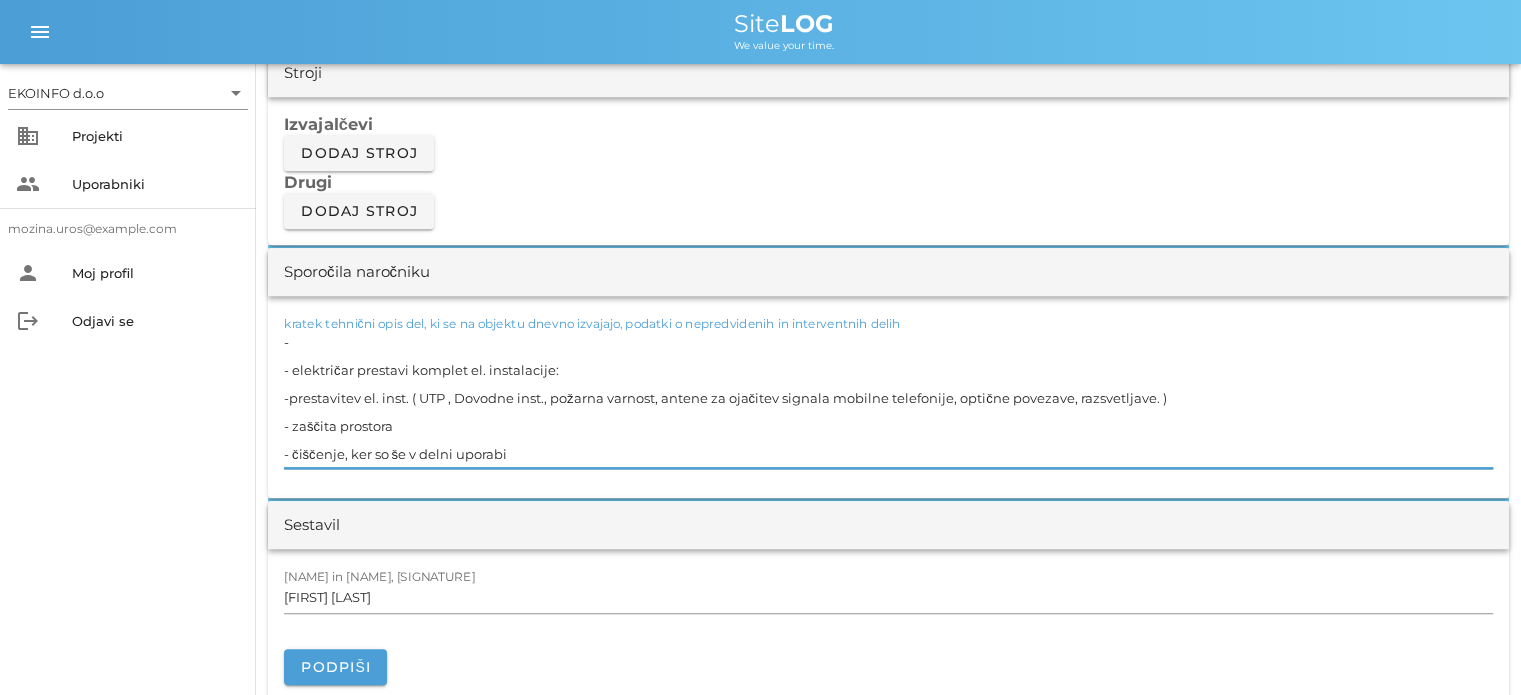 type on "-
-električar prestavi komplet el. instalacije:
-prestavitev el. inst. ( UTP , Dovodne inst., požarna varnost, antene za ojačitev signala mobilne telefonije, optične povezave, razsvetljave. )
- zaščita prostora
- čiščenje, ker so še v delni uporabi" 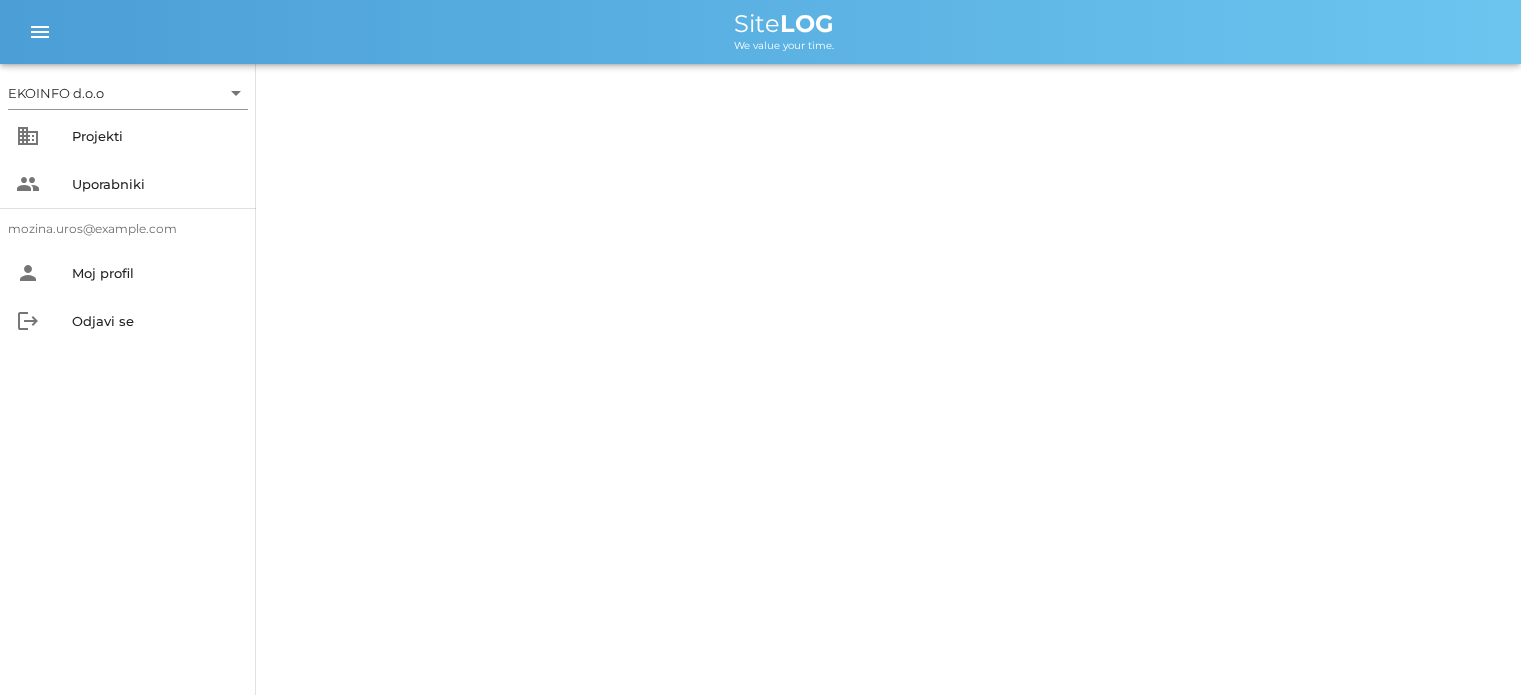 scroll, scrollTop: 0, scrollLeft: 0, axis: both 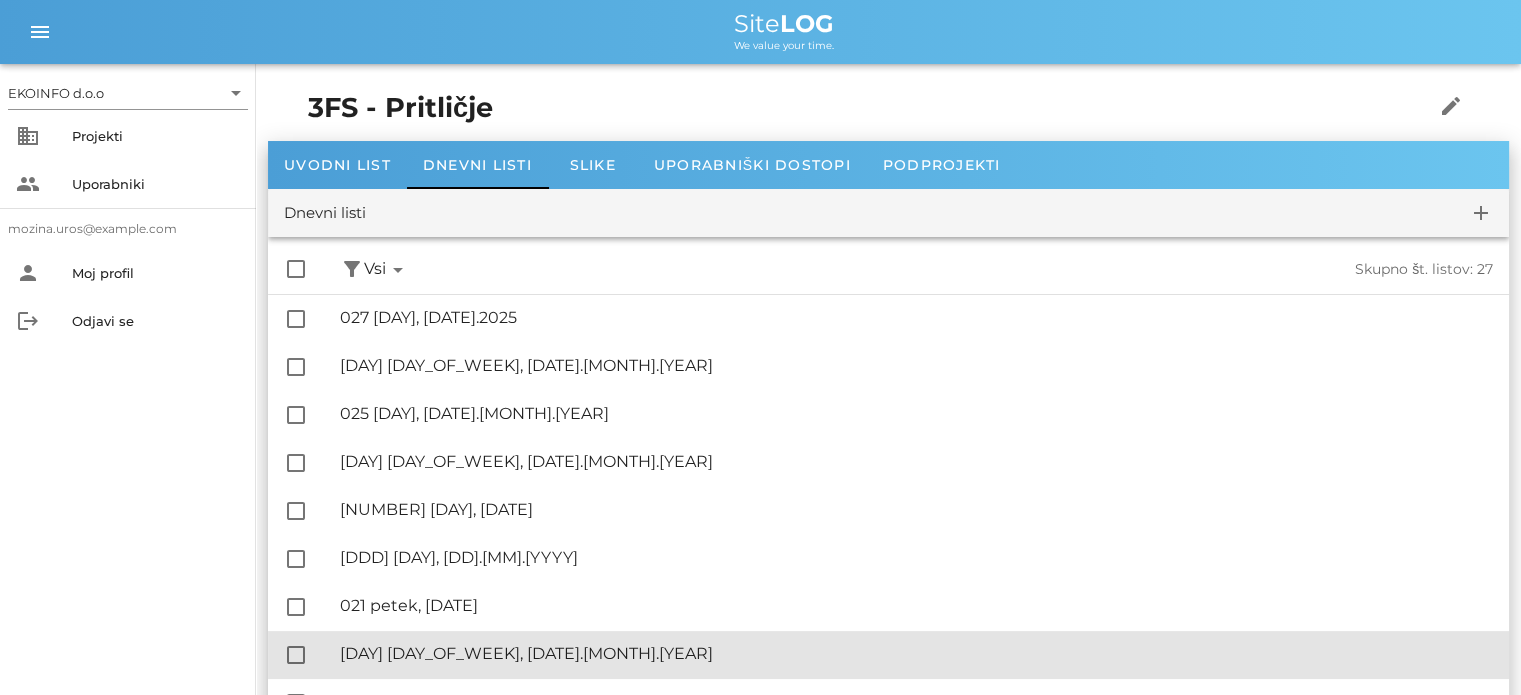 click on "🔏  020 [DAY], [DATE].[MONTH].[YEAR]" at bounding box center [916, 653] 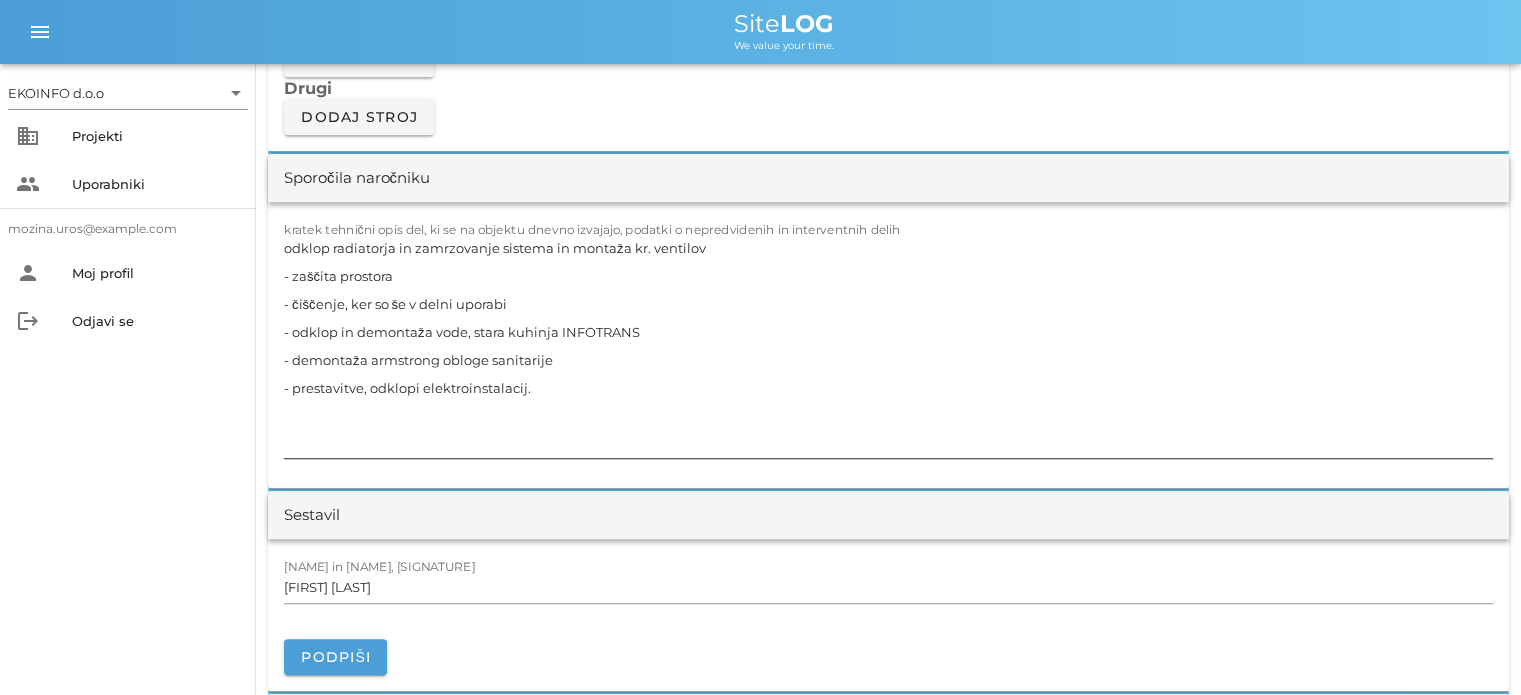 scroll, scrollTop: 1800, scrollLeft: 0, axis: vertical 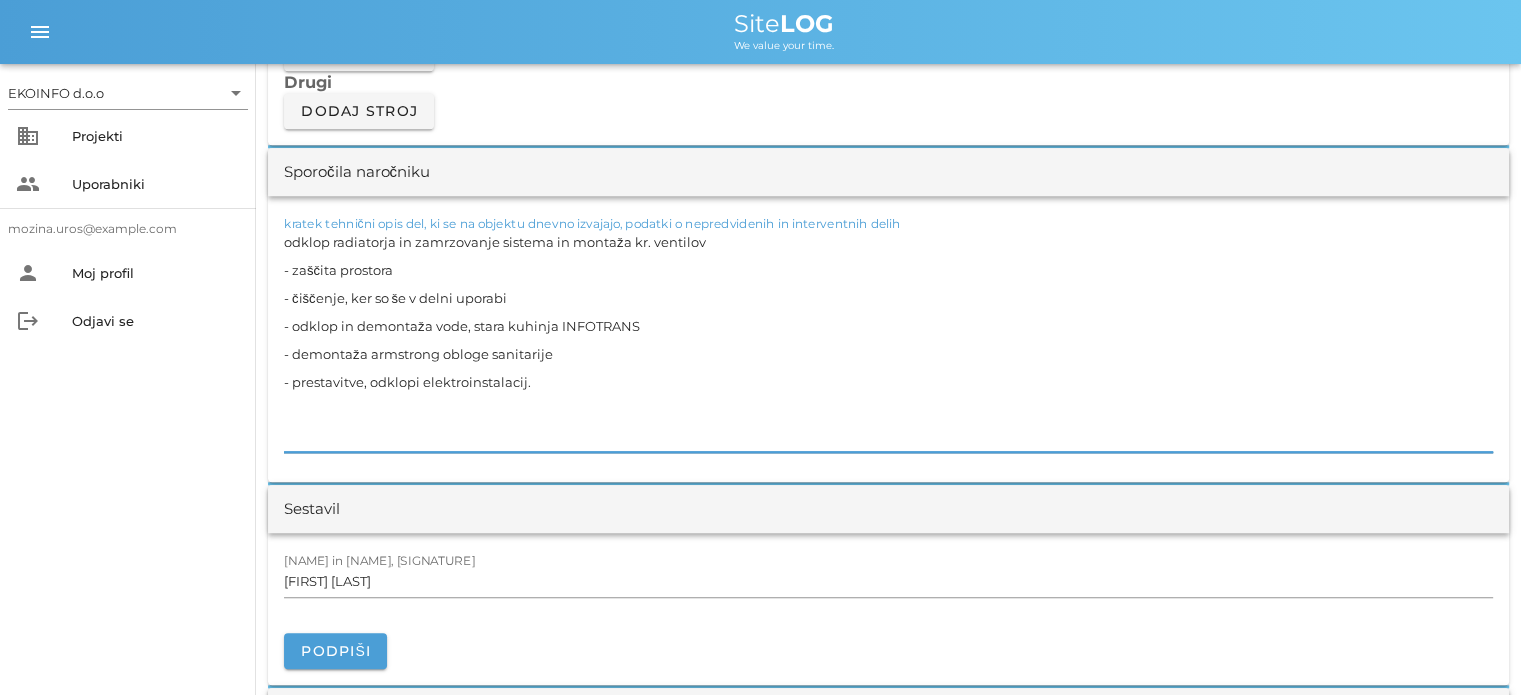 click on "odklop radiatorja in zamrzovanje sistema in montaža kr. ventilov
- zaščita prostora
- čiščenje, ker so še v delni uporabi
- odklop in demontaža vode, stara kuhinja INFOTRANS
- demontaža armstrong obloge sanitarije
- prestavitve, odklopi elektroinstalacij." at bounding box center (888, 340) 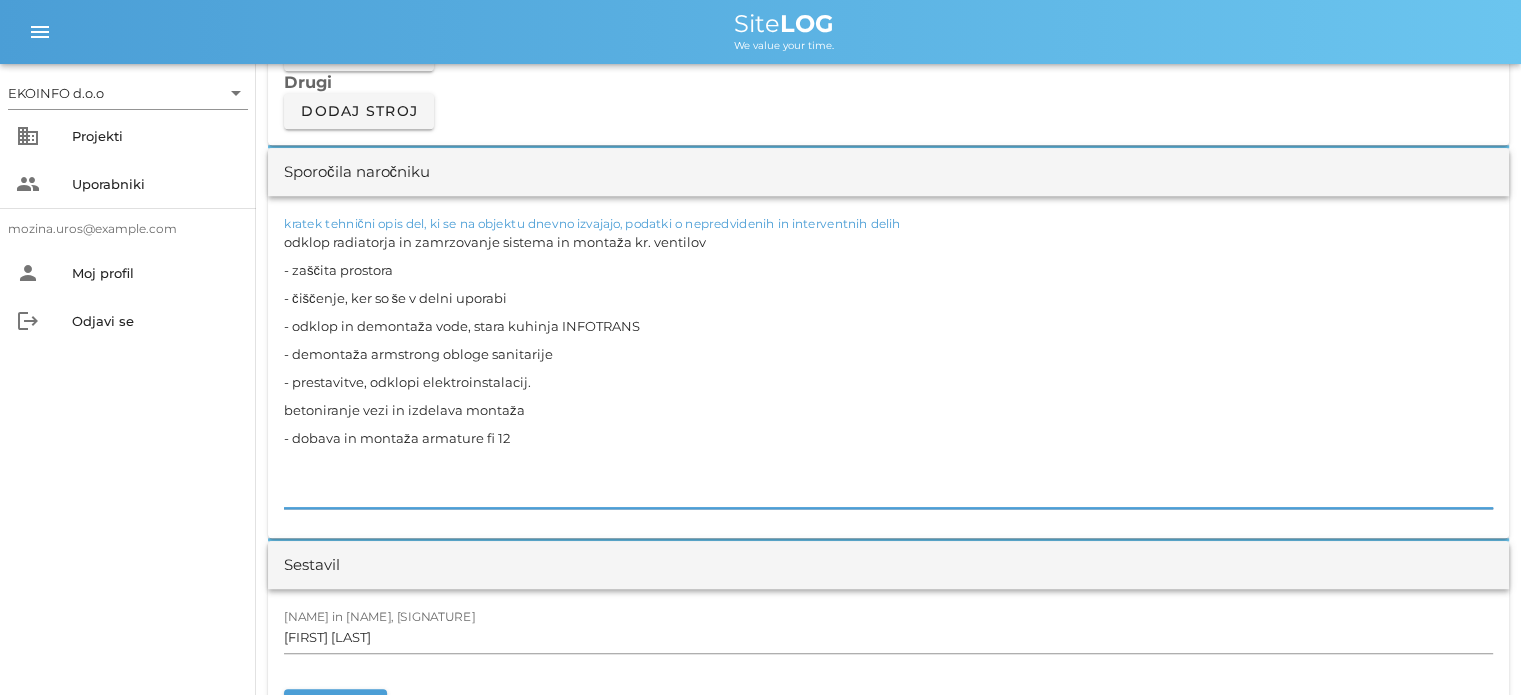 click on "odklop radiatorja in zamrzovanje sistema in montaža kr. ventilov
- zaščita prostora
- čiščenje, ker so še v delni uporabi
- odklop in demontaža vode, stara kuhinja INFOTRANS
- demontaža armstrong obloge sanitarije
- prestavitve, odklopi elektroinstalacij.
betoniranje vezi in izdelava montaža
- dobava in montaža armature fi 12" at bounding box center [888, 368] 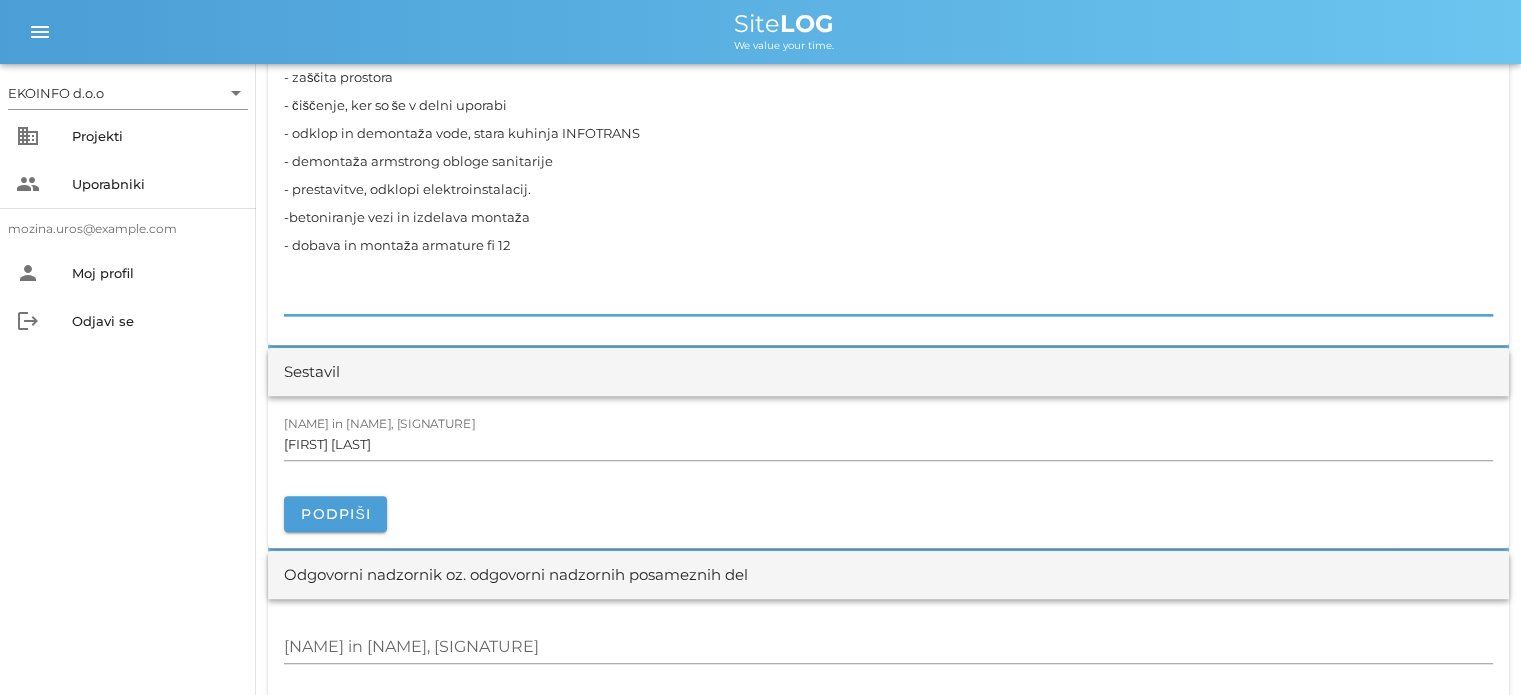 scroll, scrollTop: 2000, scrollLeft: 0, axis: vertical 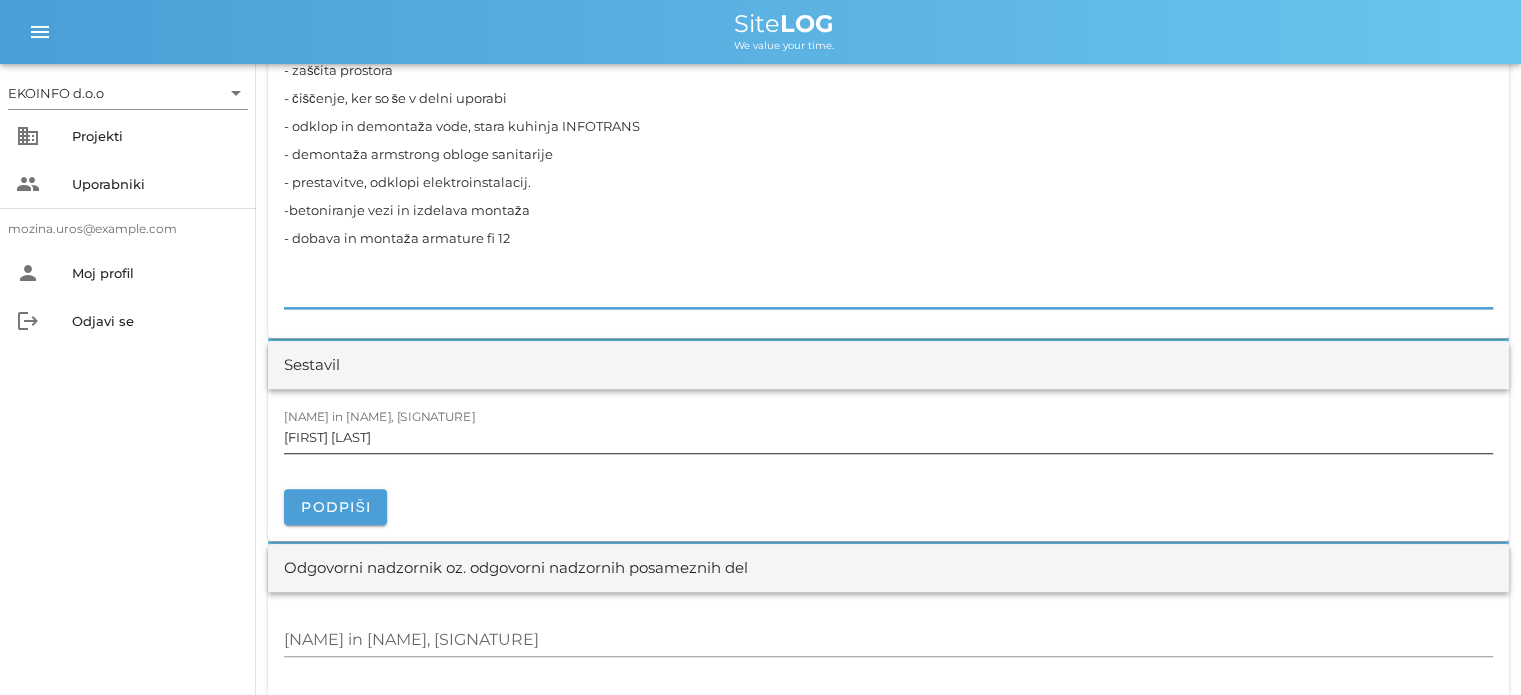 type on "odklop radiatorja in zamrzovanje sistema in montaža kr. ventilov
- zaščita prostora
- čiščenje, ker so še v delni uporabi
- odklop in demontaža vode, stara kuhinja INFOTRANS
- demontaža armstrong obloge sanitarije
- prestavitve, odklopi elektroinstalacij.
-betoniranje vezi in izdelava montaža
- dobava in montaža armature fi 12" 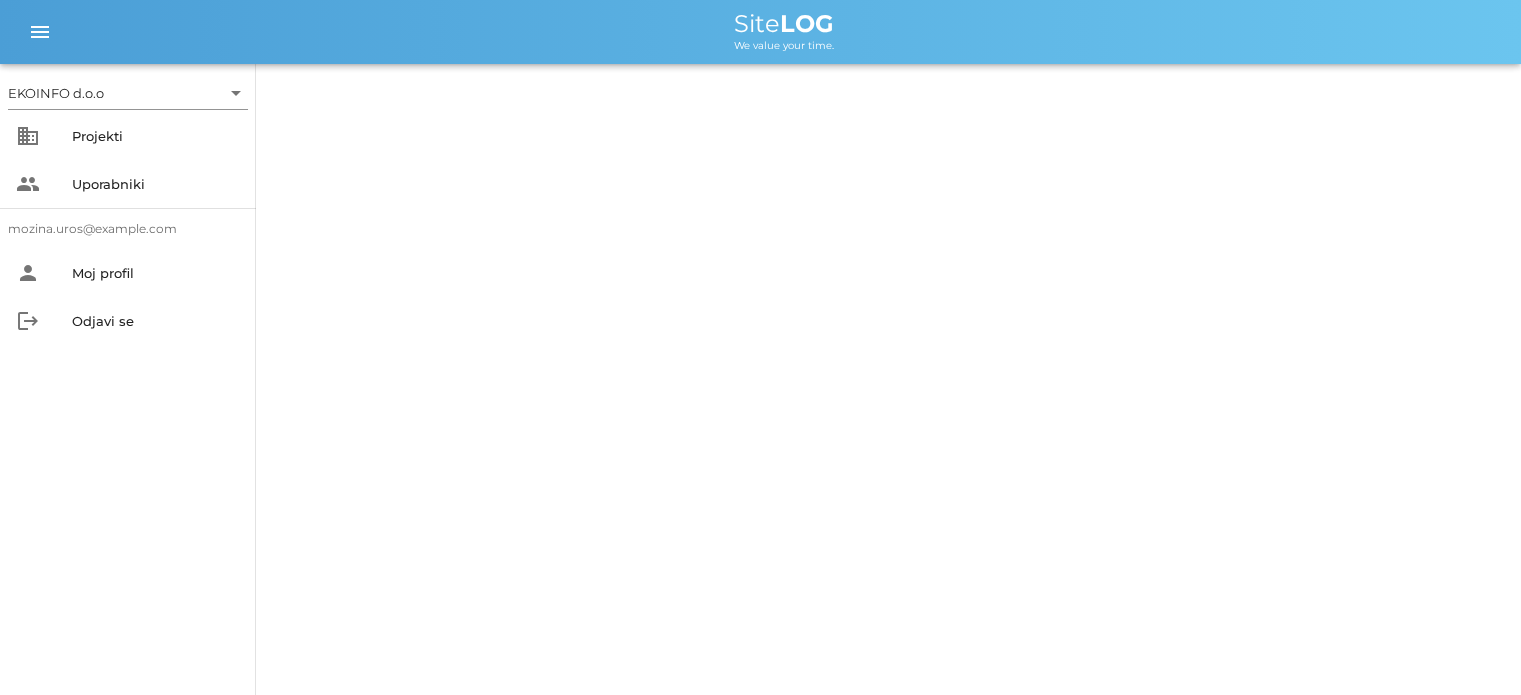 scroll, scrollTop: 0, scrollLeft: 0, axis: both 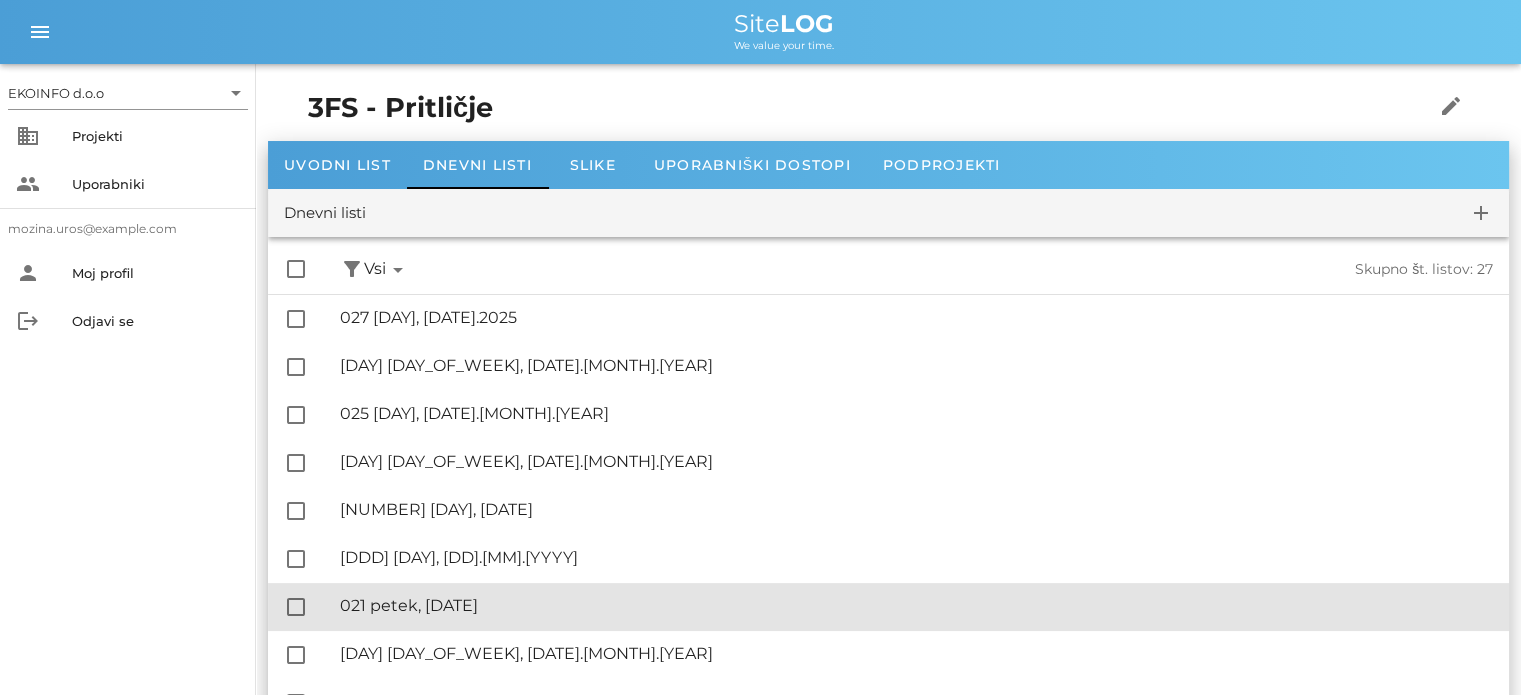 click on "🔏  [NUMBER] [DAY], [DATE]" at bounding box center [916, 605] 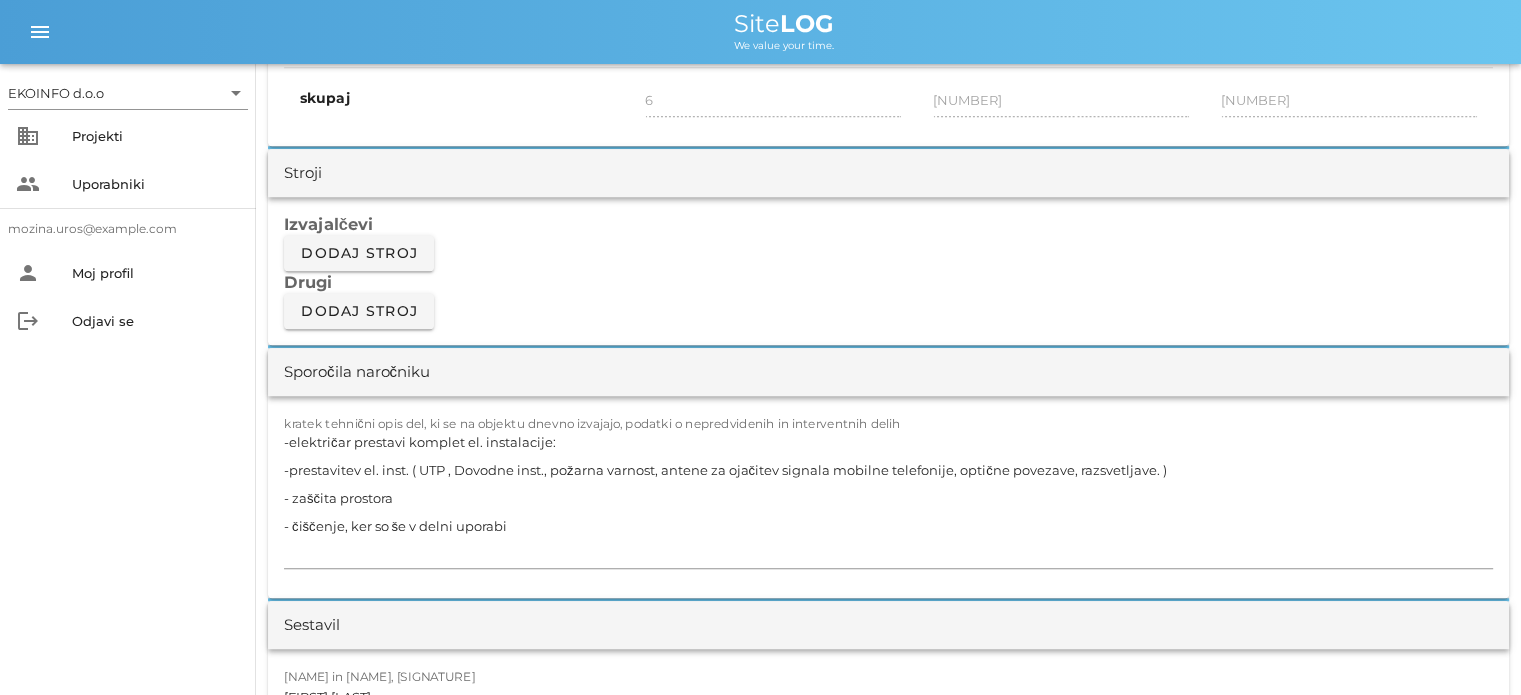 scroll, scrollTop: 1800, scrollLeft: 0, axis: vertical 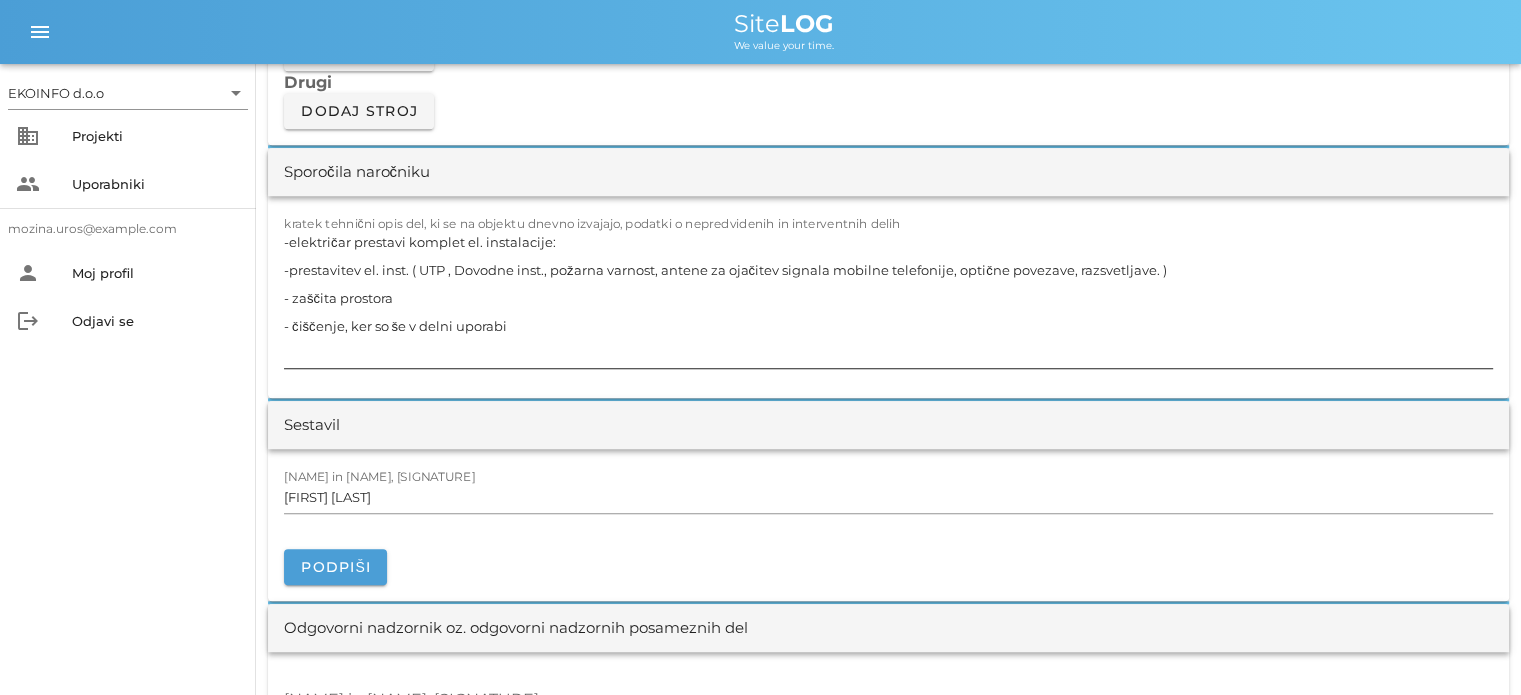click on "-električar prestavi komplet el. instalacije:
-prestavitev el. inst. ( UTP , Dovodne inst., požarna varnost, antene za ojačitev signala mobilne telefonije, optične povezave, razsvetljave. )
- zaščita prostora
- čiščenje, ker so še v delni uporabi" at bounding box center [888, 298] 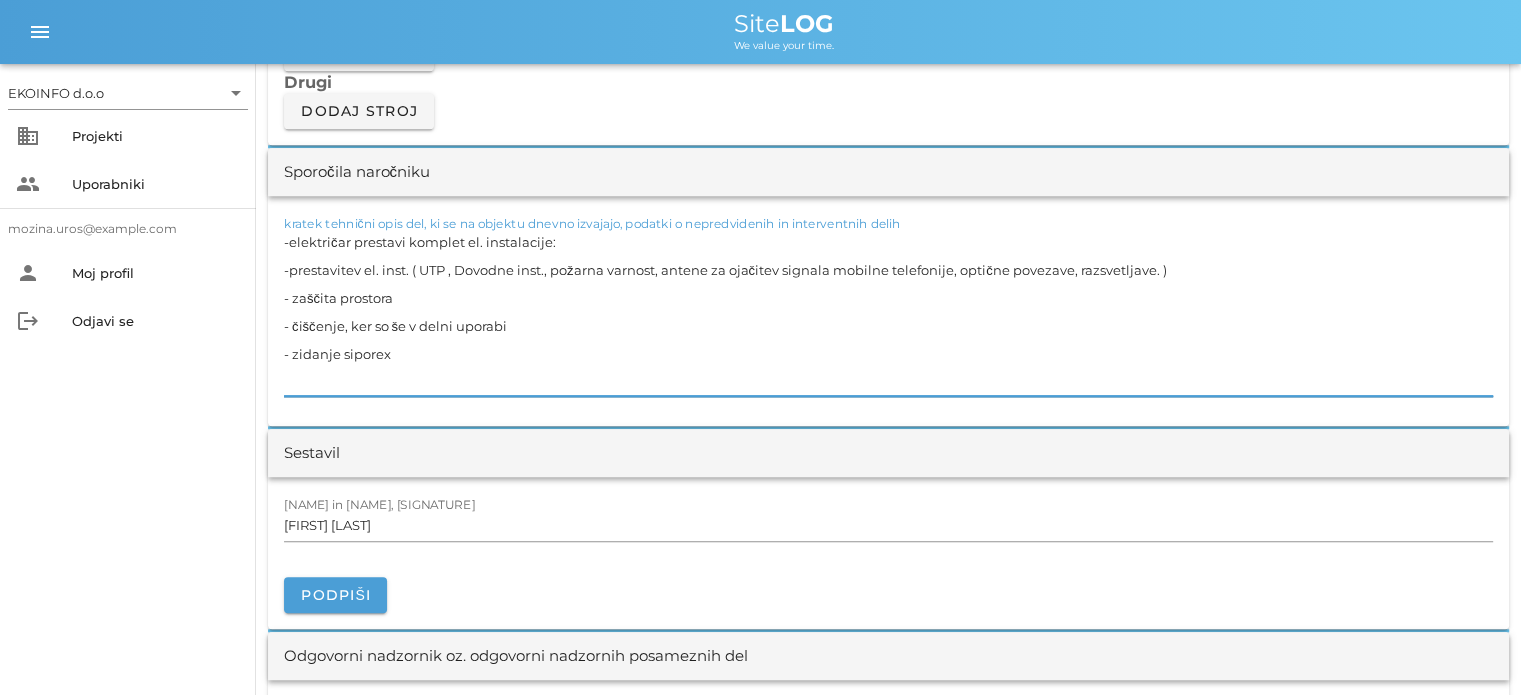 click on "-električar prestavi komplet el. instalacije:
-prestavitev el. inst. ( UTP , Dovodne inst., požarna varnost, antene za ojačitev signala mobilne telefonije, optične povezave, razsvetljave. )
- zaščita prostora
- čiščenje, ker so še v delni uporabi
- zidanje siporex" at bounding box center (888, 312) 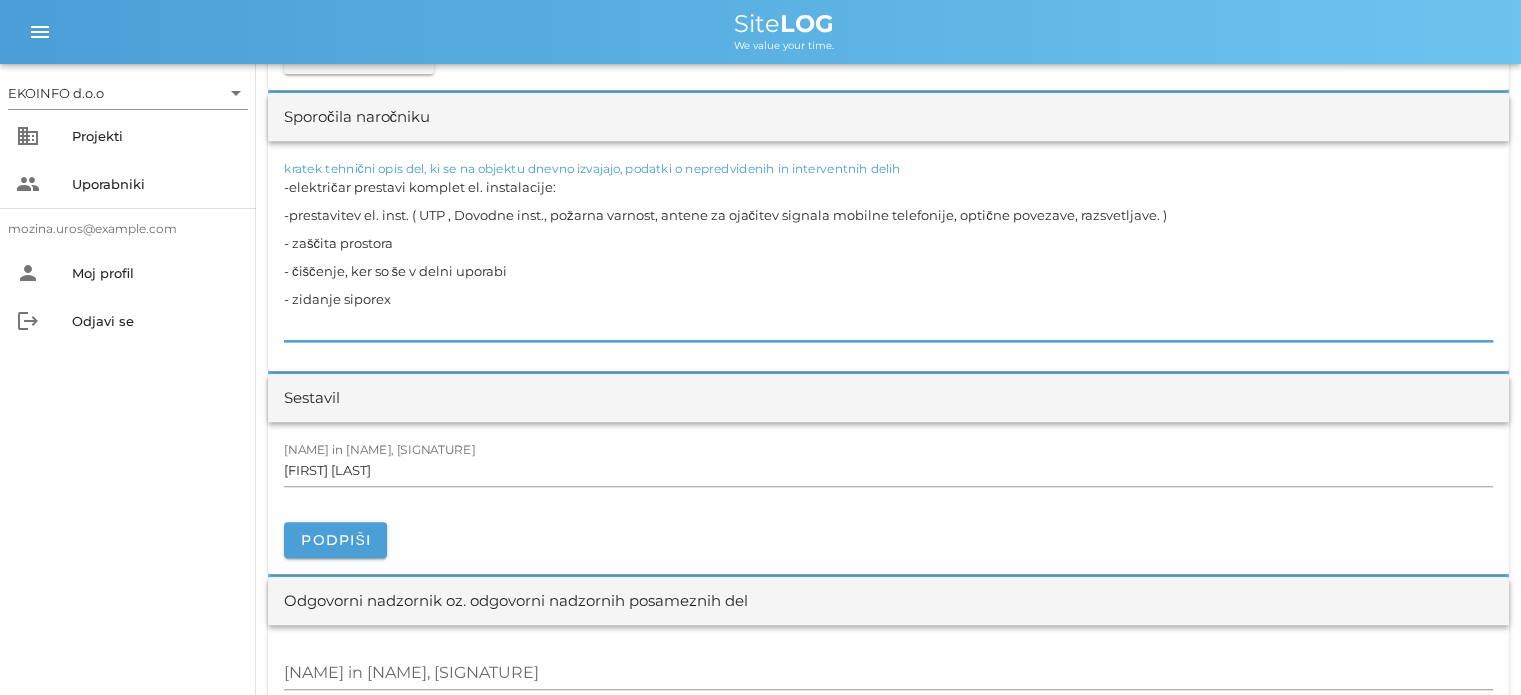 scroll, scrollTop: 1900, scrollLeft: 0, axis: vertical 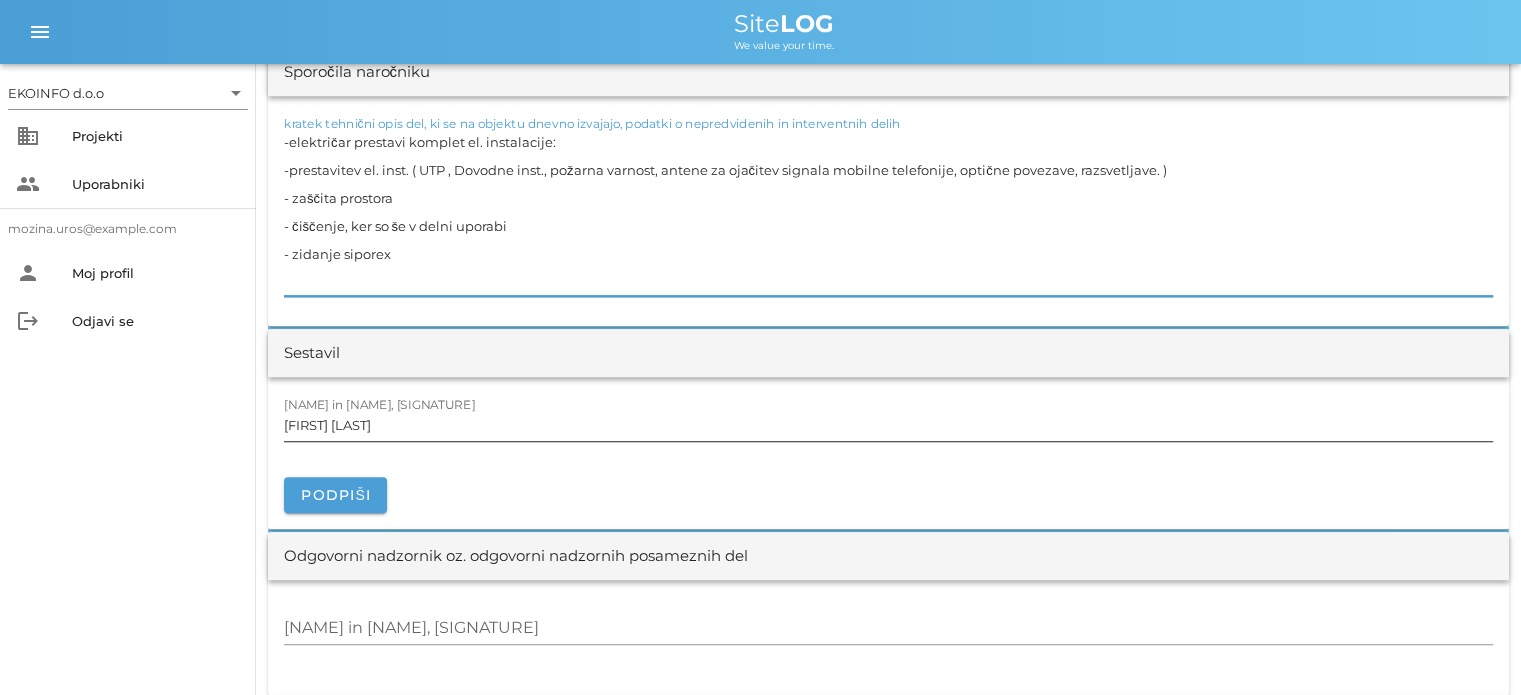 type on "-električar prestavi komplet el. instalacije:
-prestavitev el. inst. ( UTP , Dovodne inst., požarna varnost, antene za ojačitev signala mobilne telefonije, optične povezave, razsvetljave. )
- zaščita prostora
- čiščenje, ker so še v delni uporabi
- zidanje siporex" 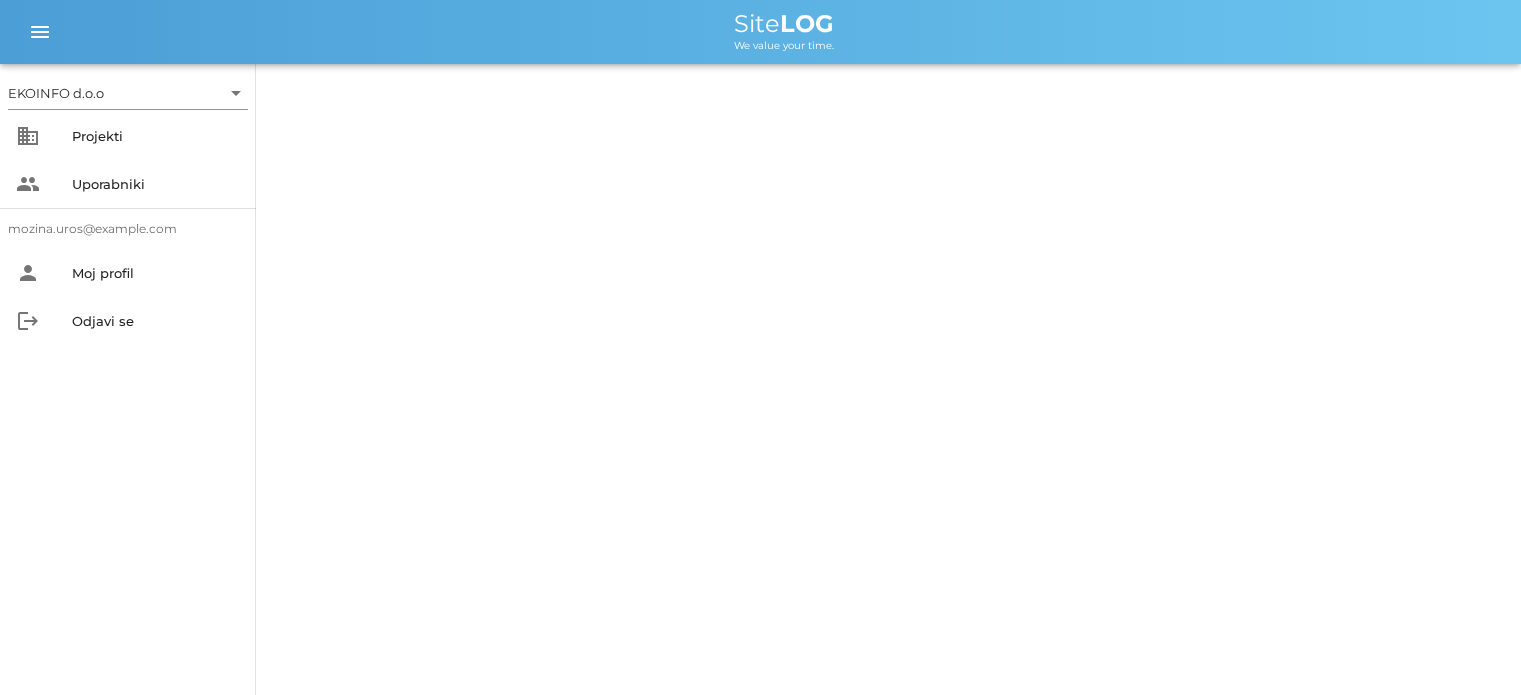 scroll, scrollTop: 0, scrollLeft: 0, axis: both 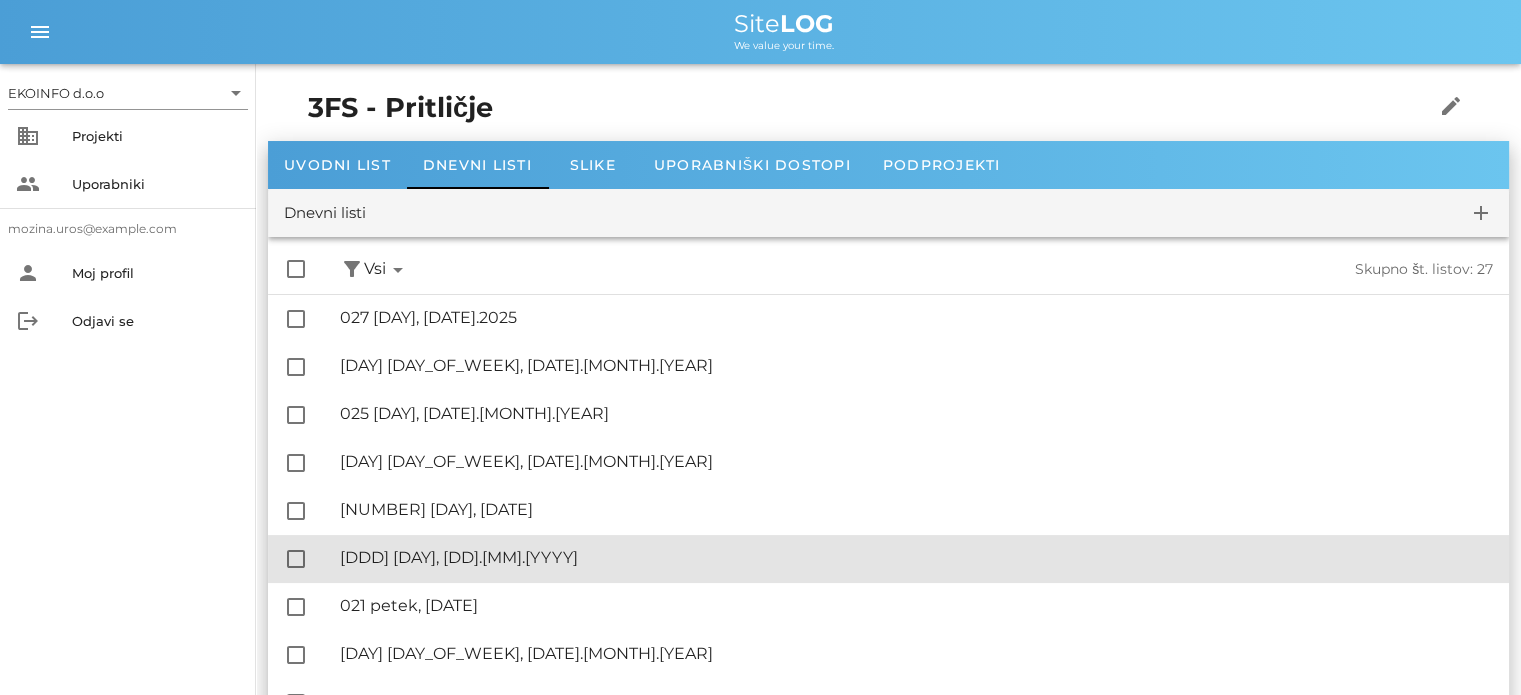 click on "🔏  022 [DAY], [DATE].2025" at bounding box center (916, 557) 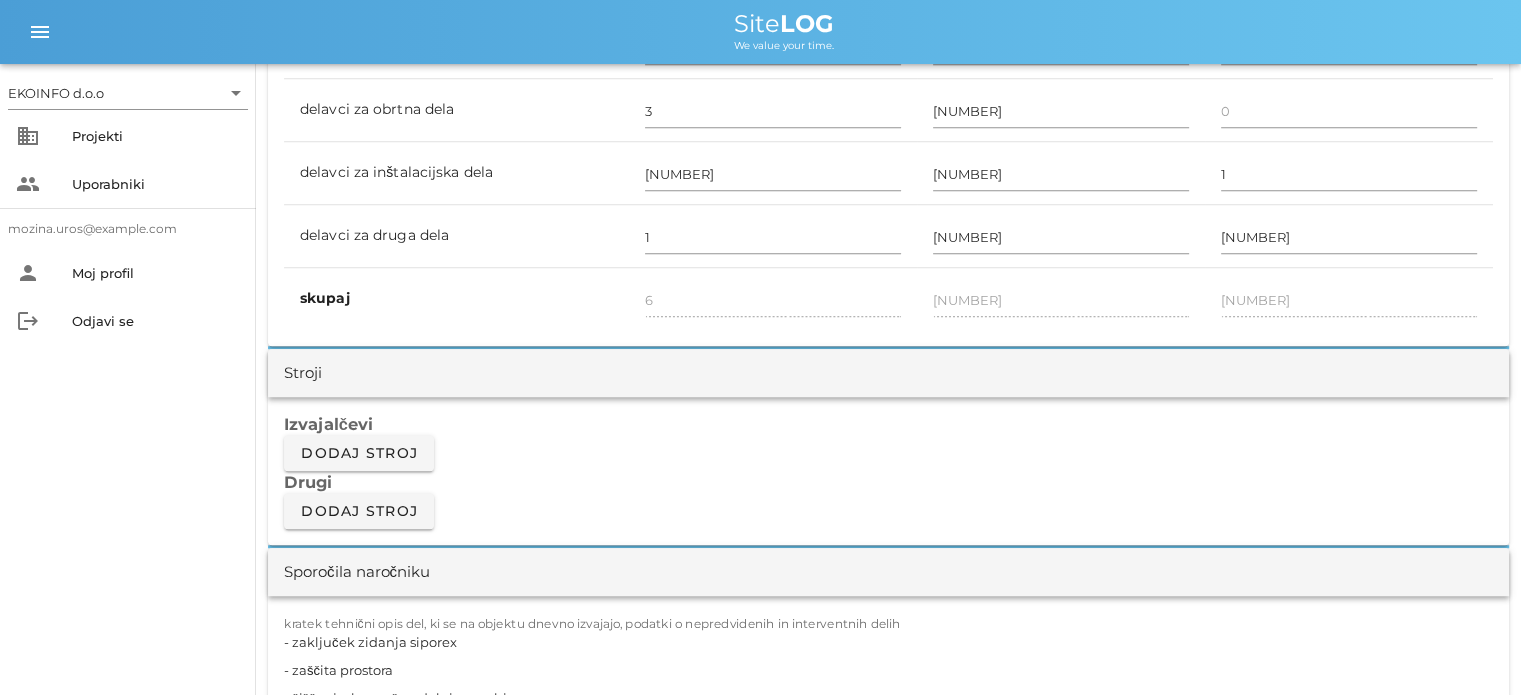 scroll, scrollTop: 1600, scrollLeft: 0, axis: vertical 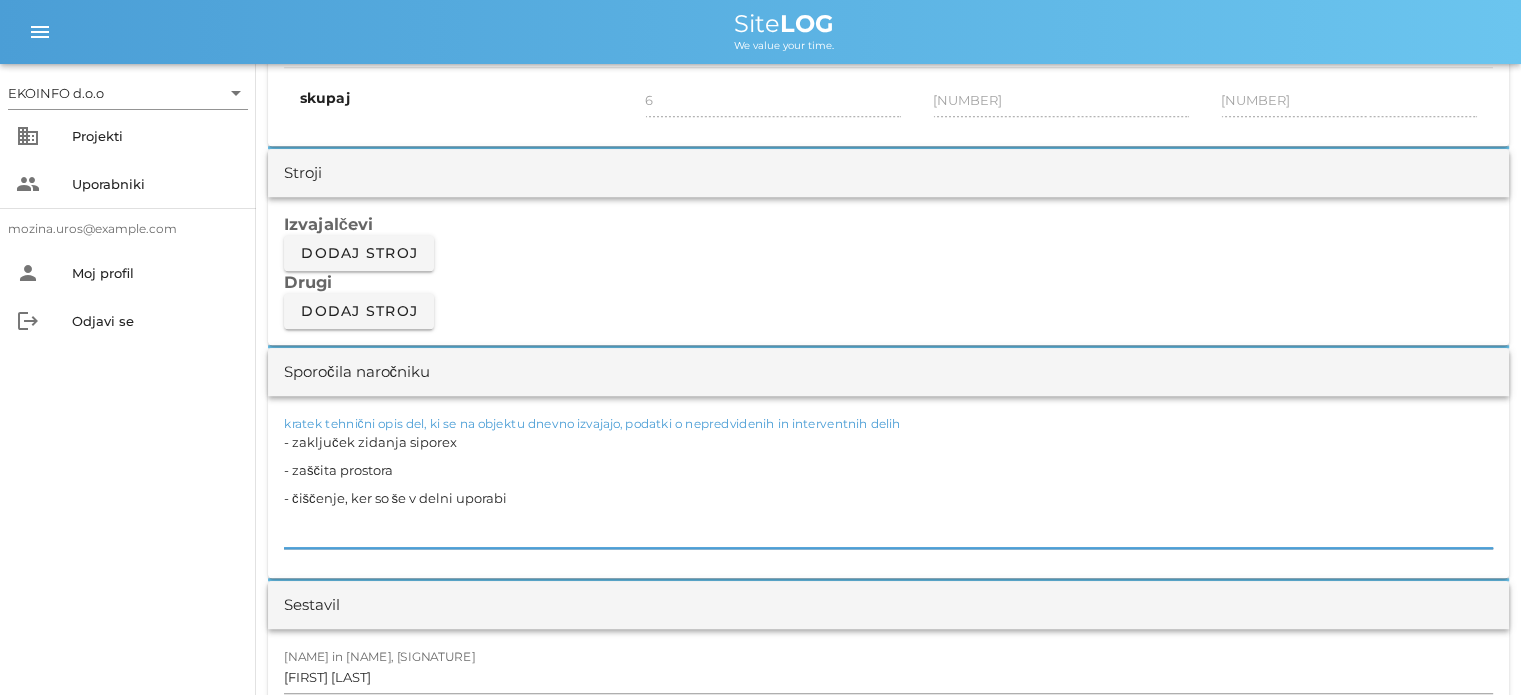 click on "- zaključek zidanja siporex
- zaščita prostora
- čiščenje, ker so še v delni uporabi" at bounding box center [888, 488] 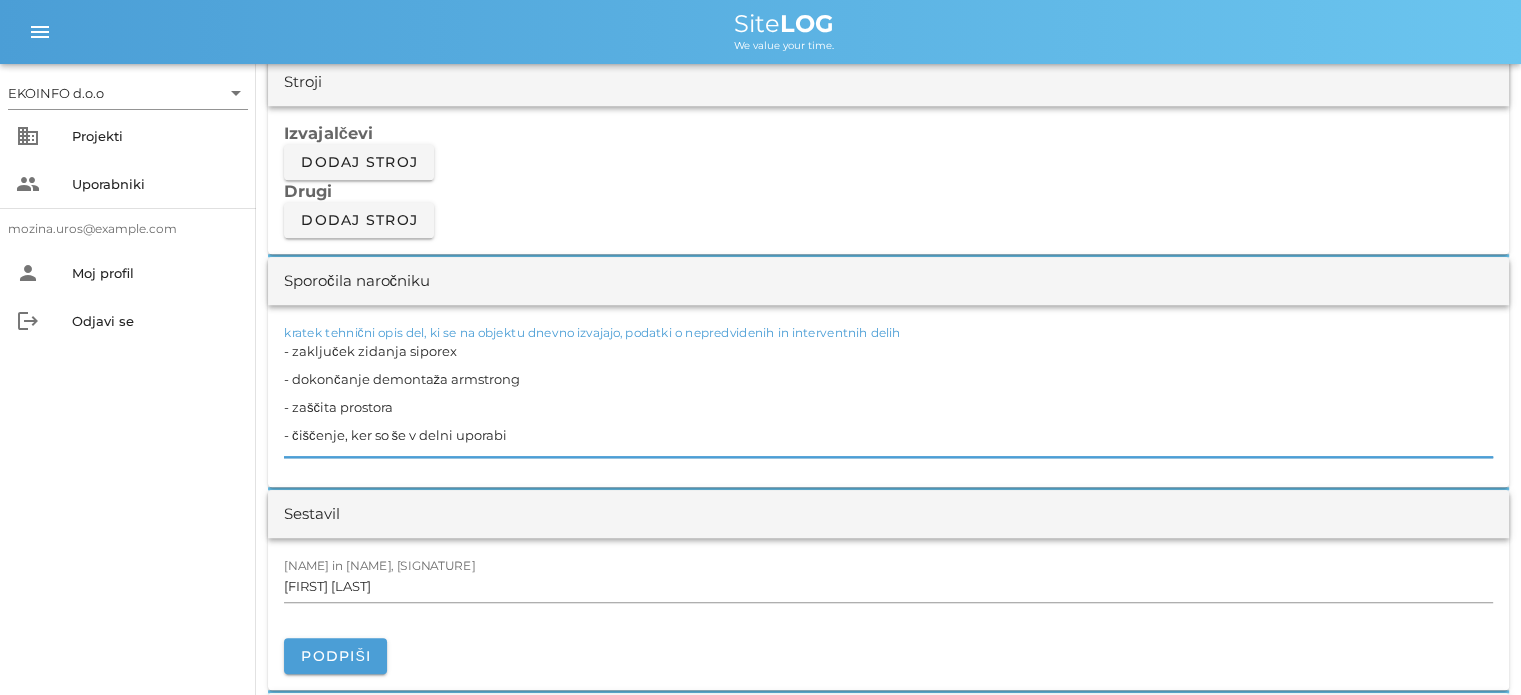 scroll, scrollTop: 1800, scrollLeft: 0, axis: vertical 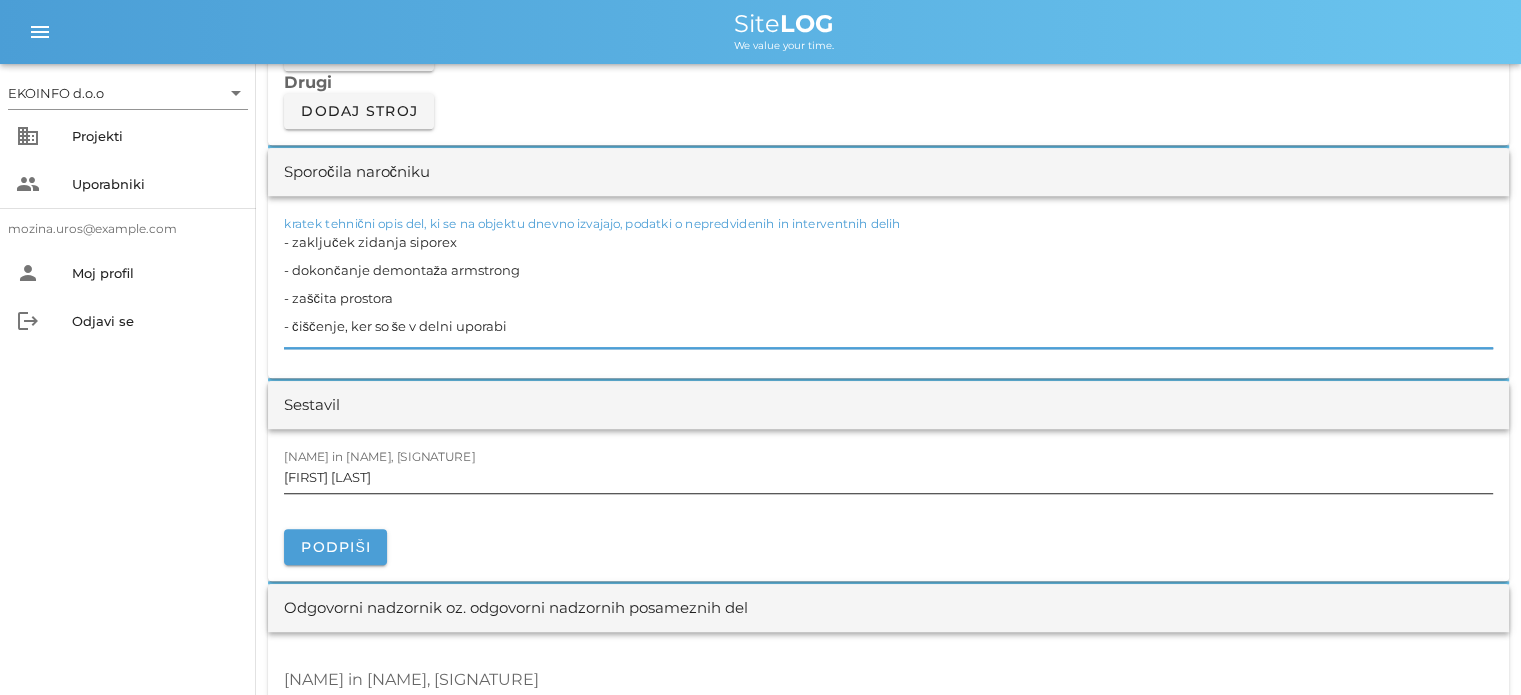 type on "- zaključek zidanja siporex
- dokončanje demontaža armstrong
- zaščita prostora
- čiščenje, ker so še v delni uporabi" 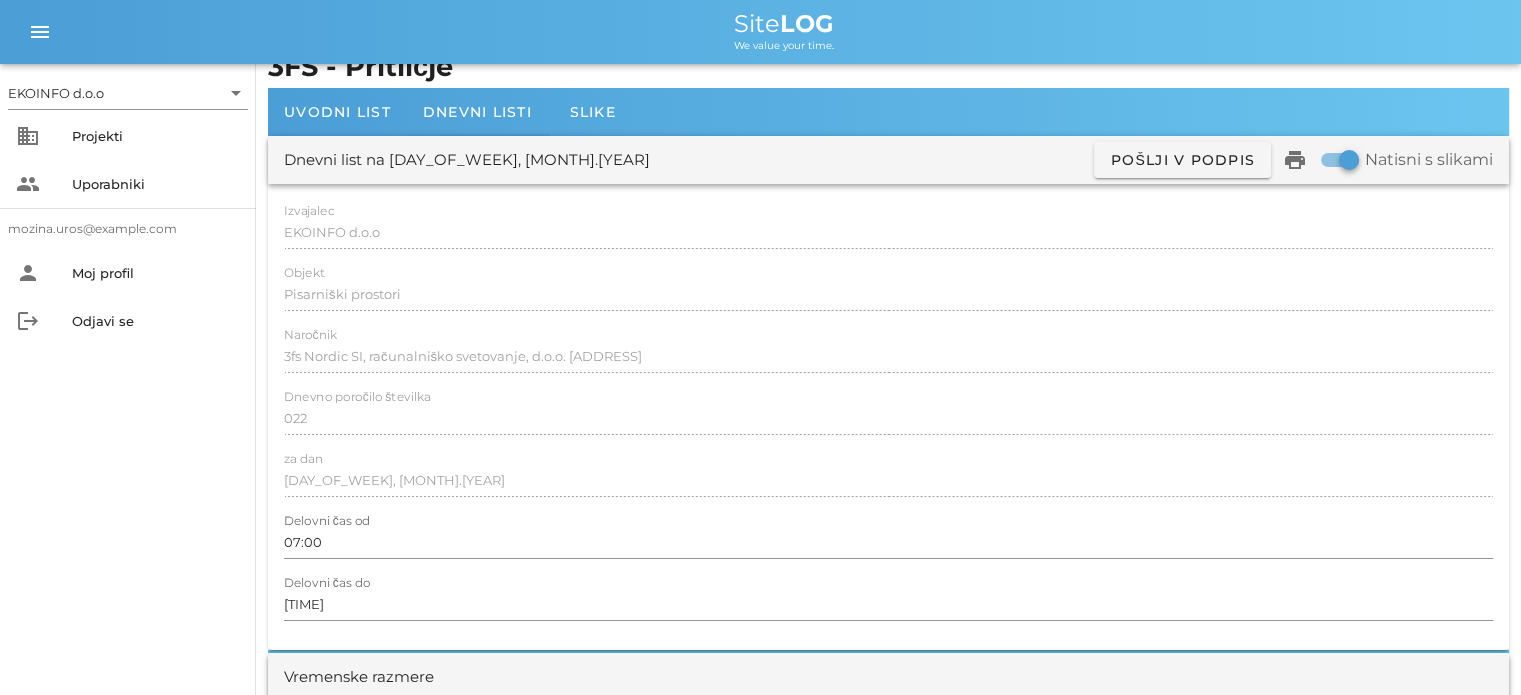 scroll, scrollTop: 0, scrollLeft: 0, axis: both 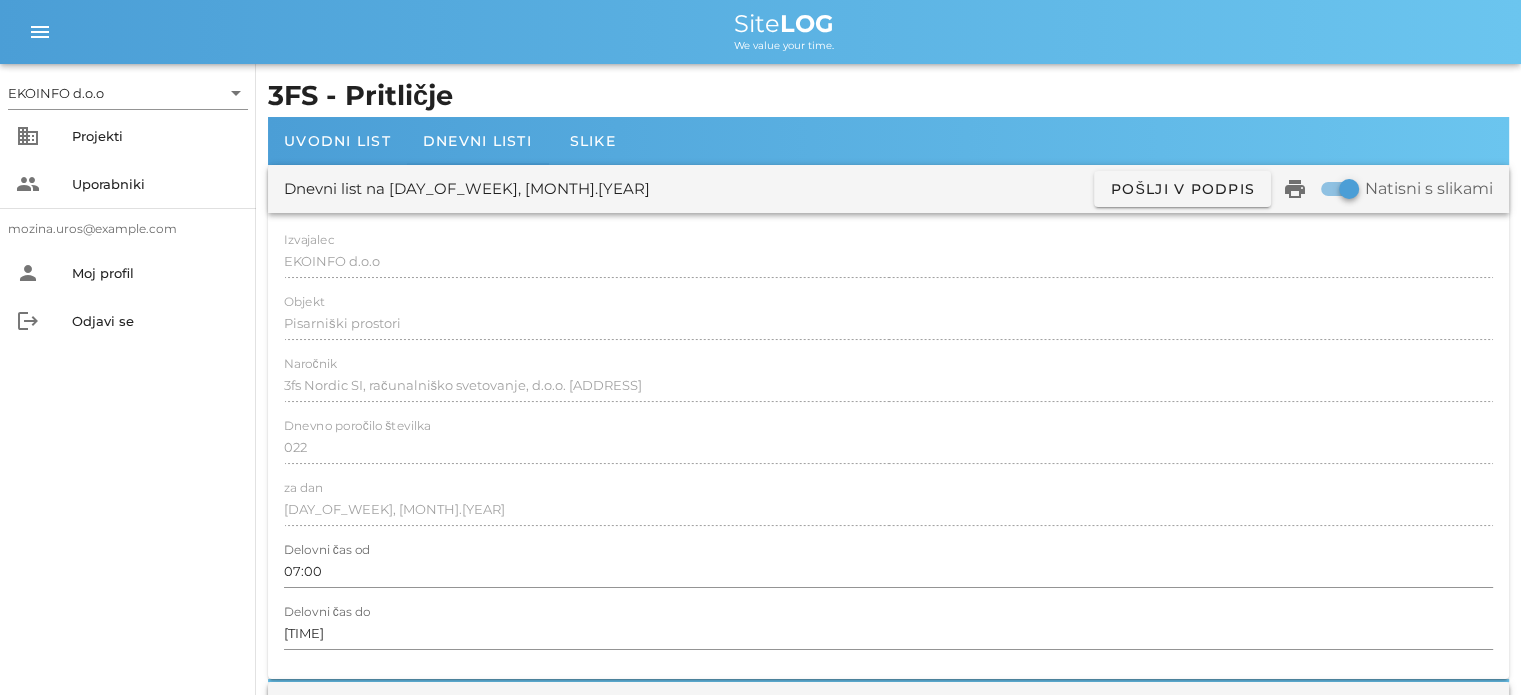 drag, startPoint x: 448, startPoint y: 355, endPoint x: 821, endPoint y: 407, distance: 376.6072 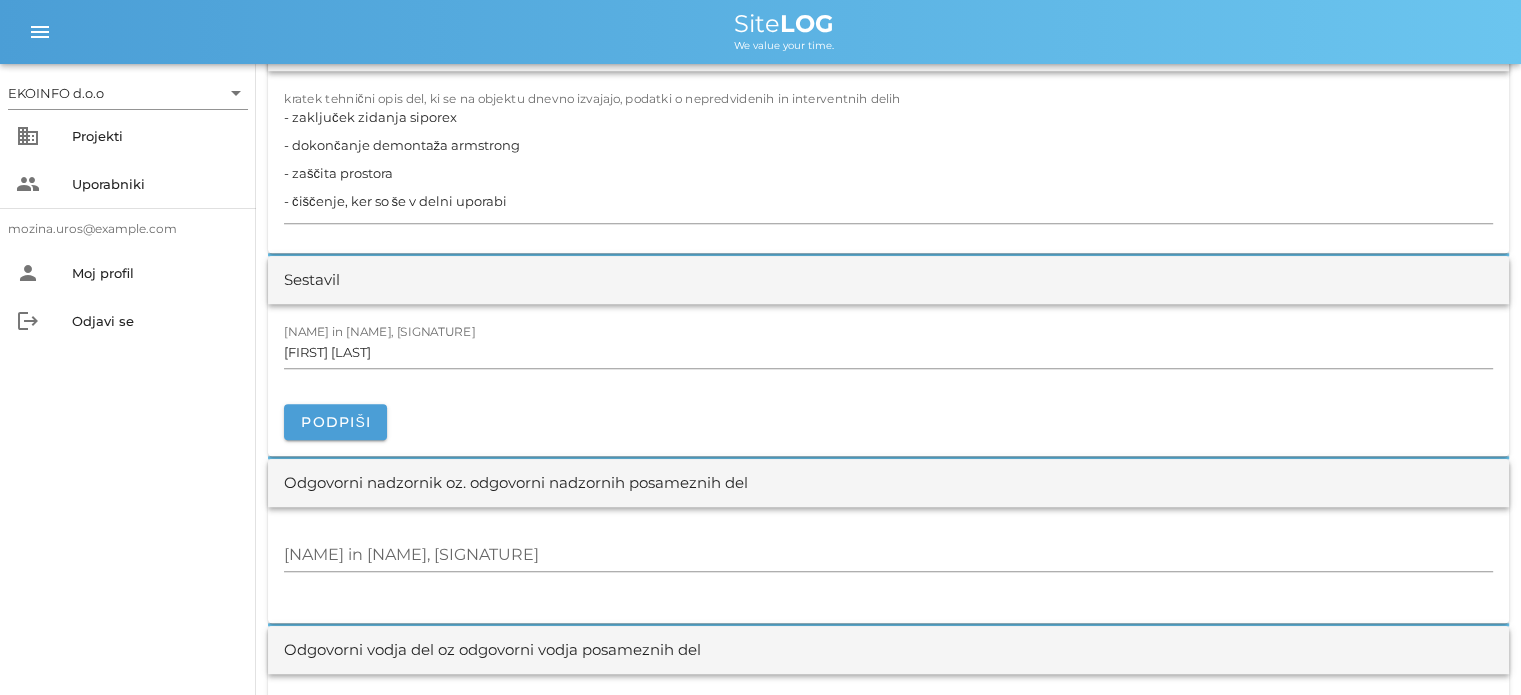 scroll, scrollTop: 2000, scrollLeft: 0, axis: vertical 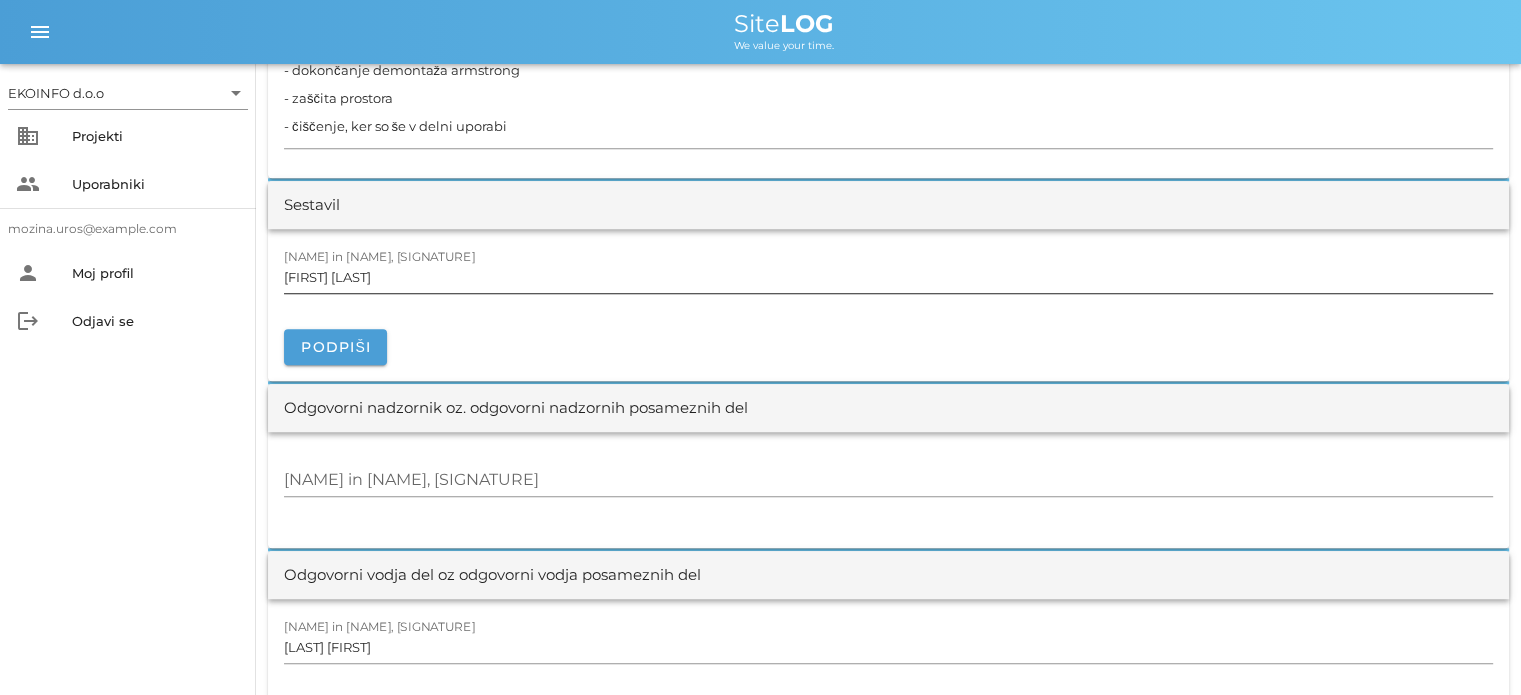 click on "[FIRST] [LAST]" at bounding box center (888, 277) 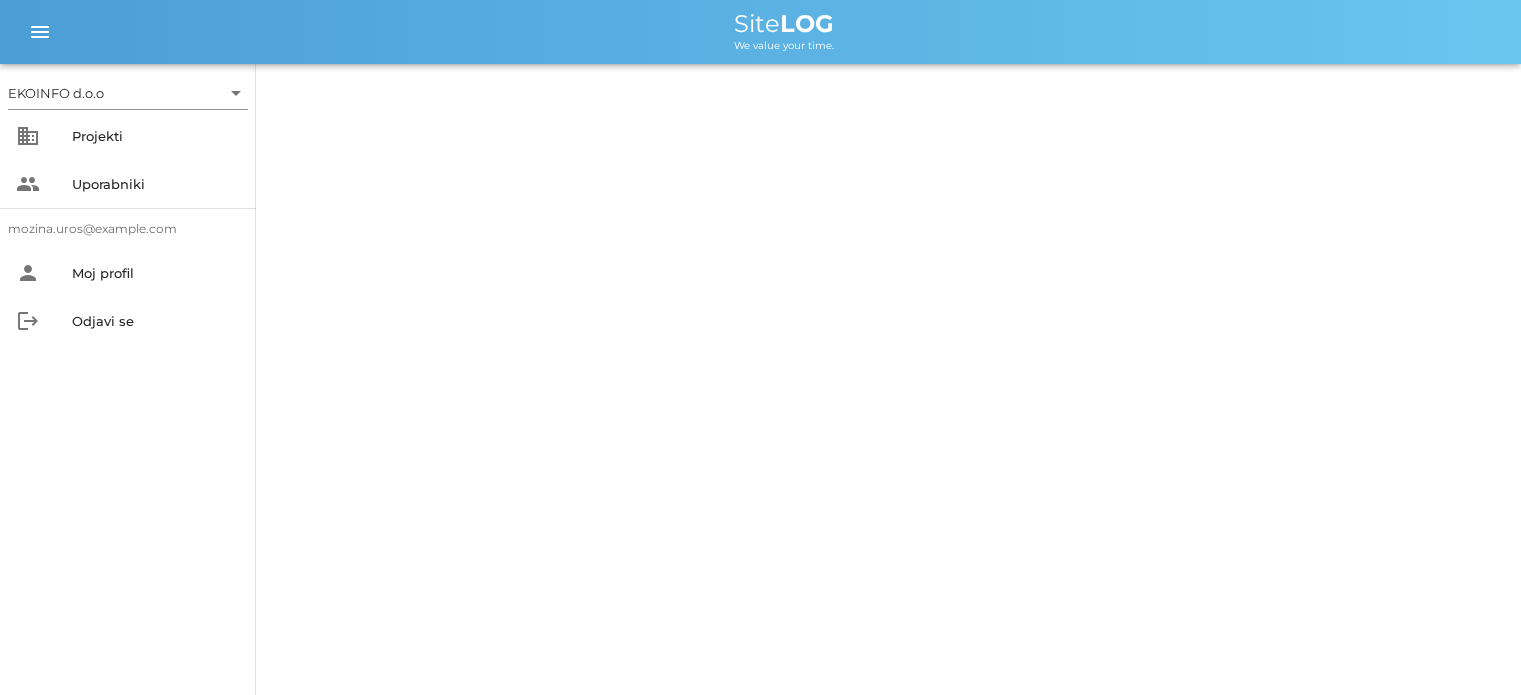 scroll, scrollTop: 0, scrollLeft: 0, axis: both 